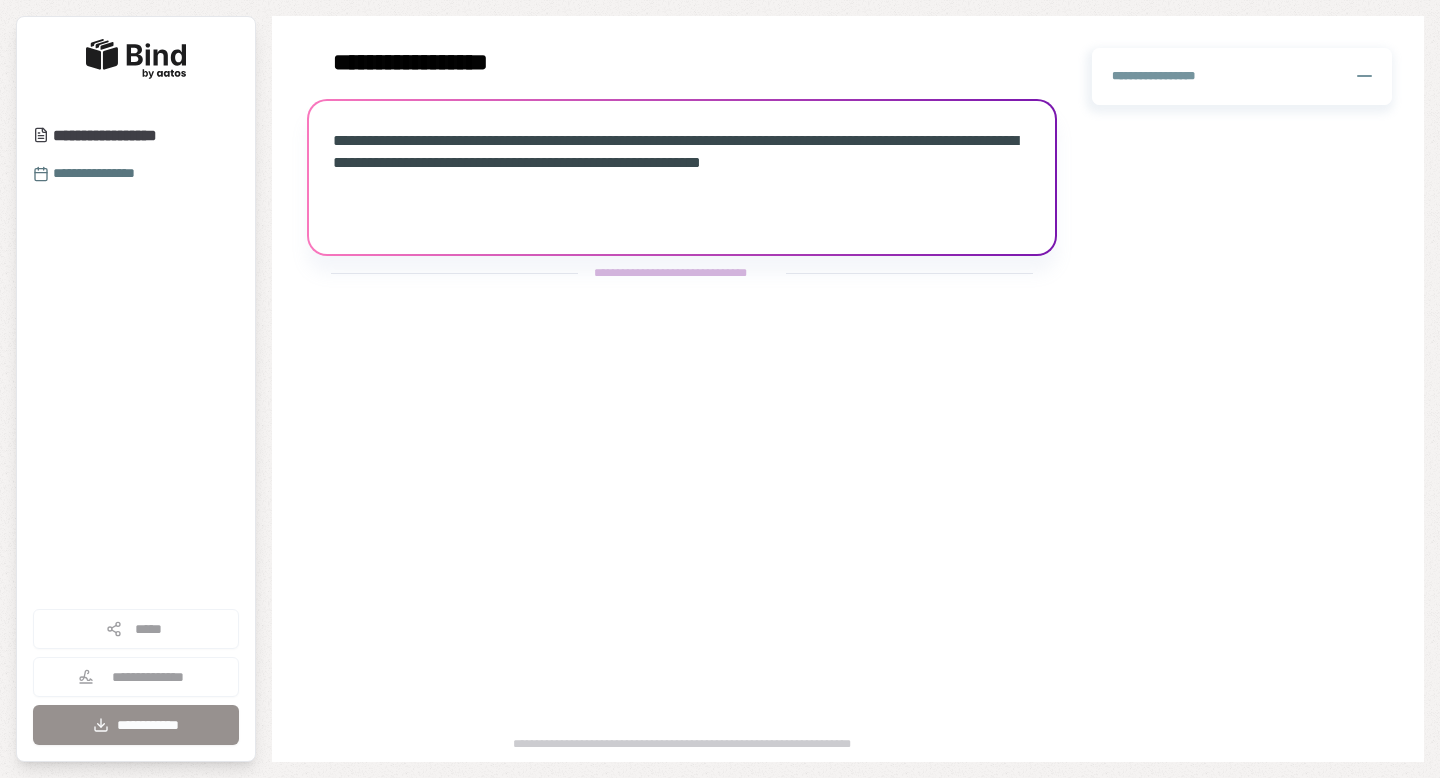 scroll, scrollTop: 0, scrollLeft: 0, axis: both 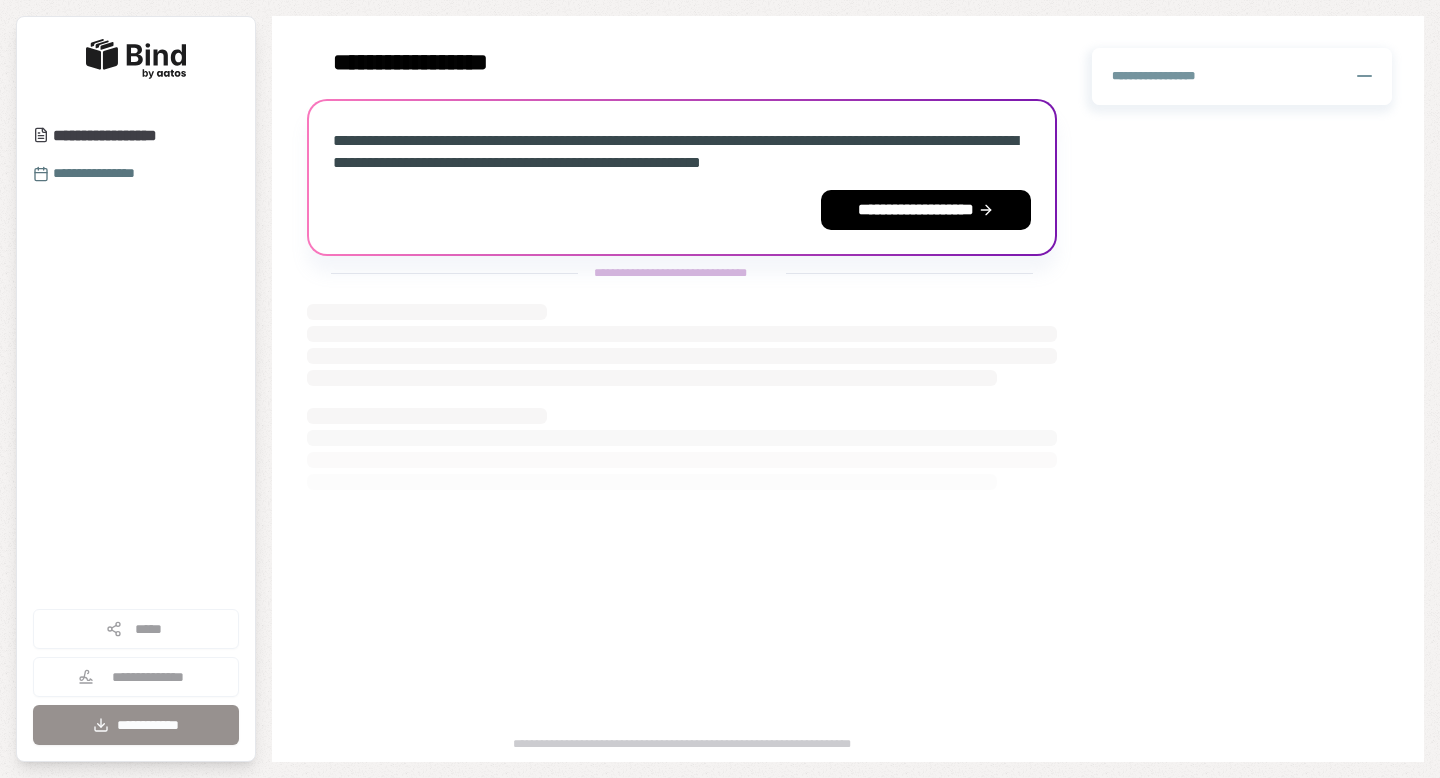 click on "**********" at bounding box center [682, 177] 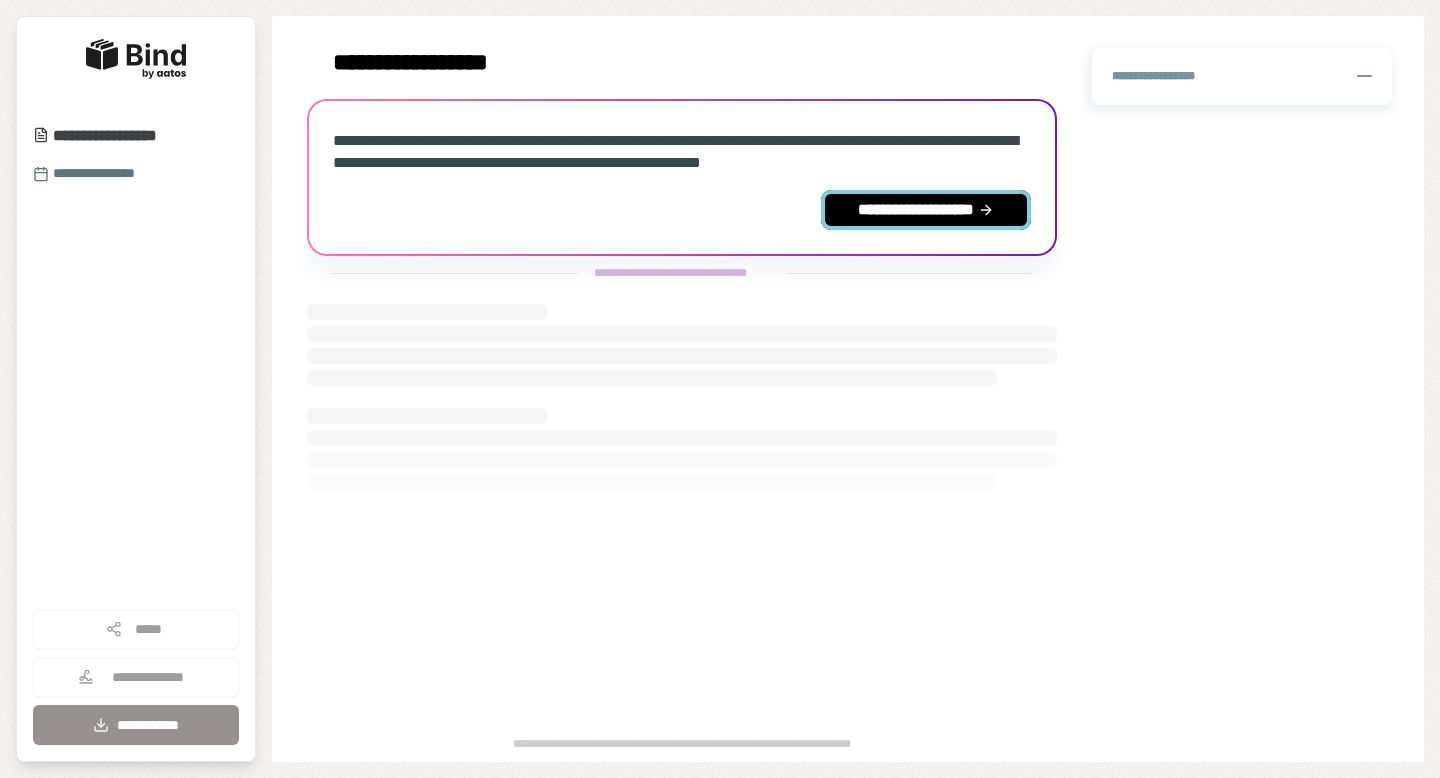 click on "**********" at bounding box center (926, 210) 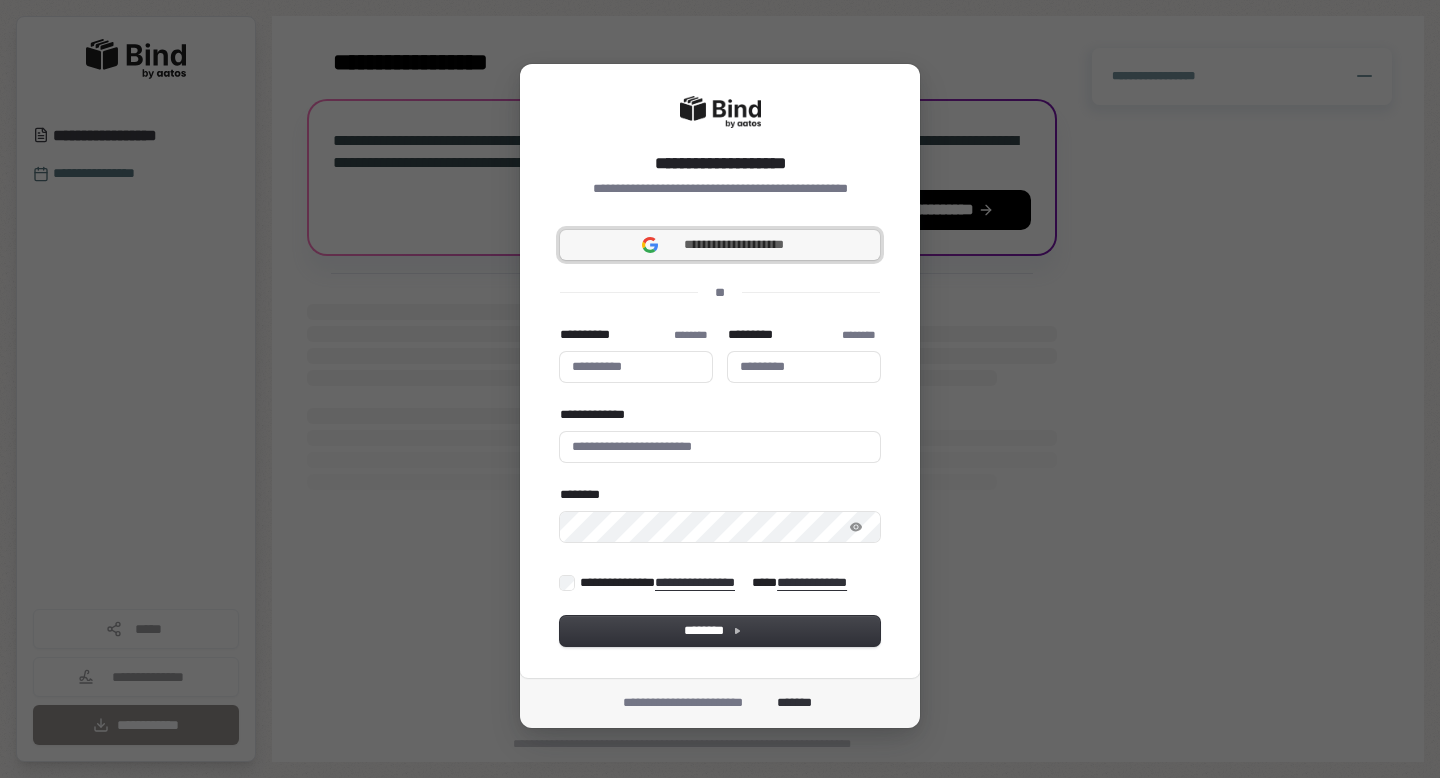 click on "**********" at bounding box center (720, 245) 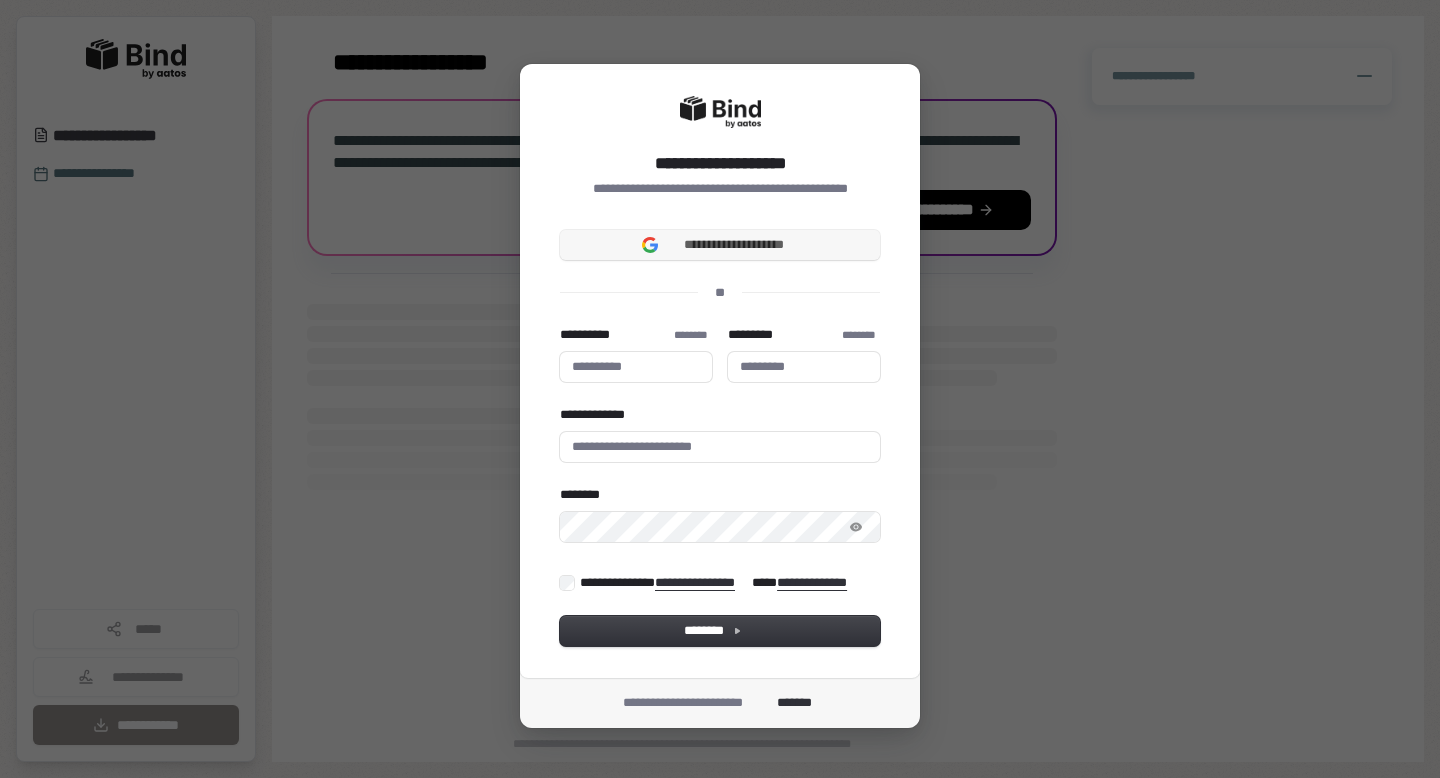type 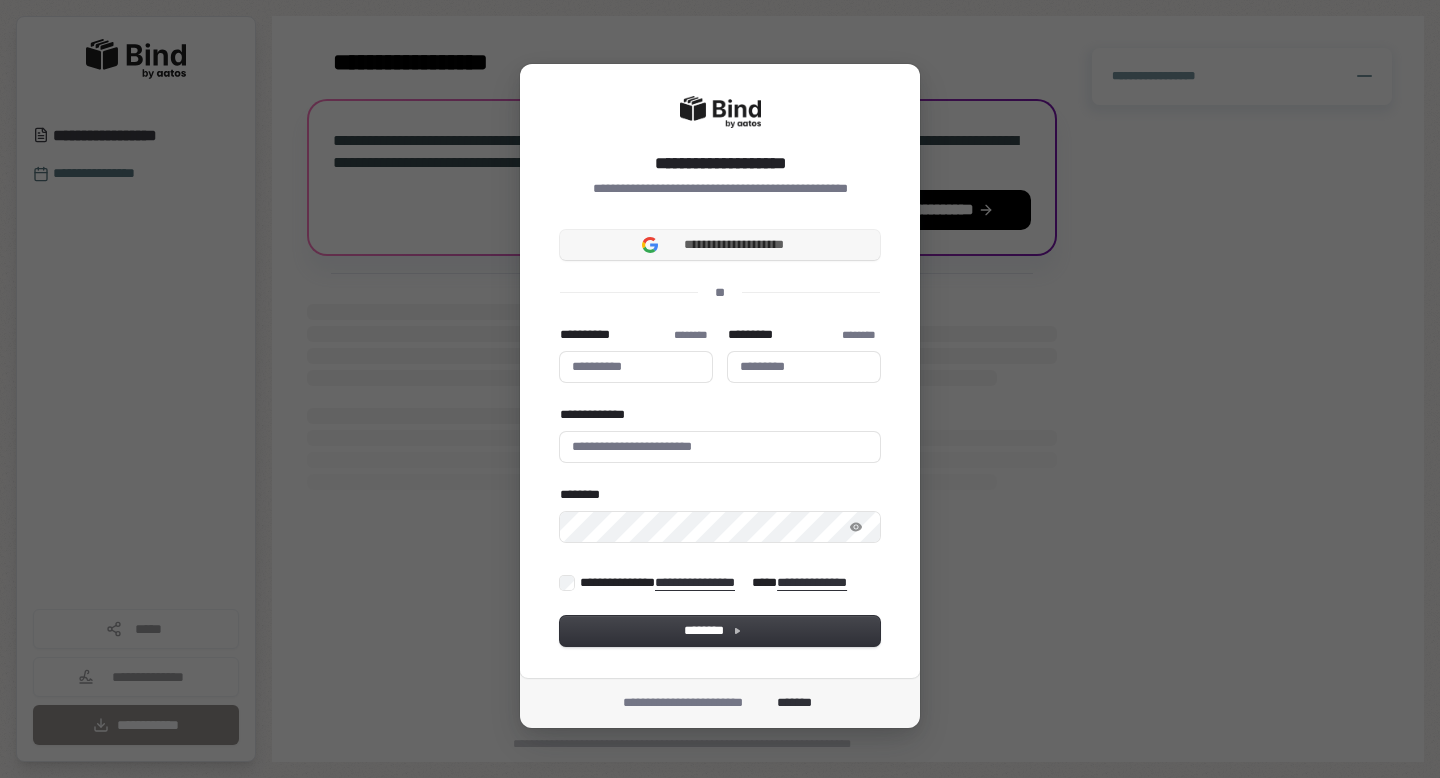 type 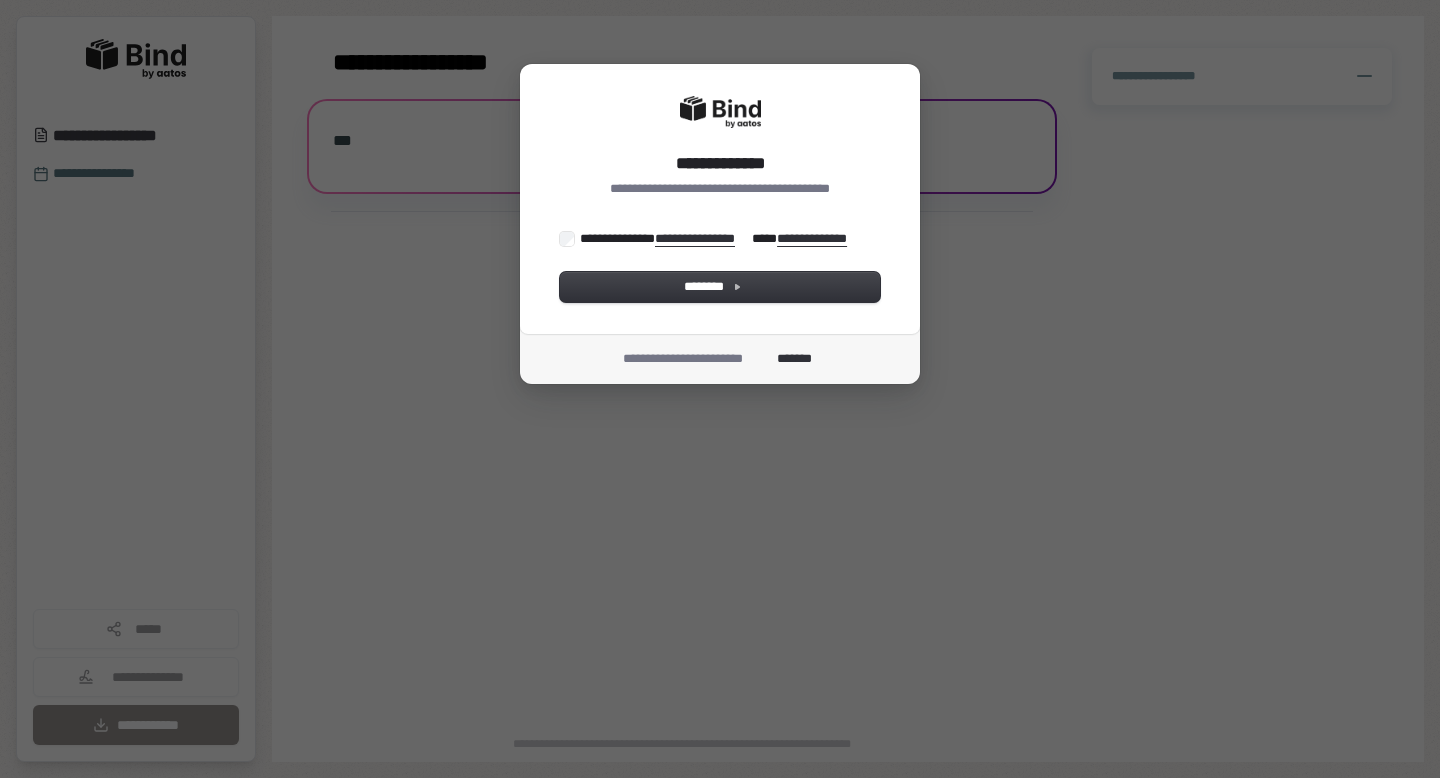 scroll, scrollTop: 0, scrollLeft: 0, axis: both 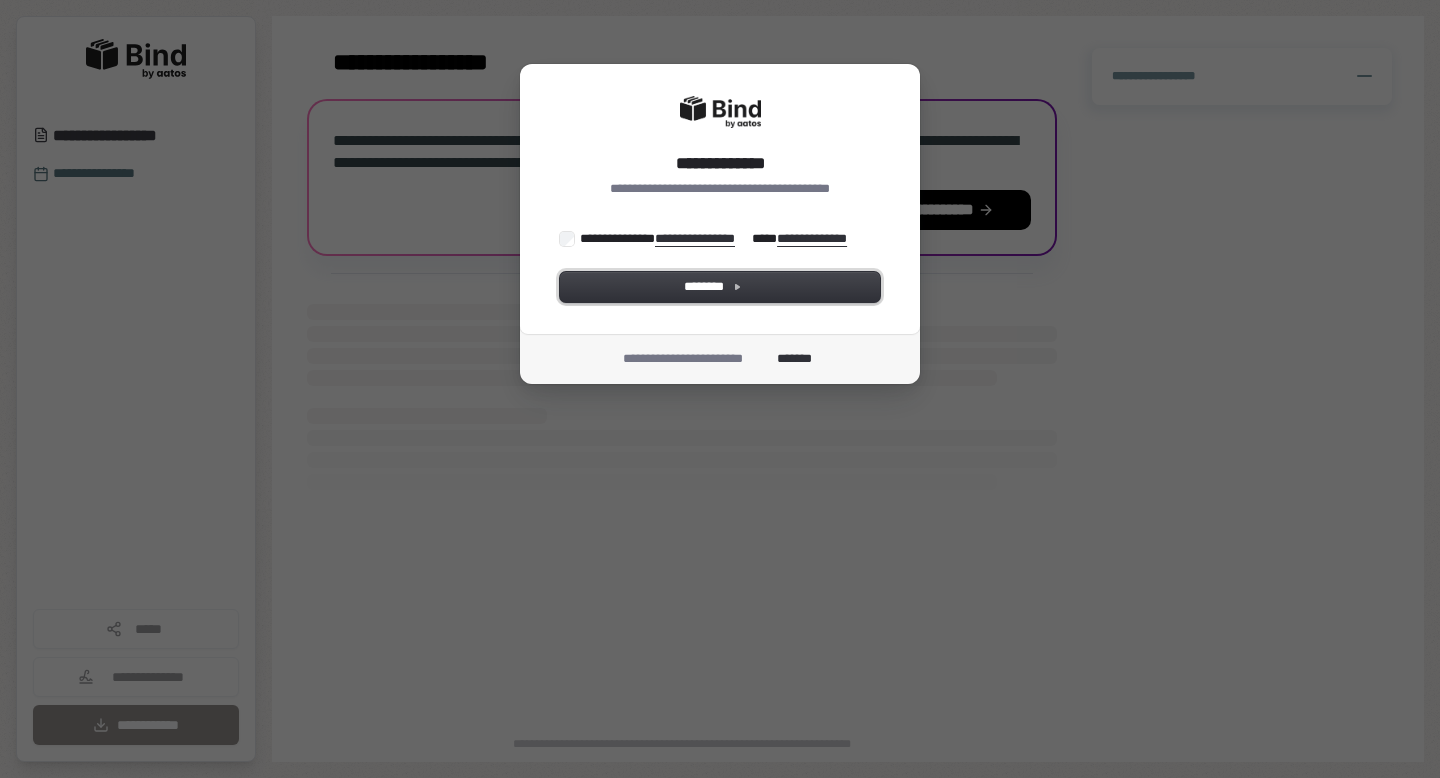 click on "********" at bounding box center (720, 287) 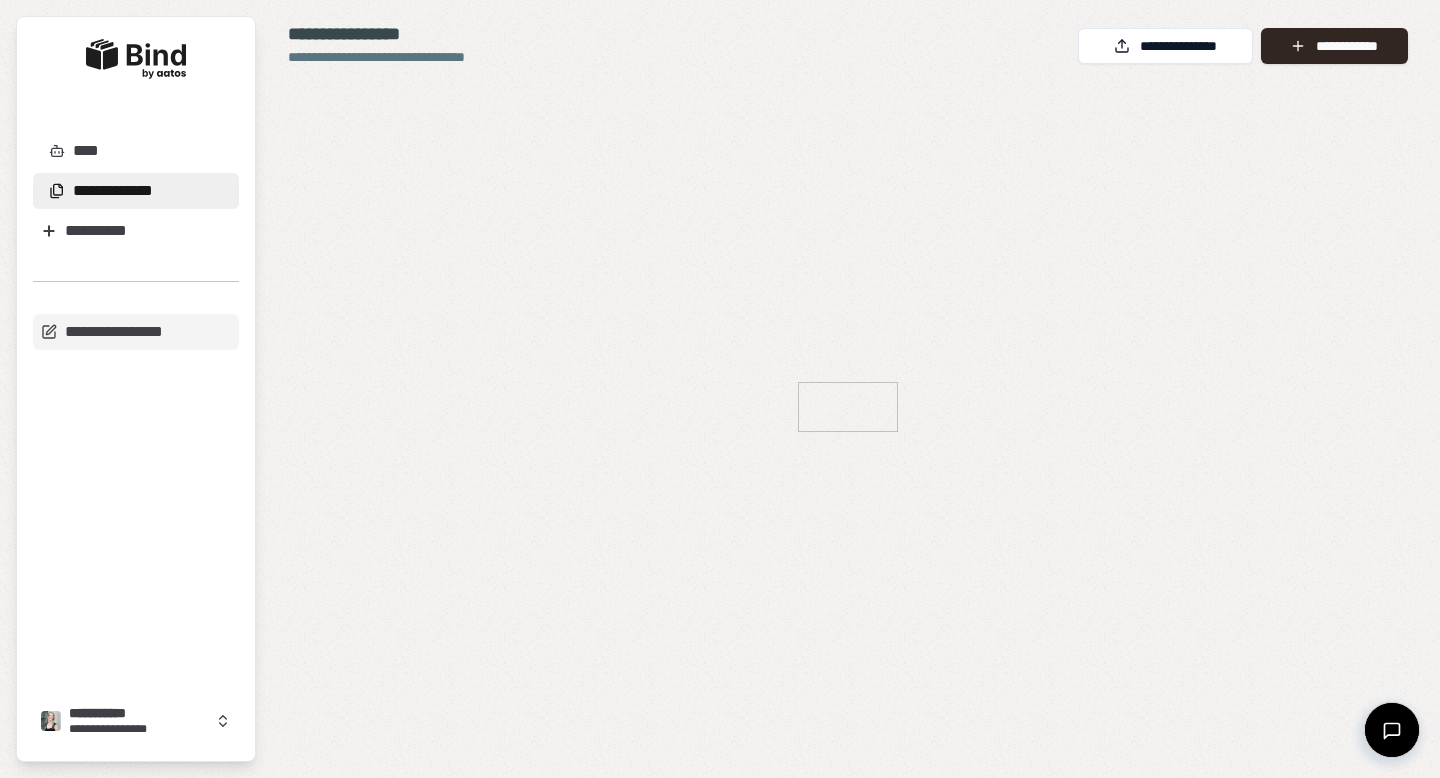 scroll, scrollTop: 0, scrollLeft: 0, axis: both 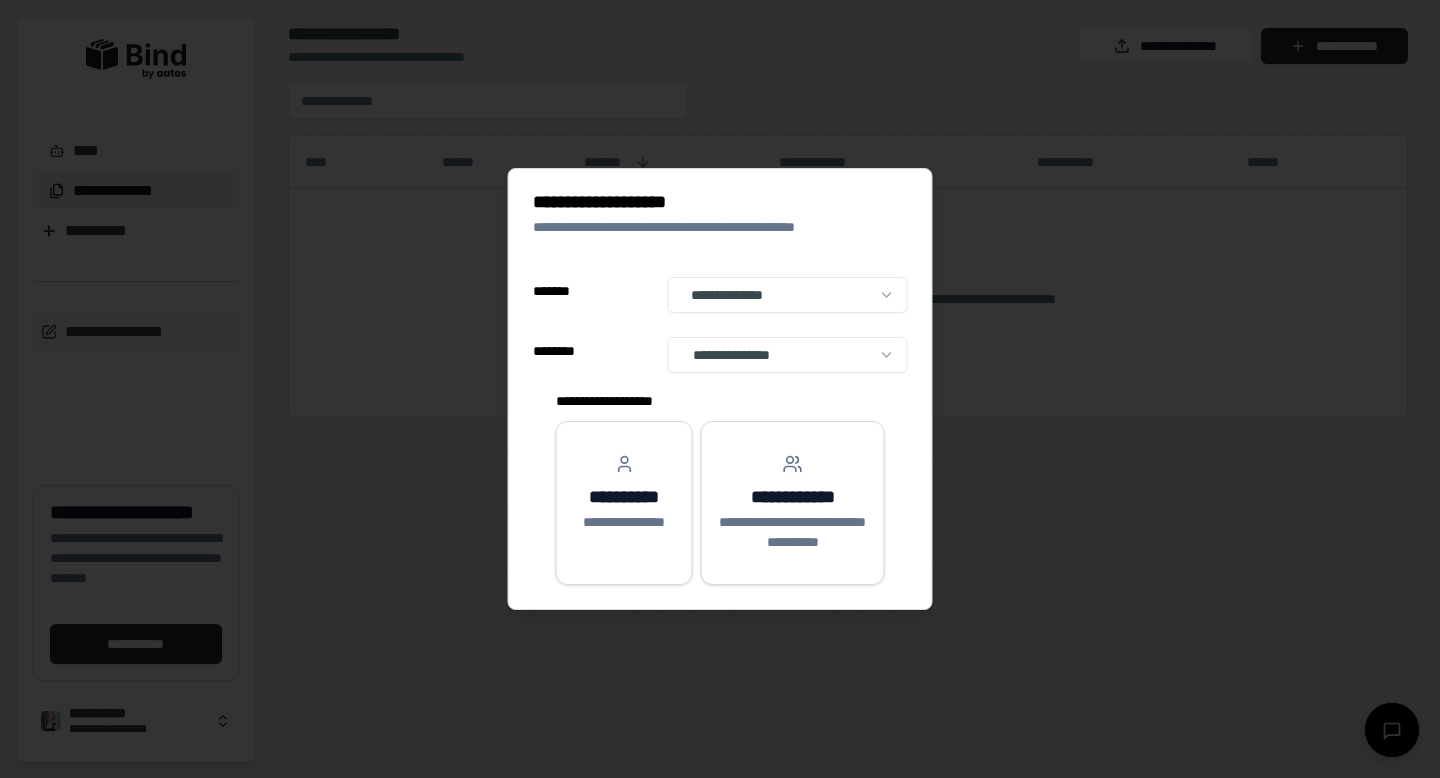 select on "**" 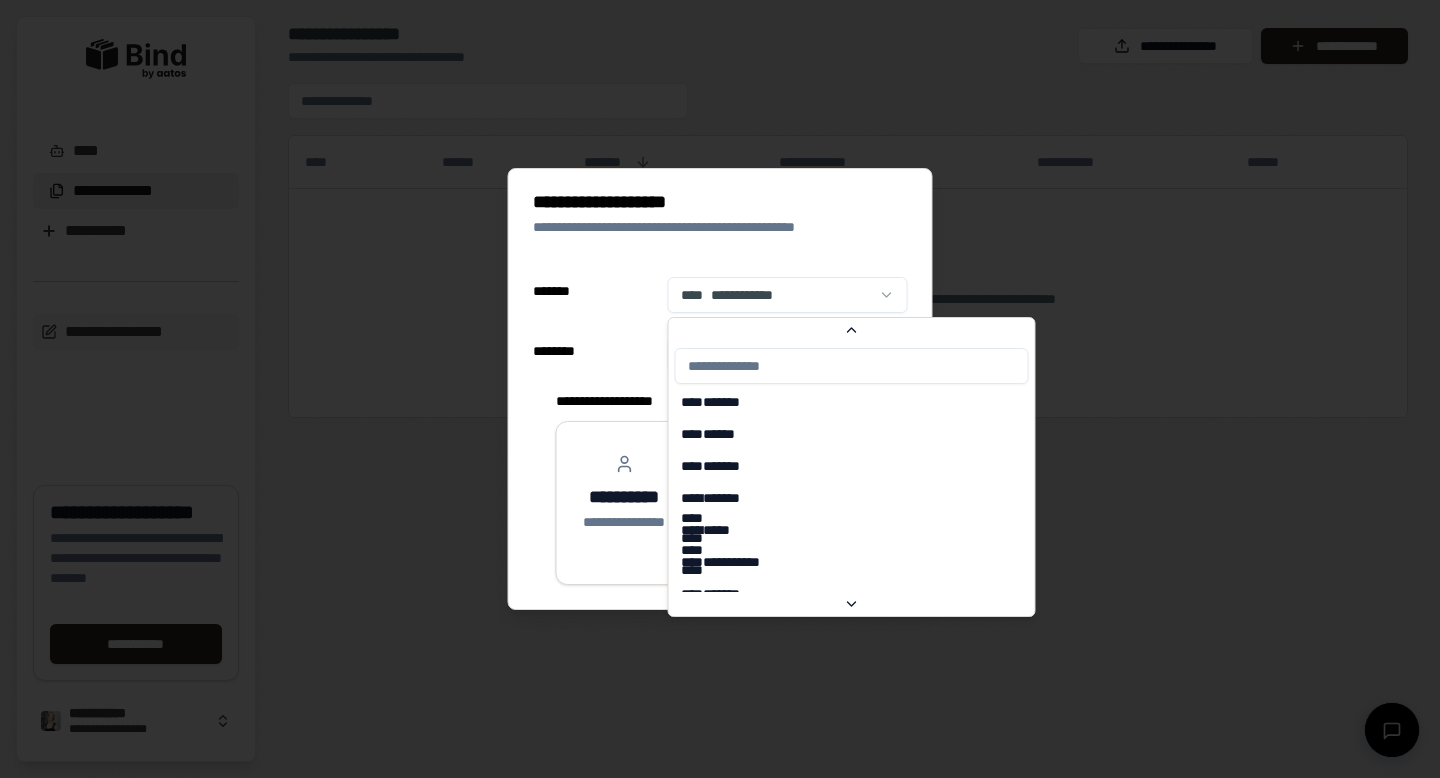 click on "**********" at bounding box center (720, 389) 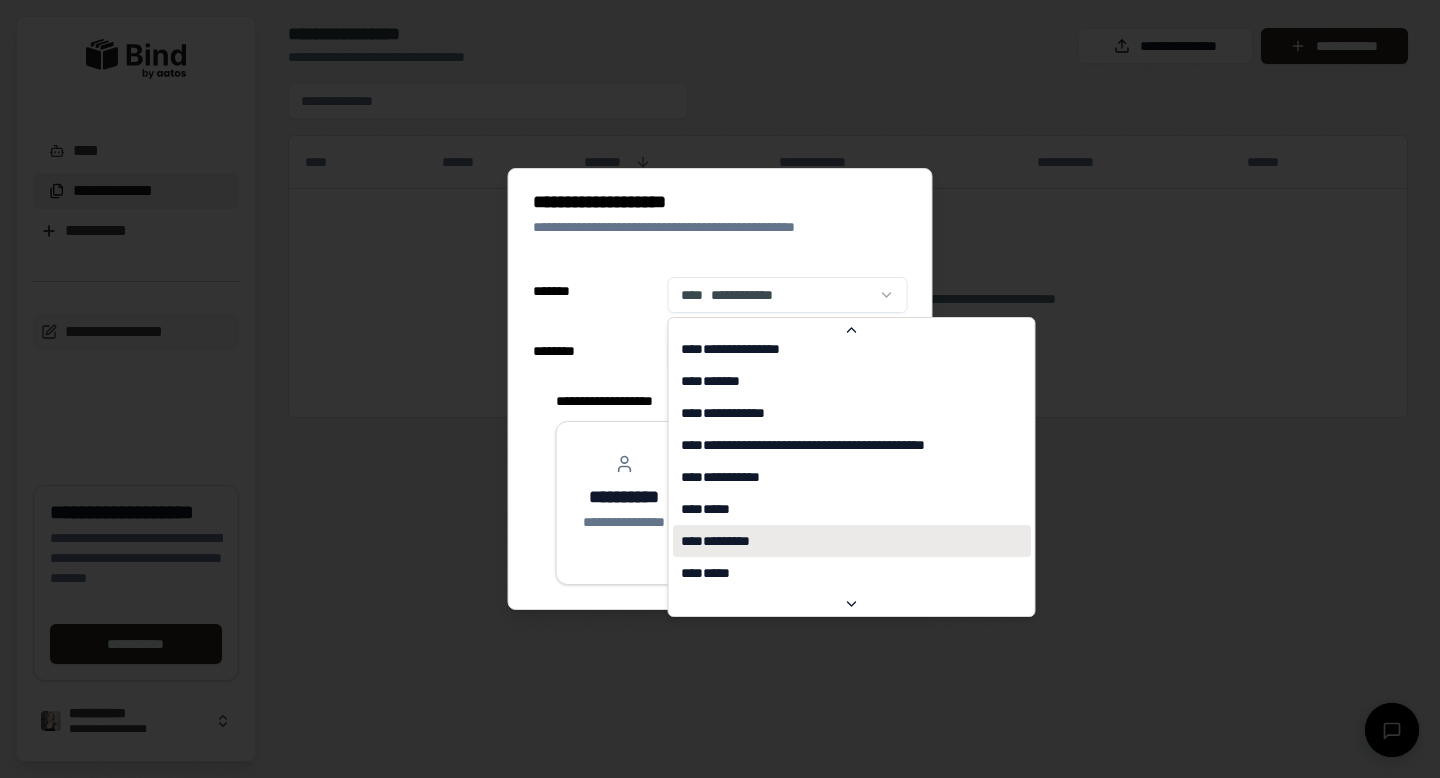 scroll, scrollTop: 6568, scrollLeft: 0, axis: vertical 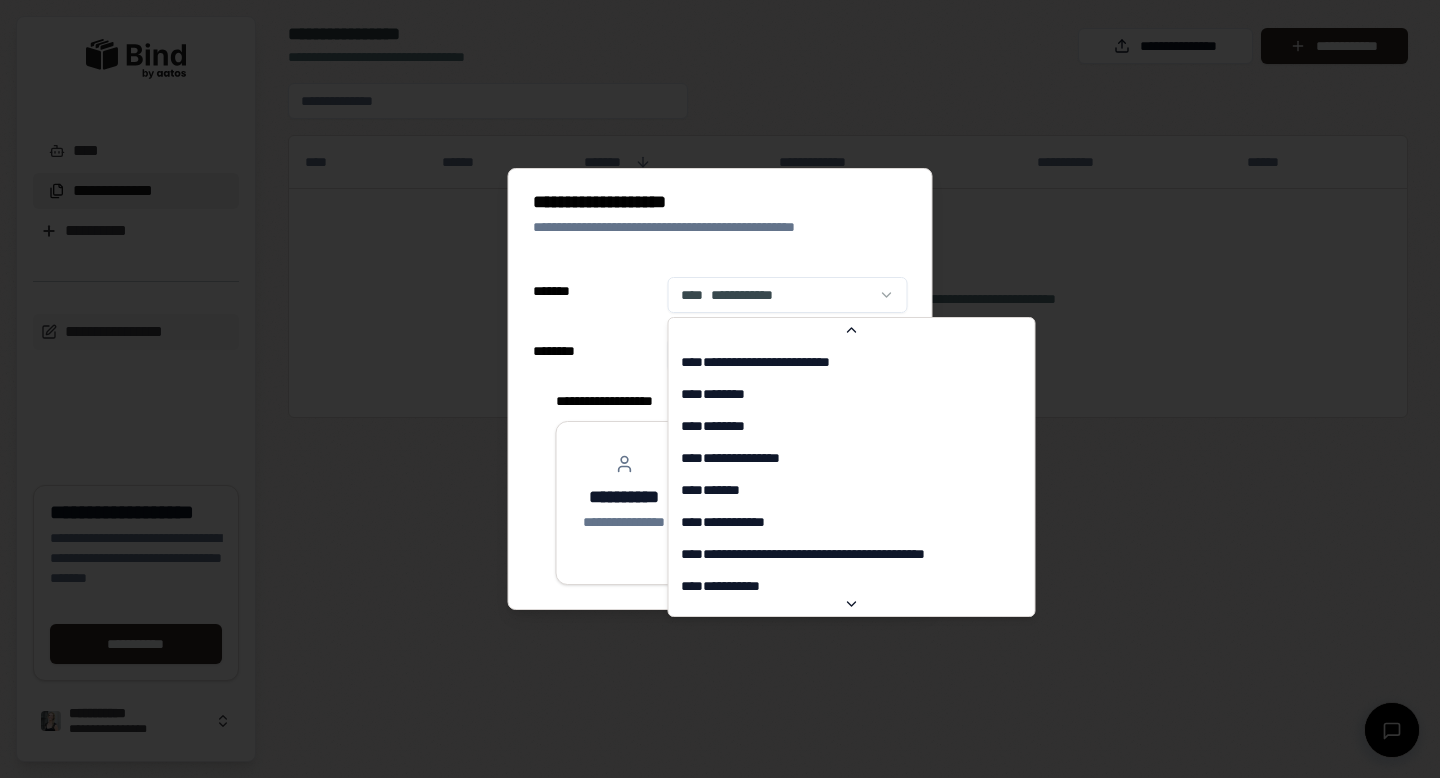 select on "**" 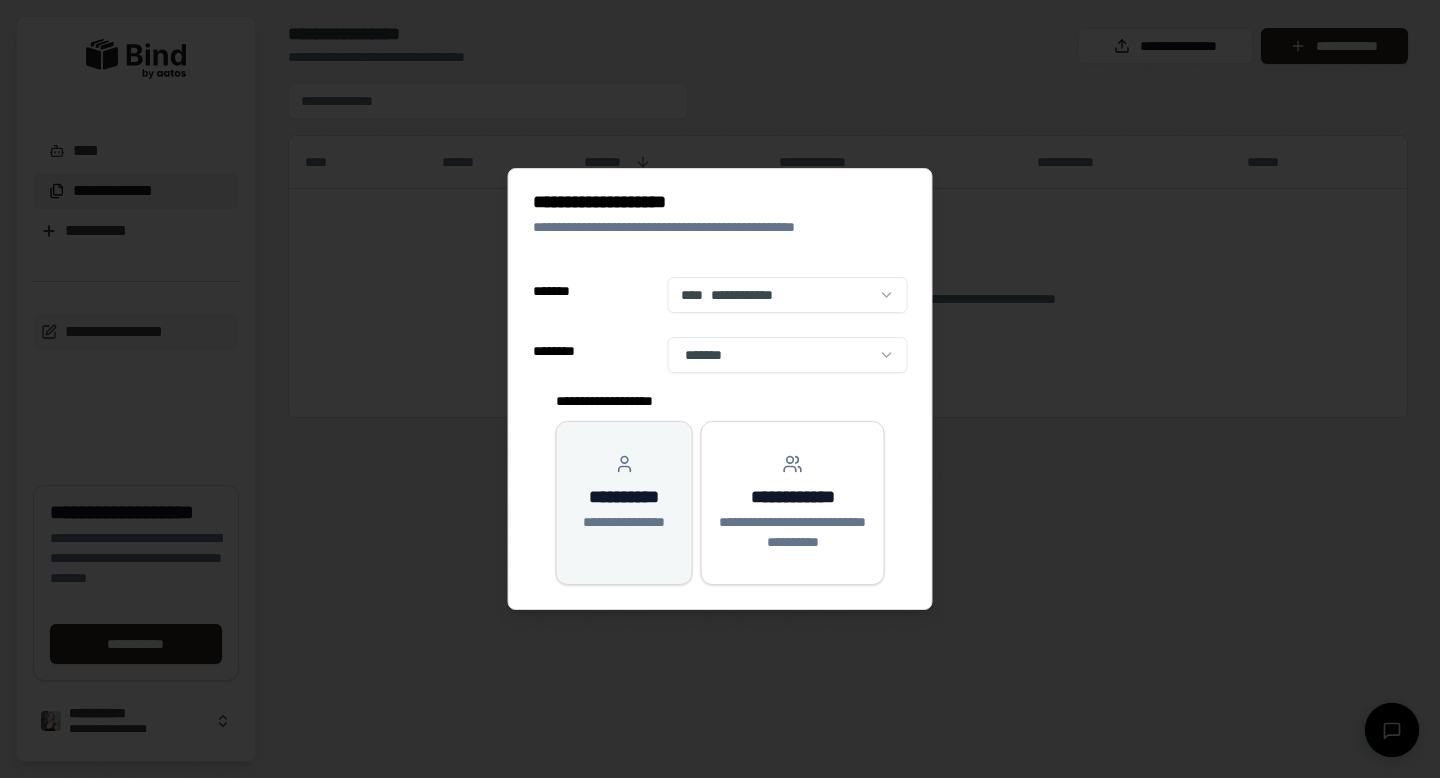 click on "**********" at bounding box center [624, 493] 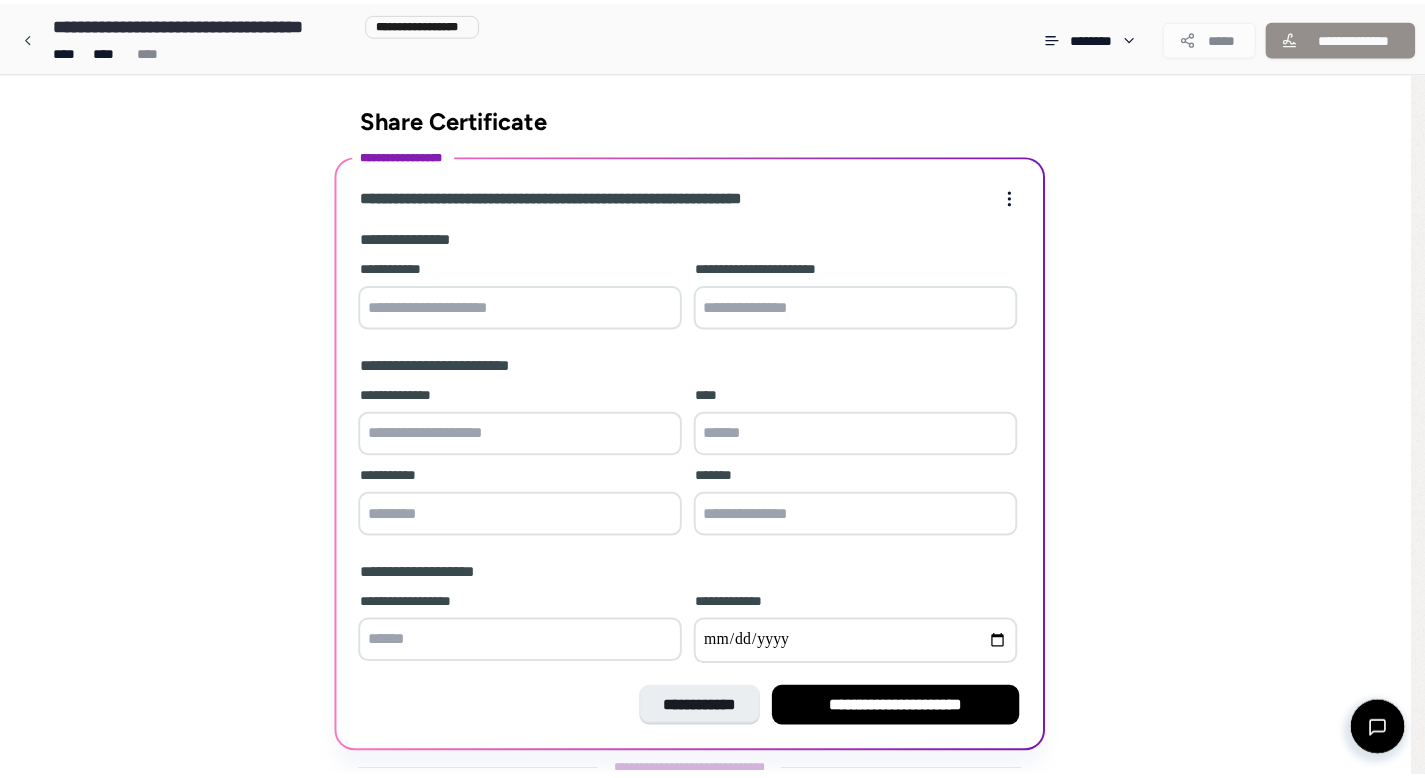 scroll, scrollTop: 54, scrollLeft: 0, axis: vertical 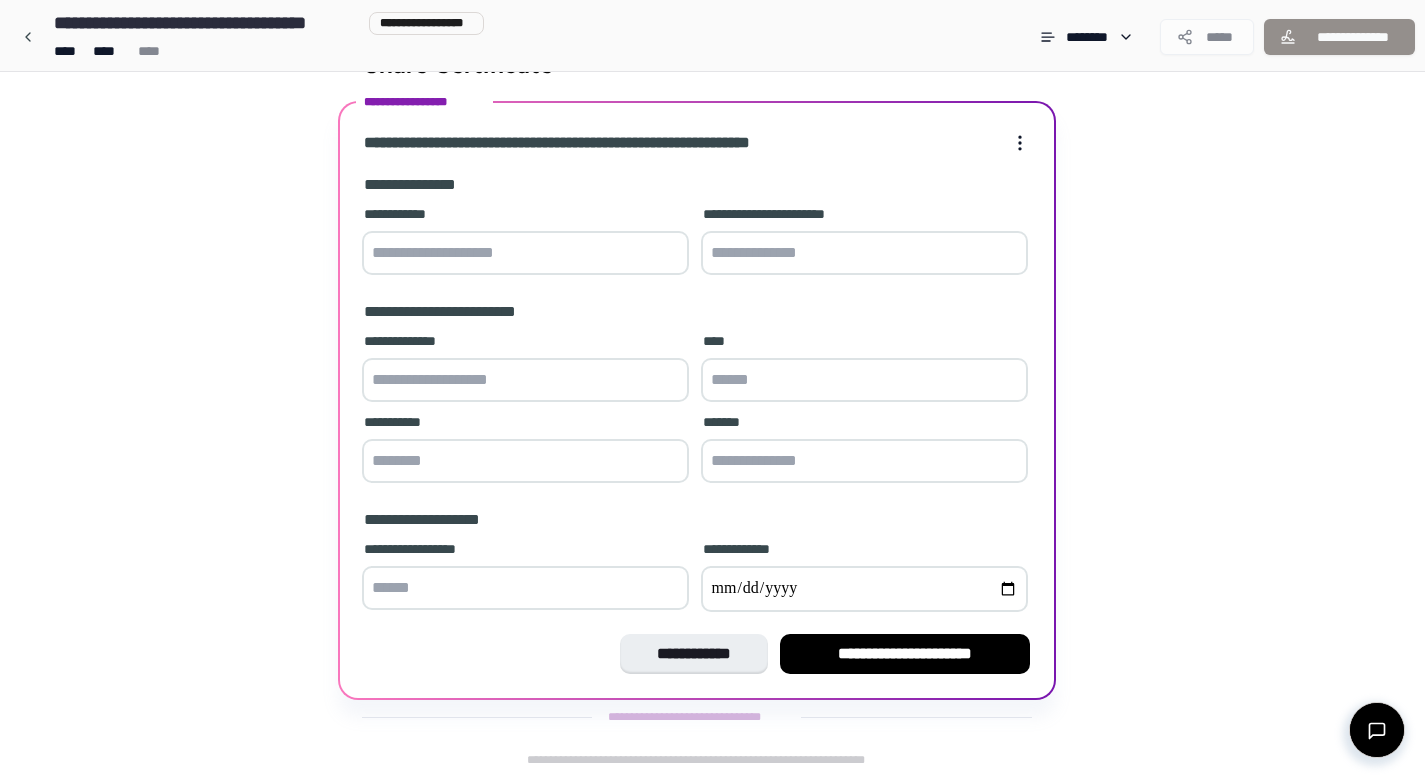 click at bounding box center (525, 253) 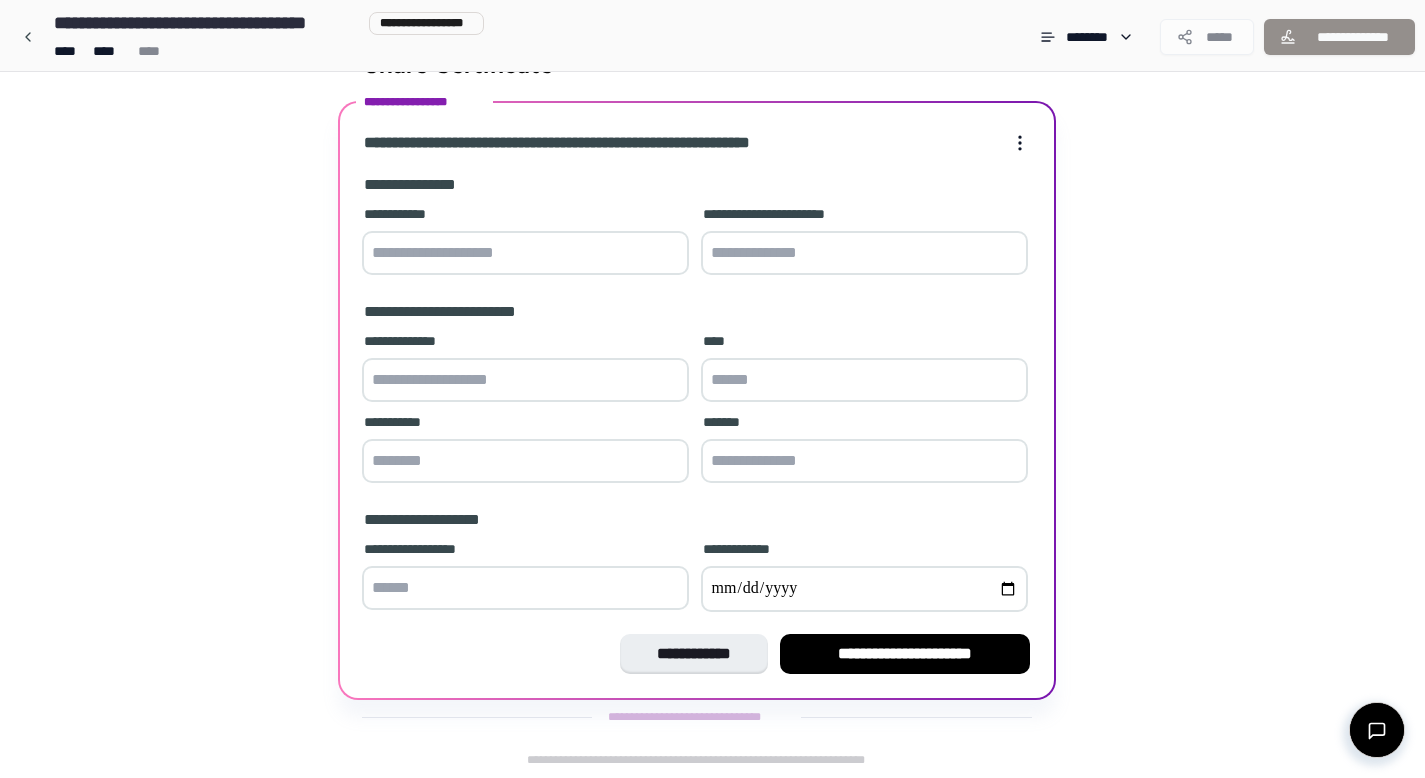 paste on "**********" 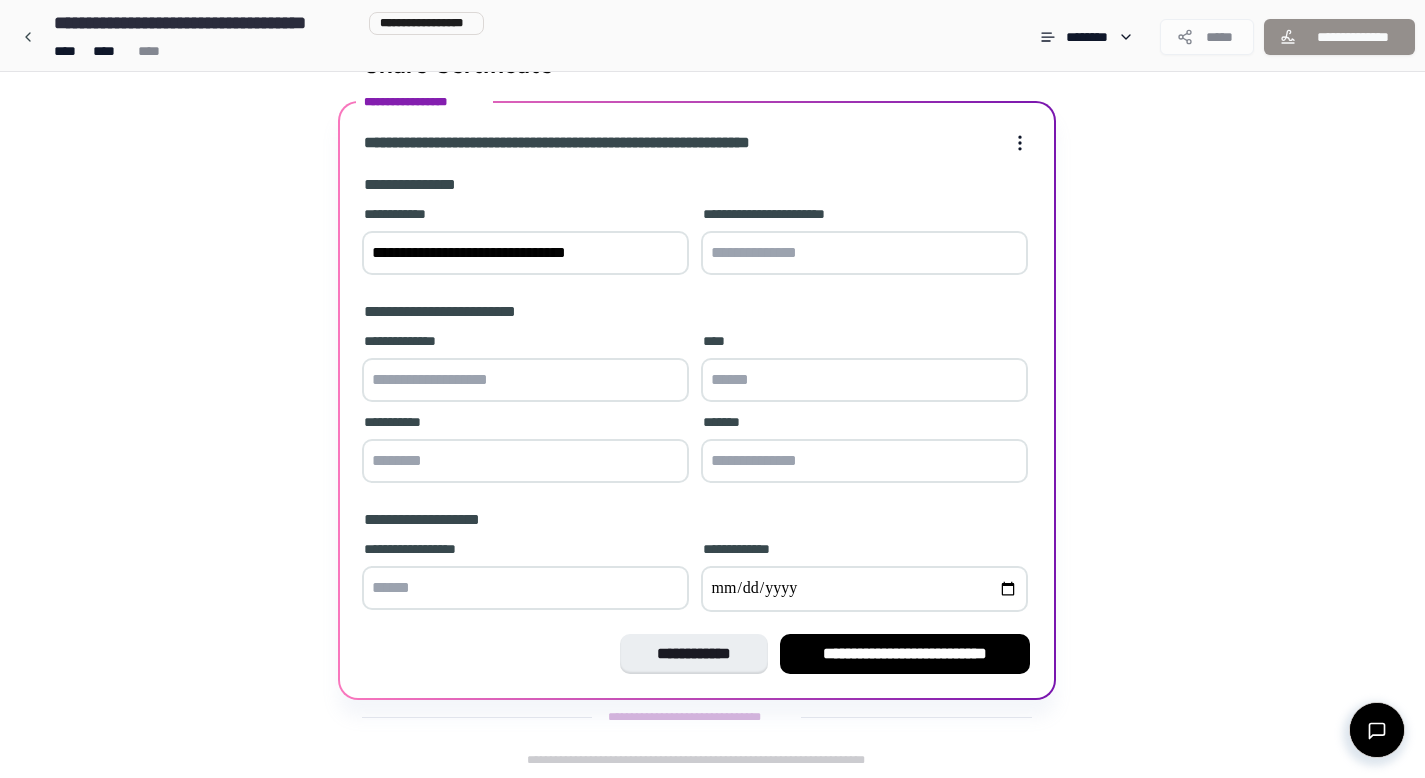drag, startPoint x: 613, startPoint y: 251, endPoint x: 392, endPoint y: 244, distance: 221.11082 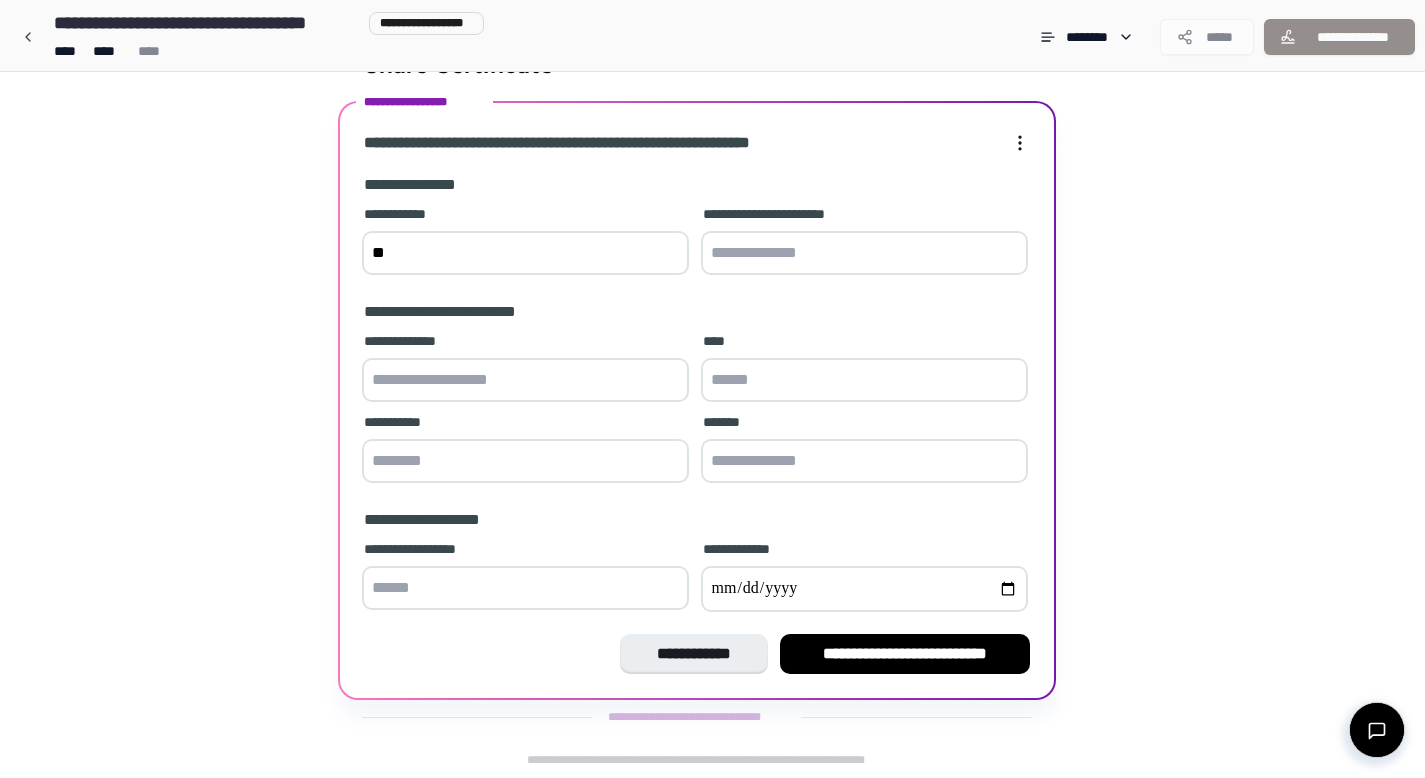 type on "*" 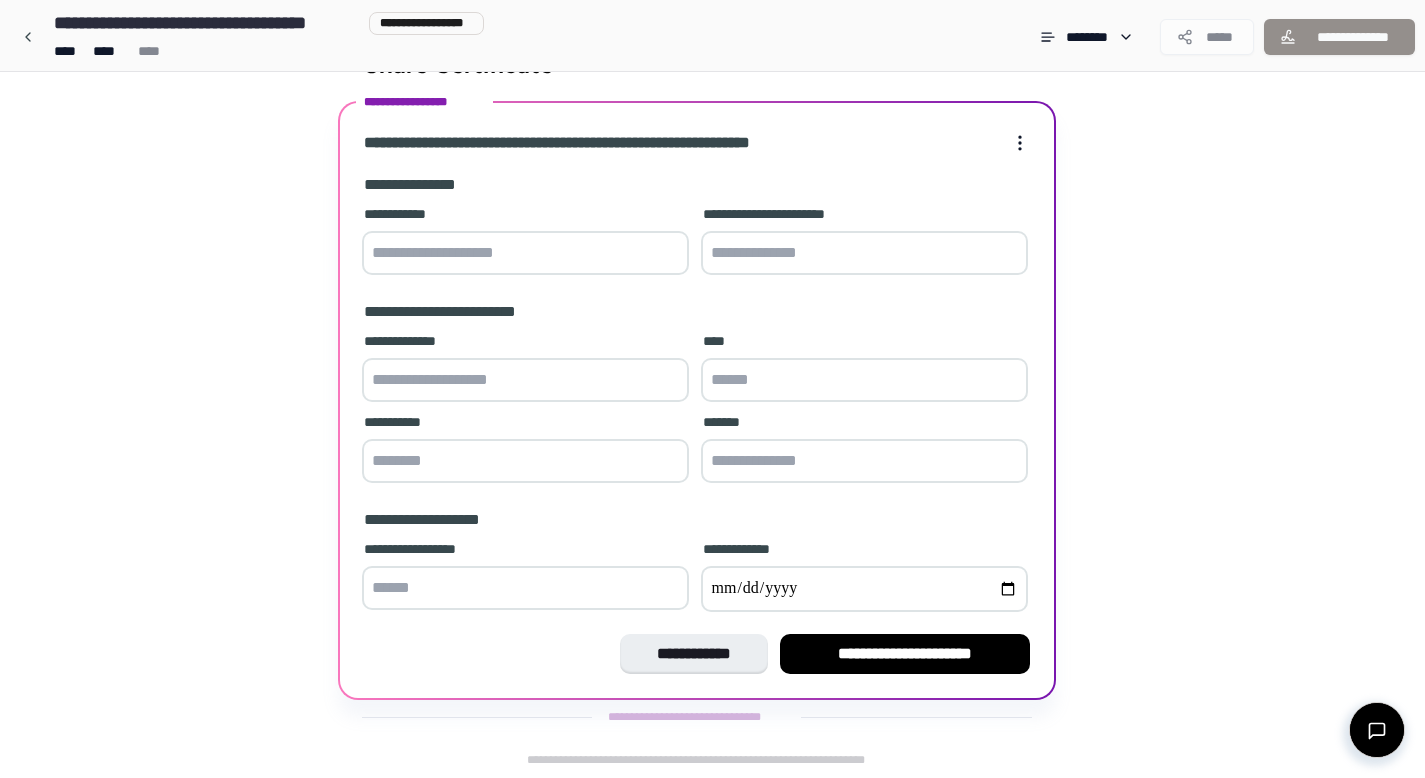 paste on "**********" 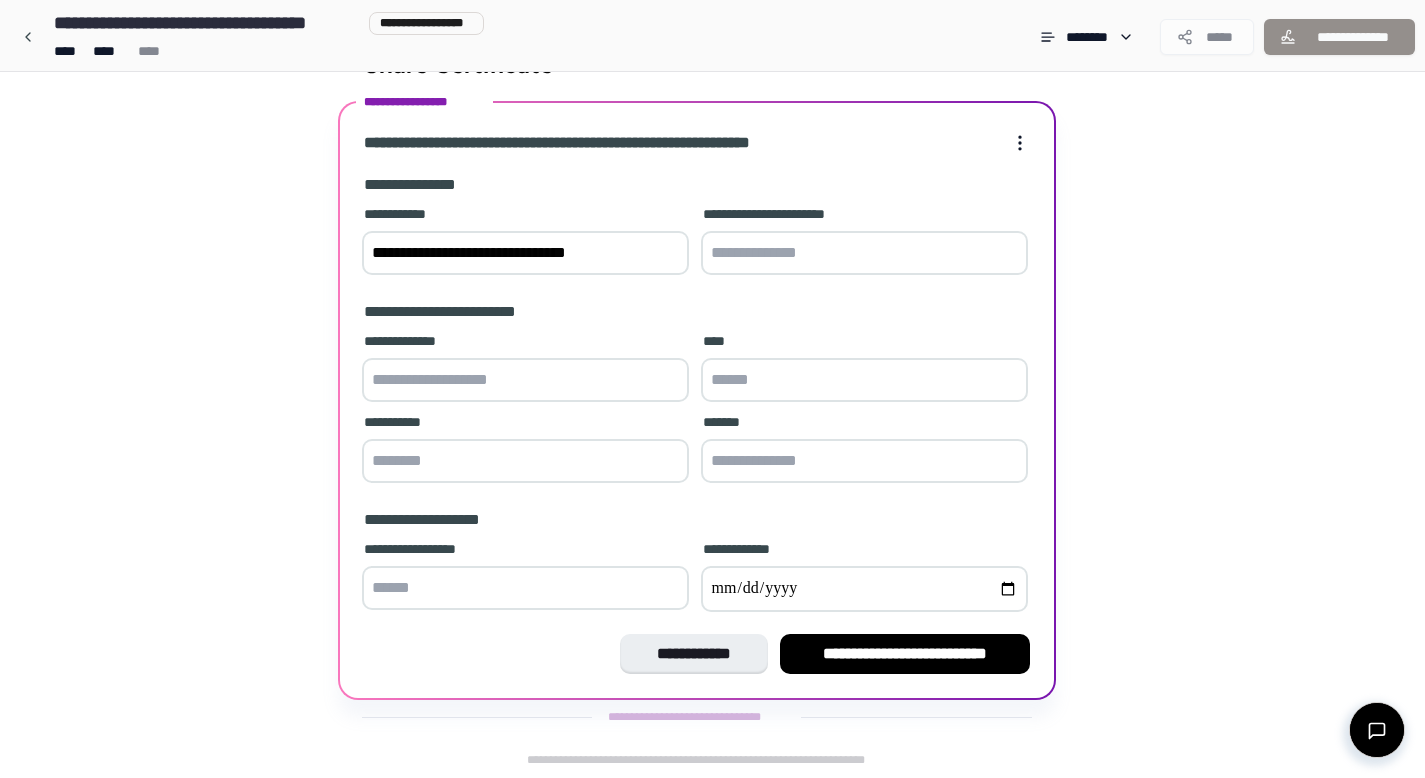 drag, startPoint x: 670, startPoint y: 258, endPoint x: 159, endPoint y: 230, distance: 511.76654 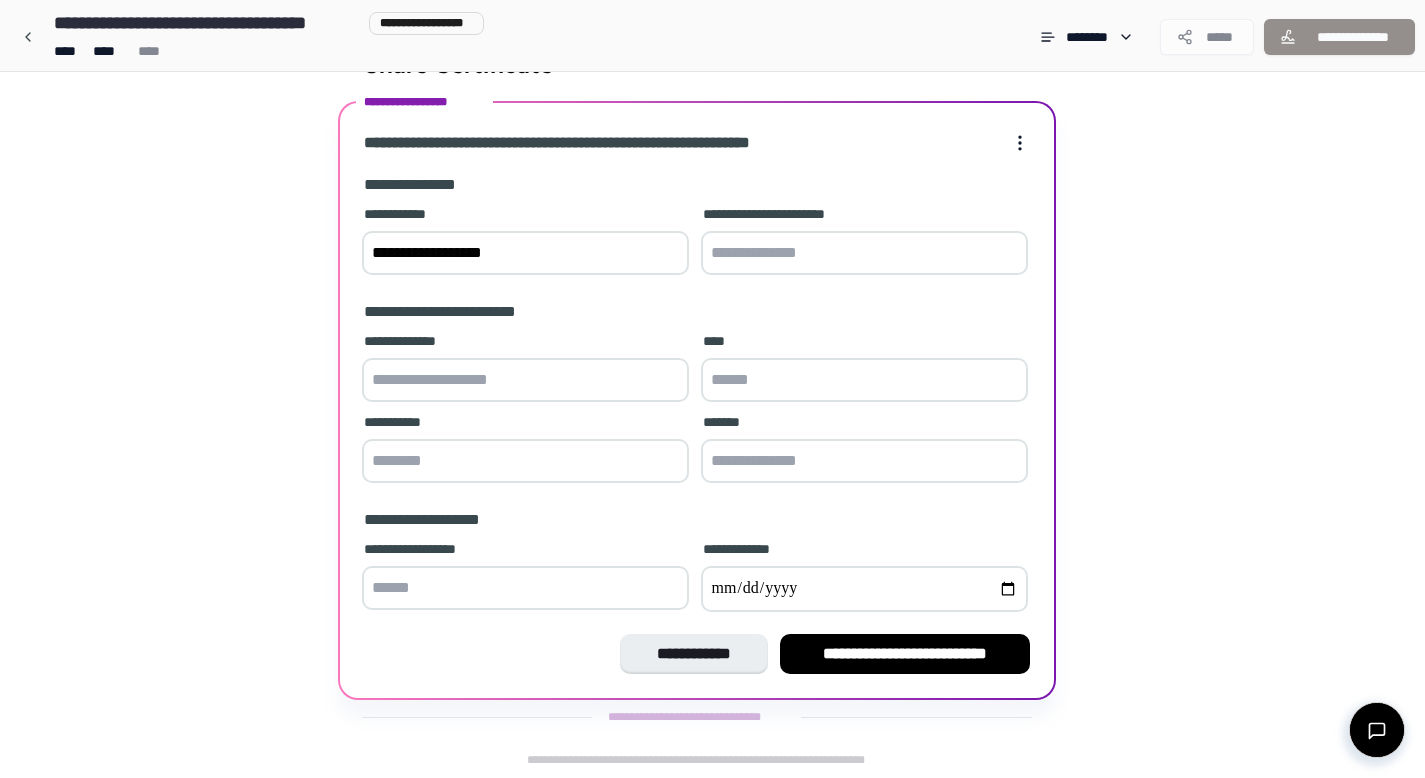 type on "**********" 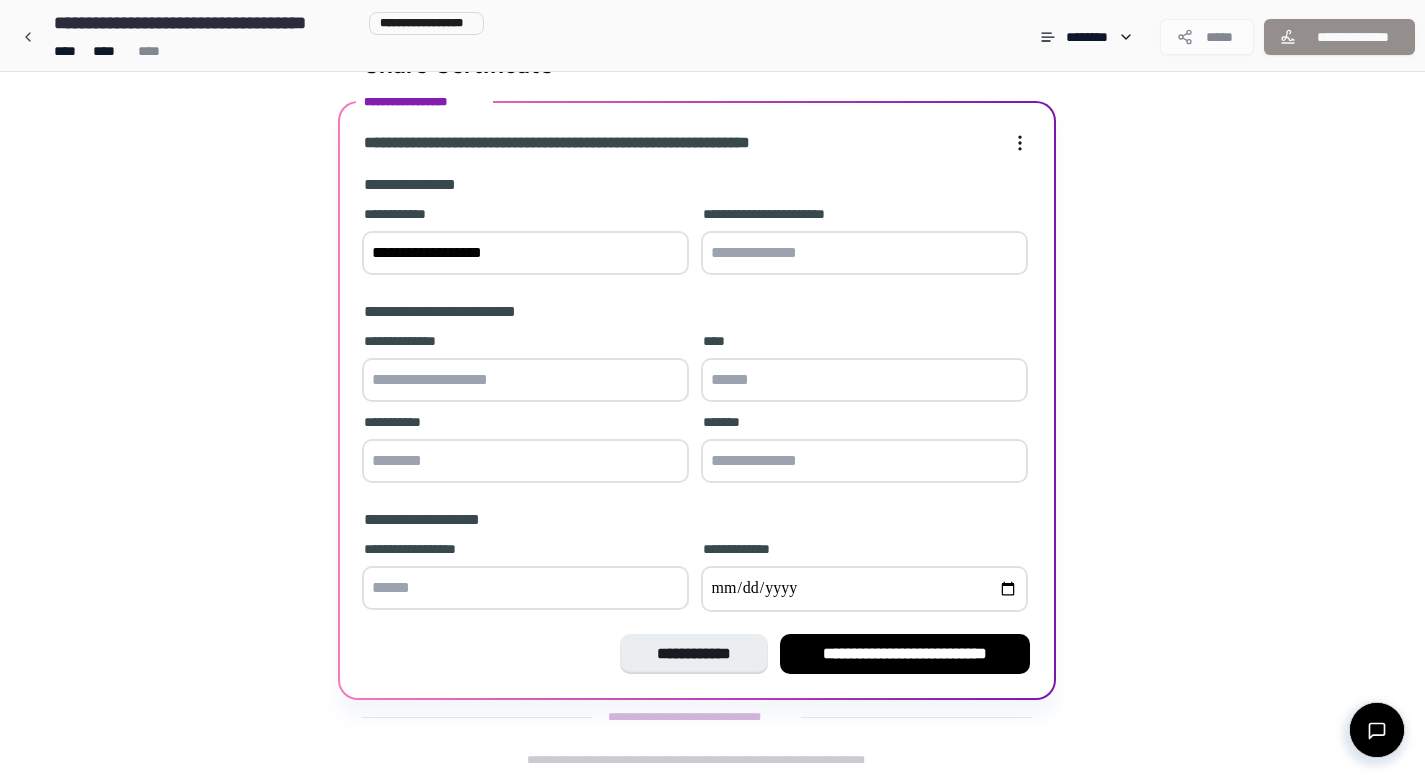 click at bounding box center (864, 253) 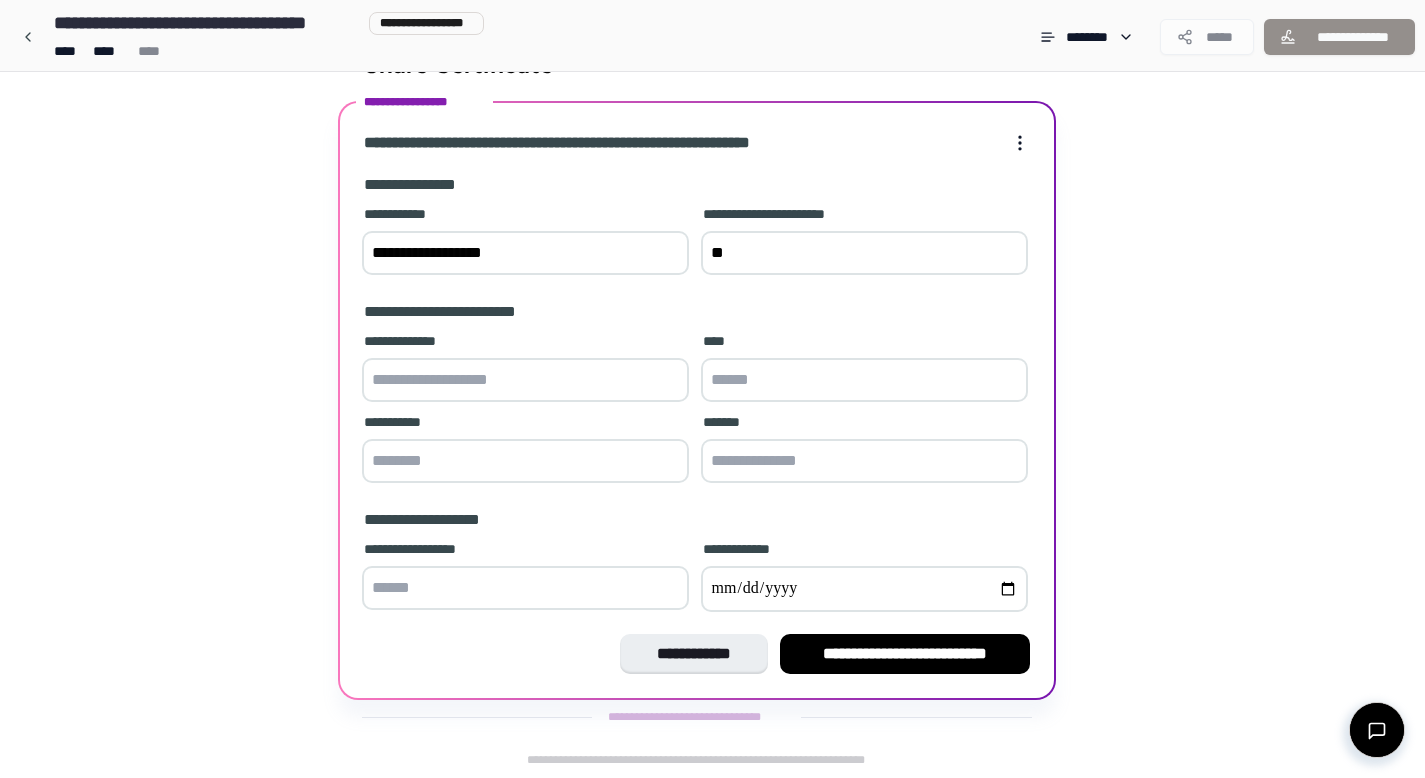 type on "*" 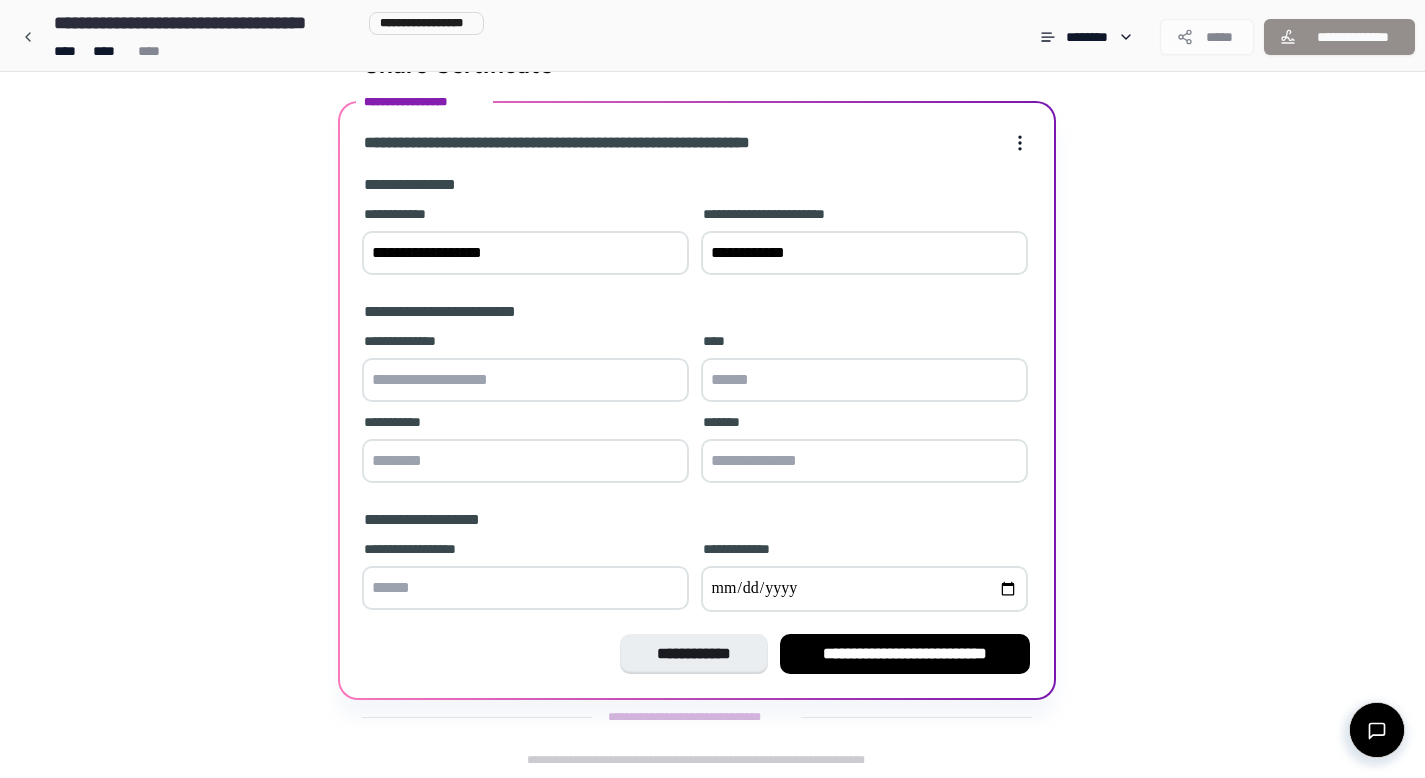 type on "**********" 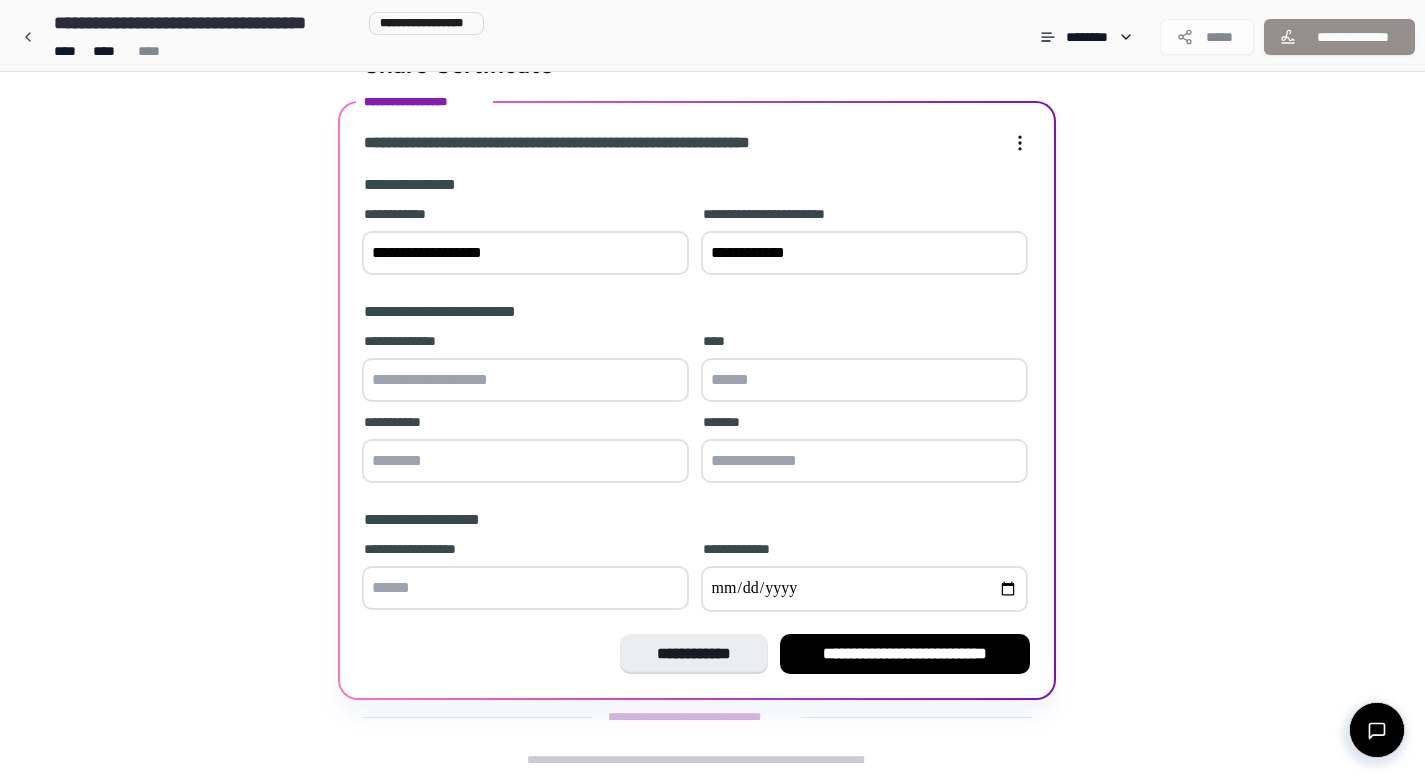 click at bounding box center (525, 380) 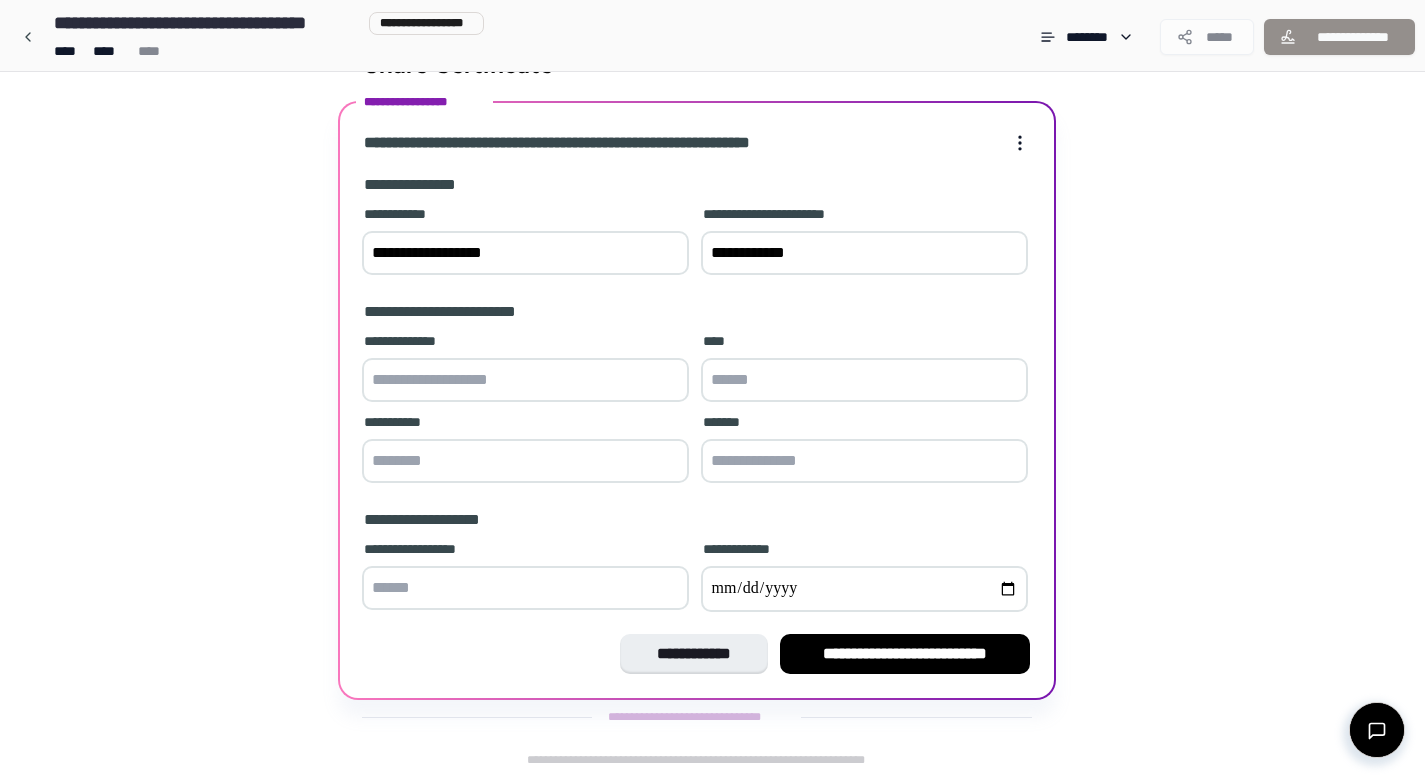 paste on "**********" 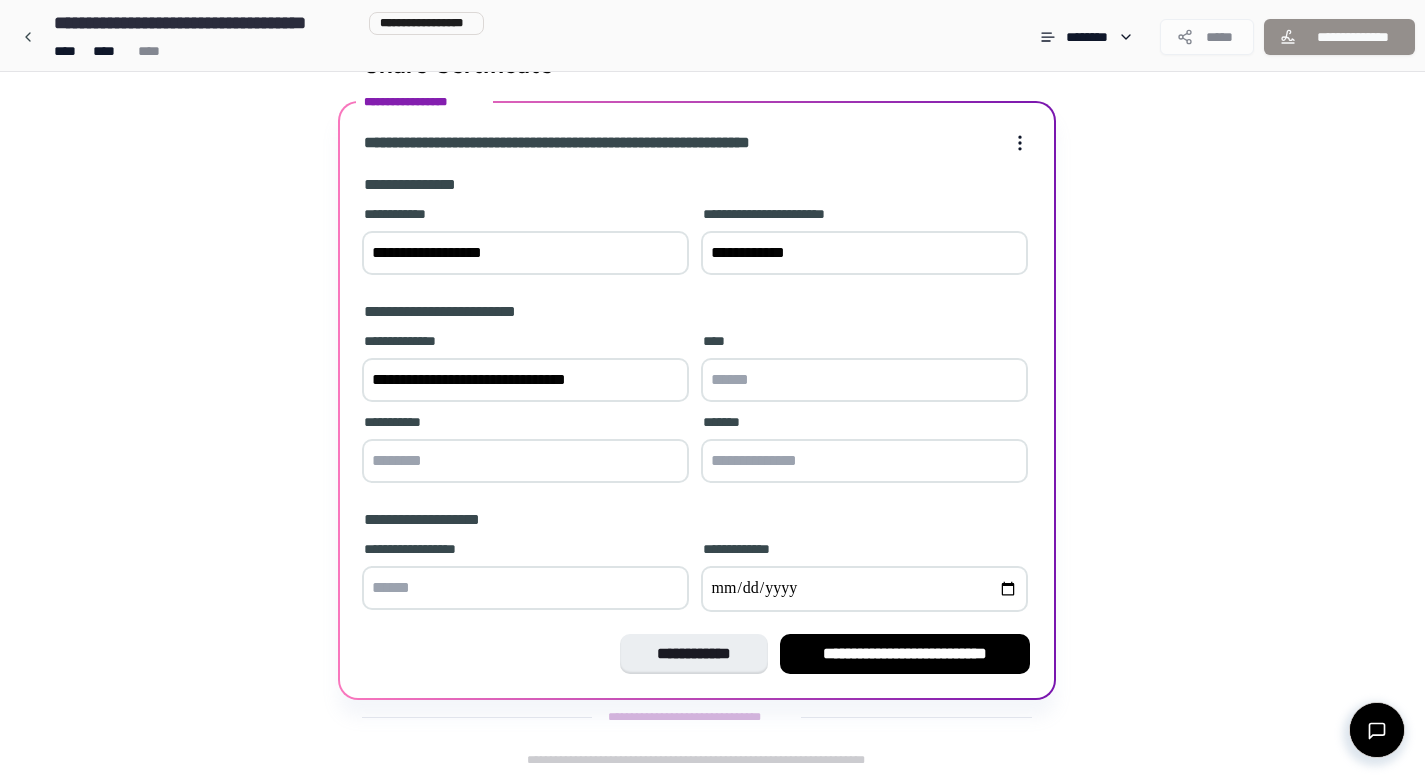 type on "**********" 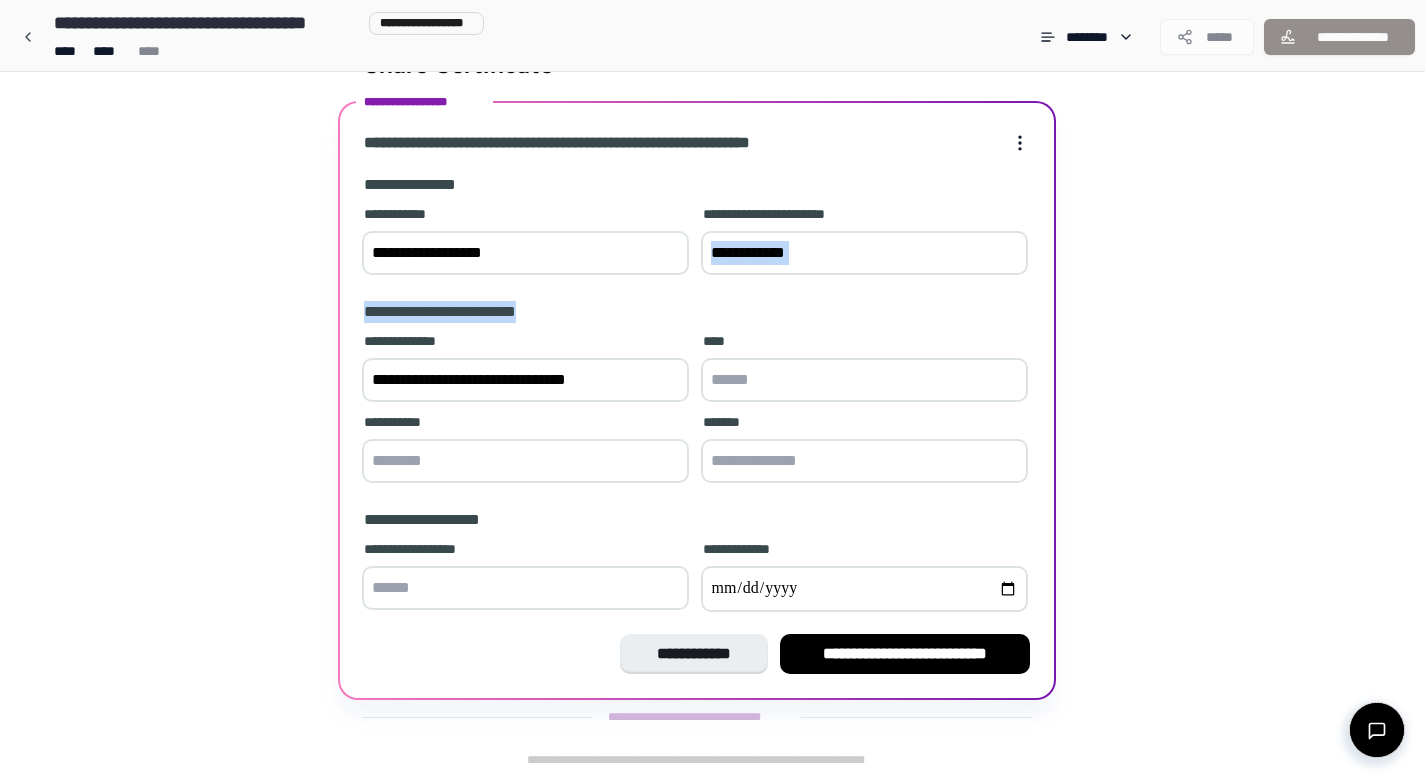 drag, startPoint x: 699, startPoint y: 314, endPoint x: 663, endPoint y: 330, distance: 39.39543 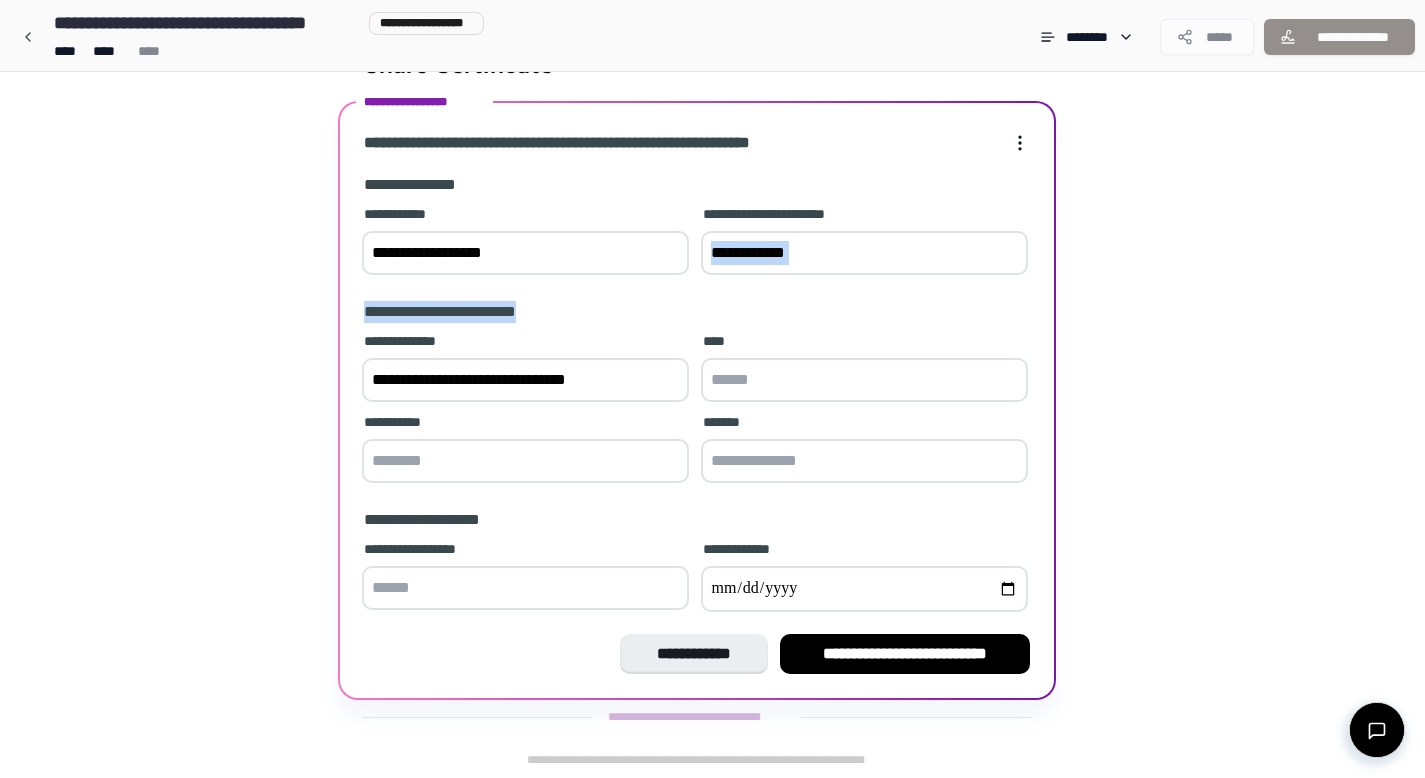 click on "**********" at bounding box center (697, 396) 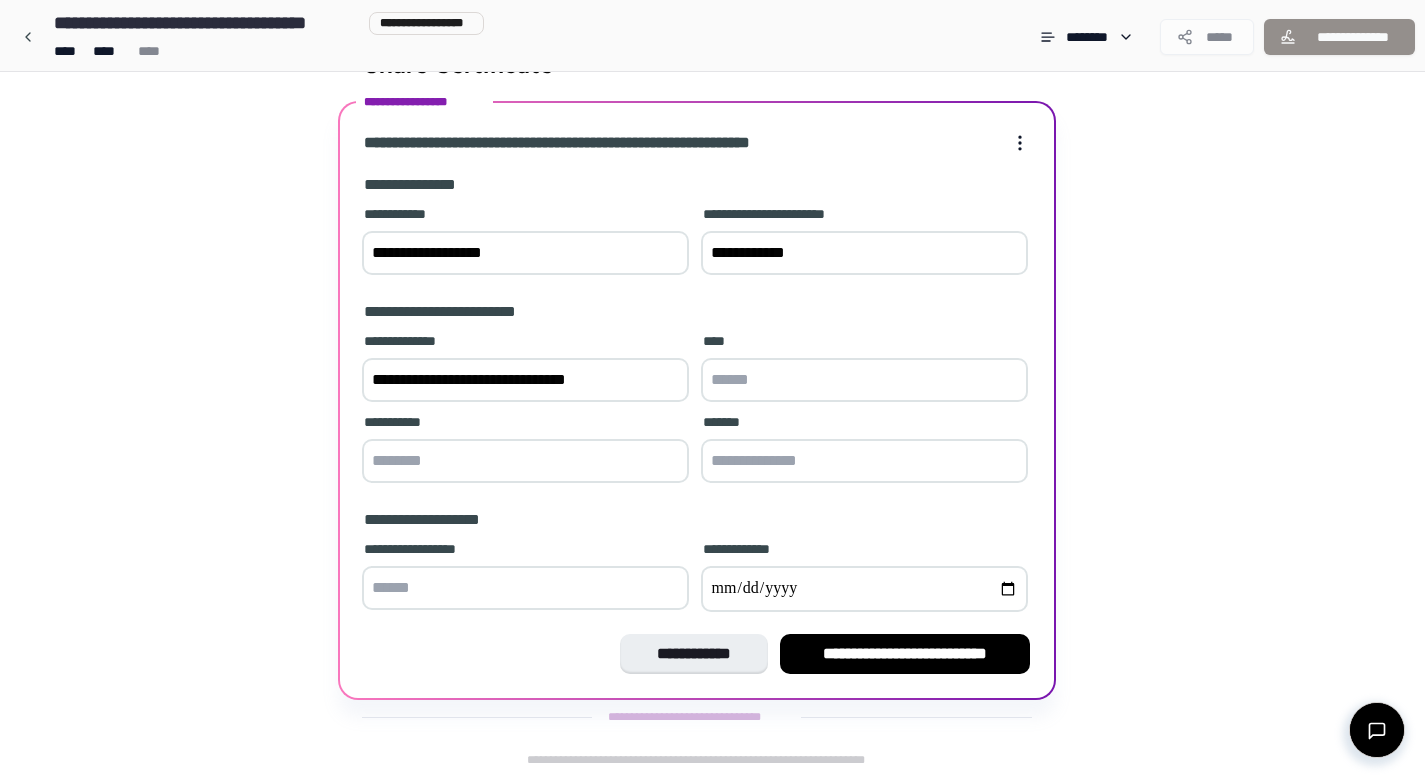click on "**********" at bounding box center [525, 380] 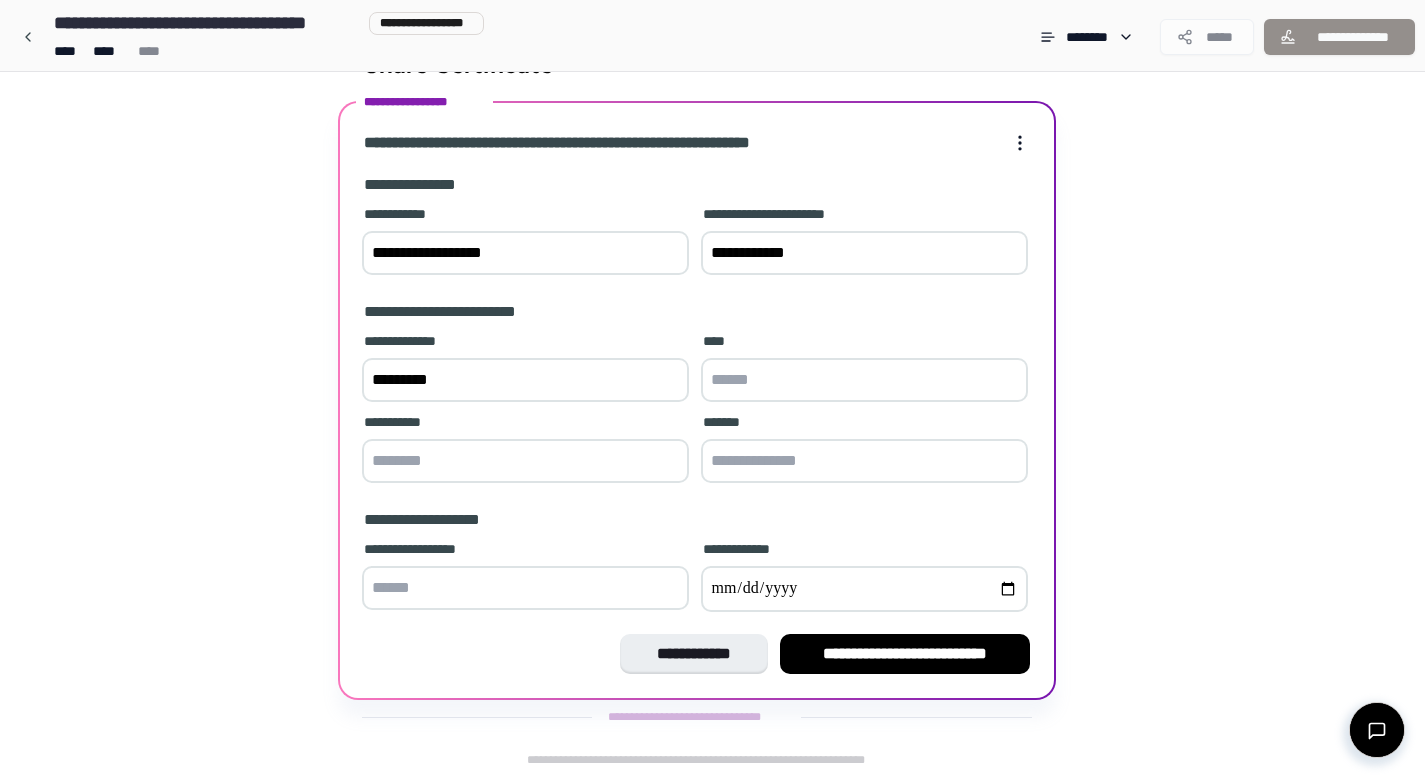 type on "*********" 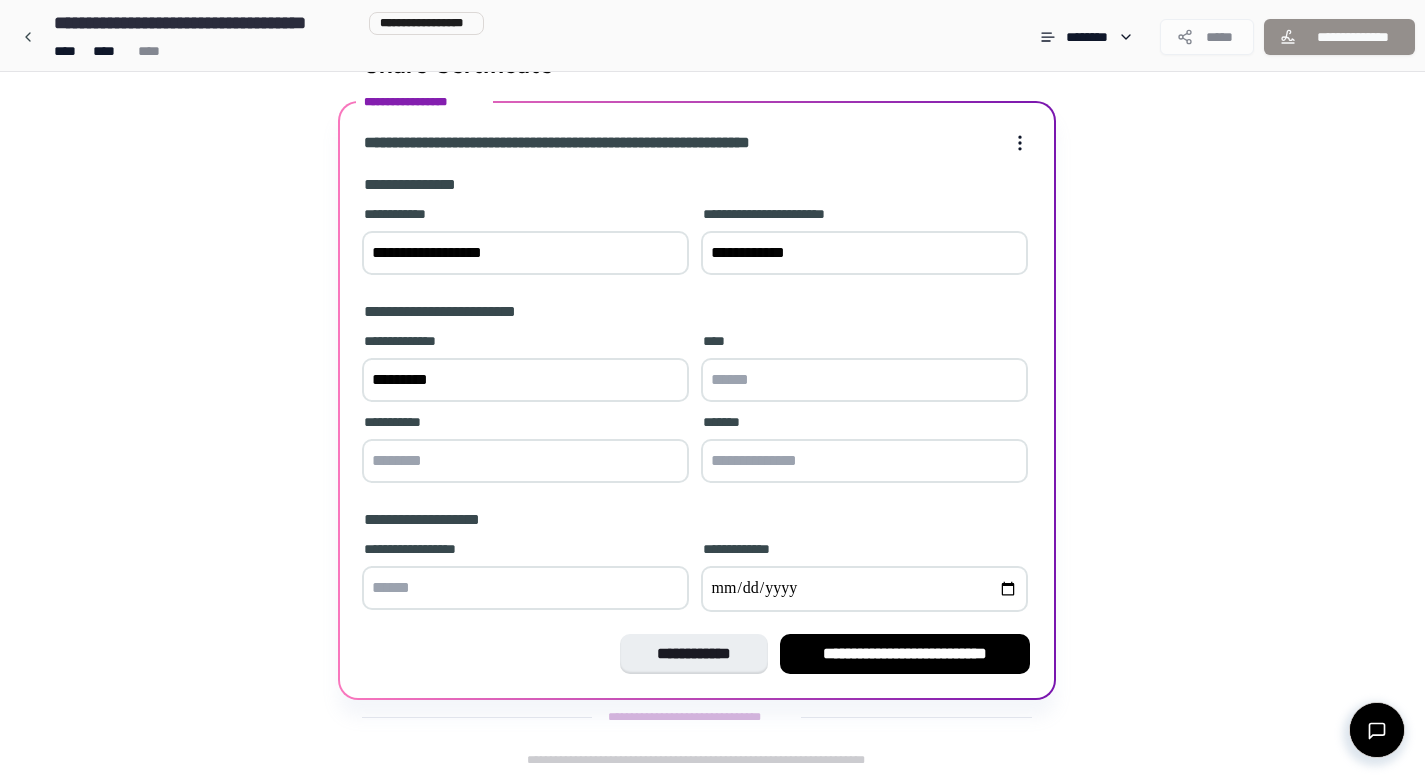 click at bounding box center [864, 380] 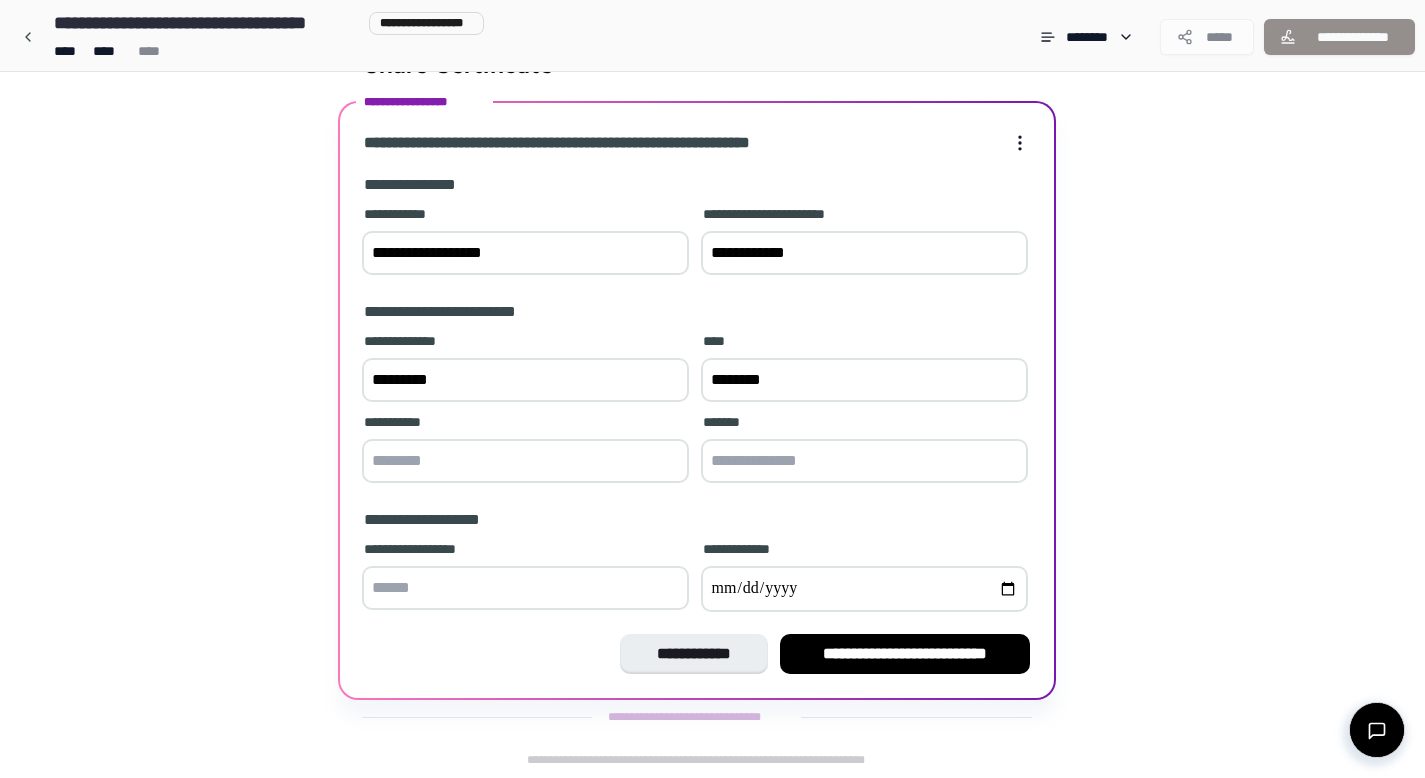 type on "********" 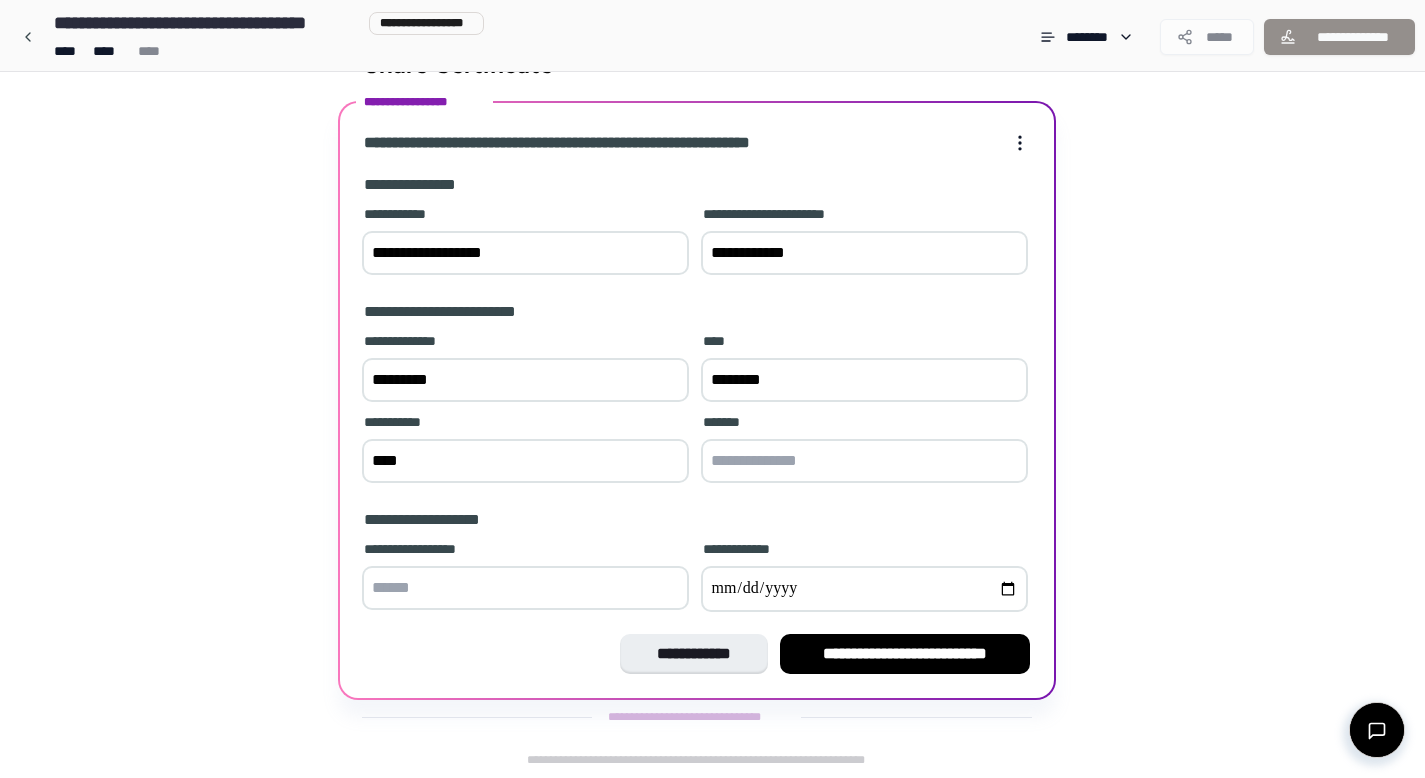 type on "****" 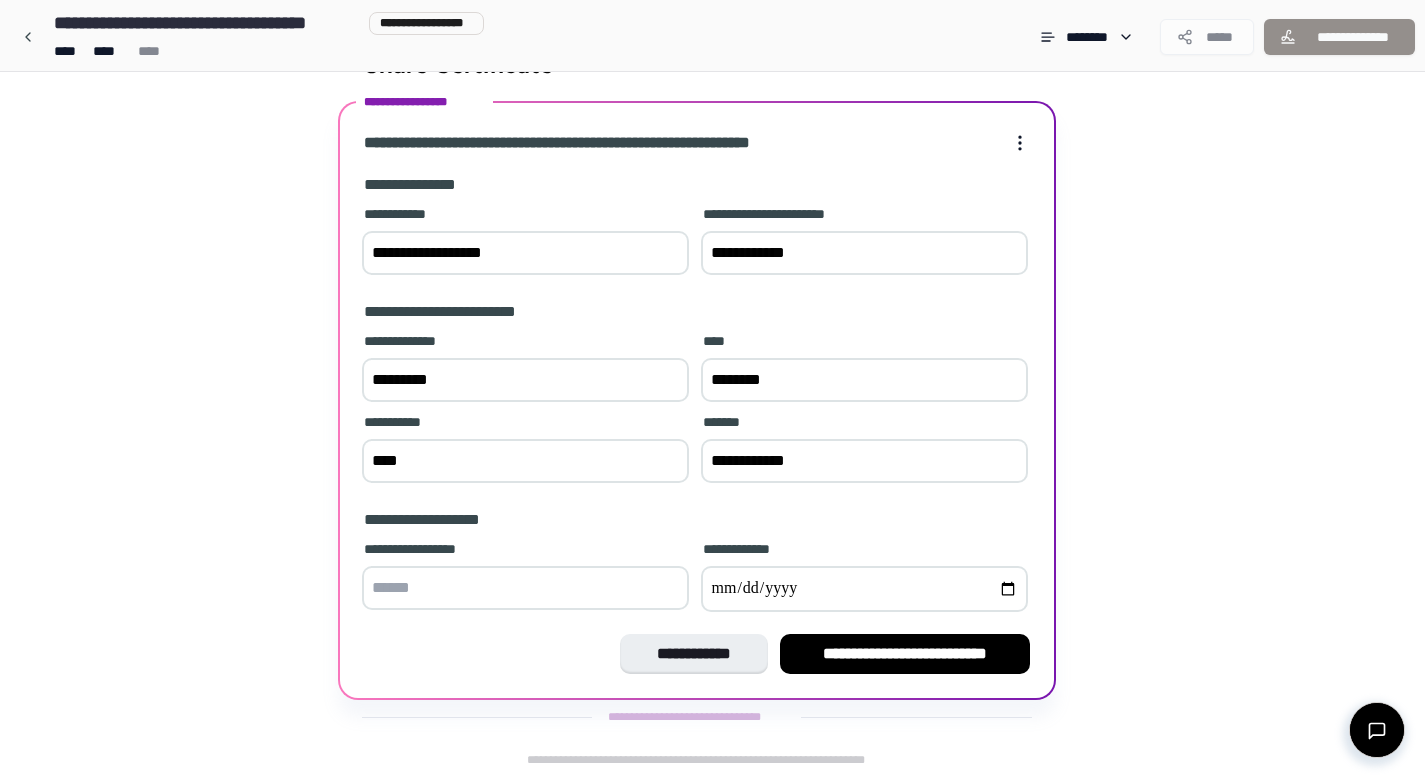 type on "**********" 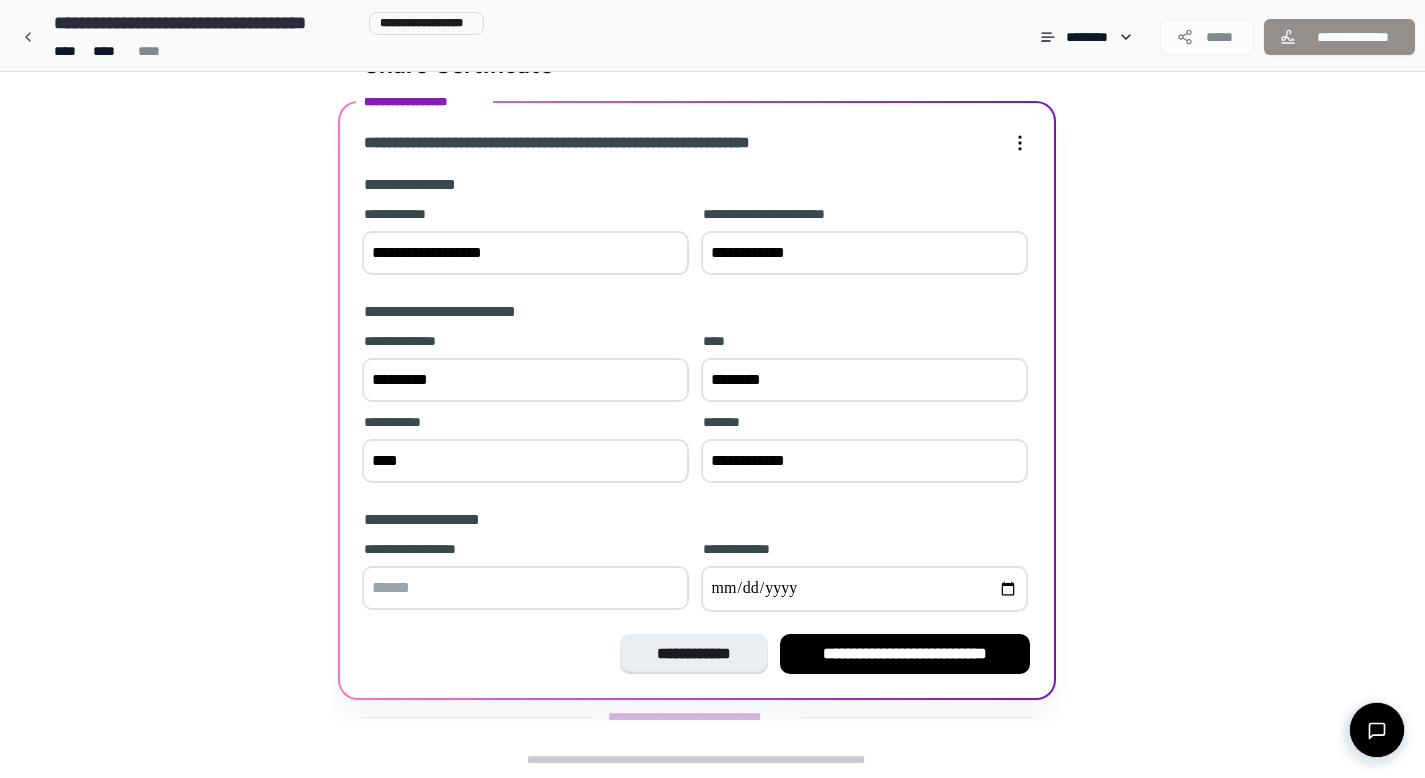 click at bounding box center (525, 588) 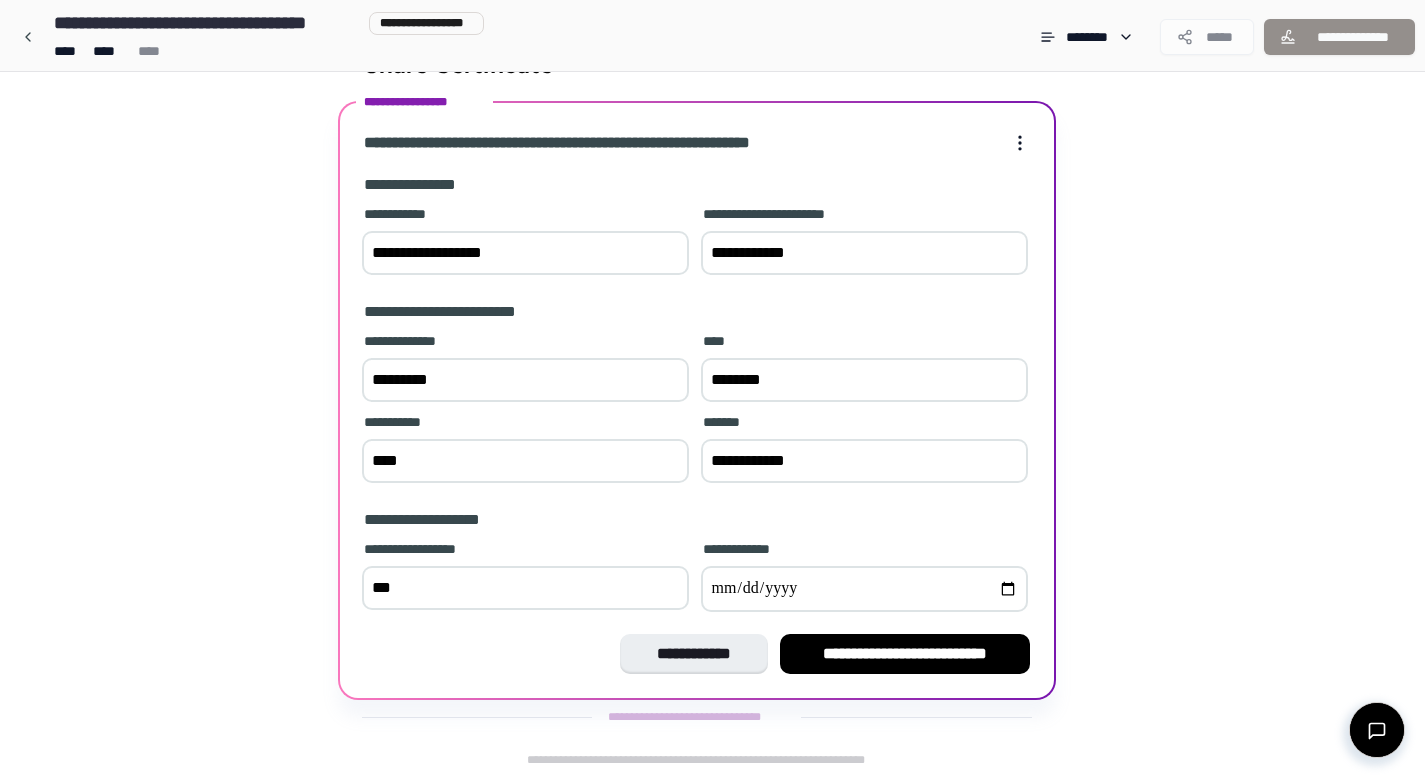 type on "***" 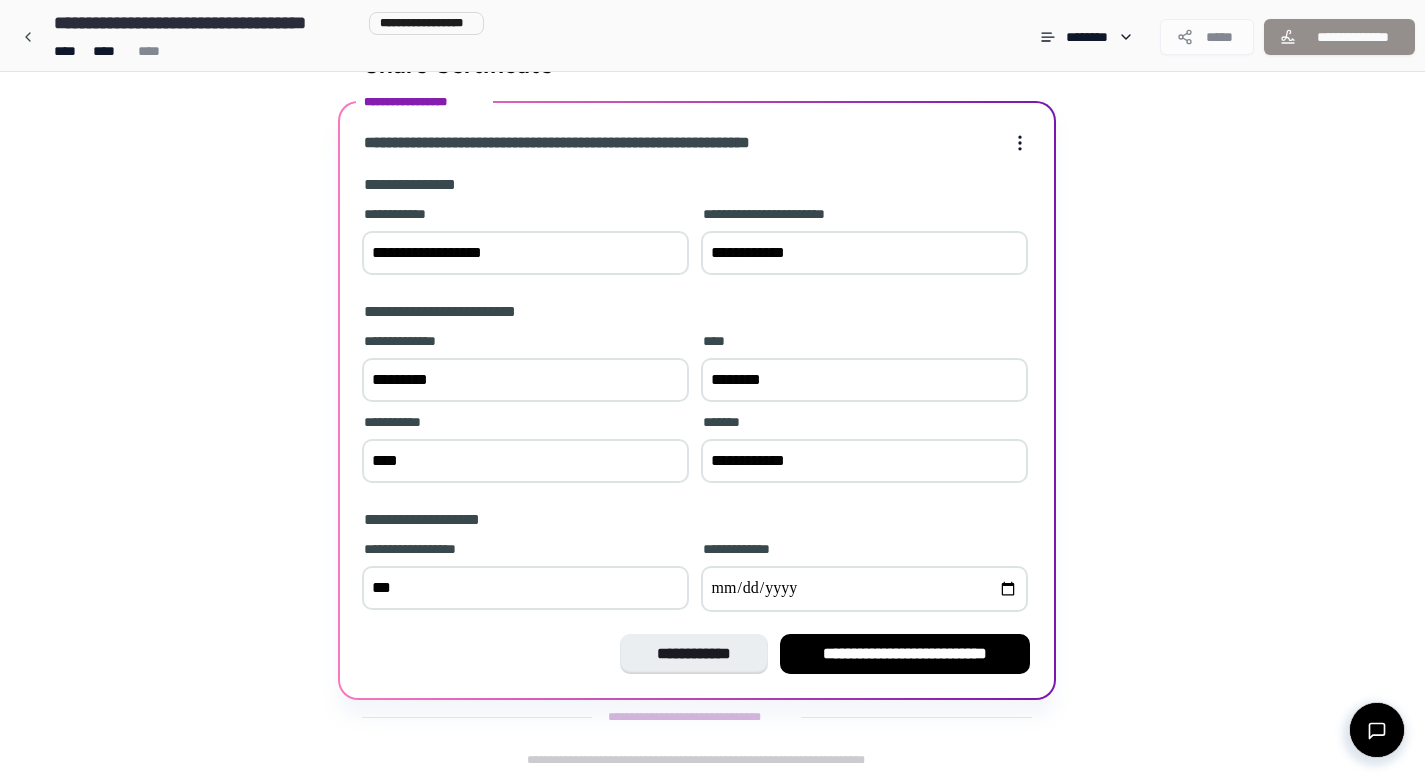 click at bounding box center [864, 589] 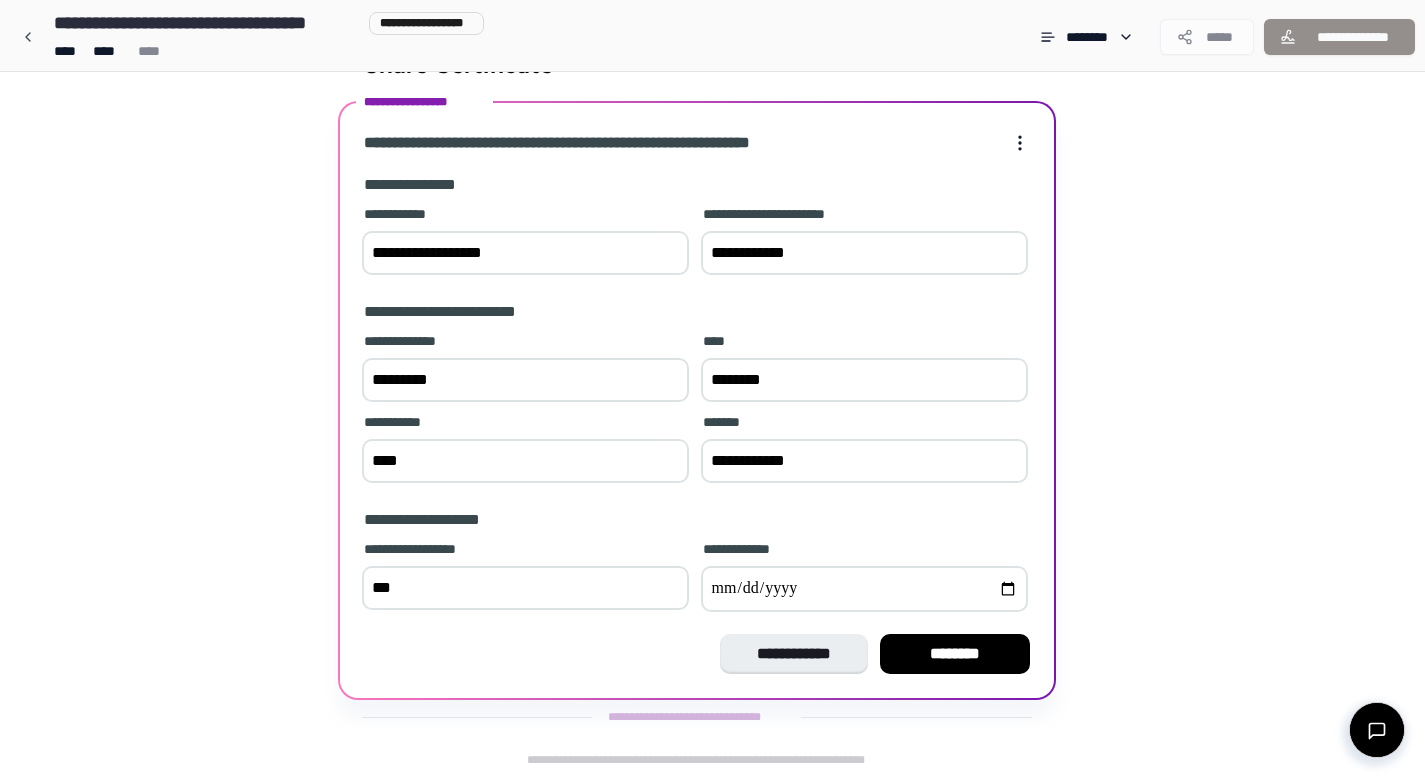 type on "**********" 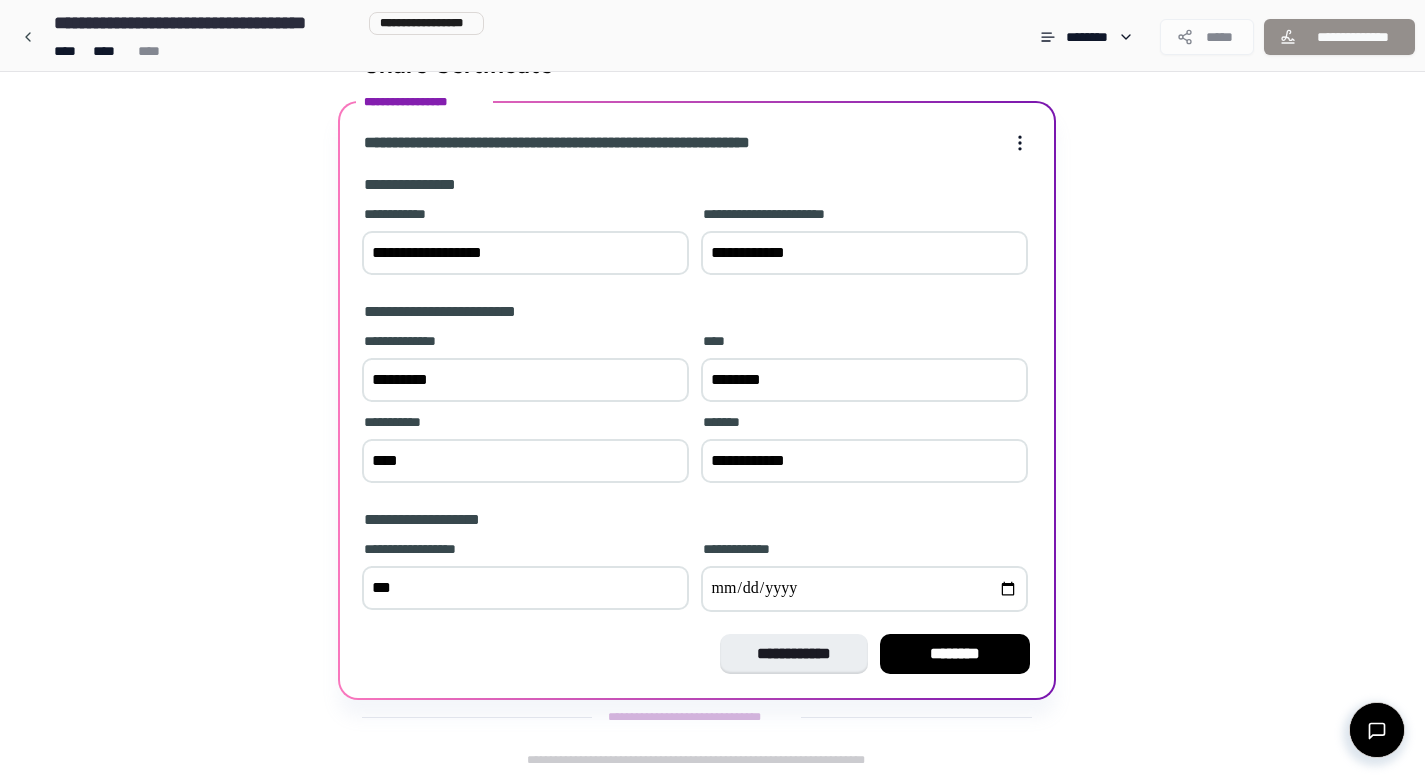 click on "********" at bounding box center [955, 654] 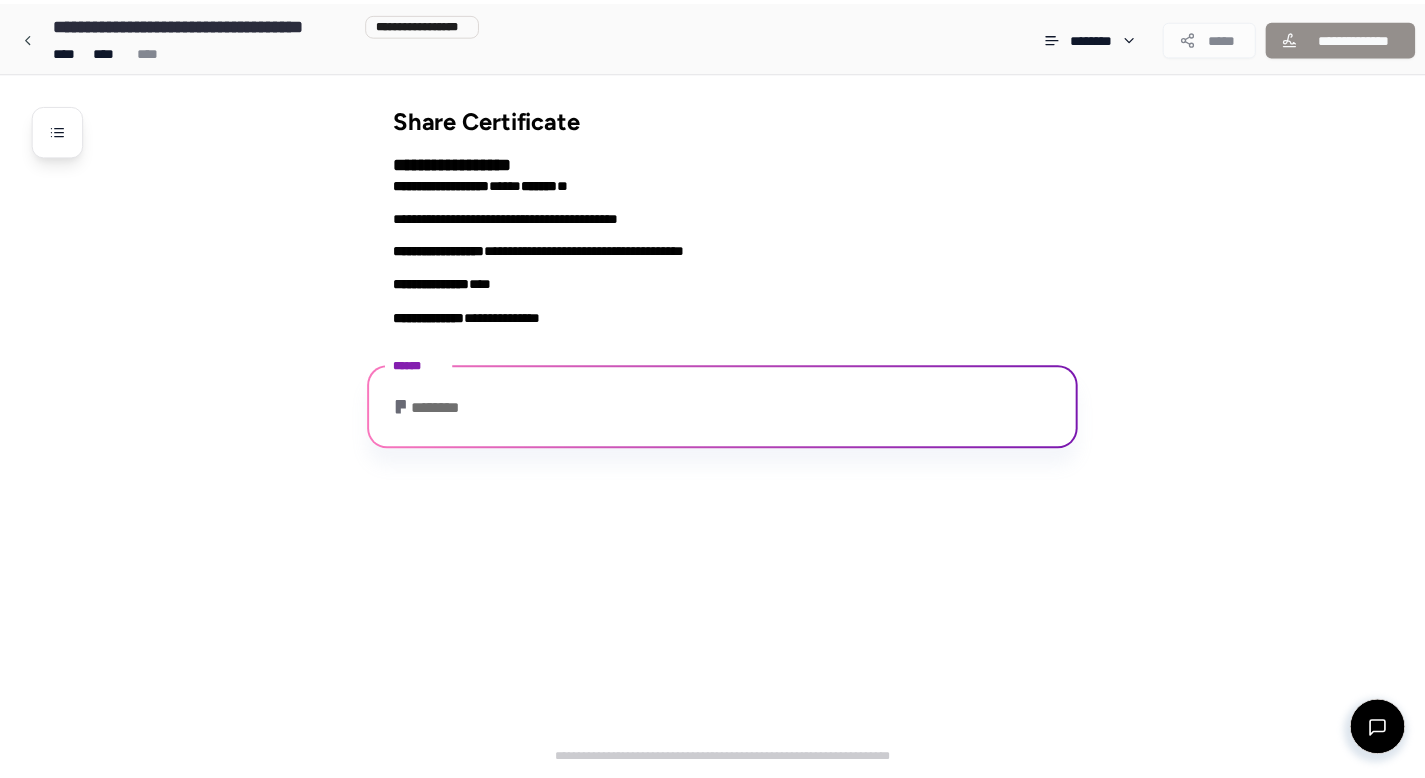 scroll, scrollTop: 216, scrollLeft: 0, axis: vertical 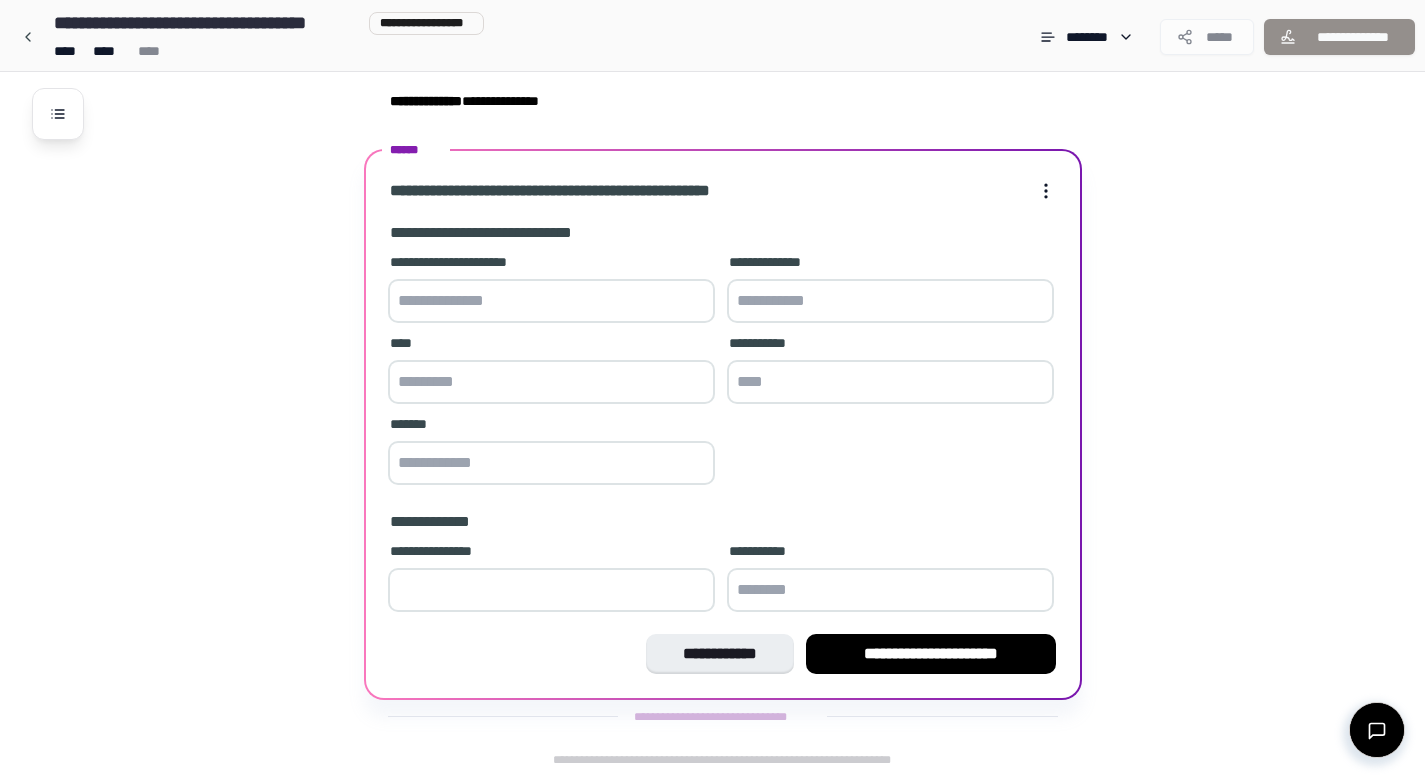 click at bounding box center (551, 301) 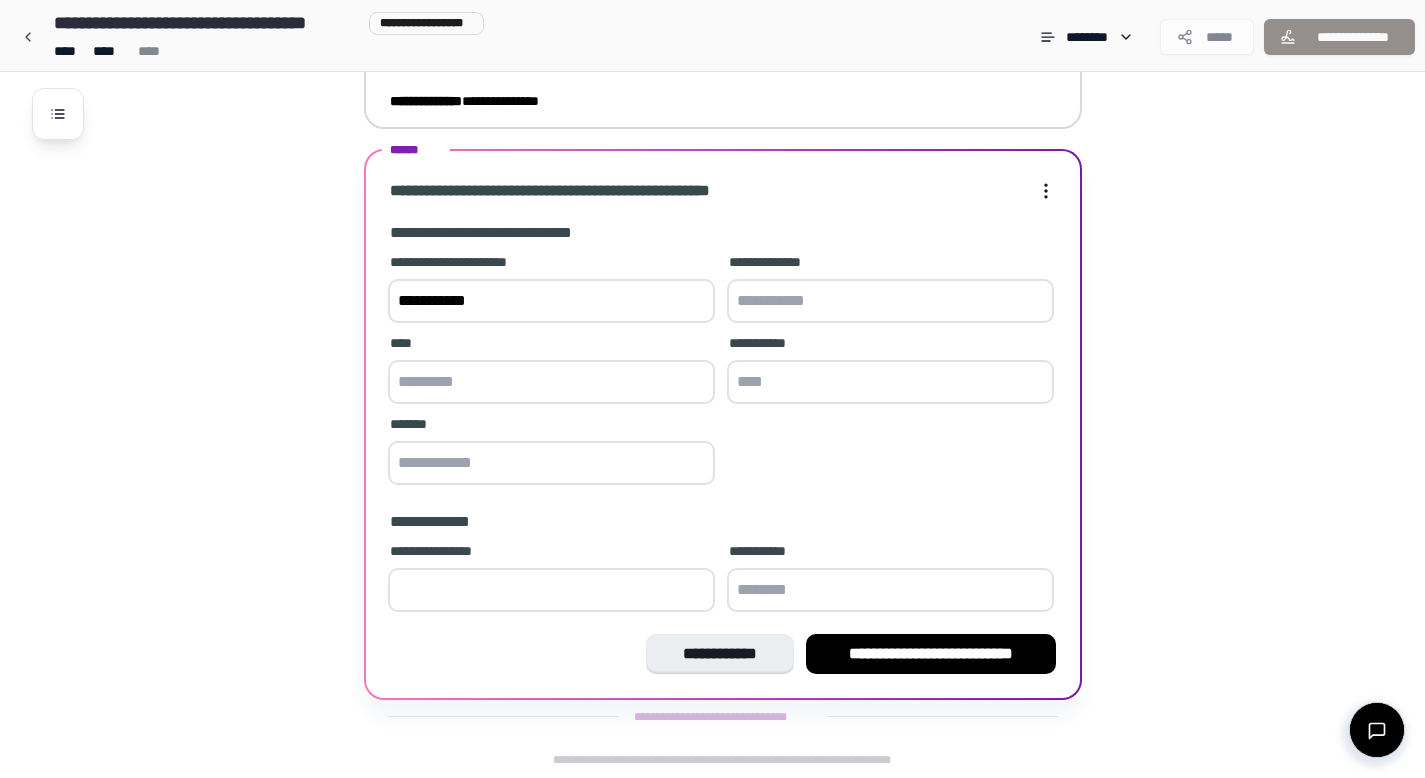 type on "**********" 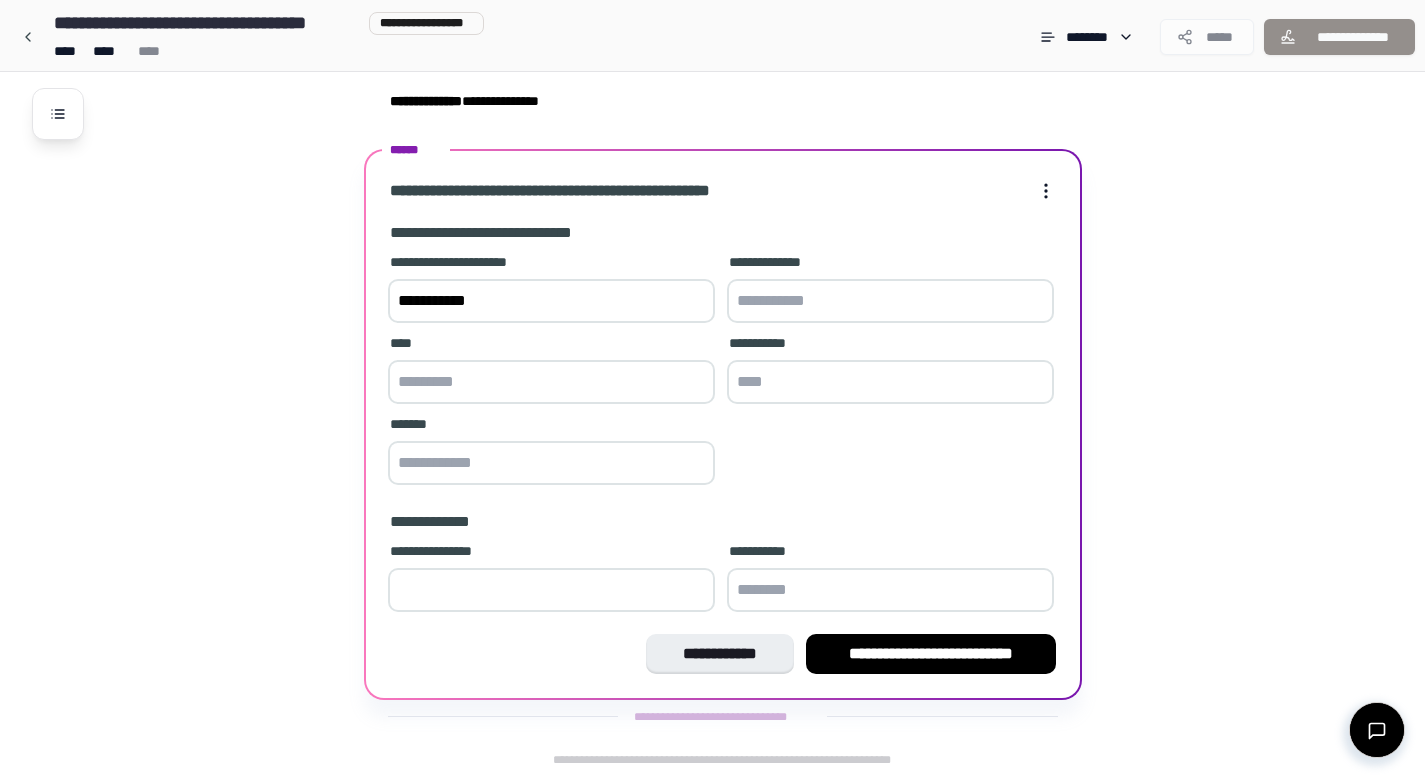 click at bounding box center [890, 301] 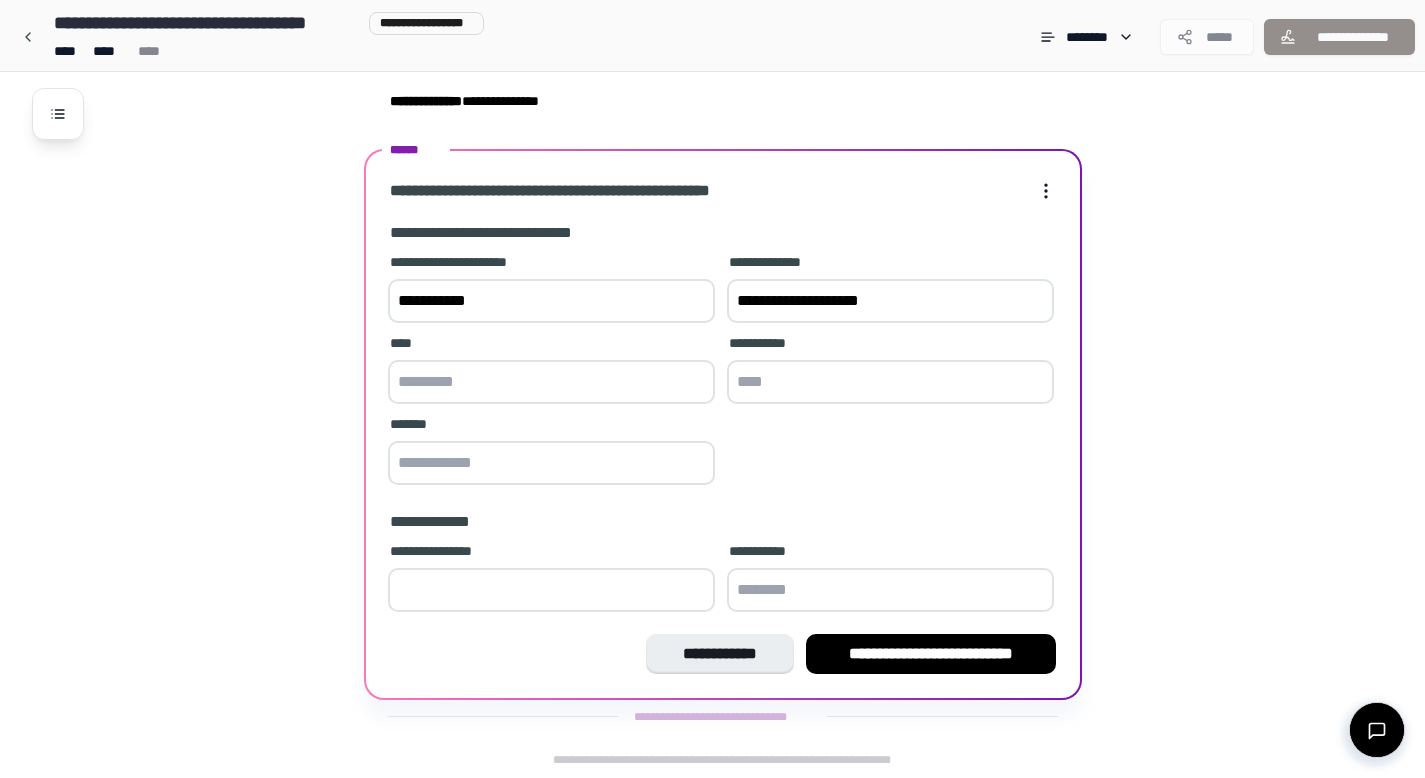 type on "**********" 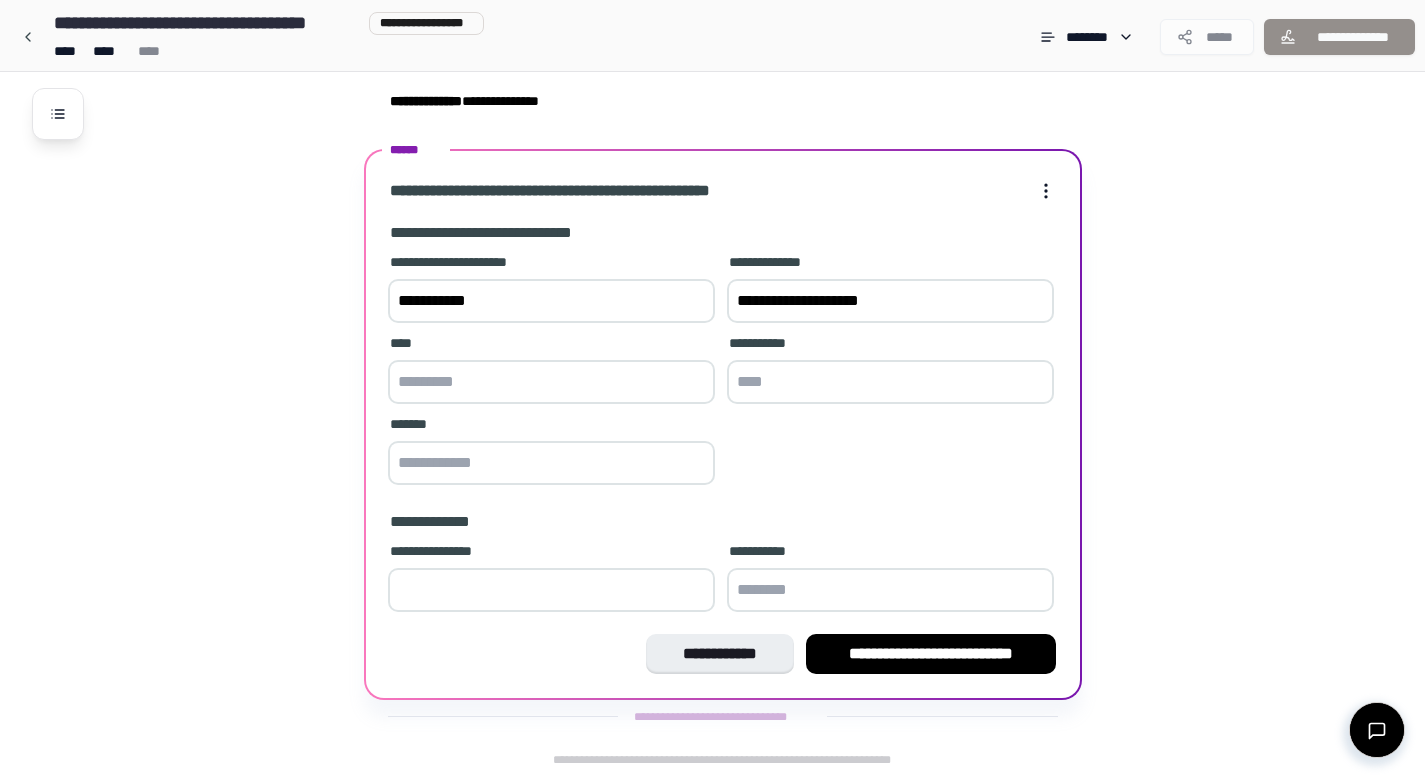 click at bounding box center (551, 382) 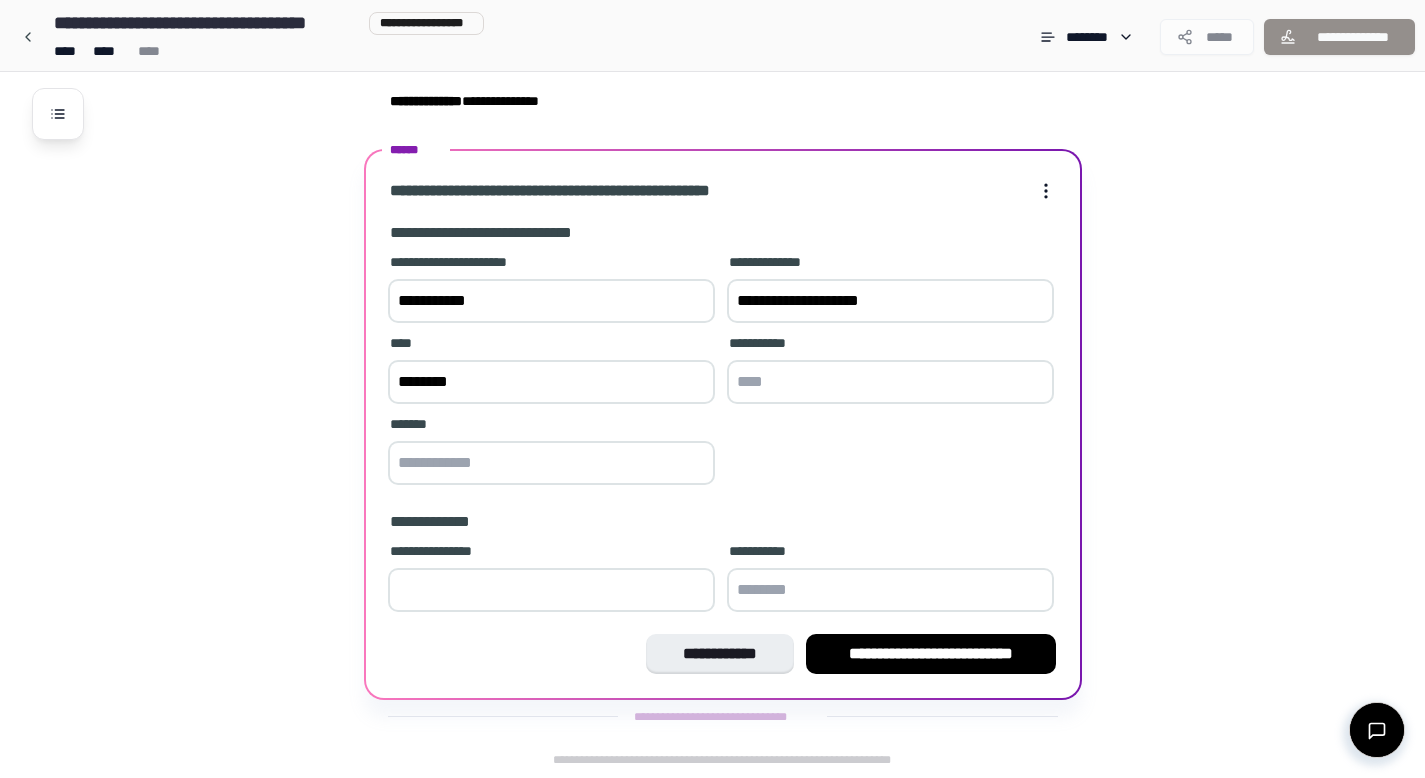 type on "********" 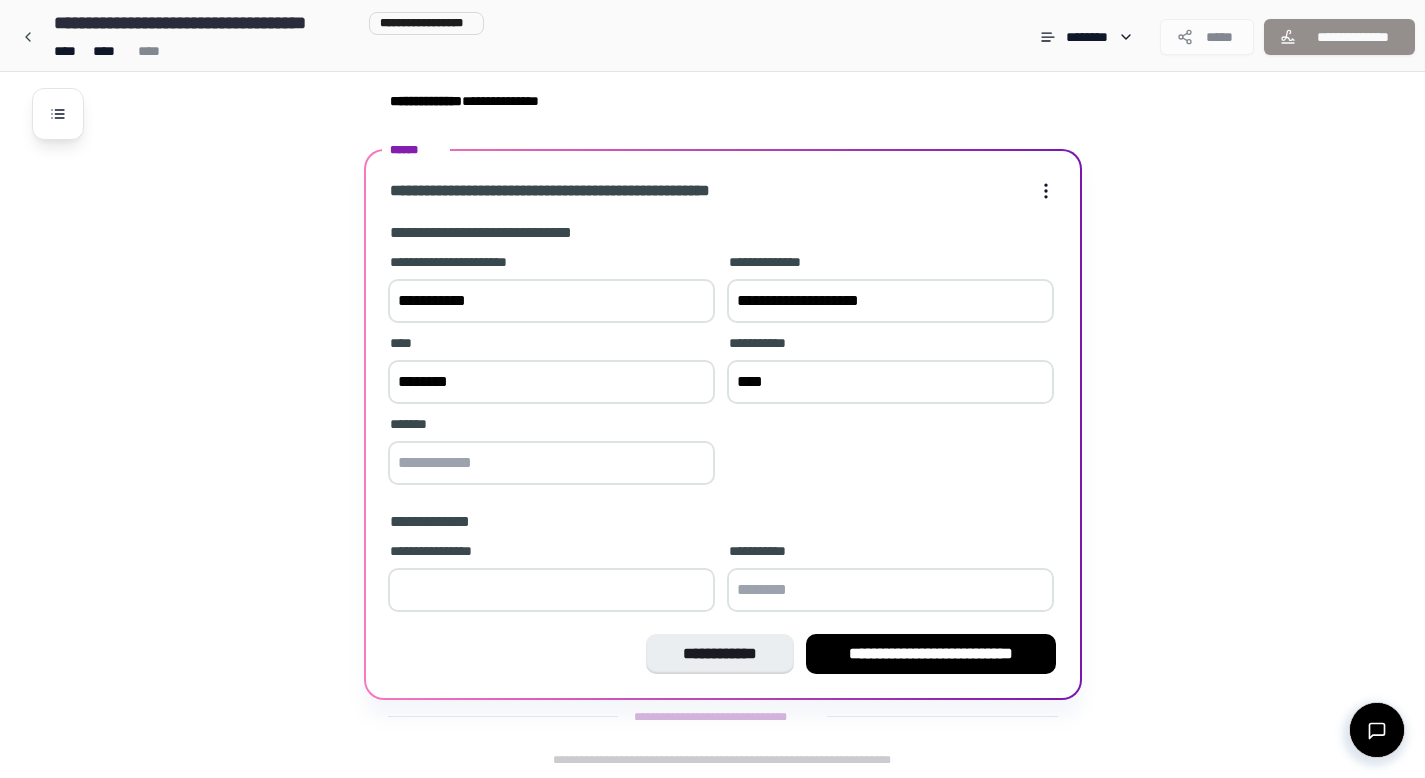 type on "****" 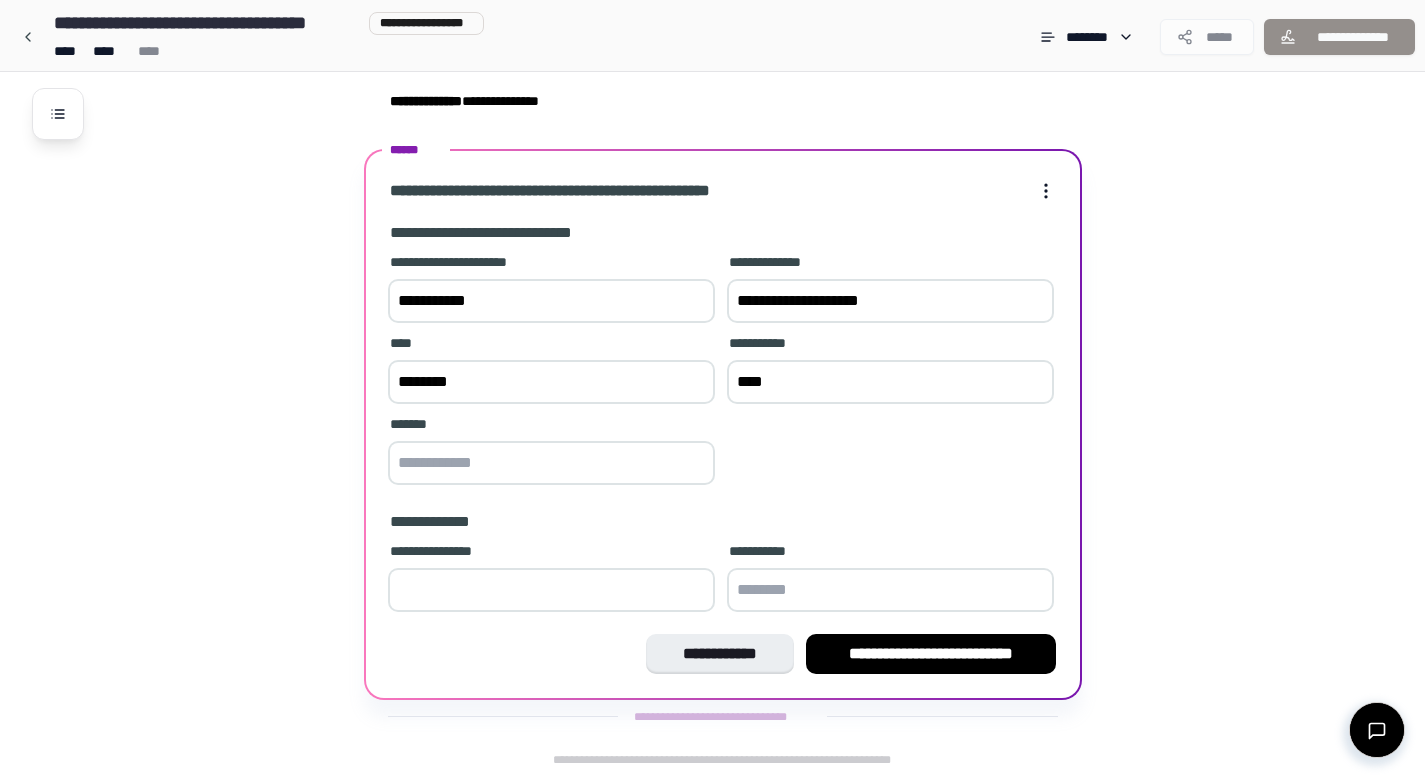 click at bounding box center [551, 463] 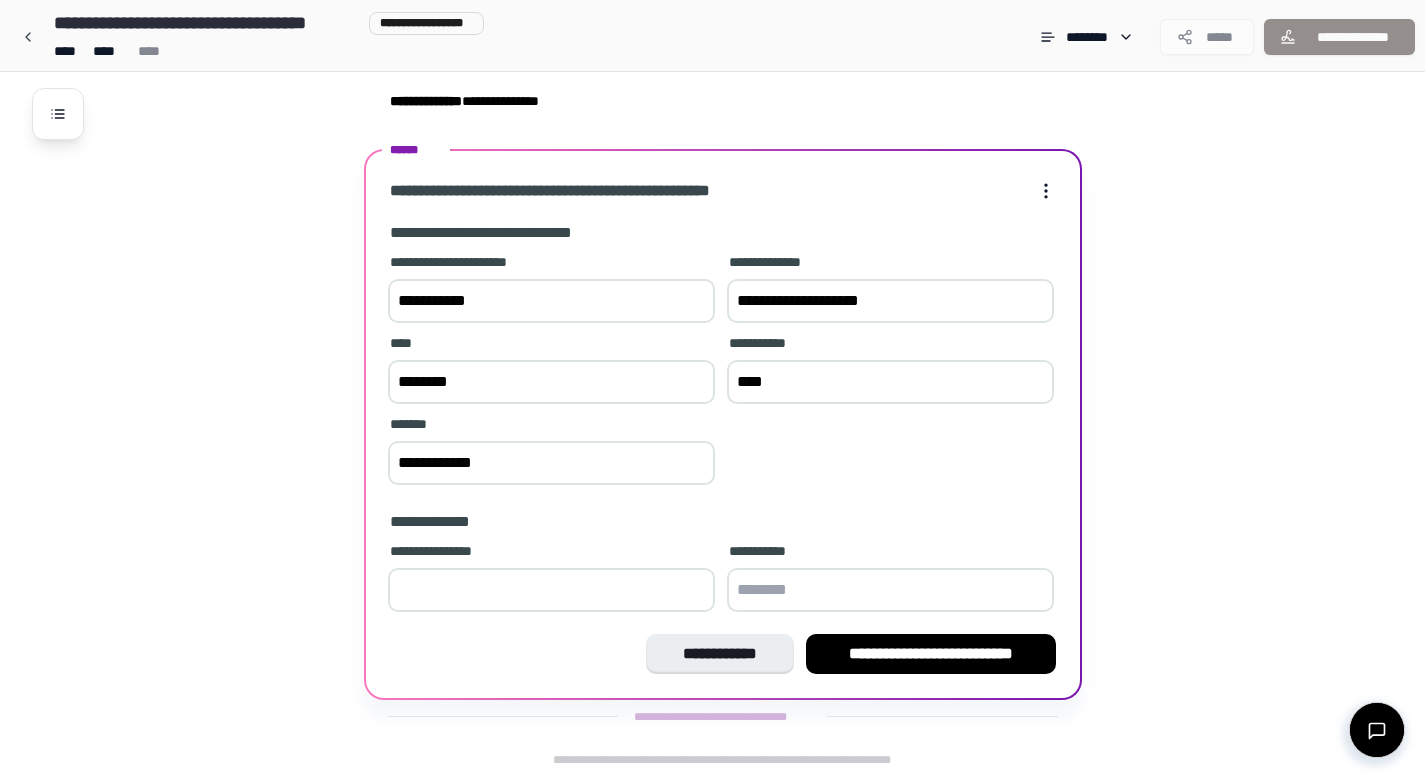 type on "**********" 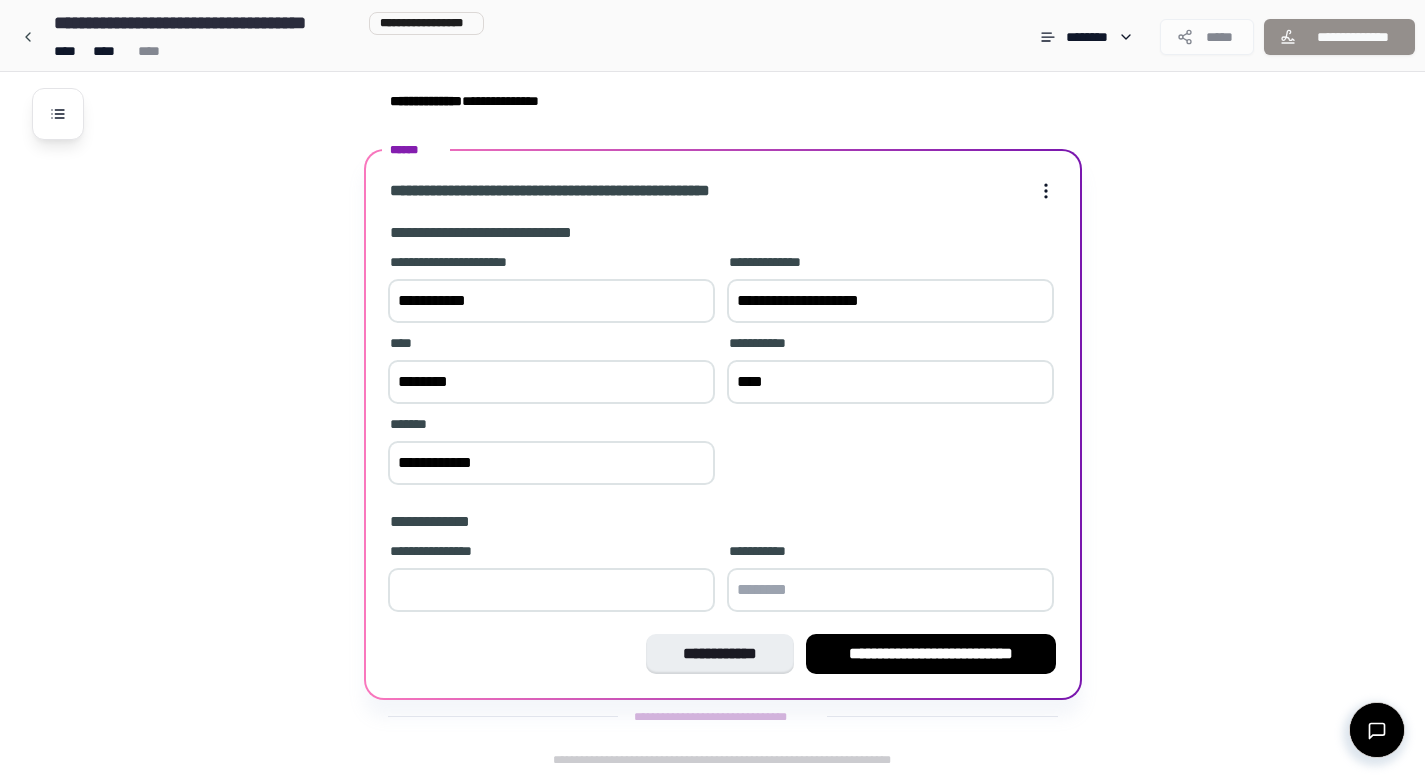 click at bounding box center [551, 590] 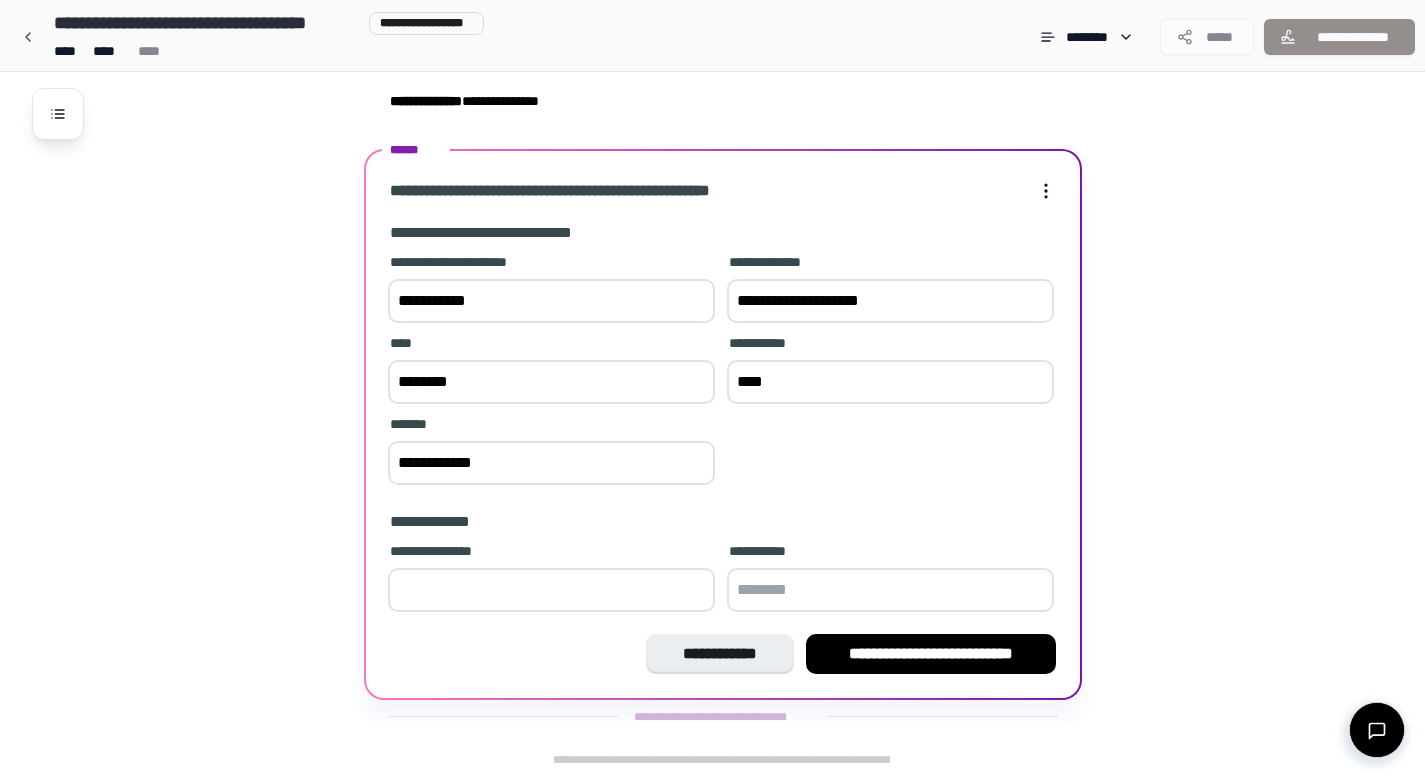 click on "*" at bounding box center (551, 590) 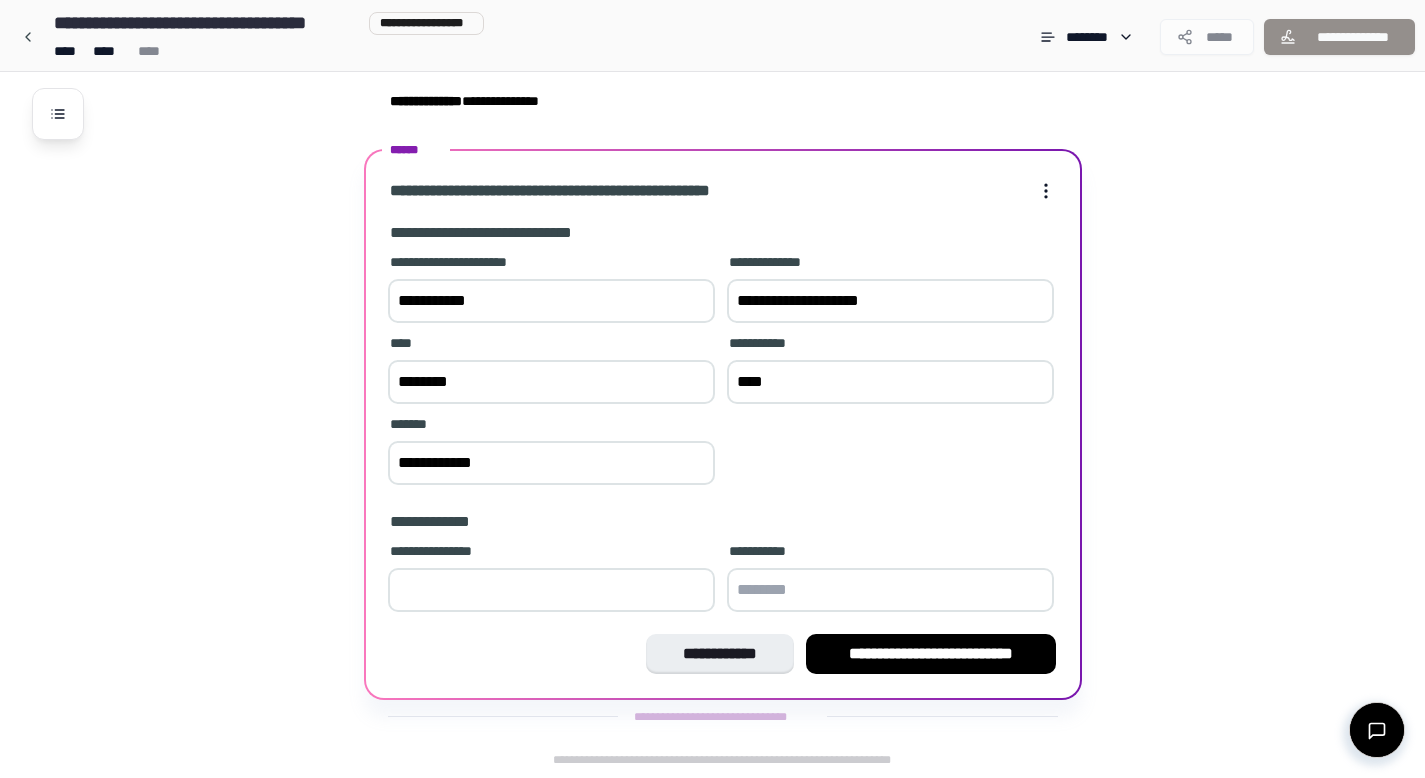 drag, startPoint x: 541, startPoint y: 579, endPoint x: 505, endPoint y: 572, distance: 36.67424 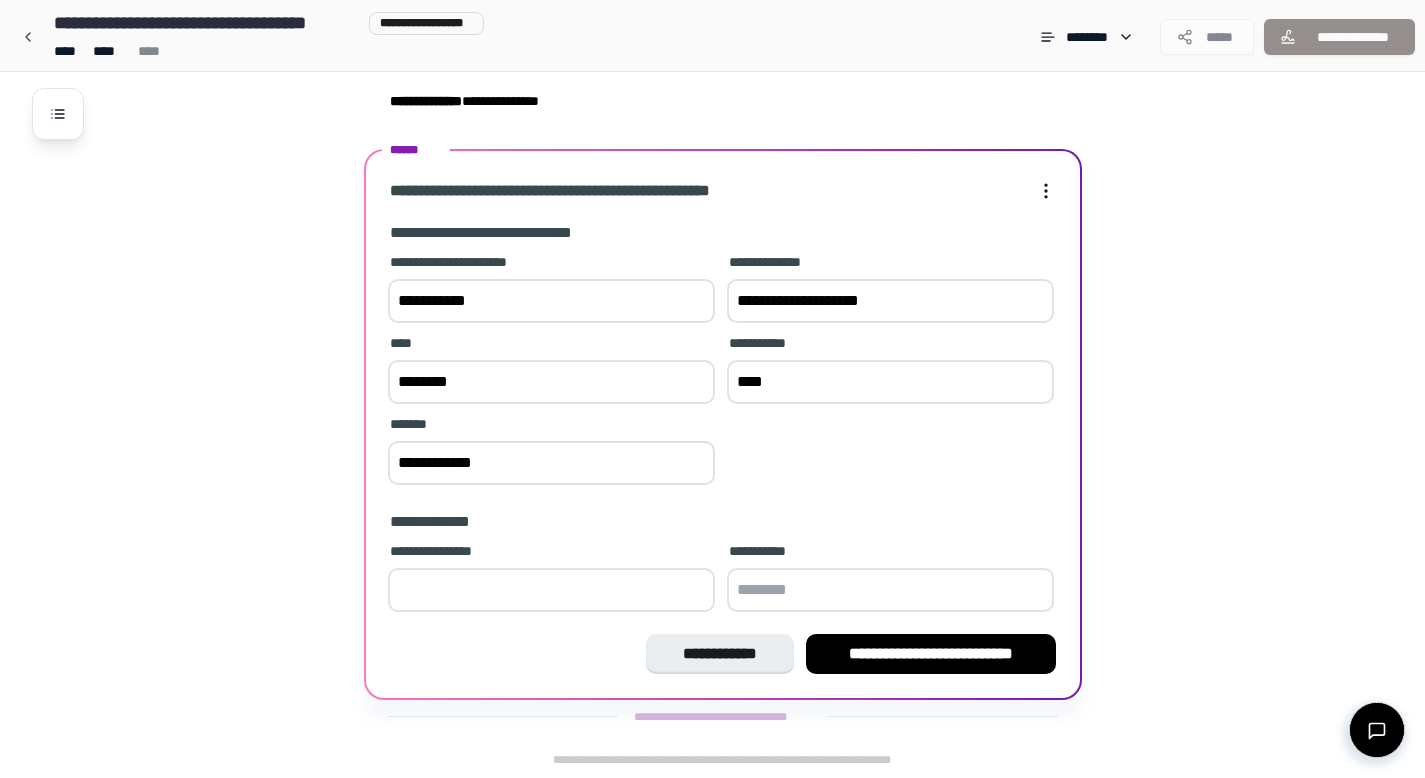 type on "*" 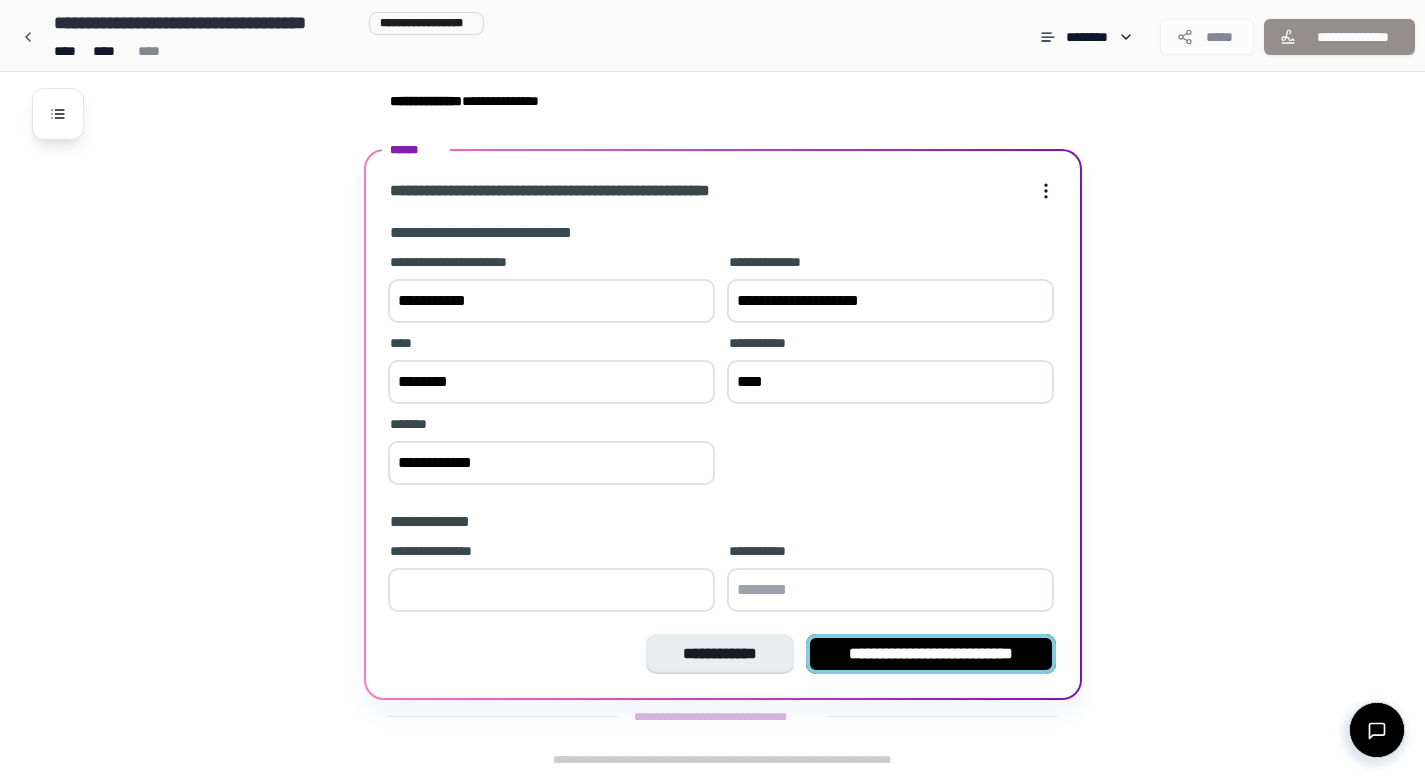 click on "**********" at bounding box center [931, 654] 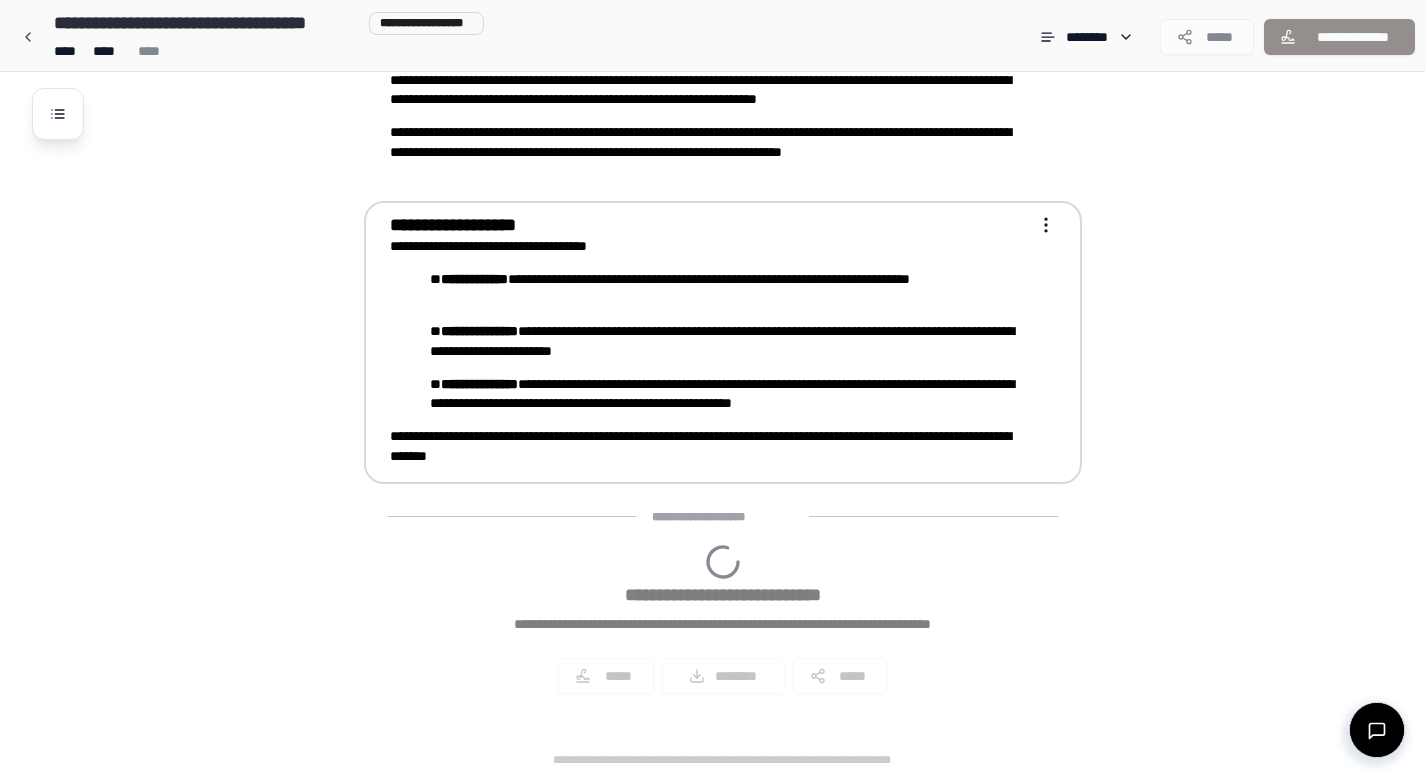 scroll, scrollTop: 404, scrollLeft: 0, axis: vertical 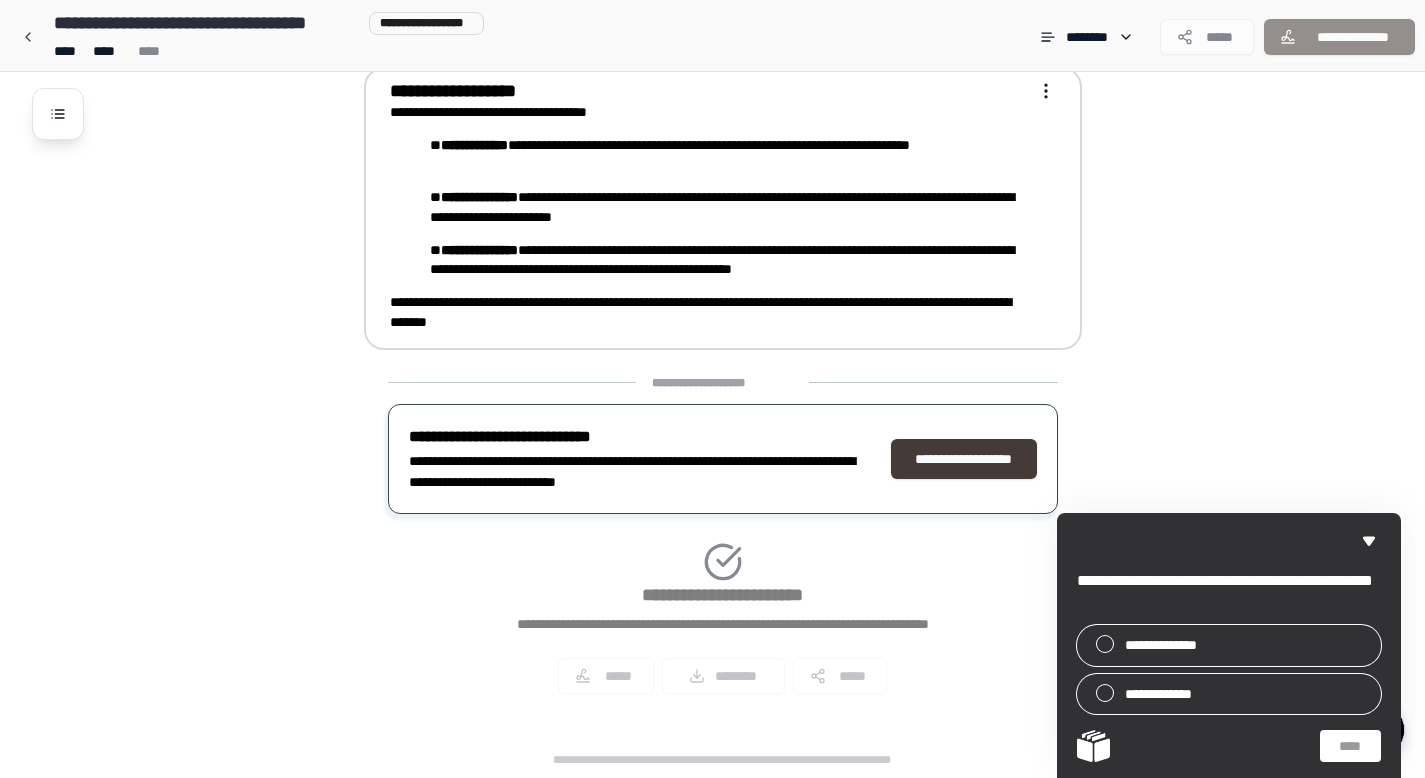 click on "**********" at bounding box center [964, 459] 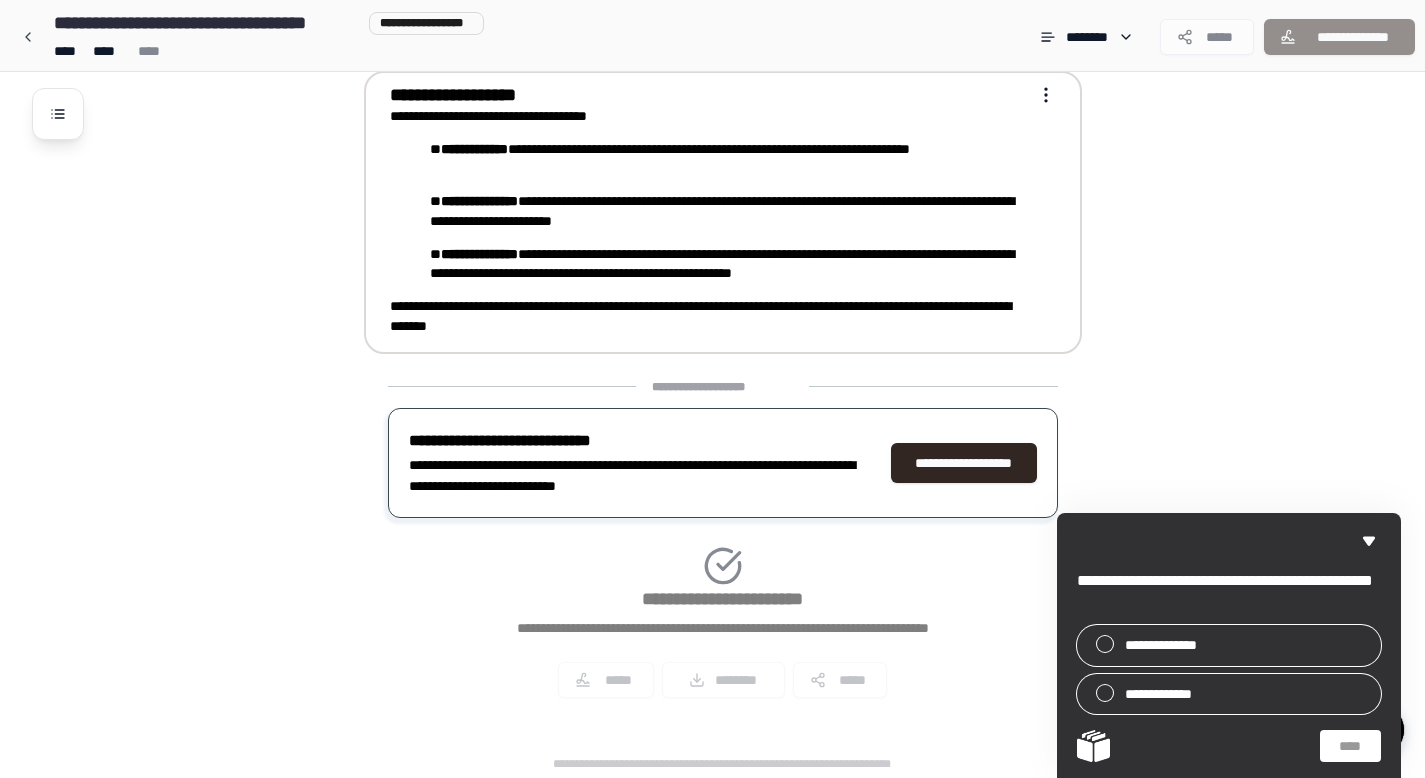 scroll, scrollTop: 398, scrollLeft: 0, axis: vertical 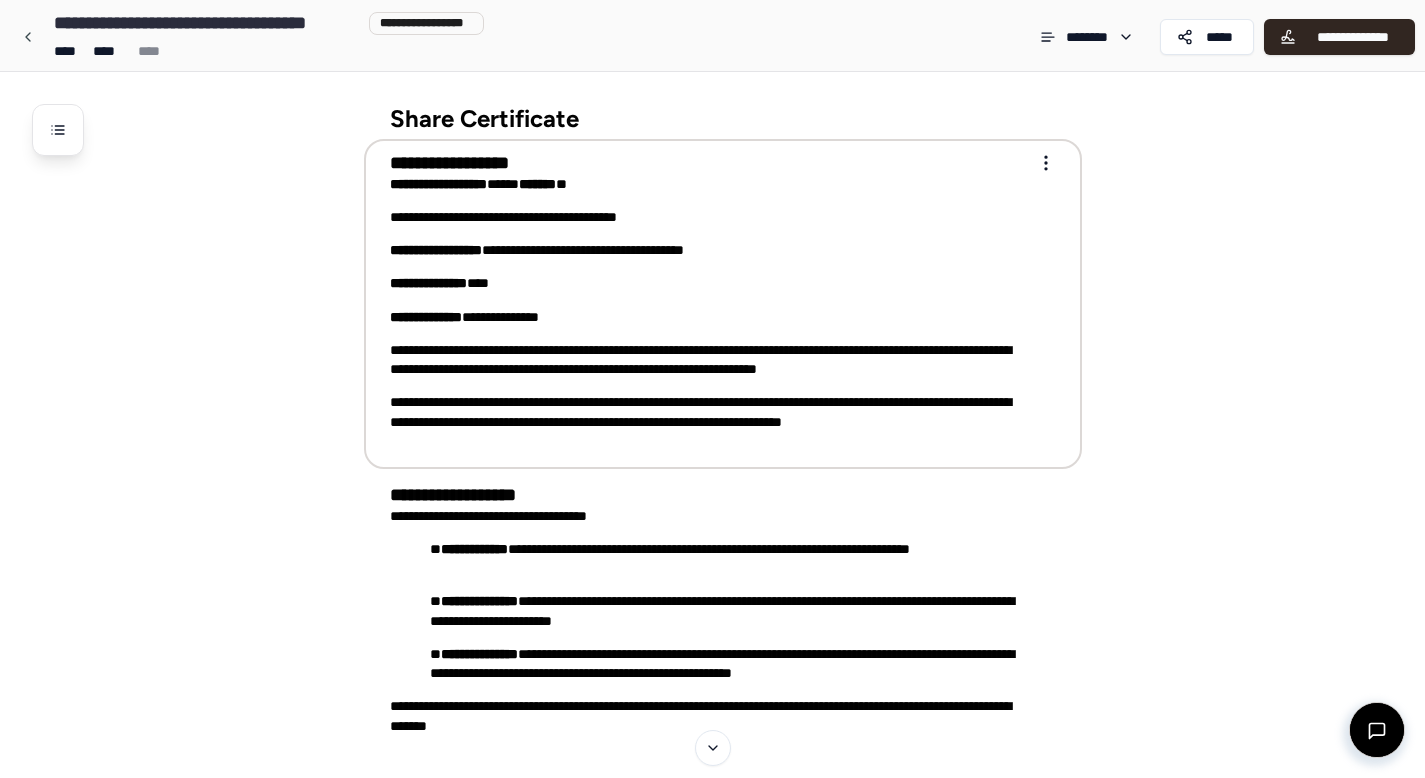 click on "**********" at bounding box center [709, 250] 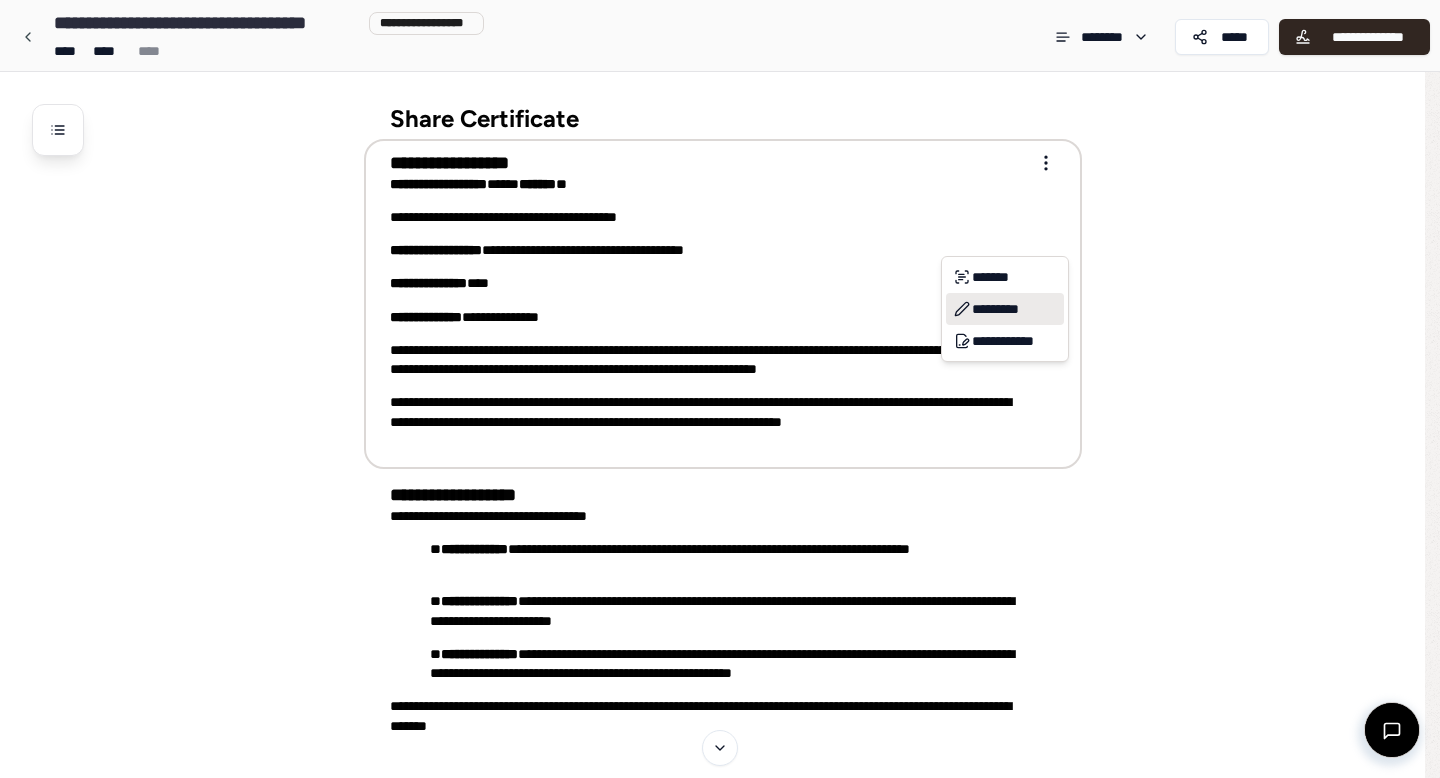 click on "*********" at bounding box center [1005, 309] 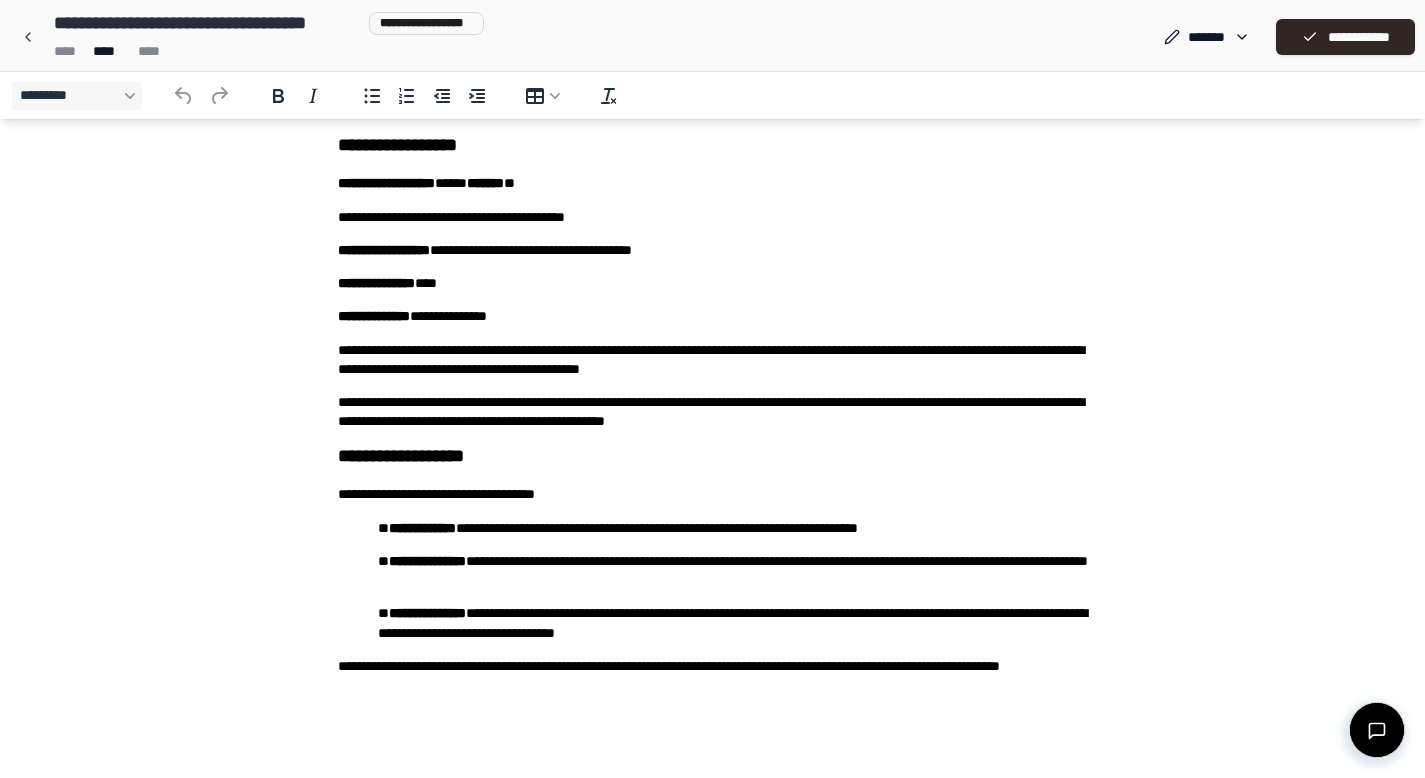 scroll, scrollTop: 74, scrollLeft: 0, axis: vertical 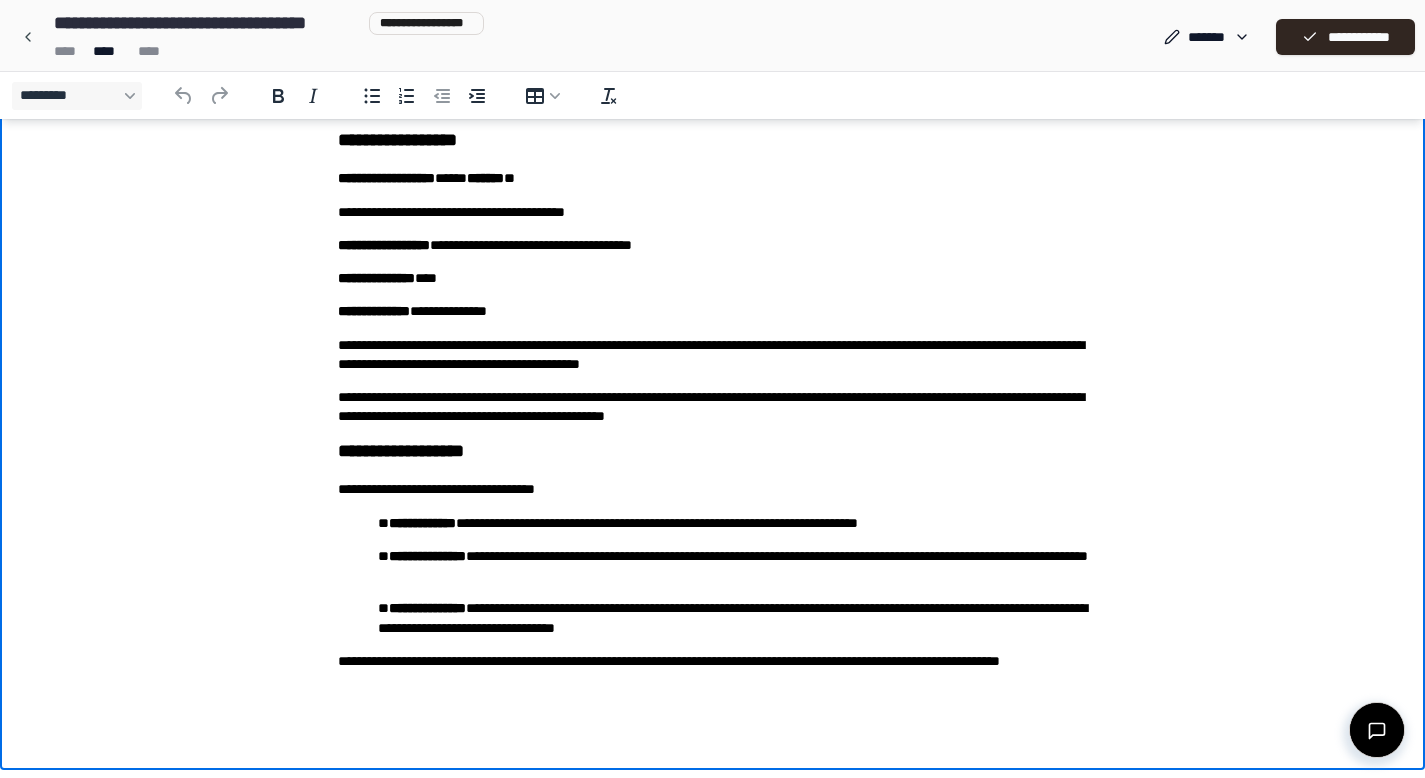 click on "**********" at bounding box center (713, 355) 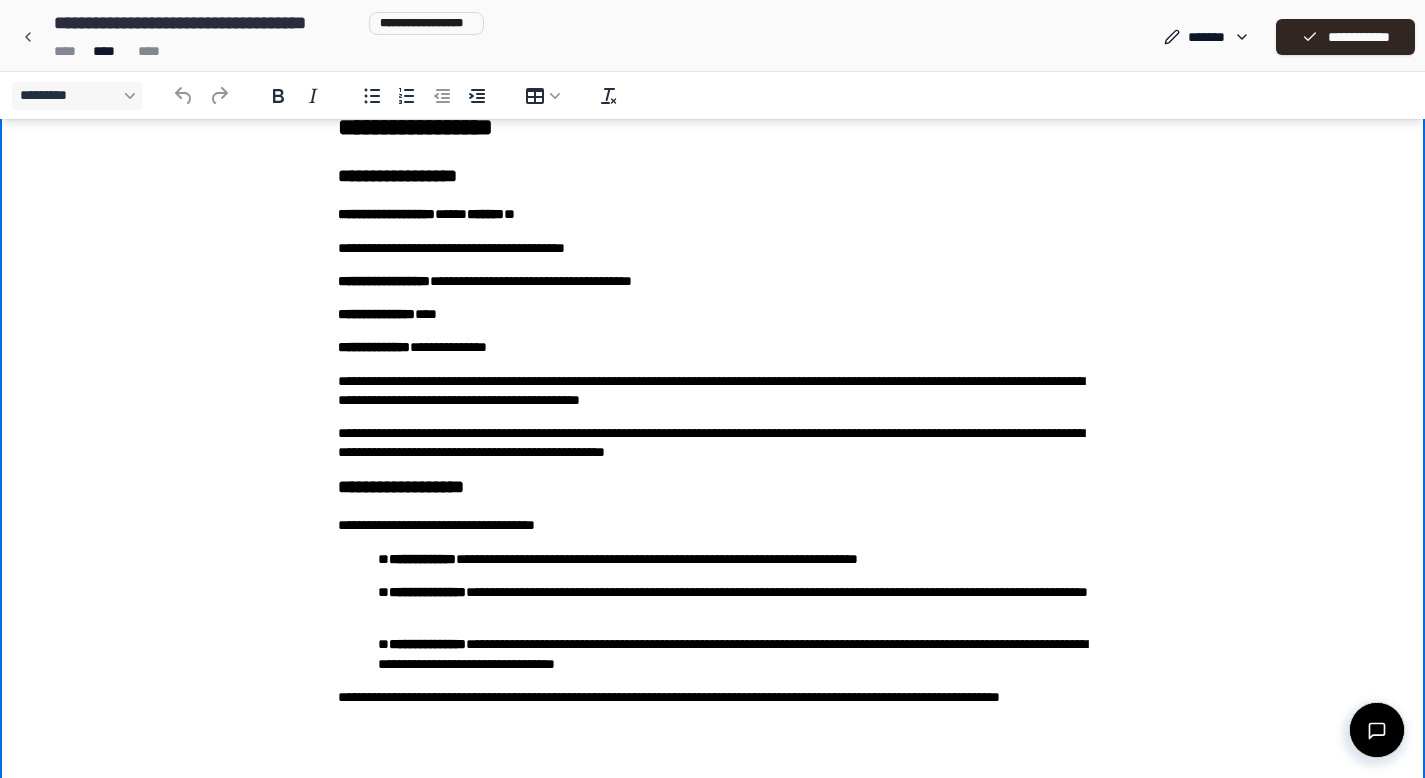 scroll, scrollTop: 0, scrollLeft: 0, axis: both 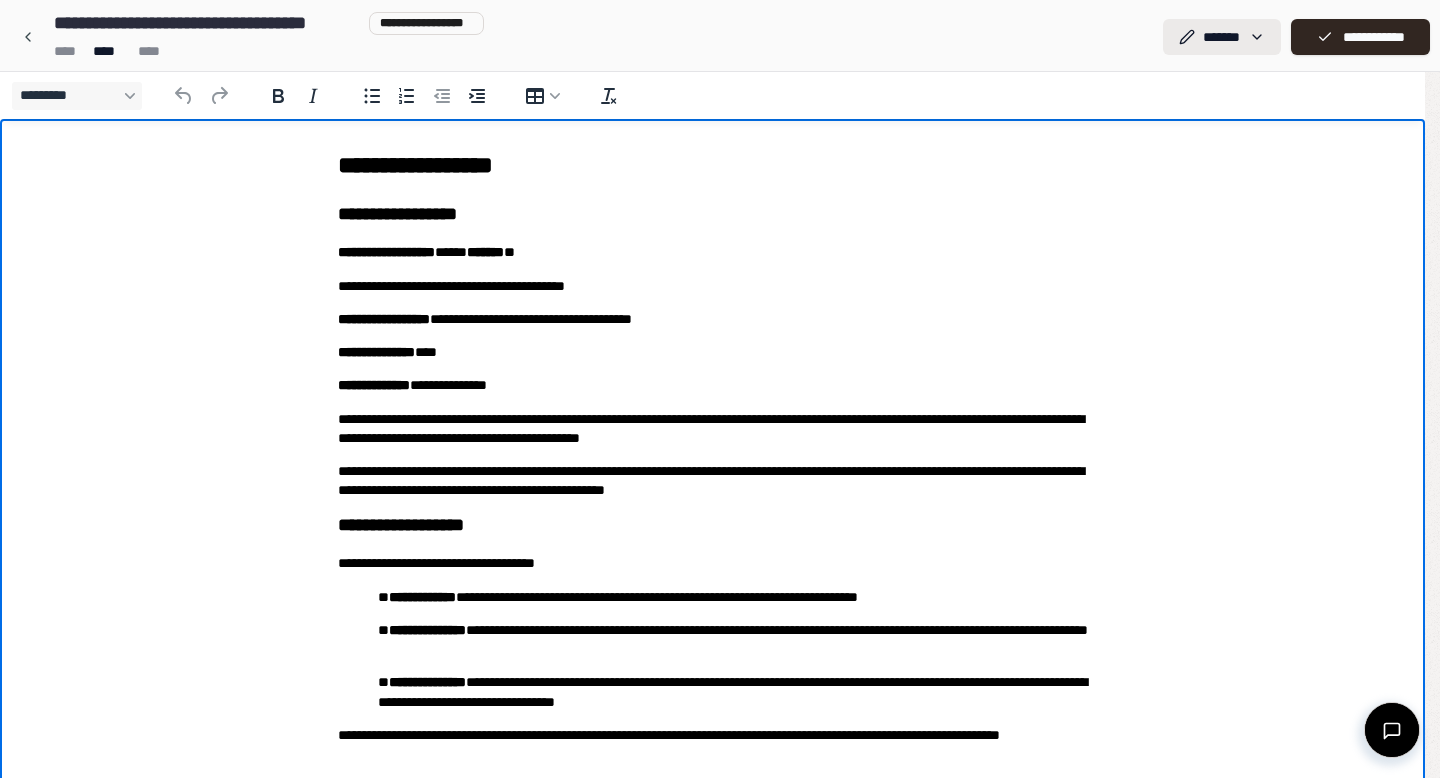 click on "**********" at bounding box center (712, 426) 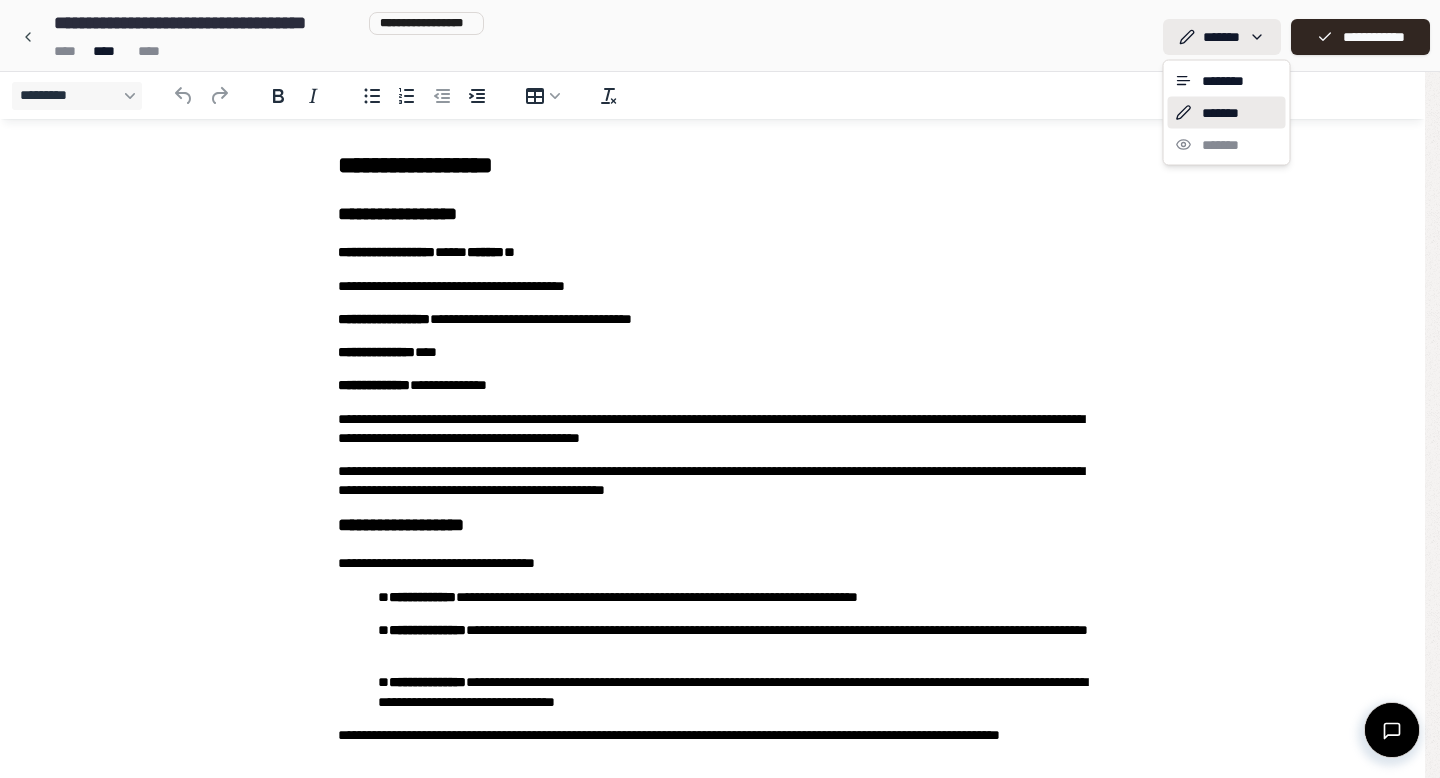 click on "**********" at bounding box center (720, 426) 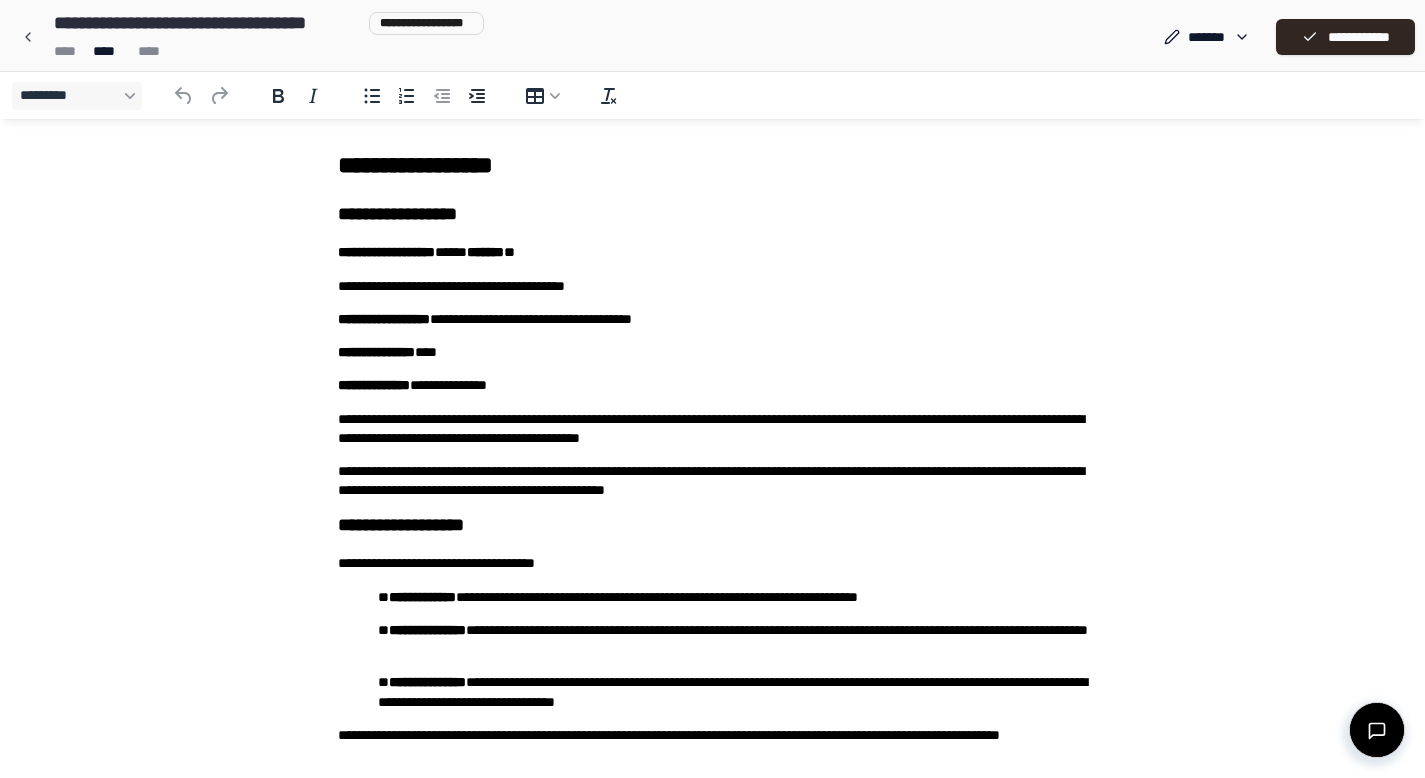 click on "**** **** ****" at bounding box center (265, 51) 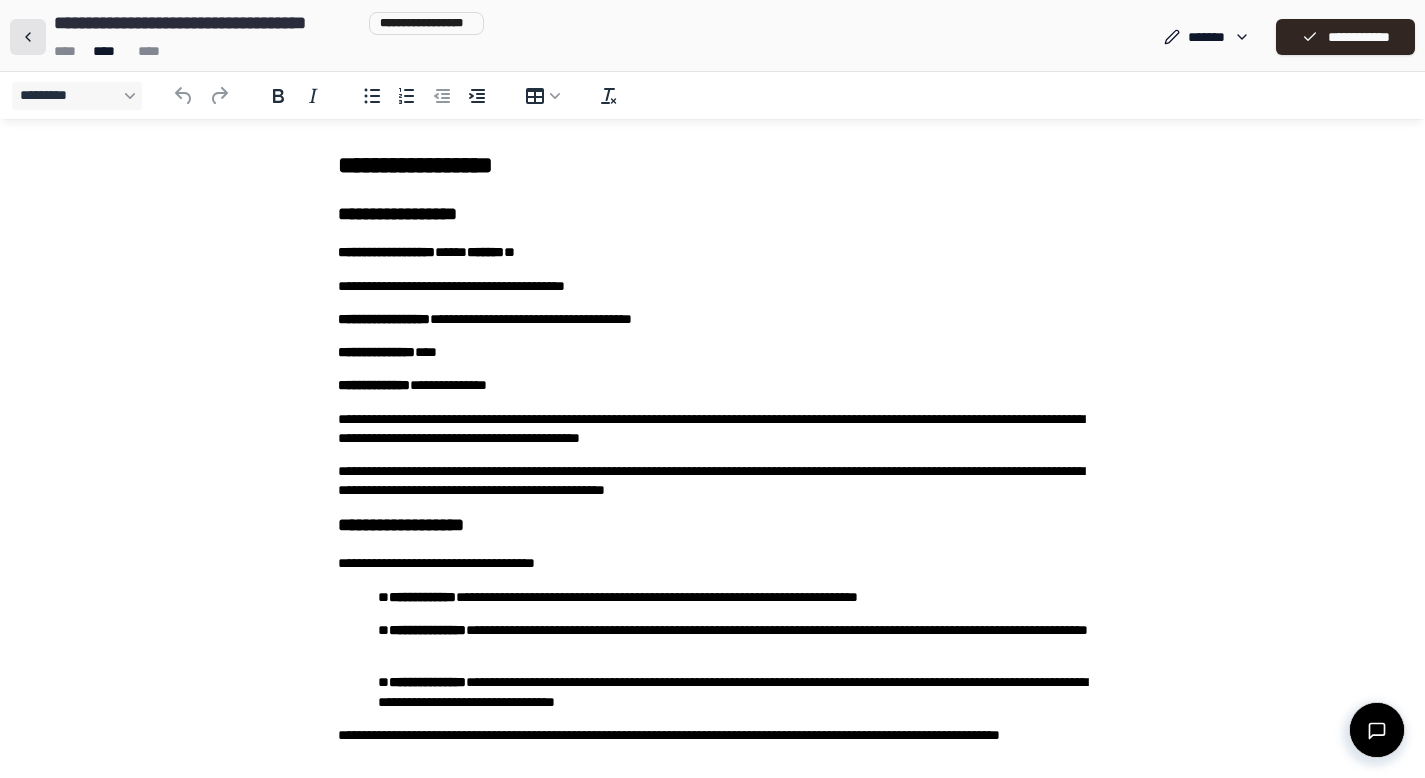 click at bounding box center (28, 37) 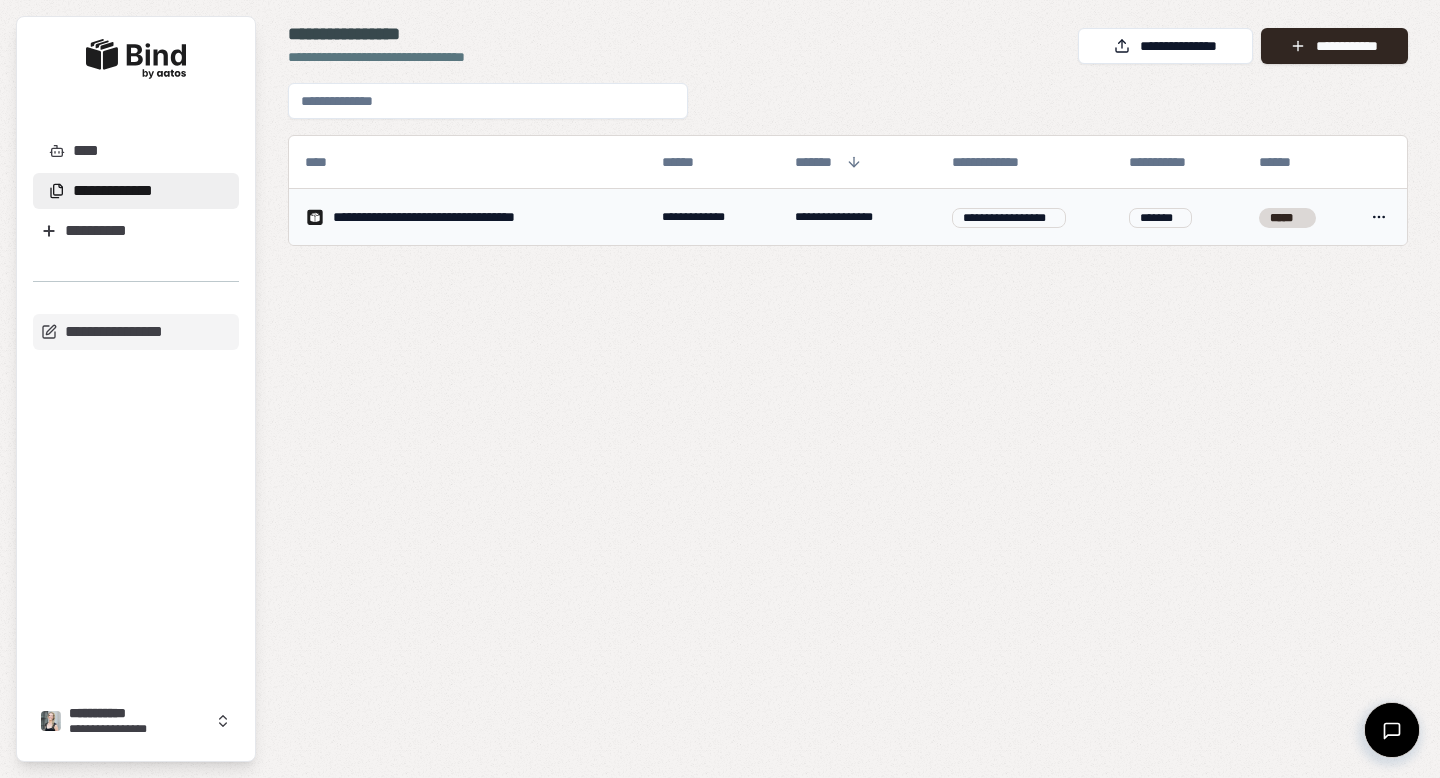 click on "**********" at bounding box center (449, 217) 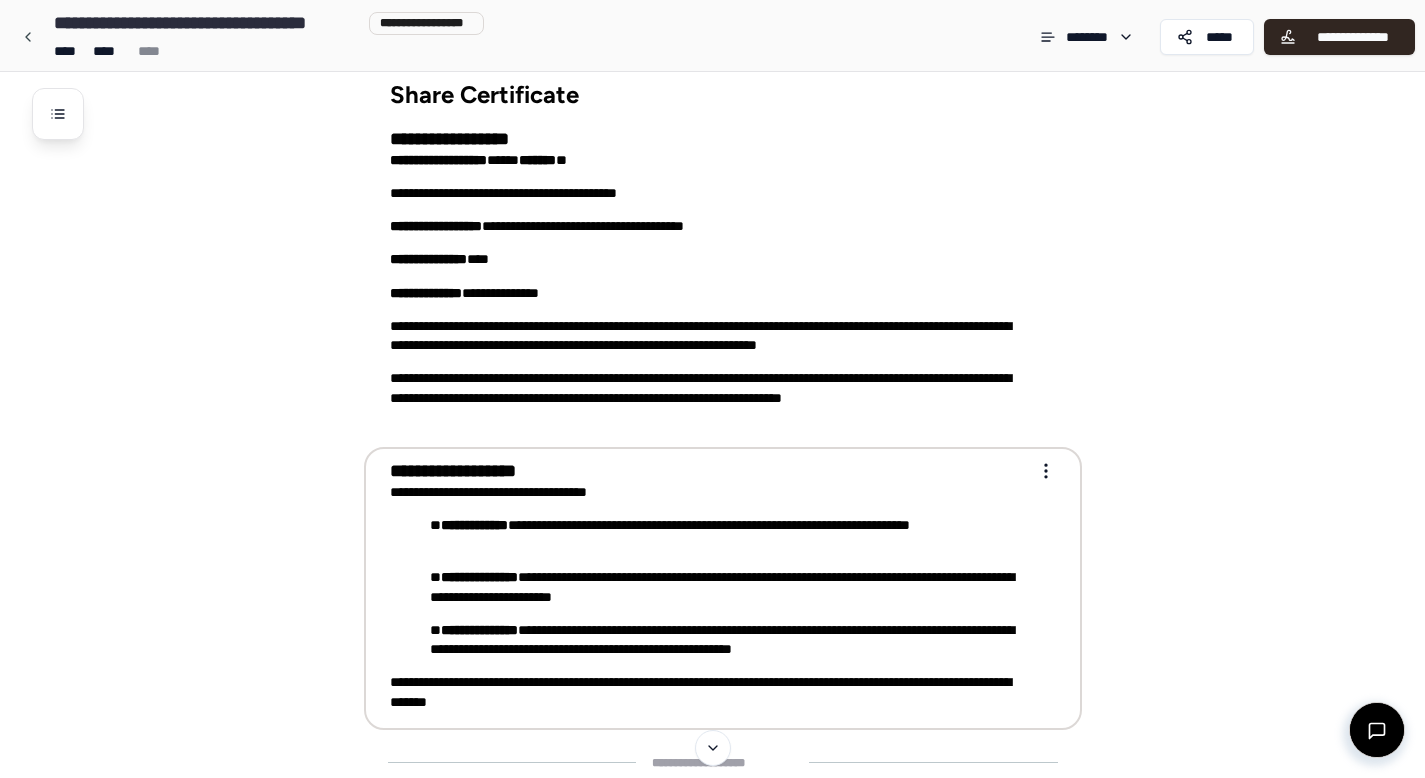 scroll, scrollTop: 0, scrollLeft: 0, axis: both 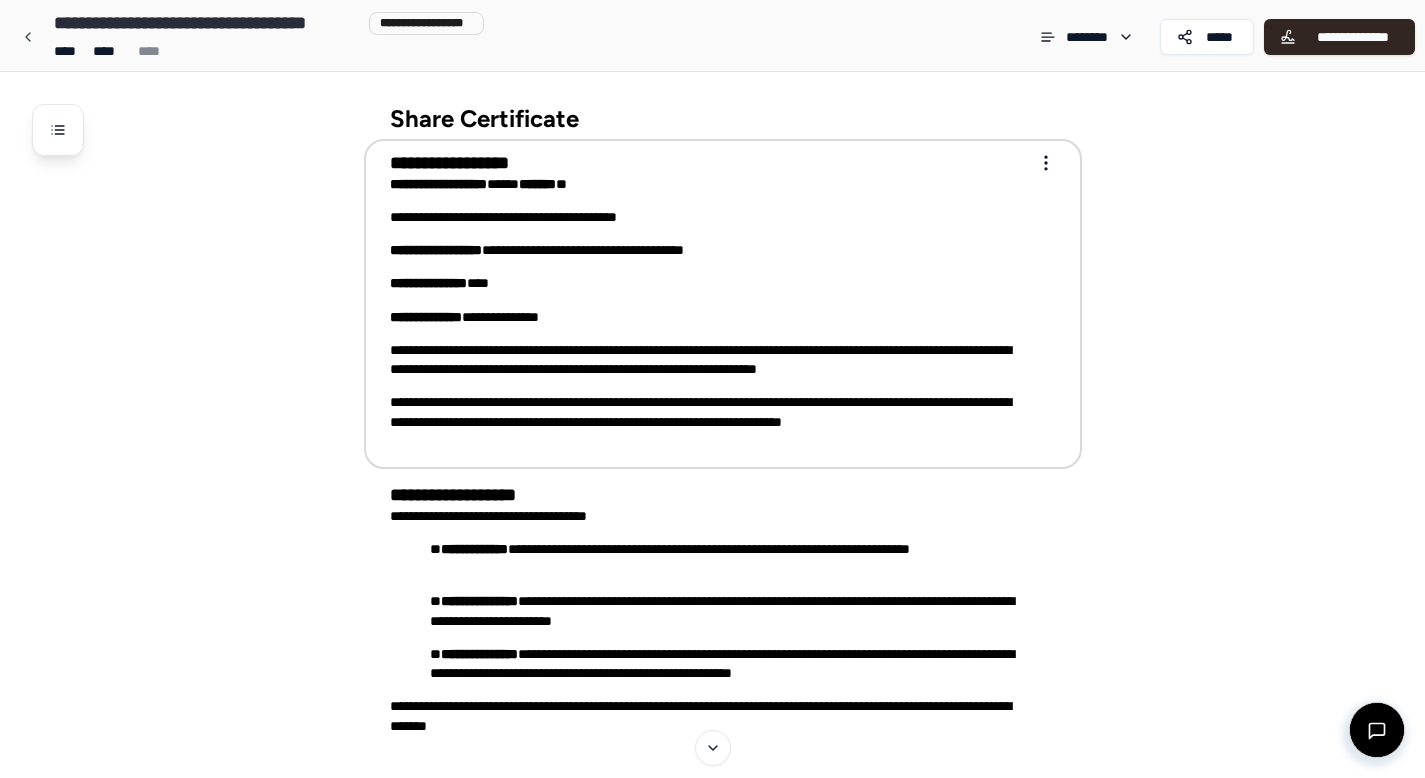 click on "**********" at bounding box center [709, 360] 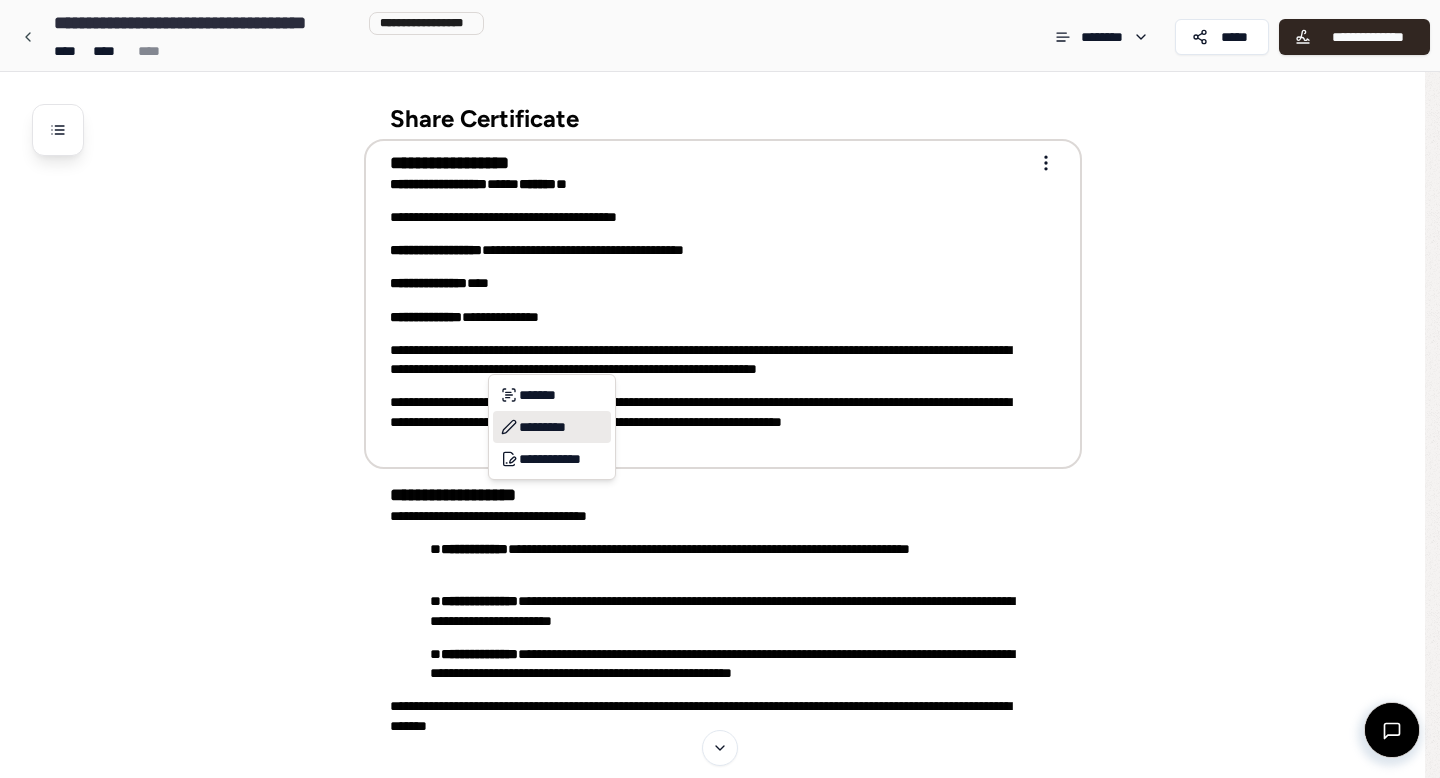 click on "*********" at bounding box center (552, 427) 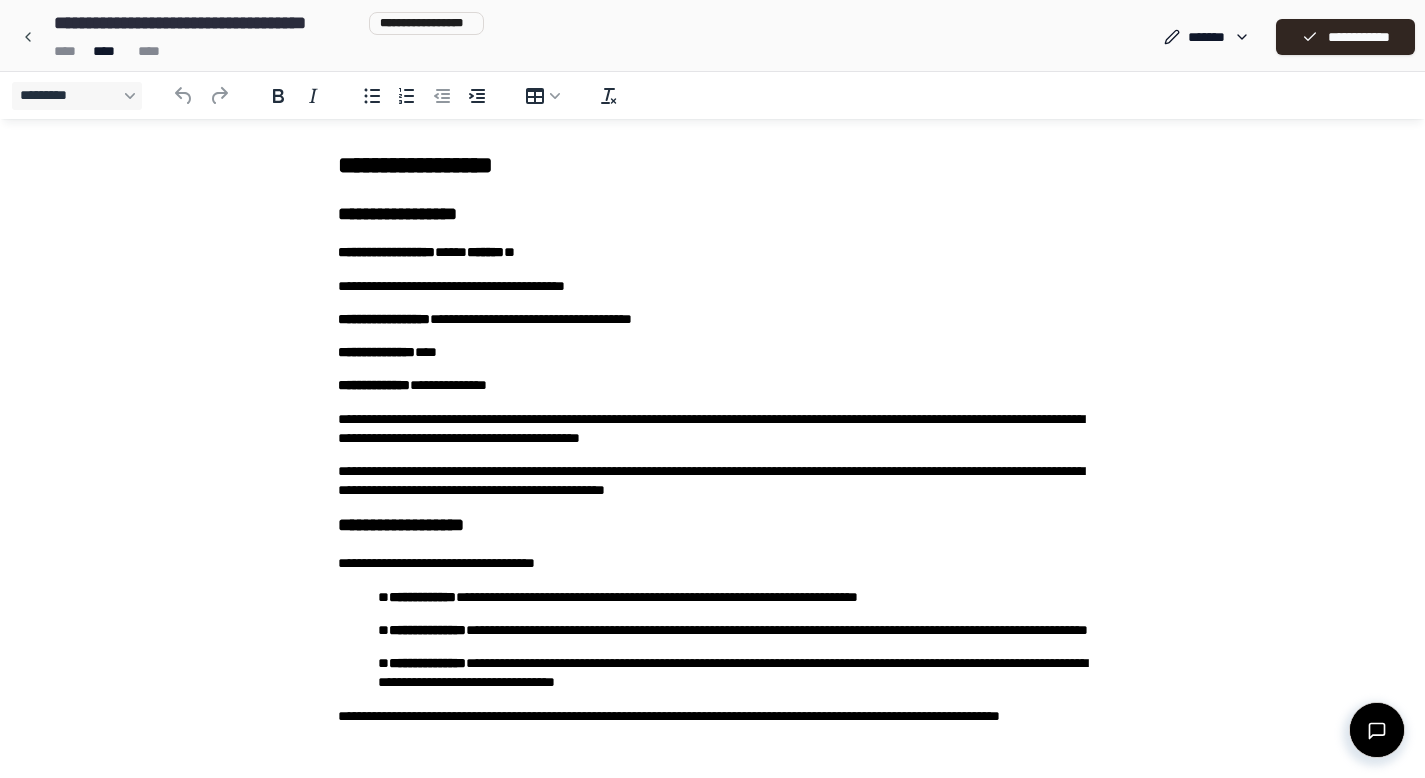 scroll, scrollTop: 0, scrollLeft: 0, axis: both 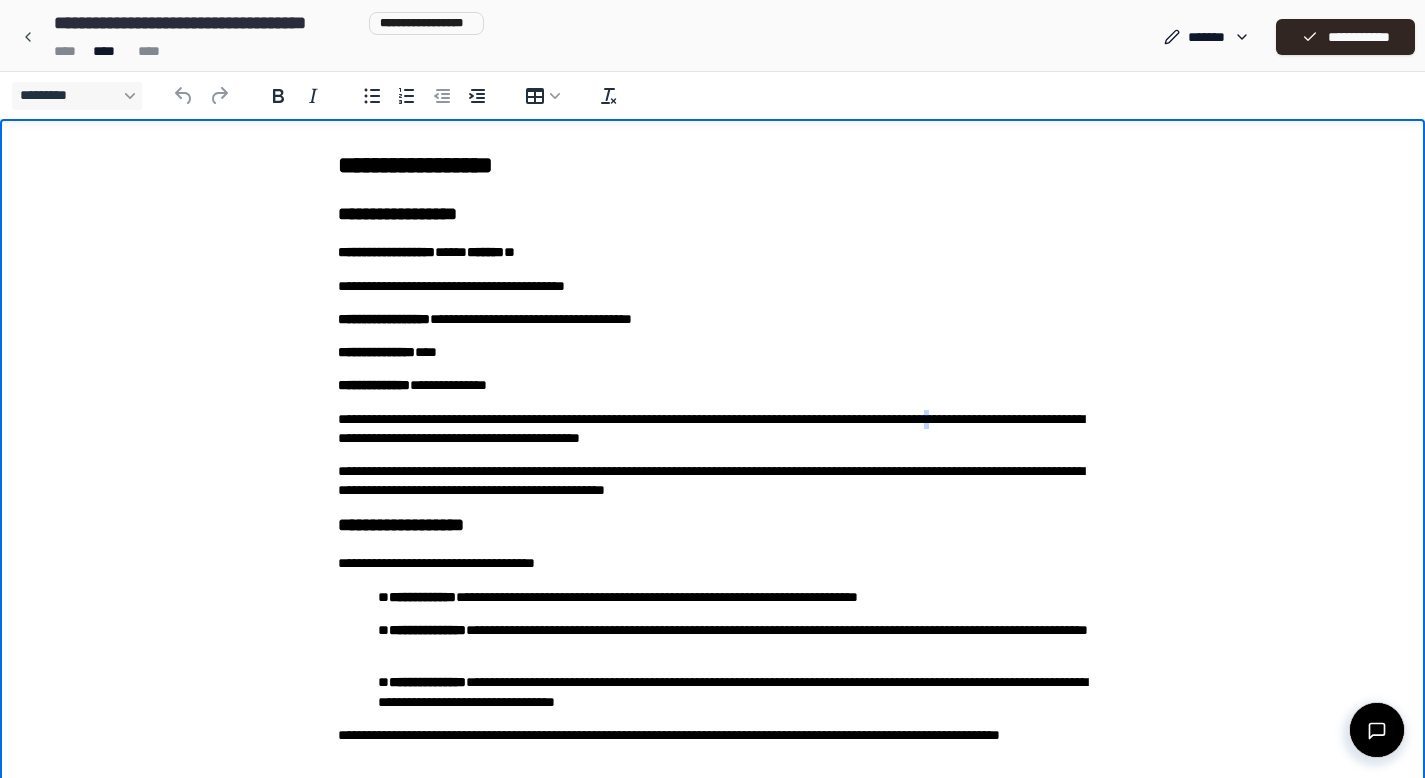 click on "**********" at bounding box center (713, 429) 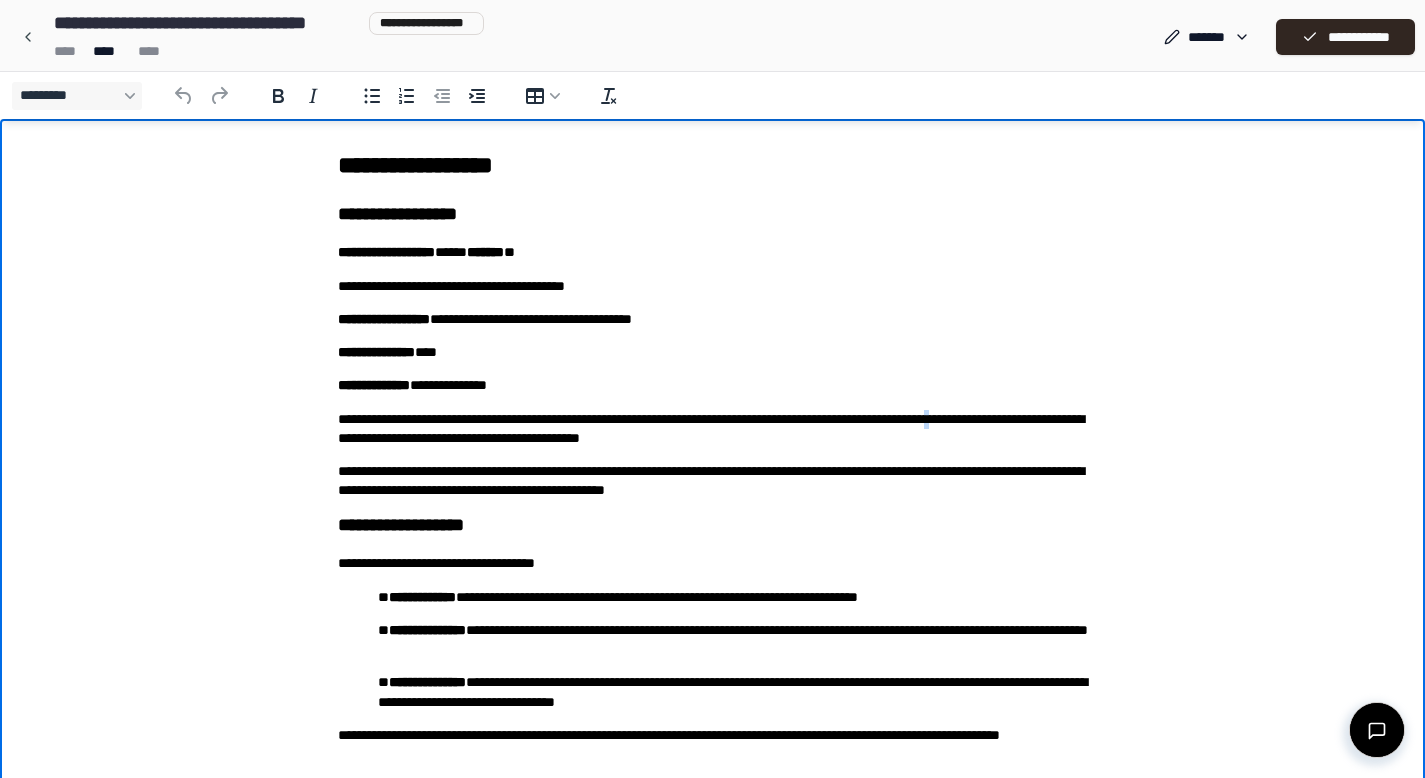 scroll, scrollTop: 74, scrollLeft: 0, axis: vertical 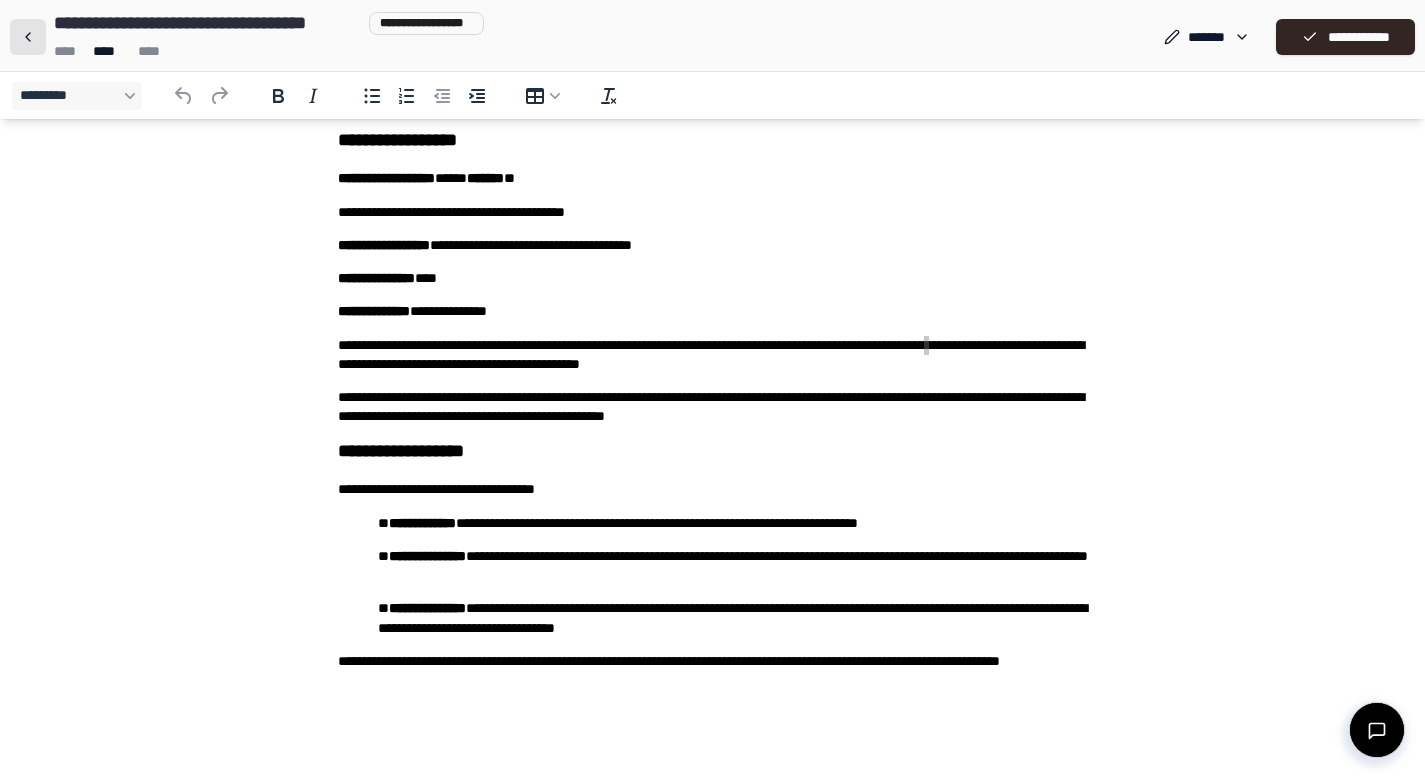 click at bounding box center [28, 37] 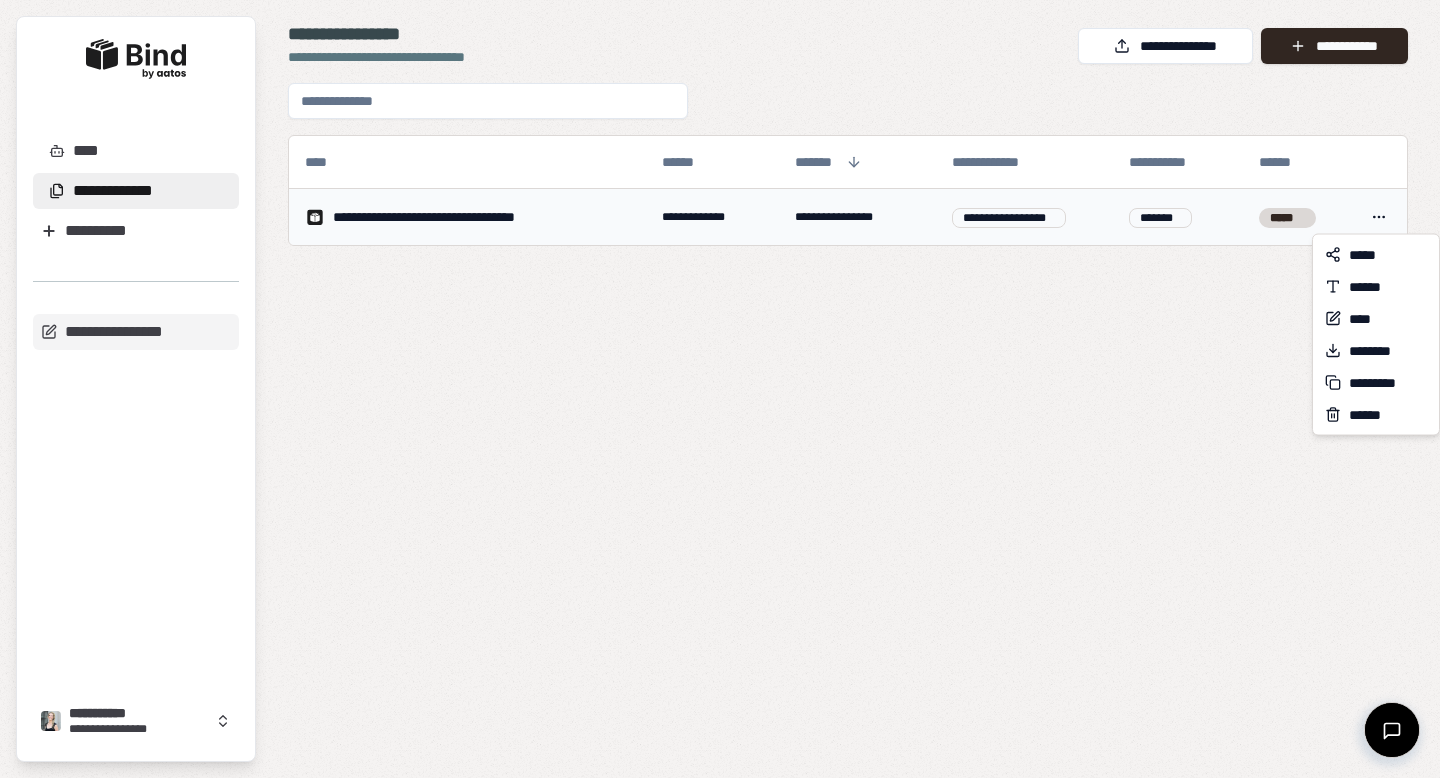 click on "**********" at bounding box center [720, 389] 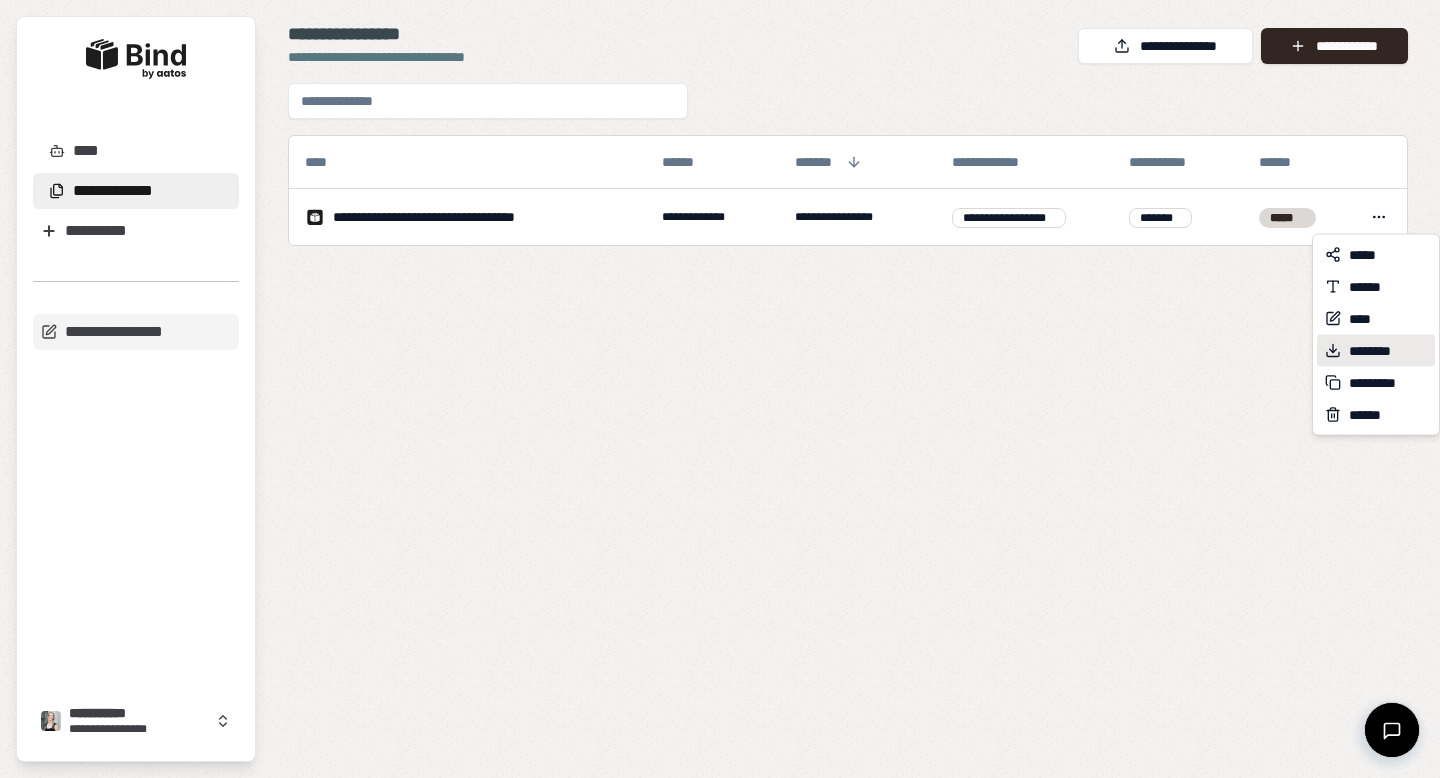 click on "********" at bounding box center (1380, 351) 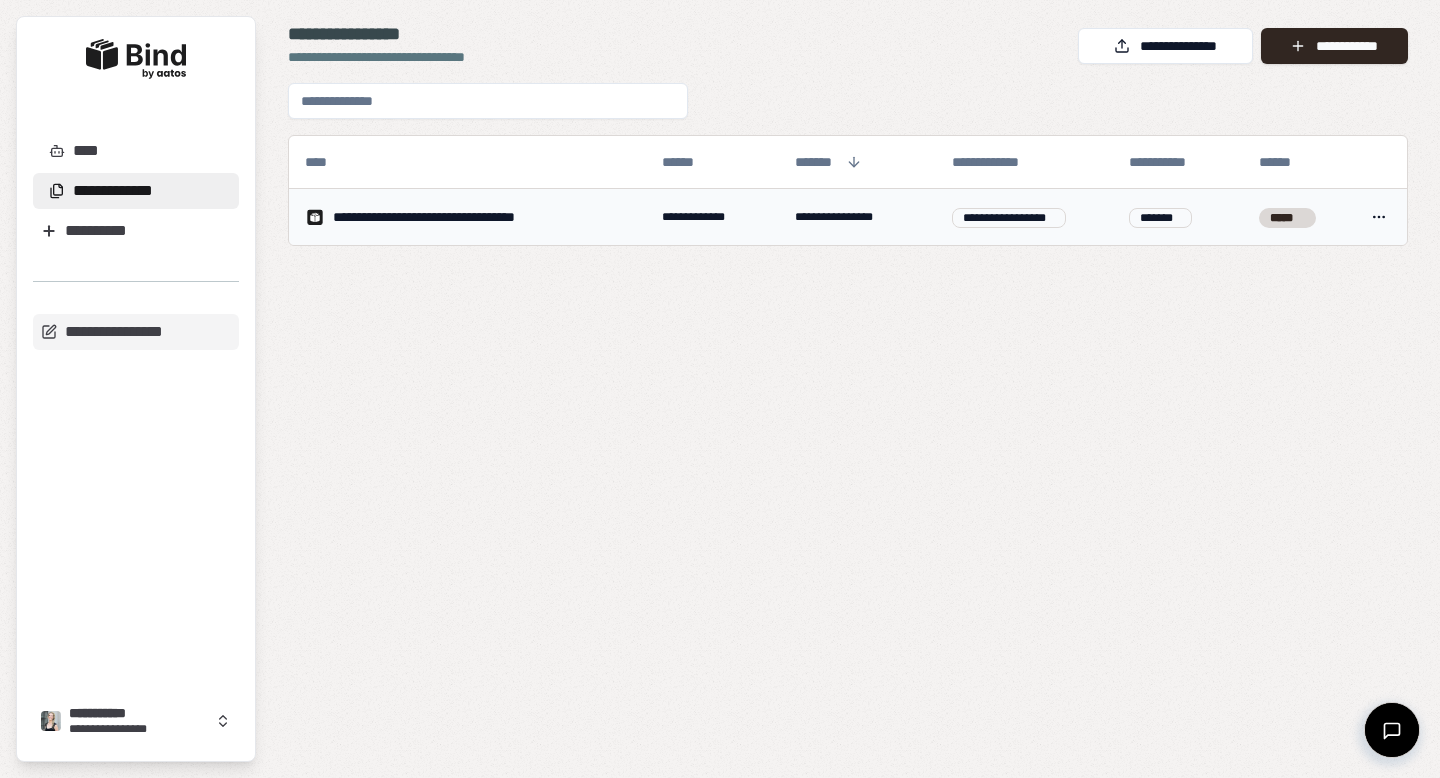 click on "**********" at bounding box center [1008, 218] 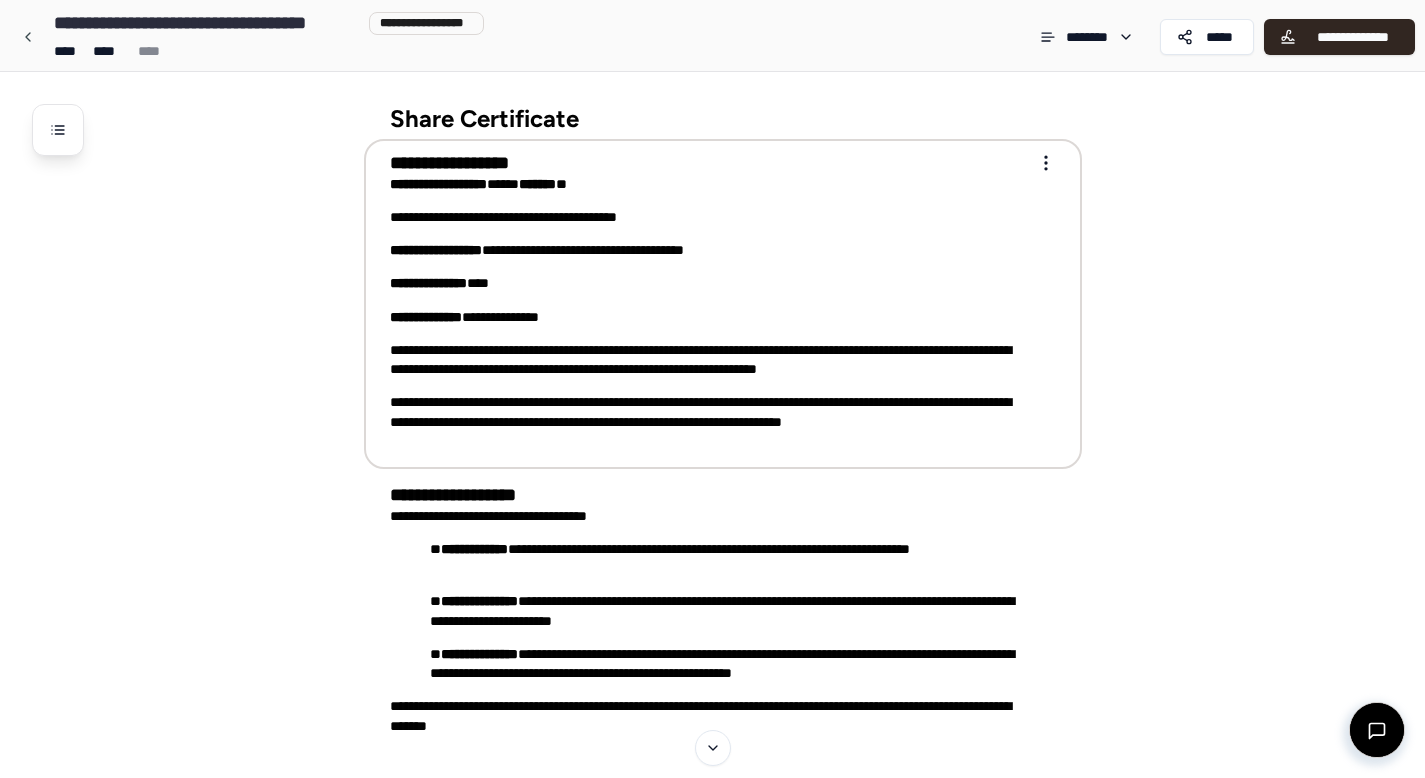 click on "**********" at bounding box center (709, 360) 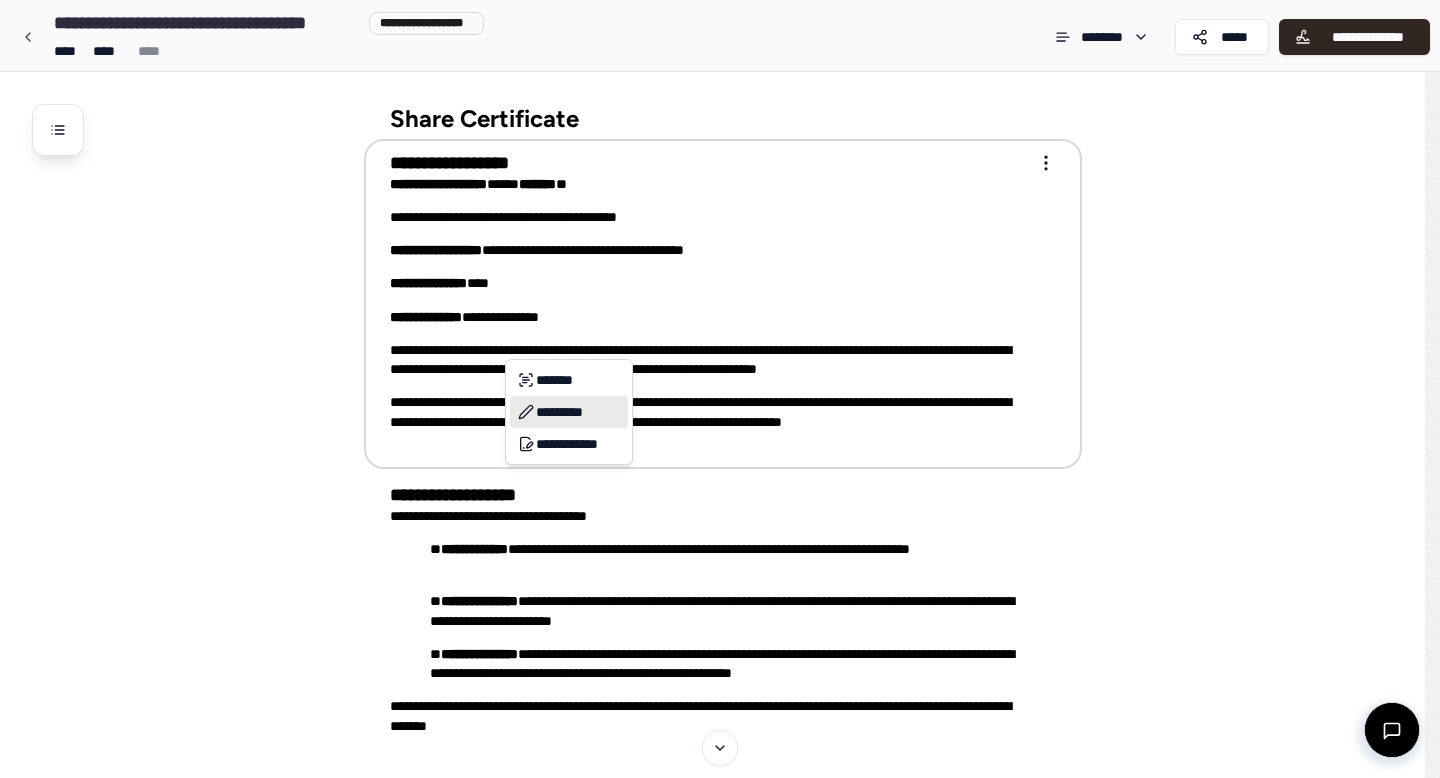 click on "*********" at bounding box center (569, 412) 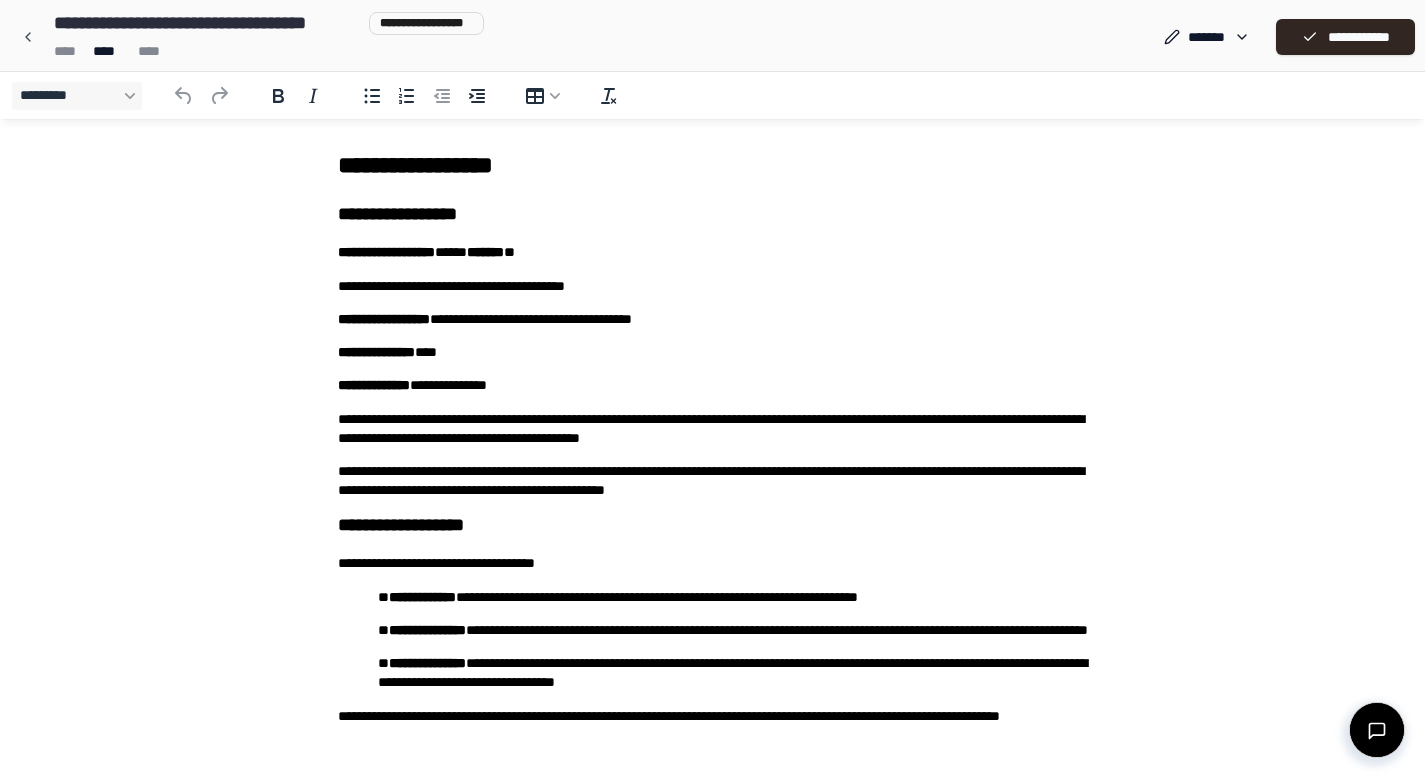 scroll, scrollTop: 0, scrollLeft: 0, axis: both 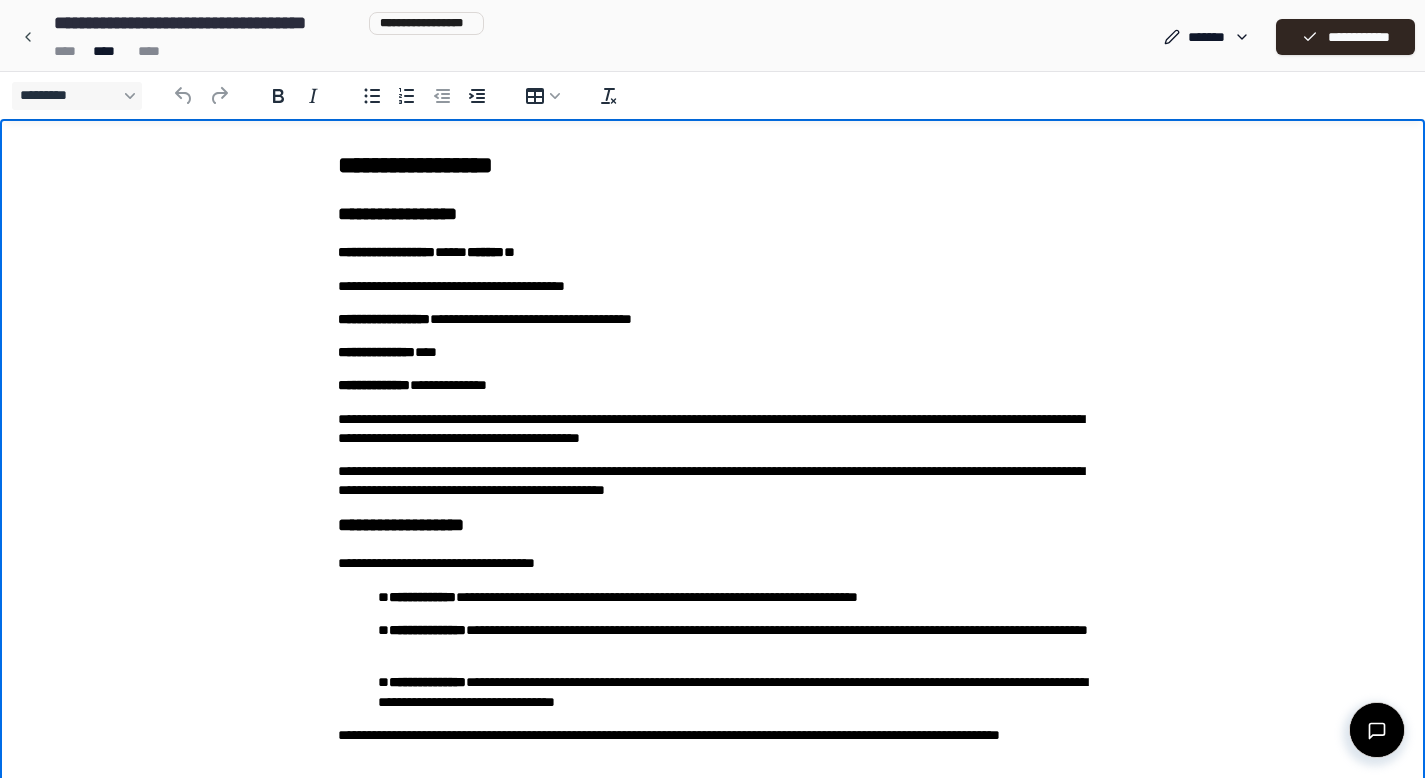 click on "**********" at bounding box center (713, 429) 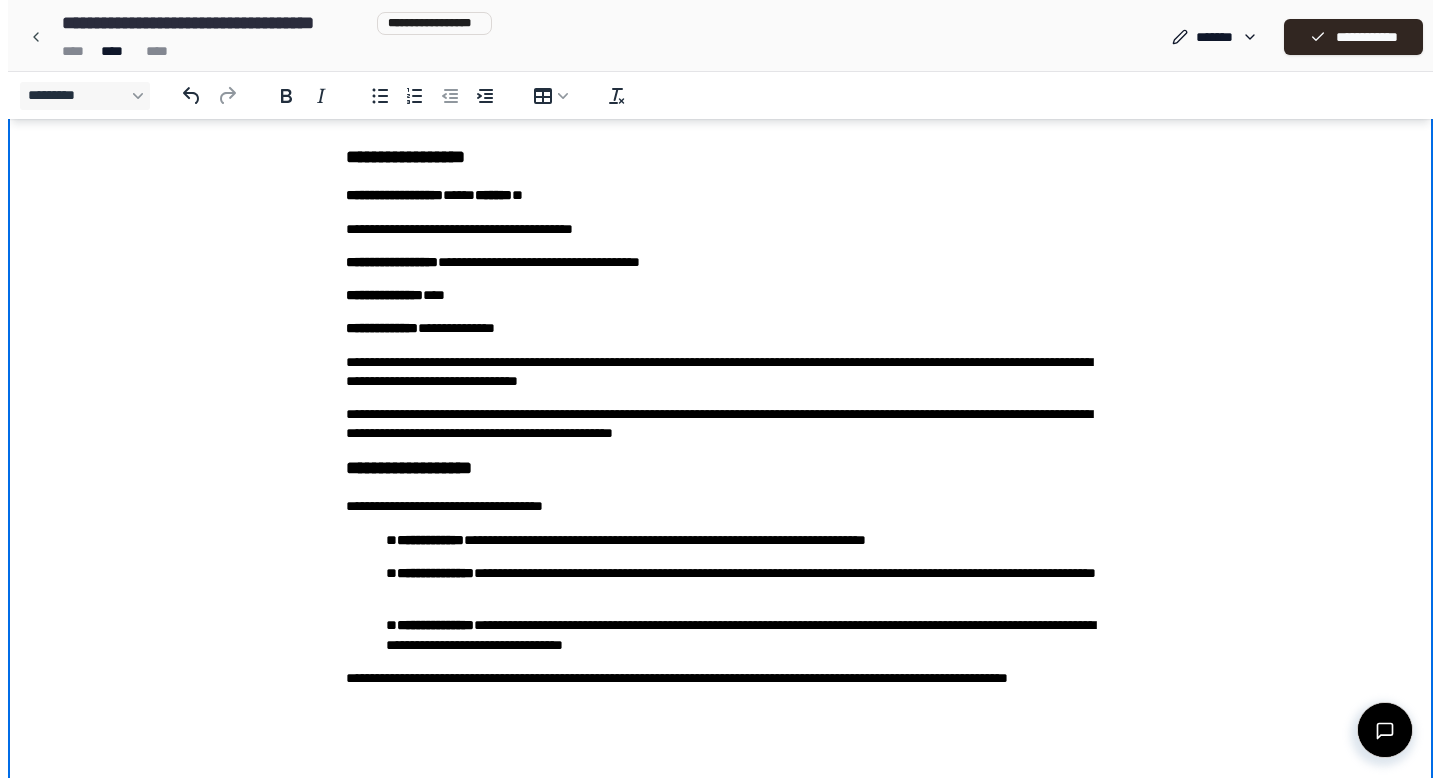 scroll, scrollTop: 74, scrollLeft: 0, axis: vertical 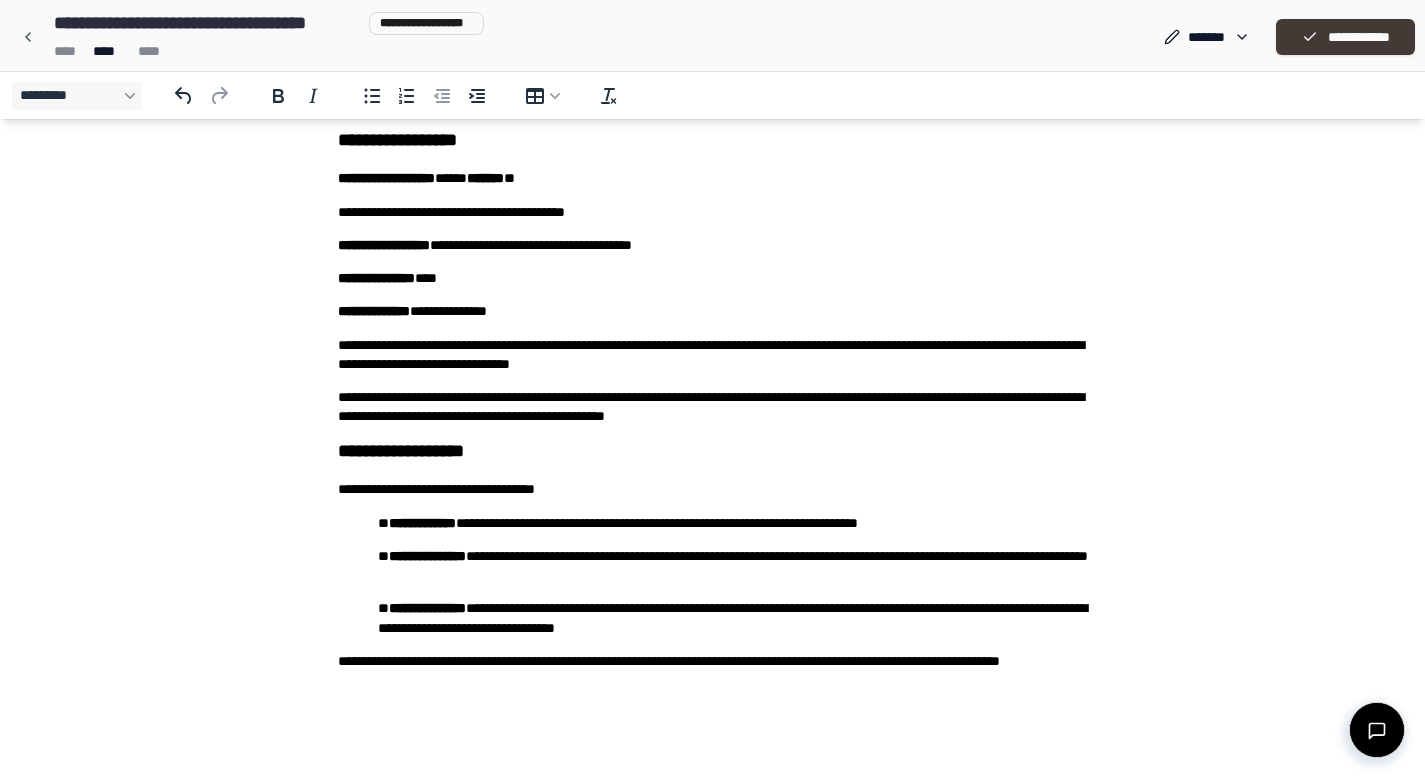 click on "**********" at bounding box center (1345, 37) 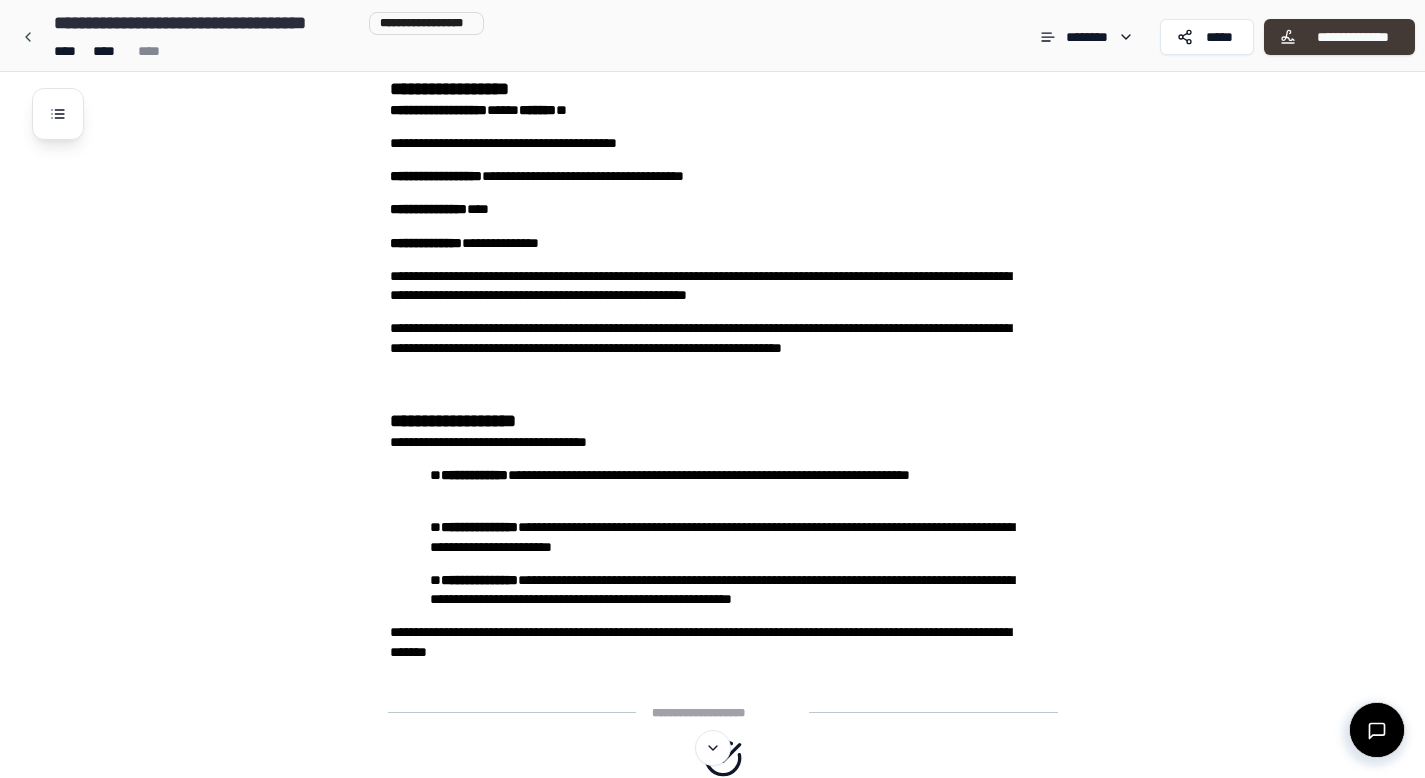 click on "**********" at bounding box center (1339, 37) 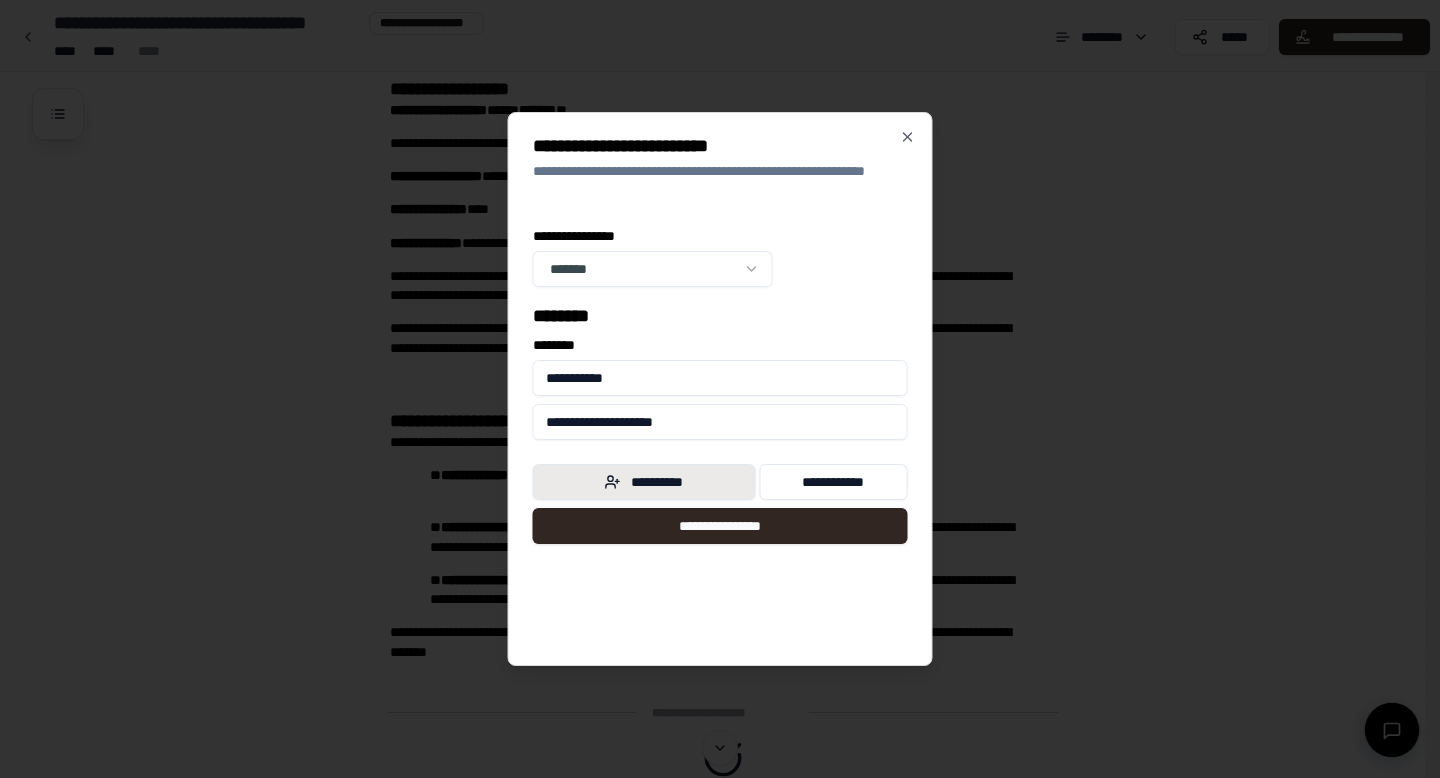 click on "**********" at bounding box center (644, 482) 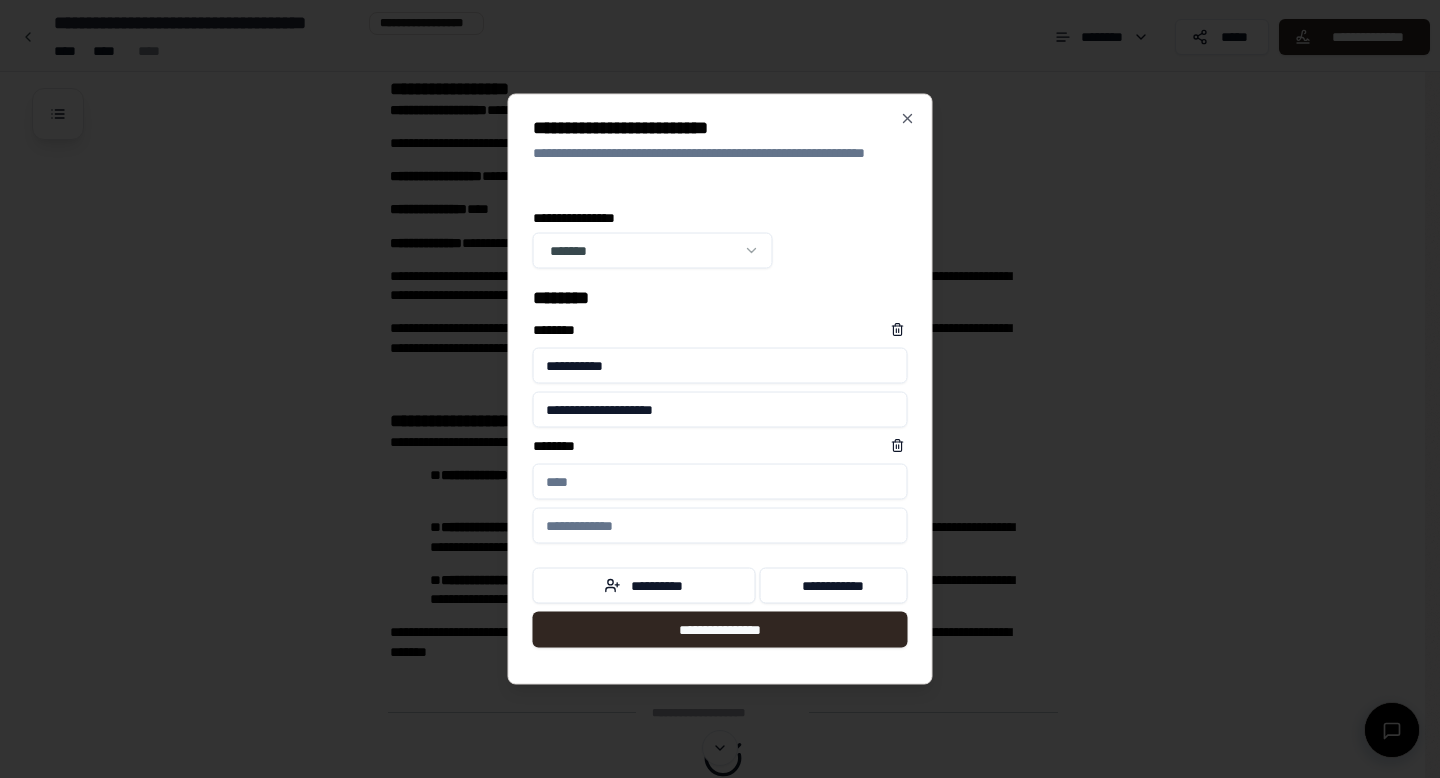 click on "******   *" at bounding box center [720, 482] 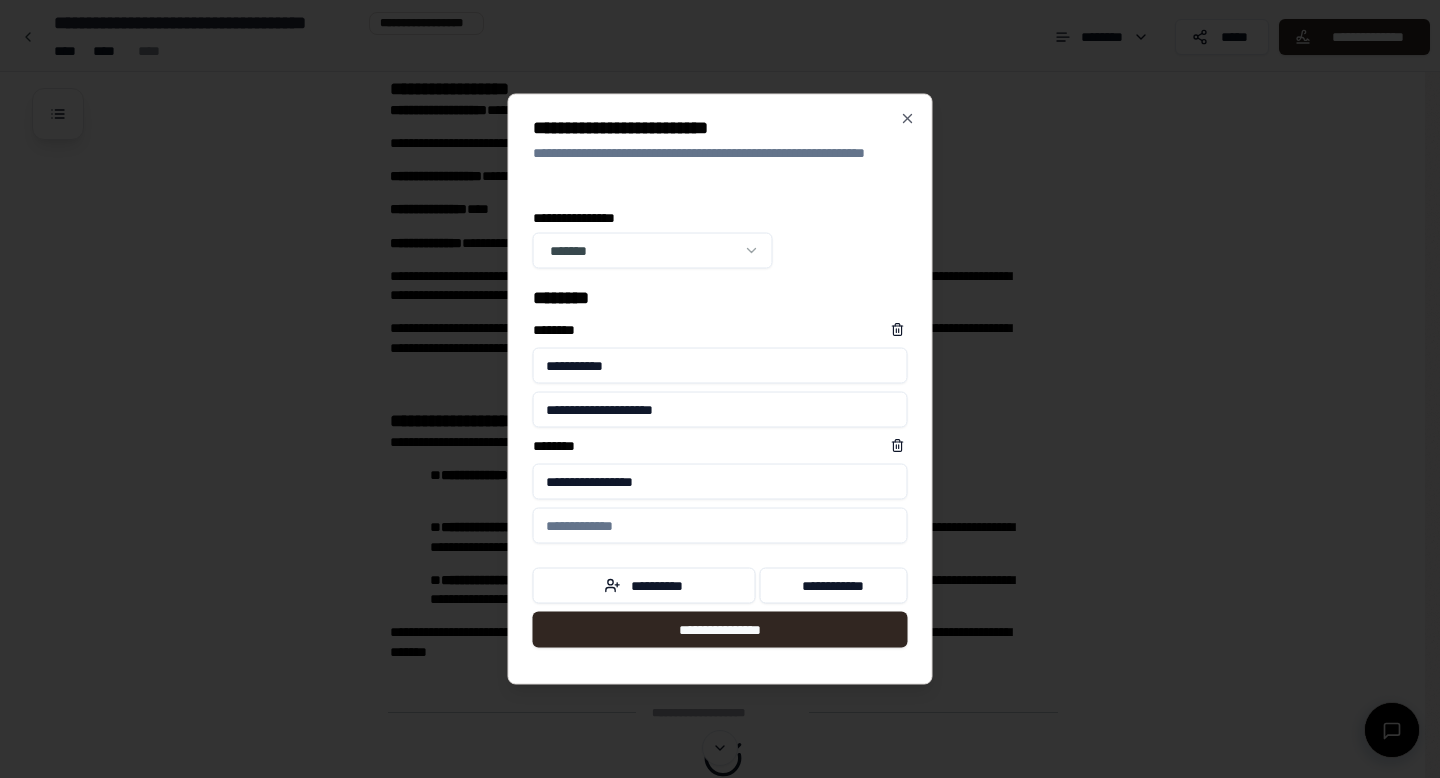 type on "**********" 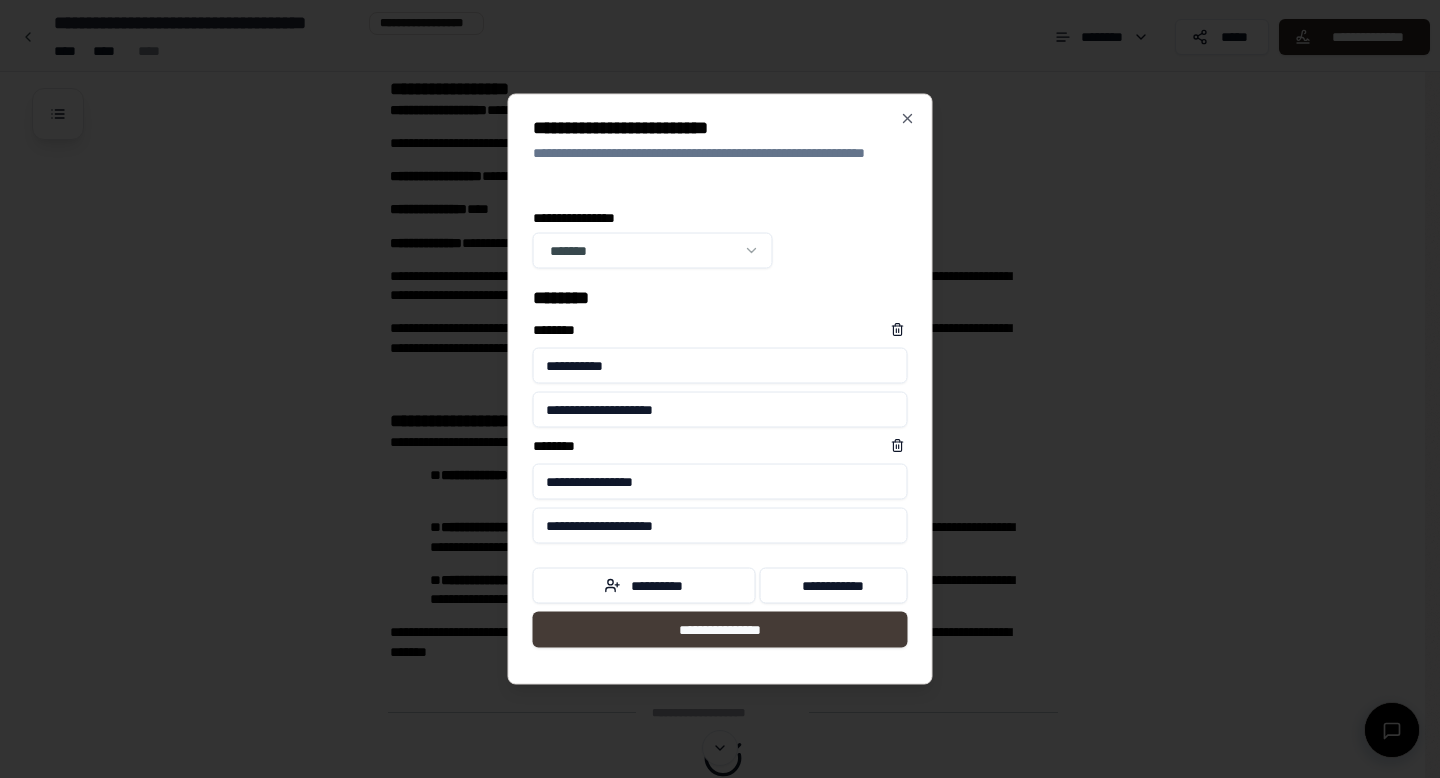 type on "**********" 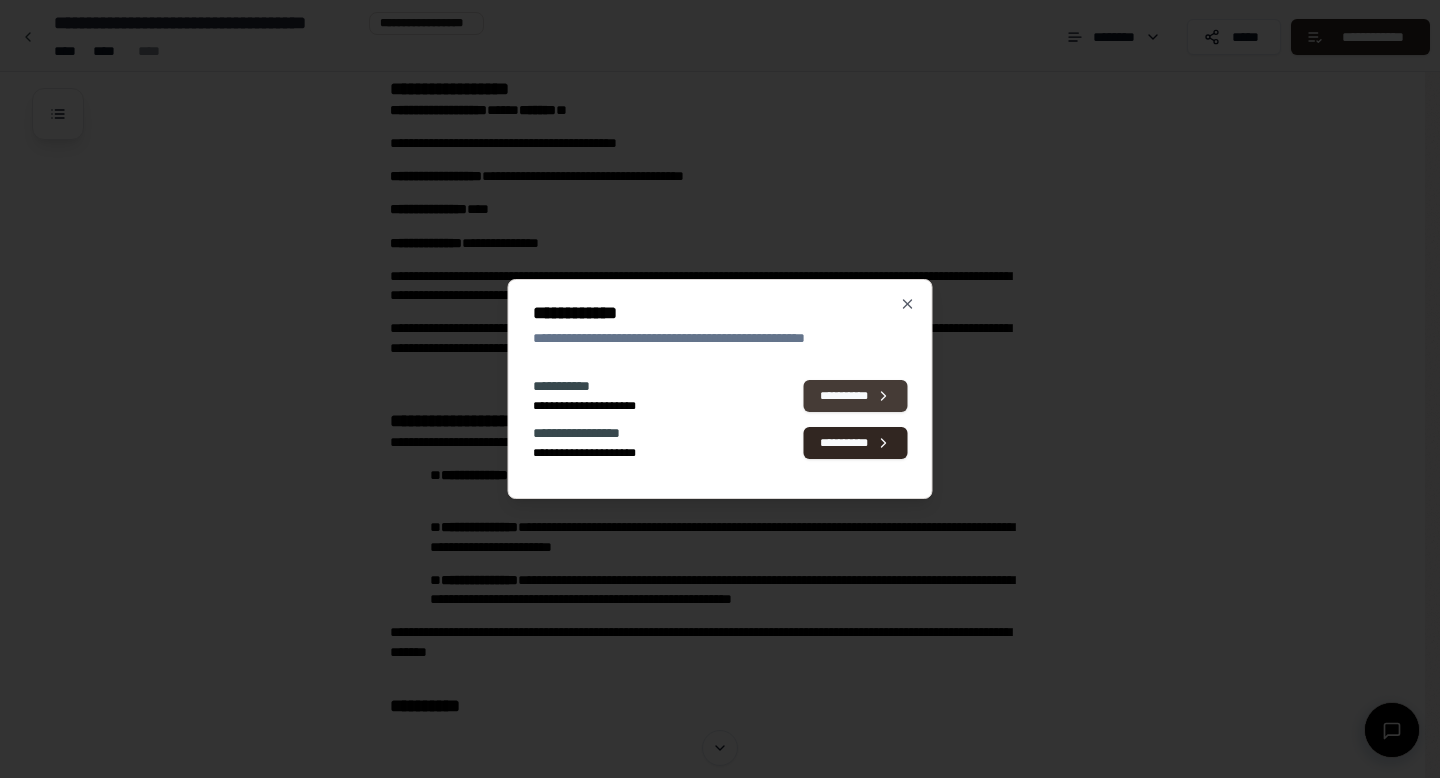 click on "**********" at bounding box center [856, 396] 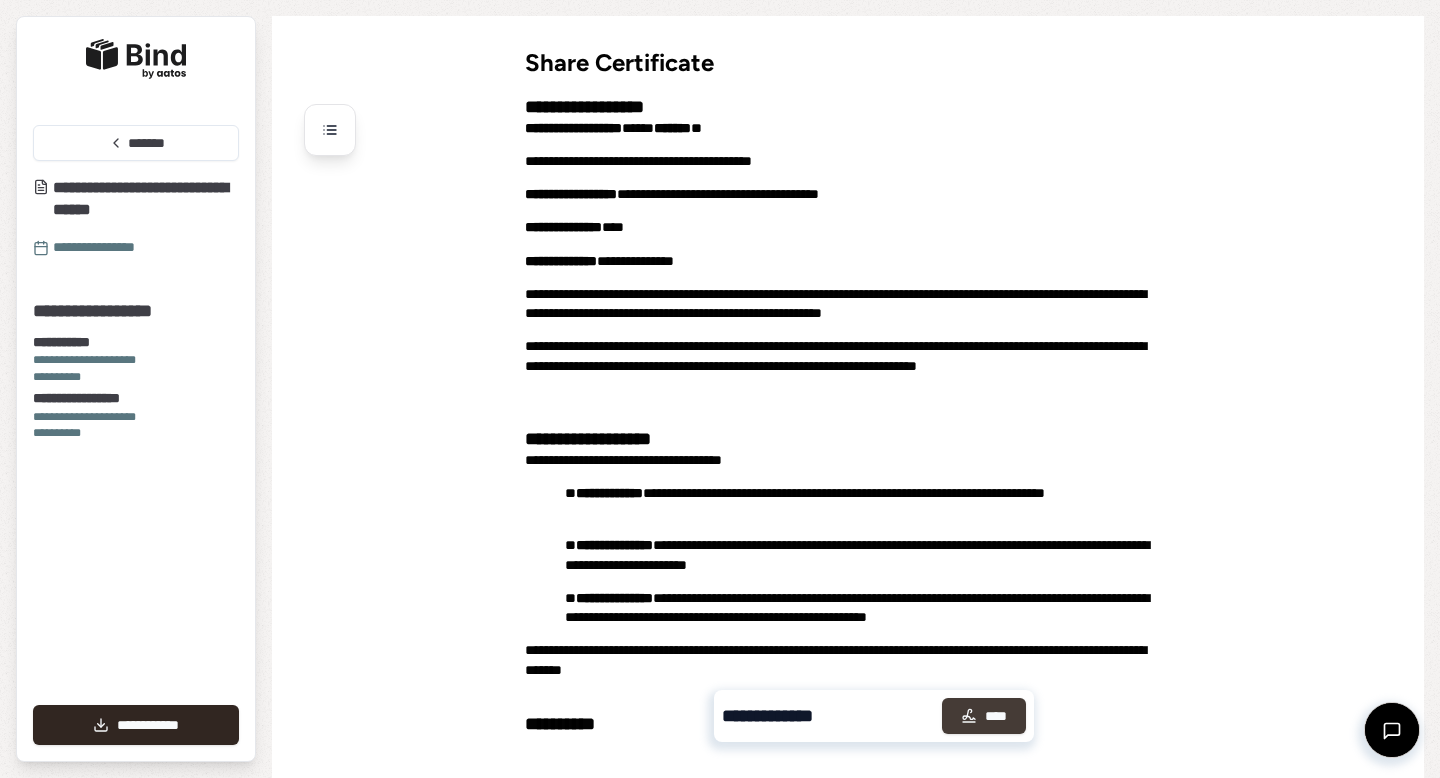 click on "****" at bounding box center (984, 716) 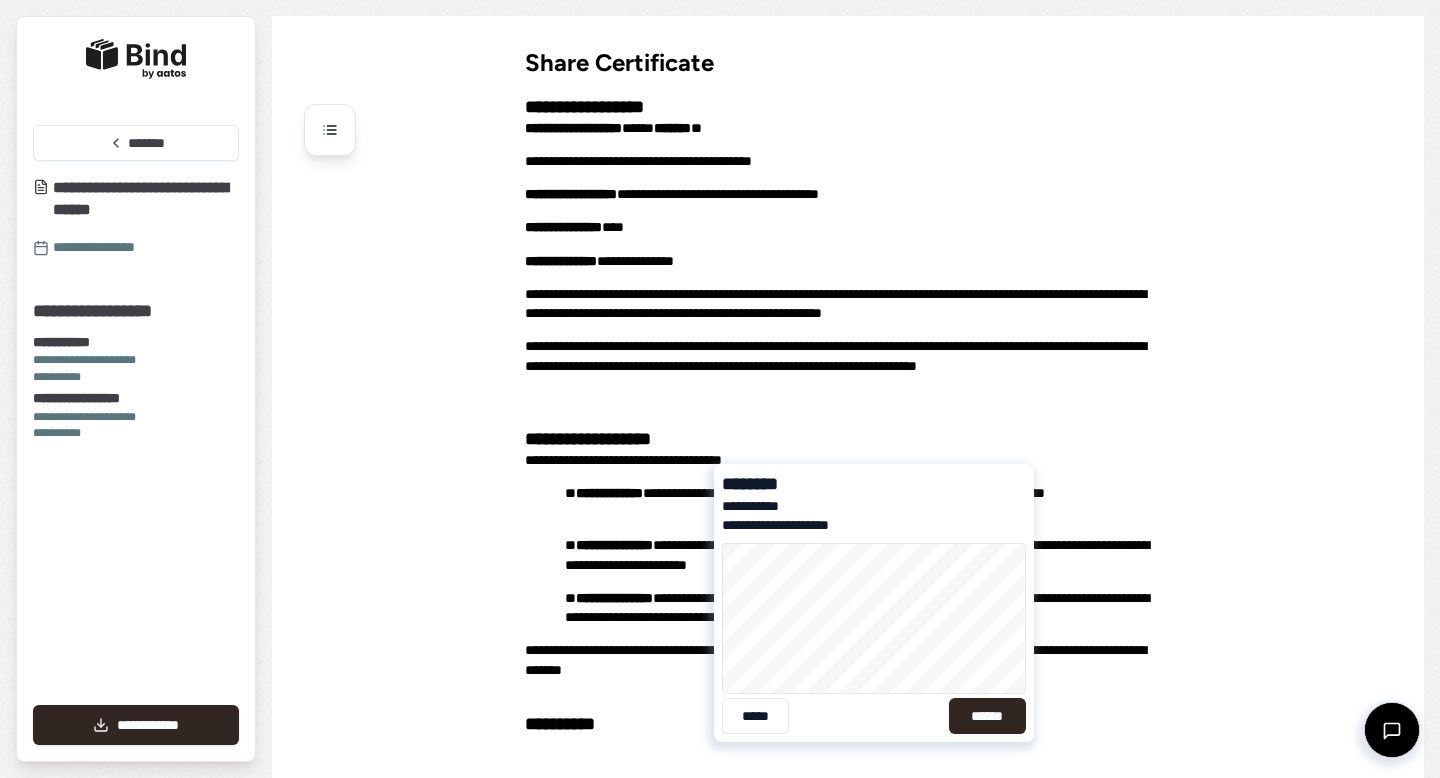 click on "******" at bounding box center (987, 716) 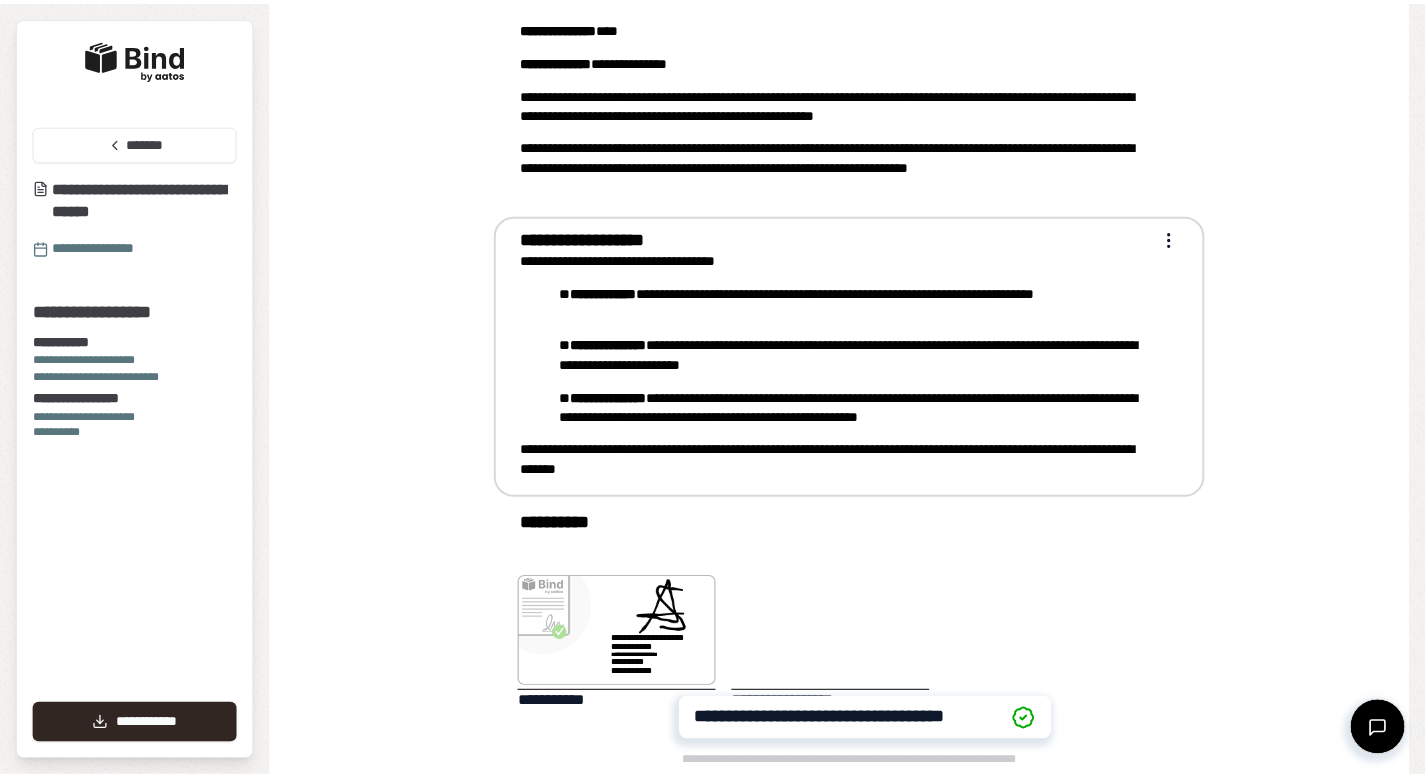 scroll, scrollTop: 202, scrollLeft: 0, axis: vertical 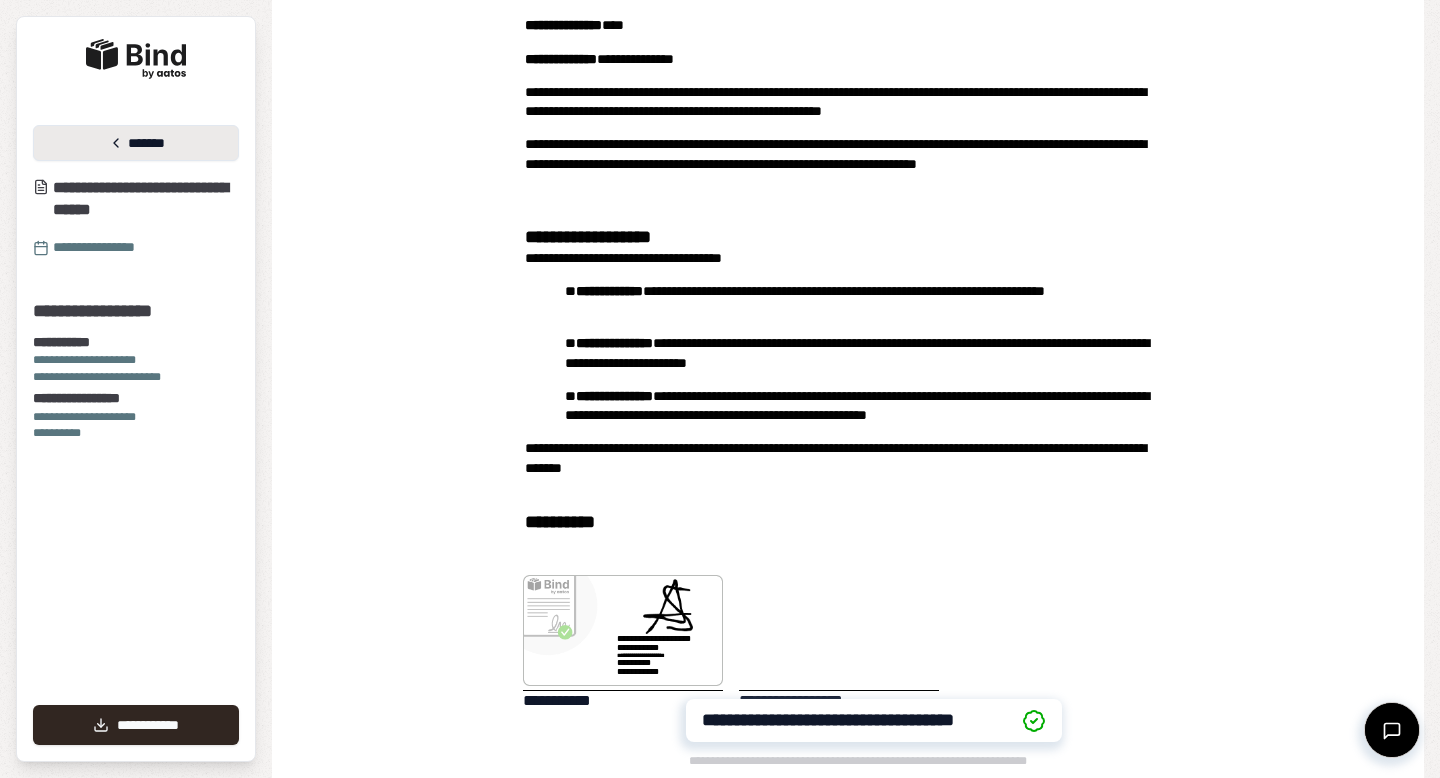 click on "*******" at bounding box center (136, 143) 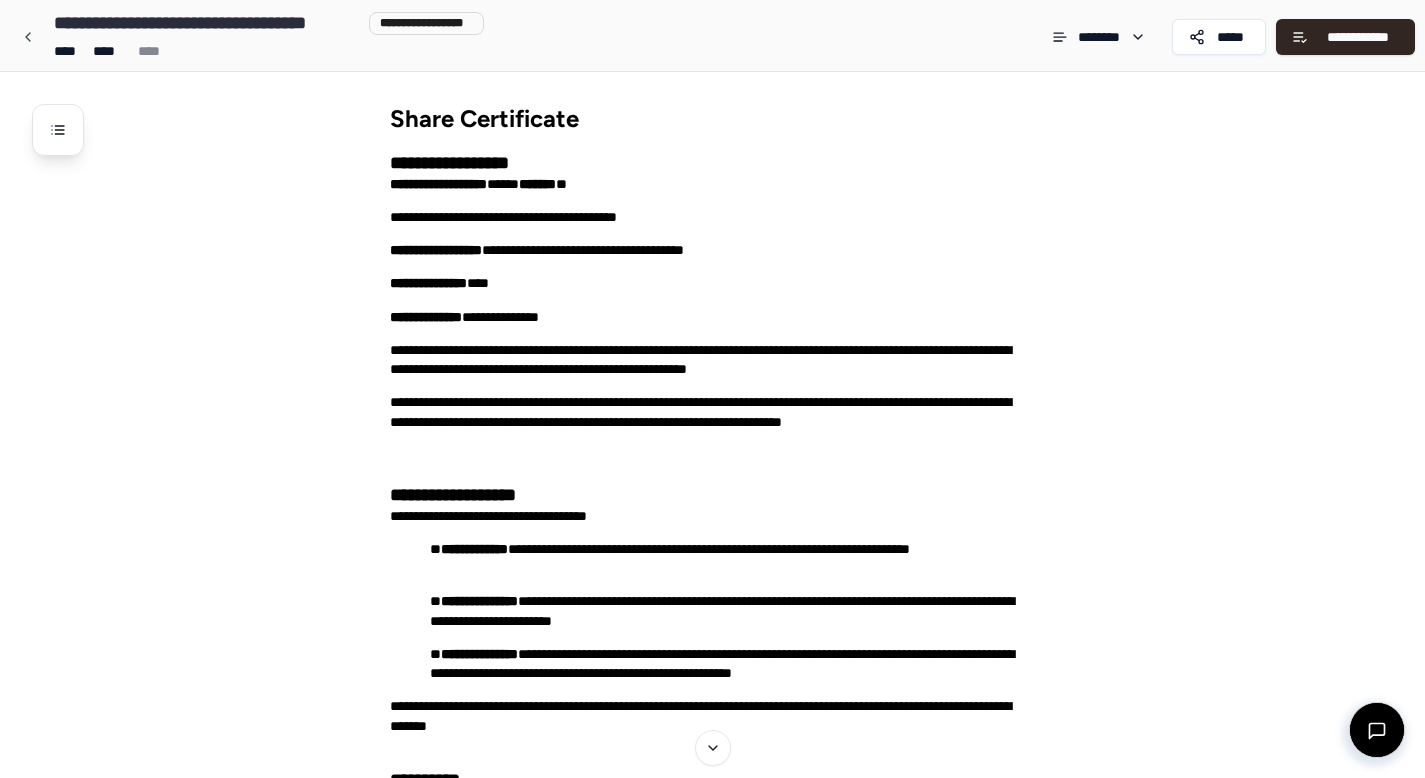 click on "**********" at bounding box center (247, 37) 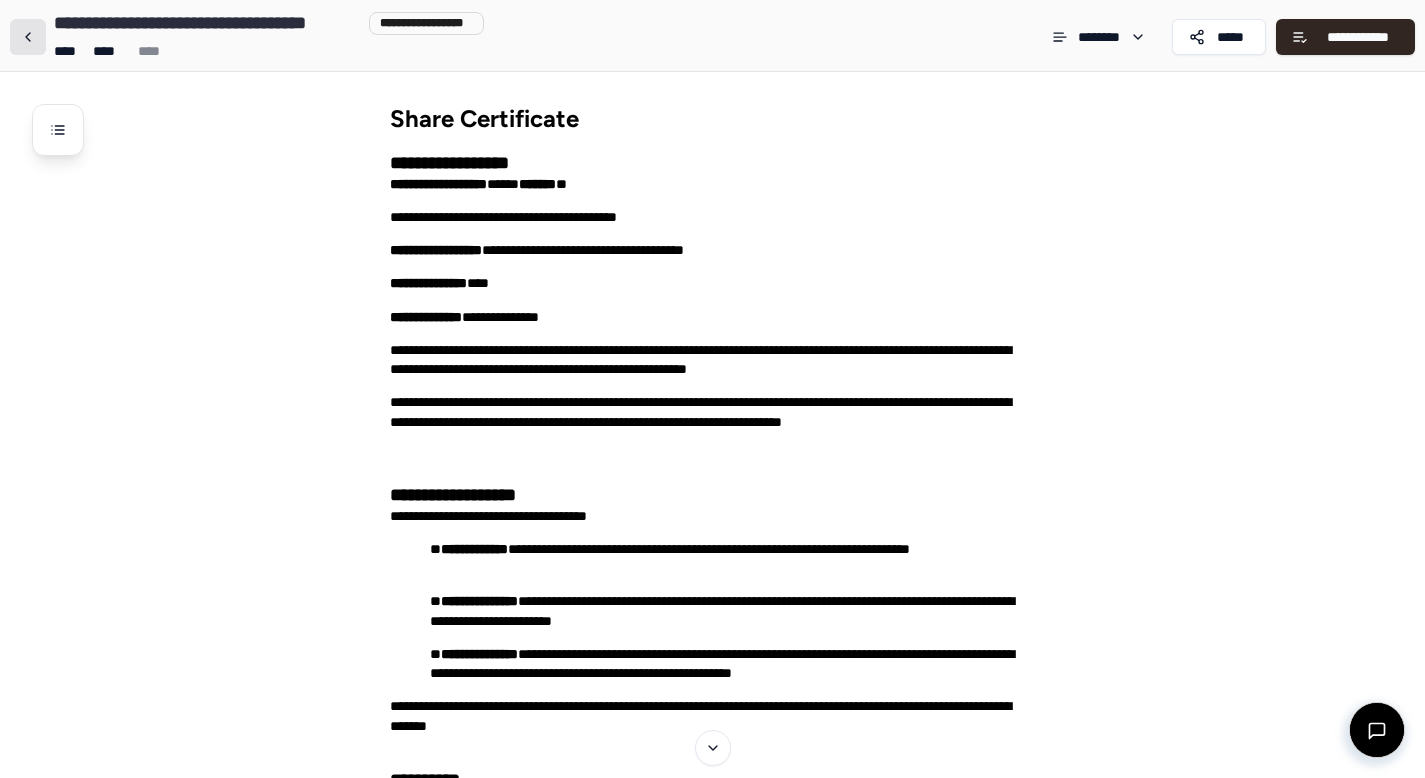 click at bounding box center [28, 37] 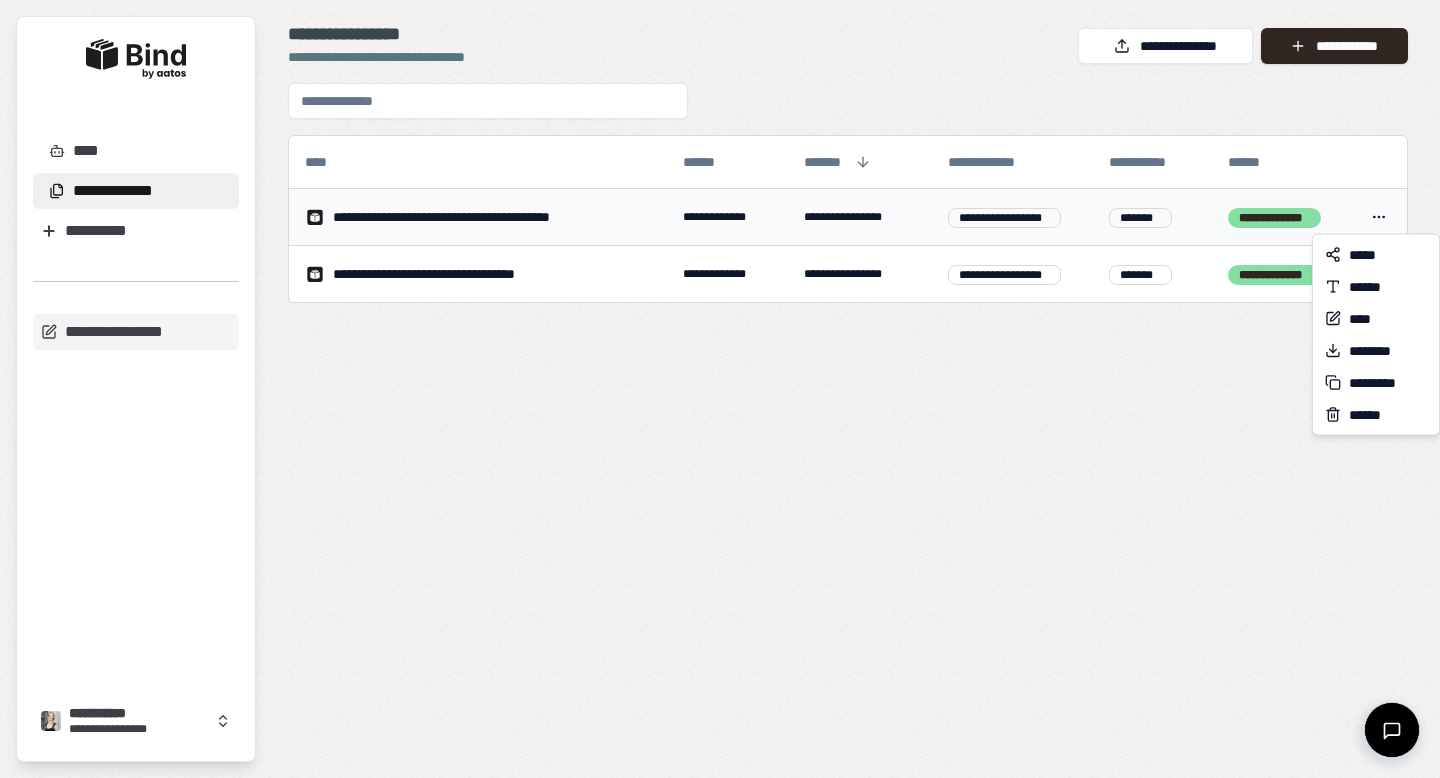 click on "**********" at bounding box center [720, 389] 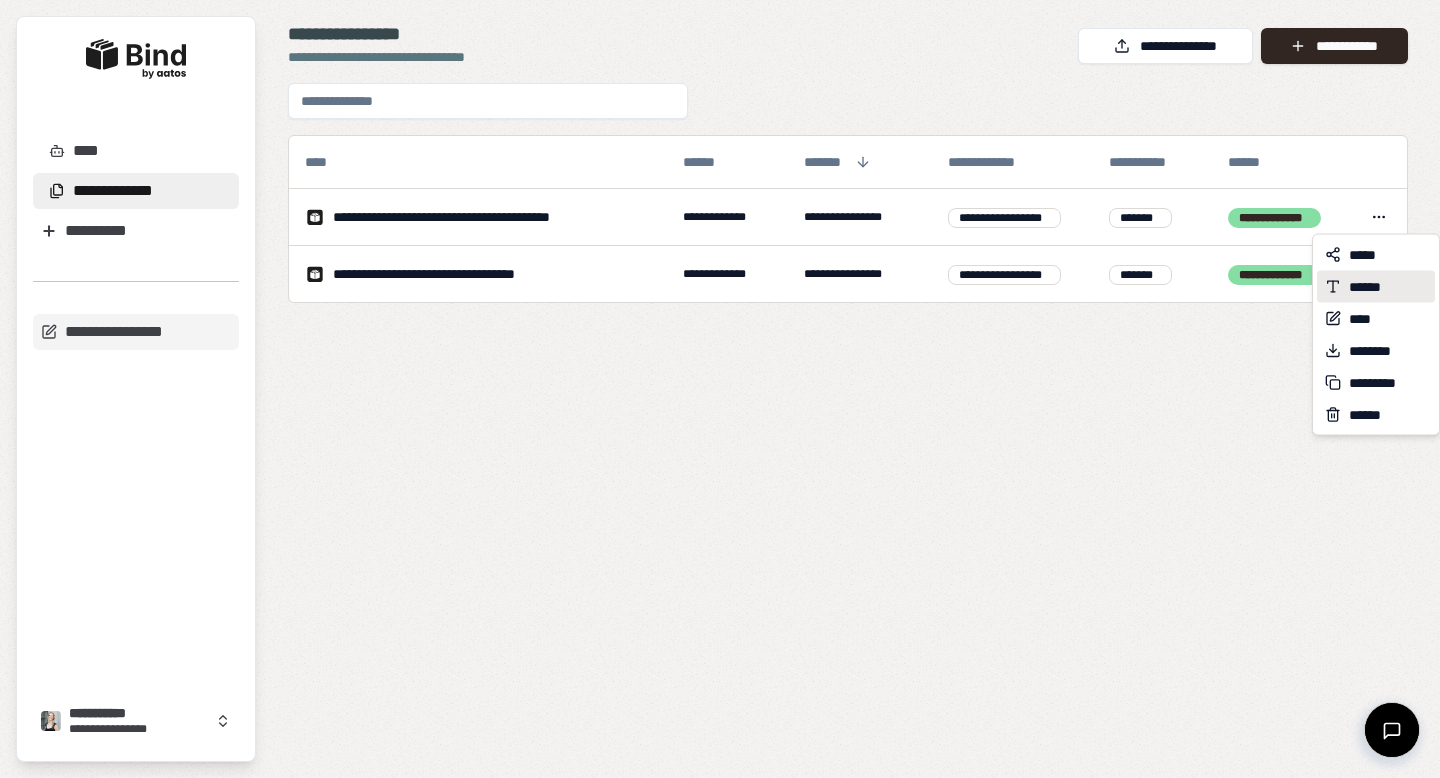 click on "******" at bounding box center (1374, 287) 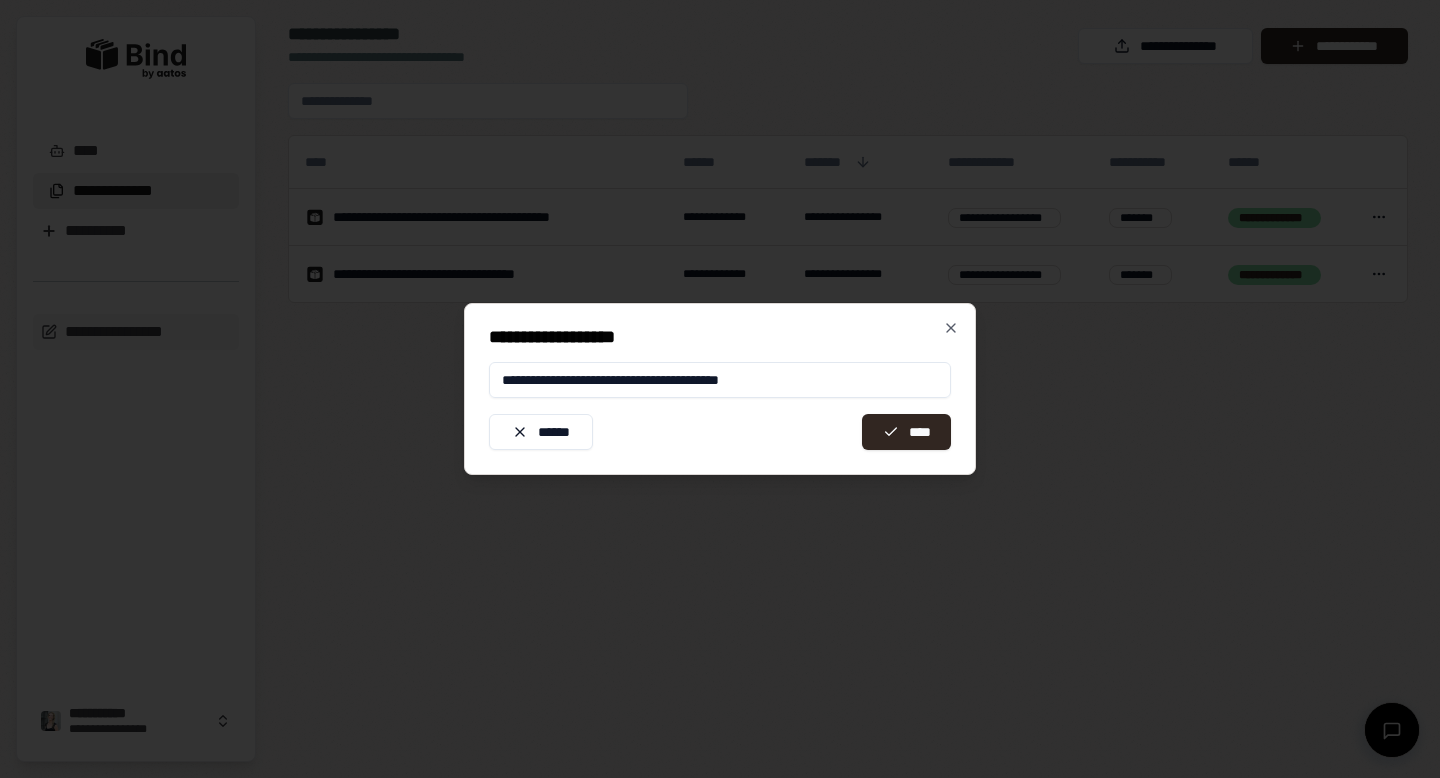 drag, startPoint x: 631, startPoint y: 386, endPoint x: 753, endPoint y: 389, distance: 122.03688 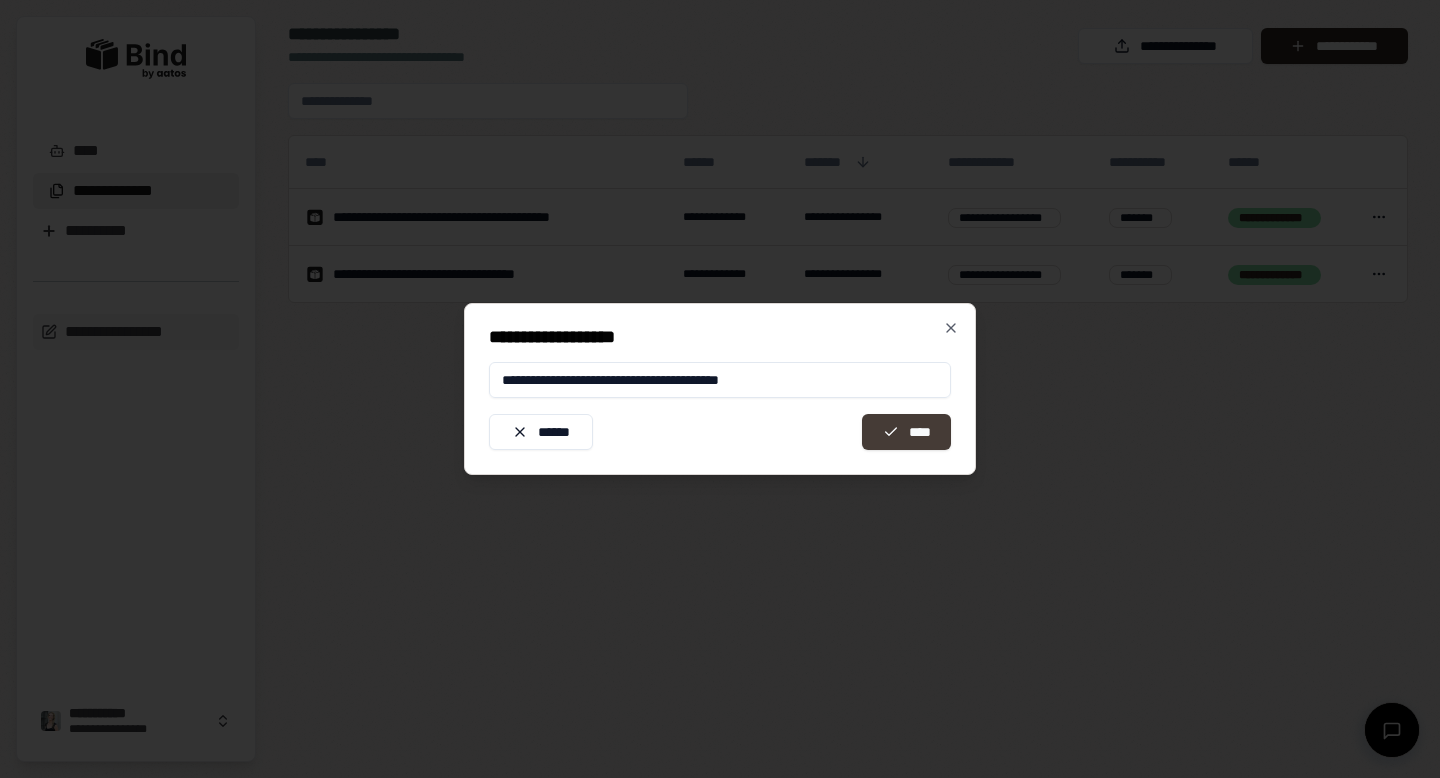 type on "**********" 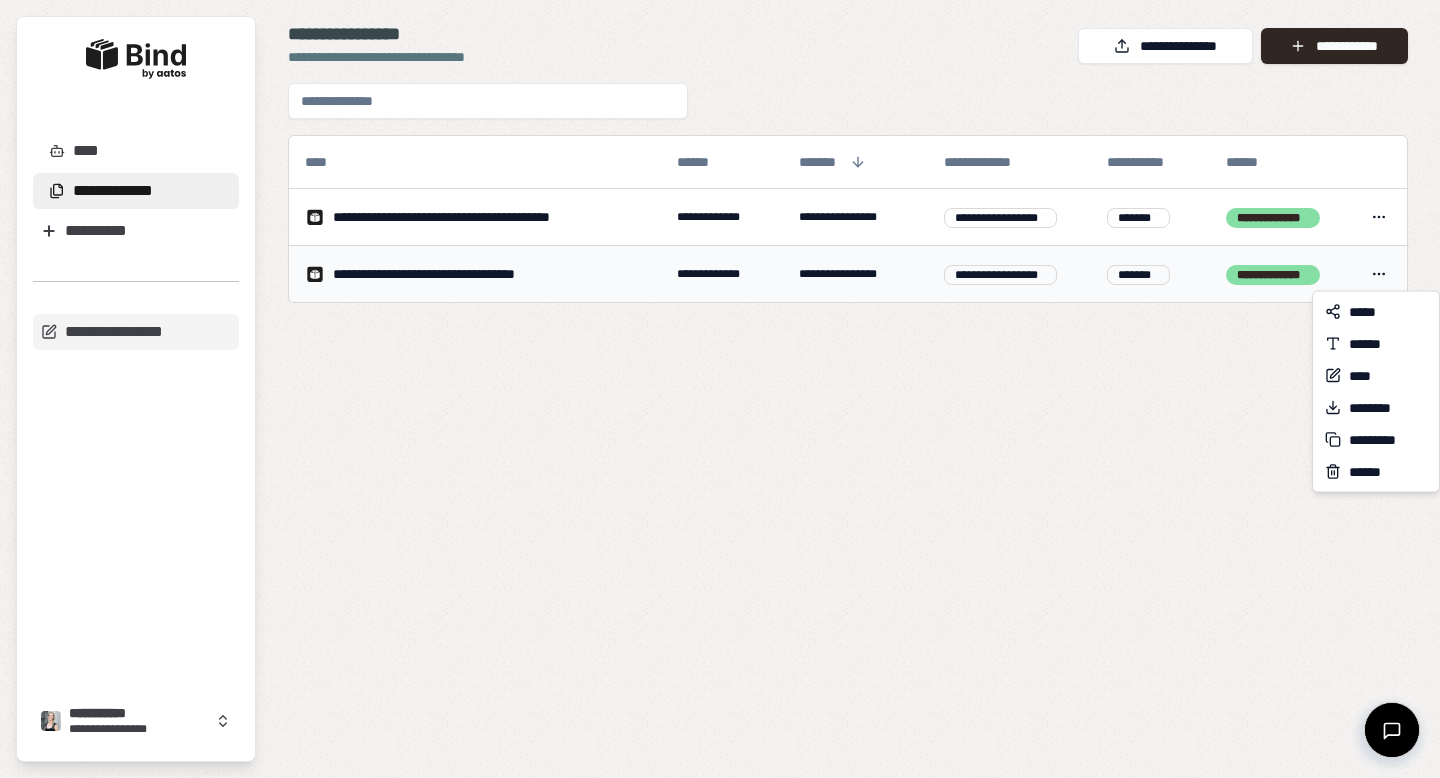 click on "**********" at bounding box center [720, 389] 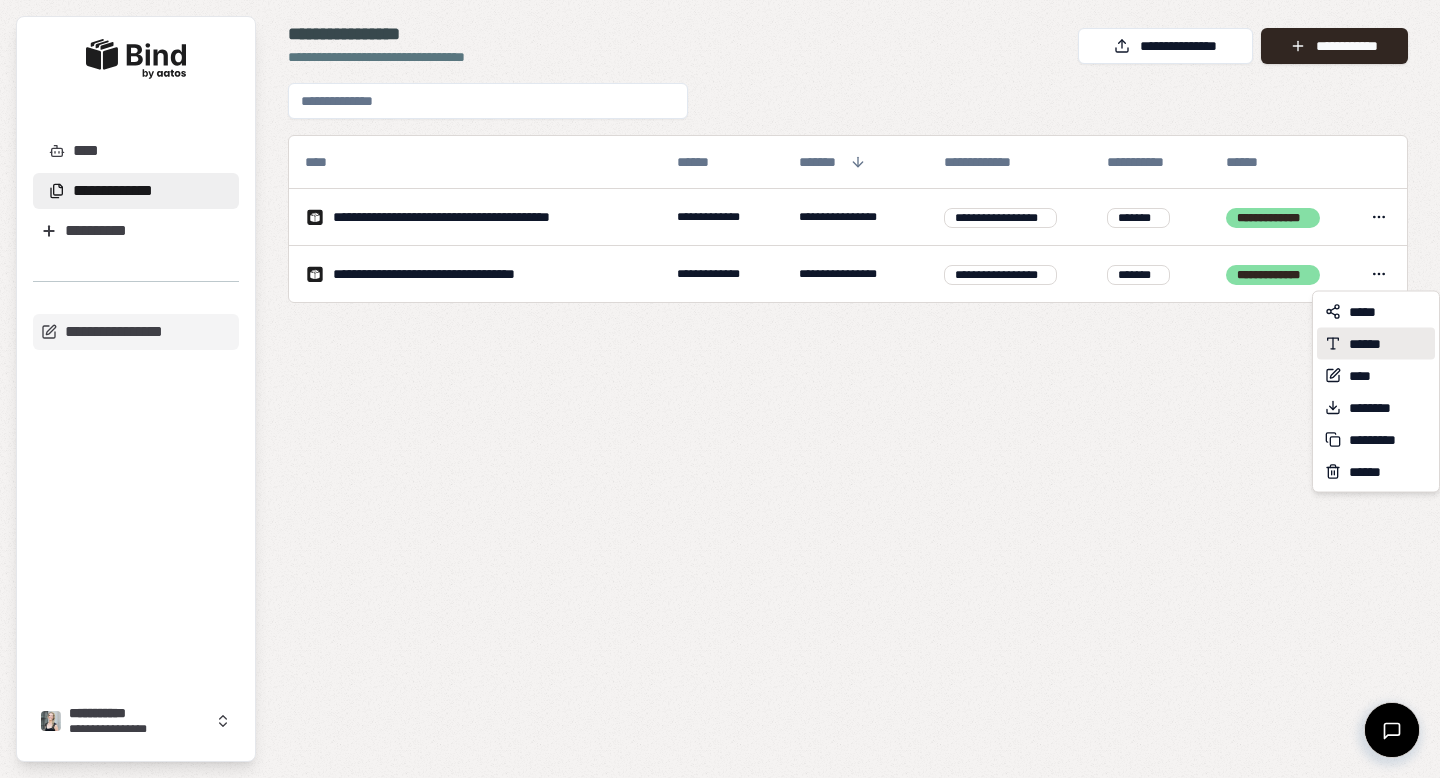click on "******" at bounding box center [1374, 344] 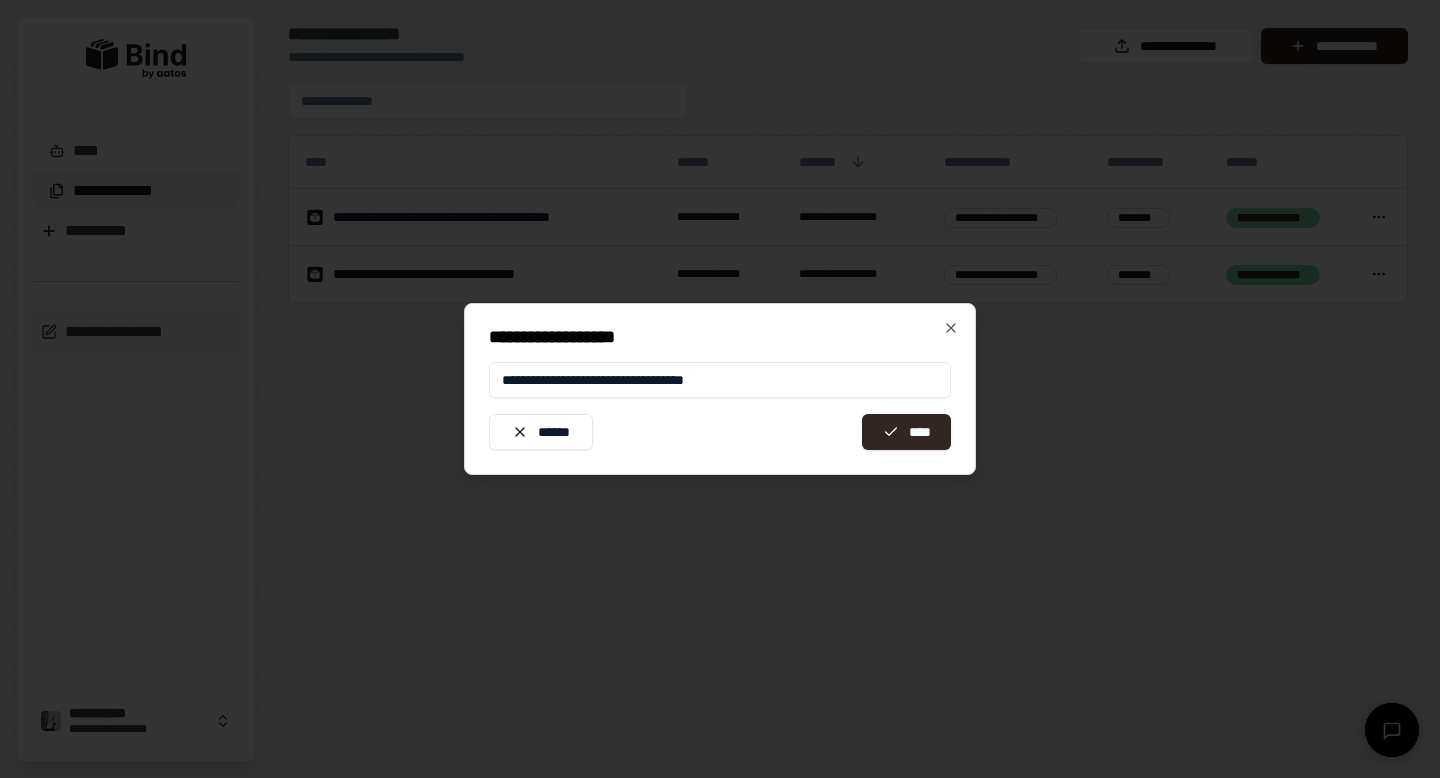 click on "**********" at bounding box center [720, 380] 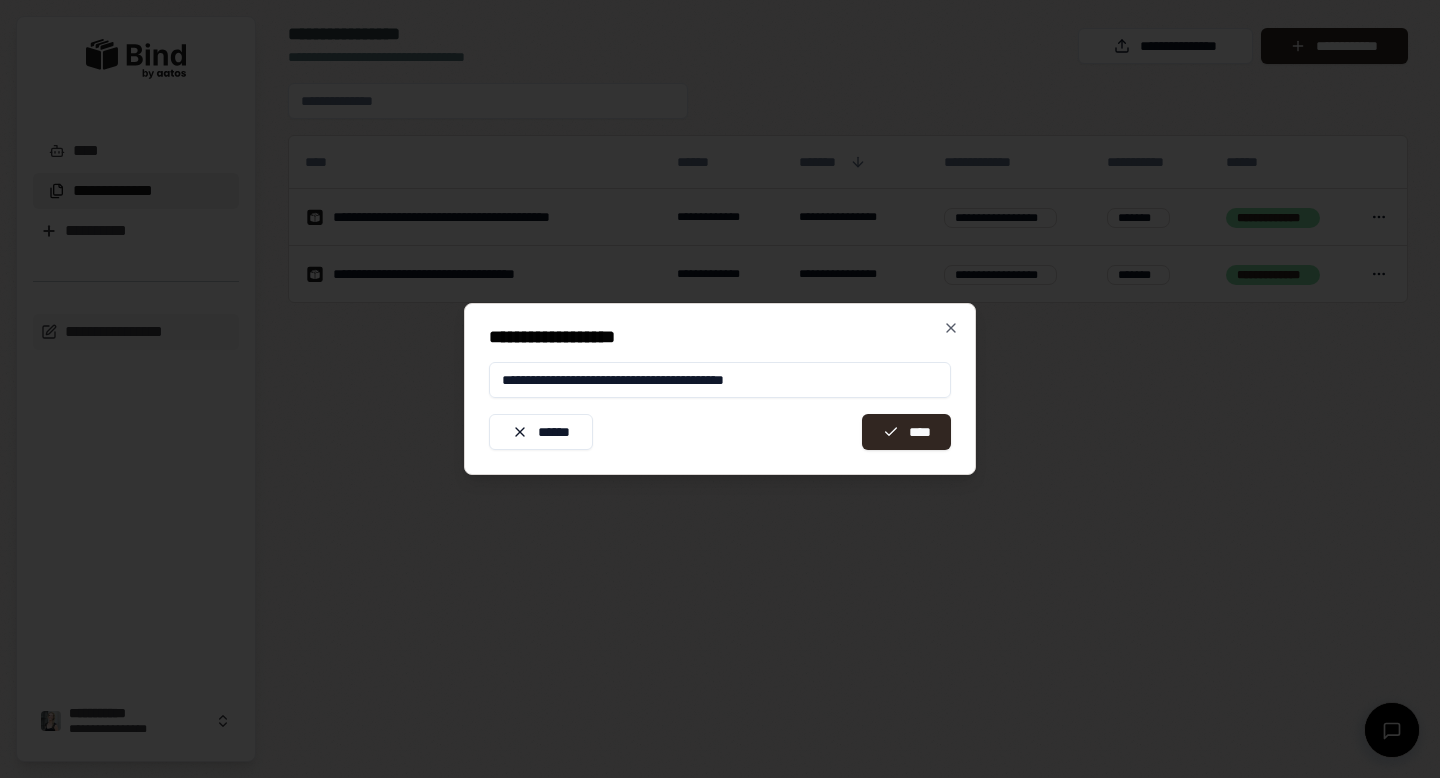 drag, startPoint x: 695, startPoint y: 374, endPoint x: 734, endPoint y: 374, distance: 39 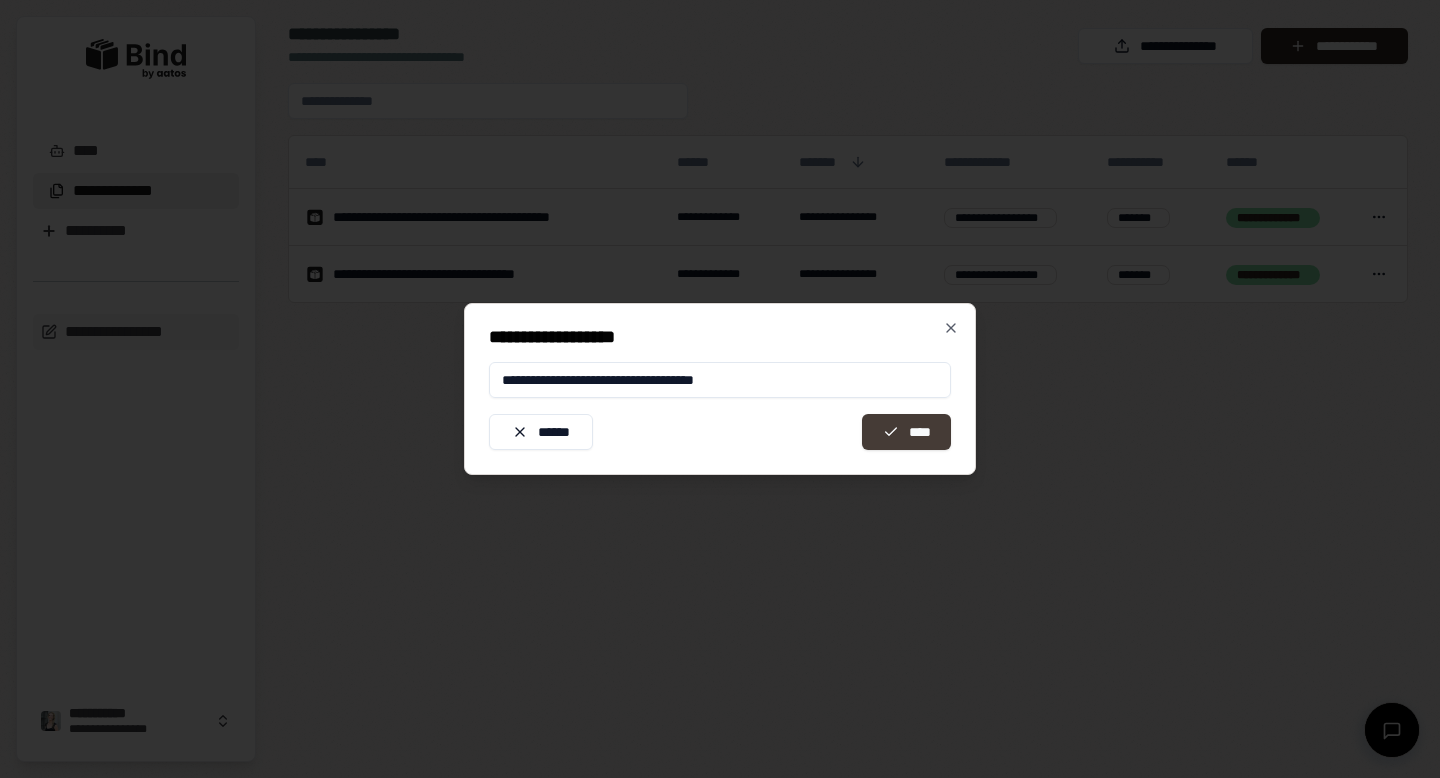type on "**********" 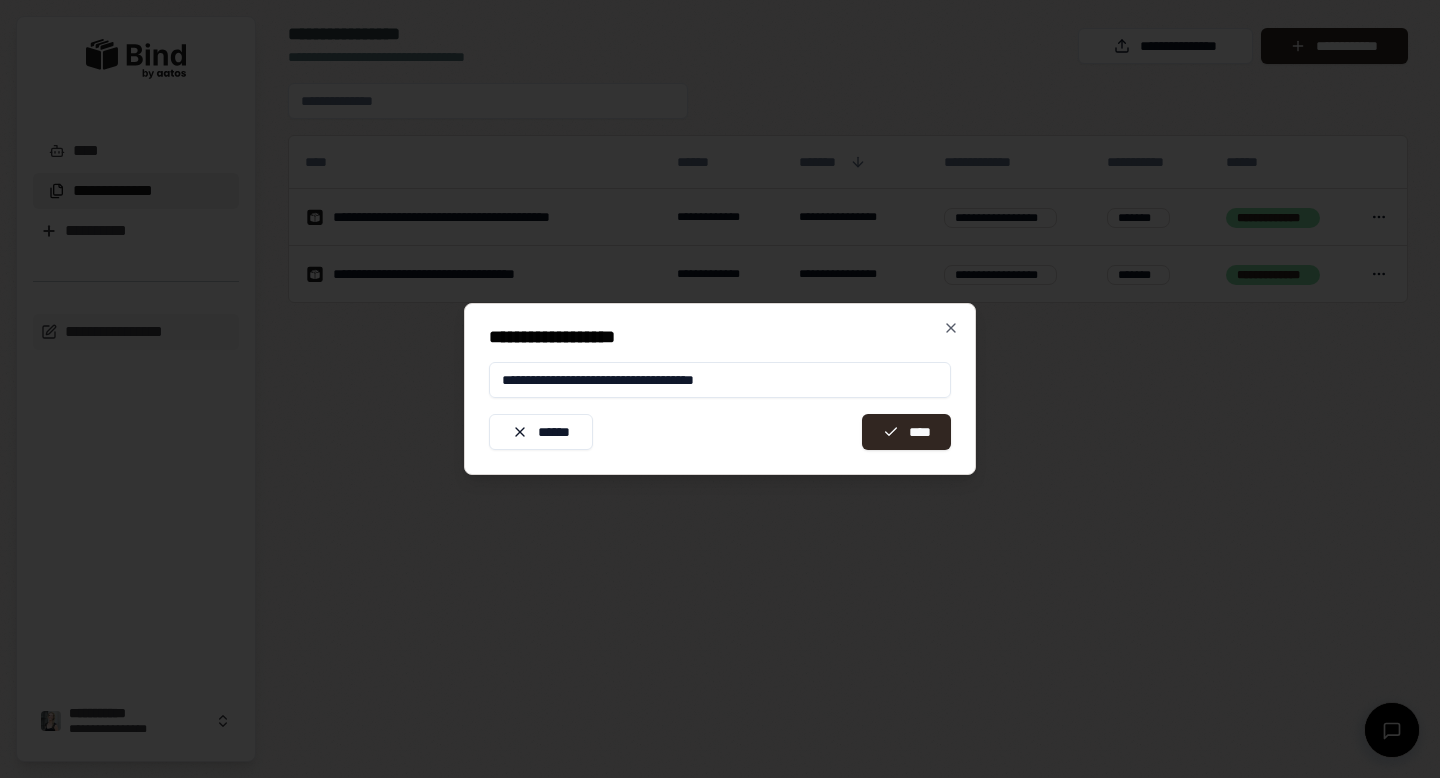 click on "****" at bounding box center (906, 432) 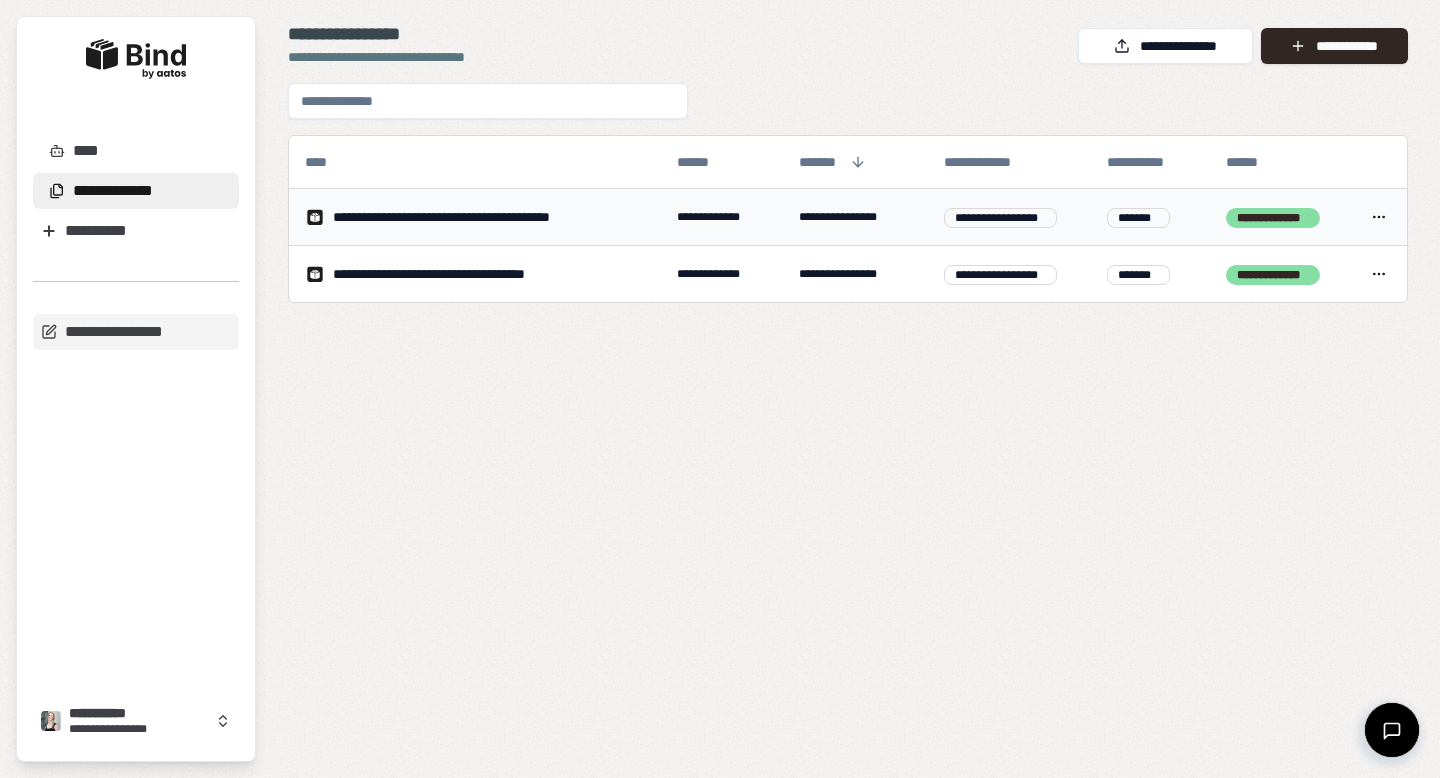 click on "****" at bounding box center [1379, 217] 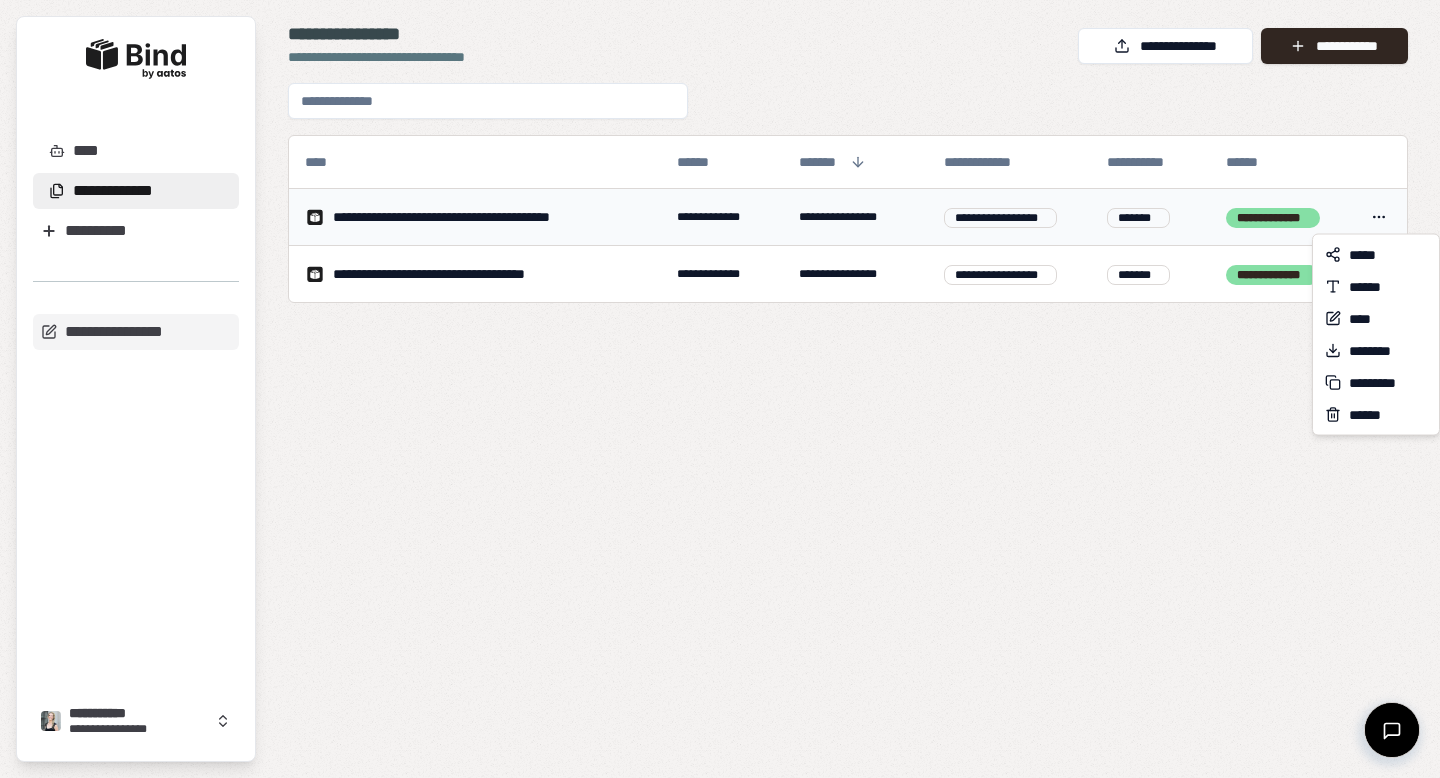 click on "**********" at bounding box center (720, 389) 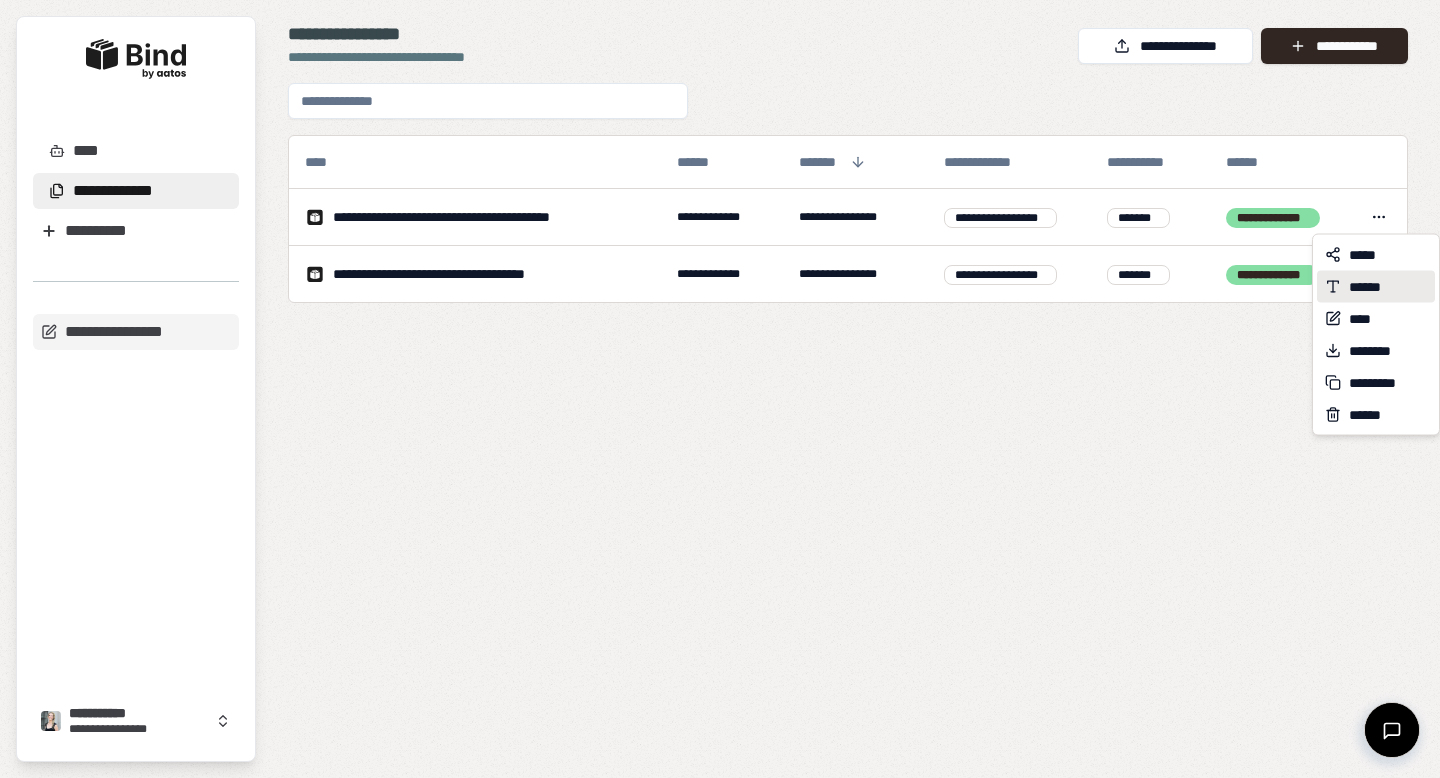 click on "******" at bounding box center (1374, 287) 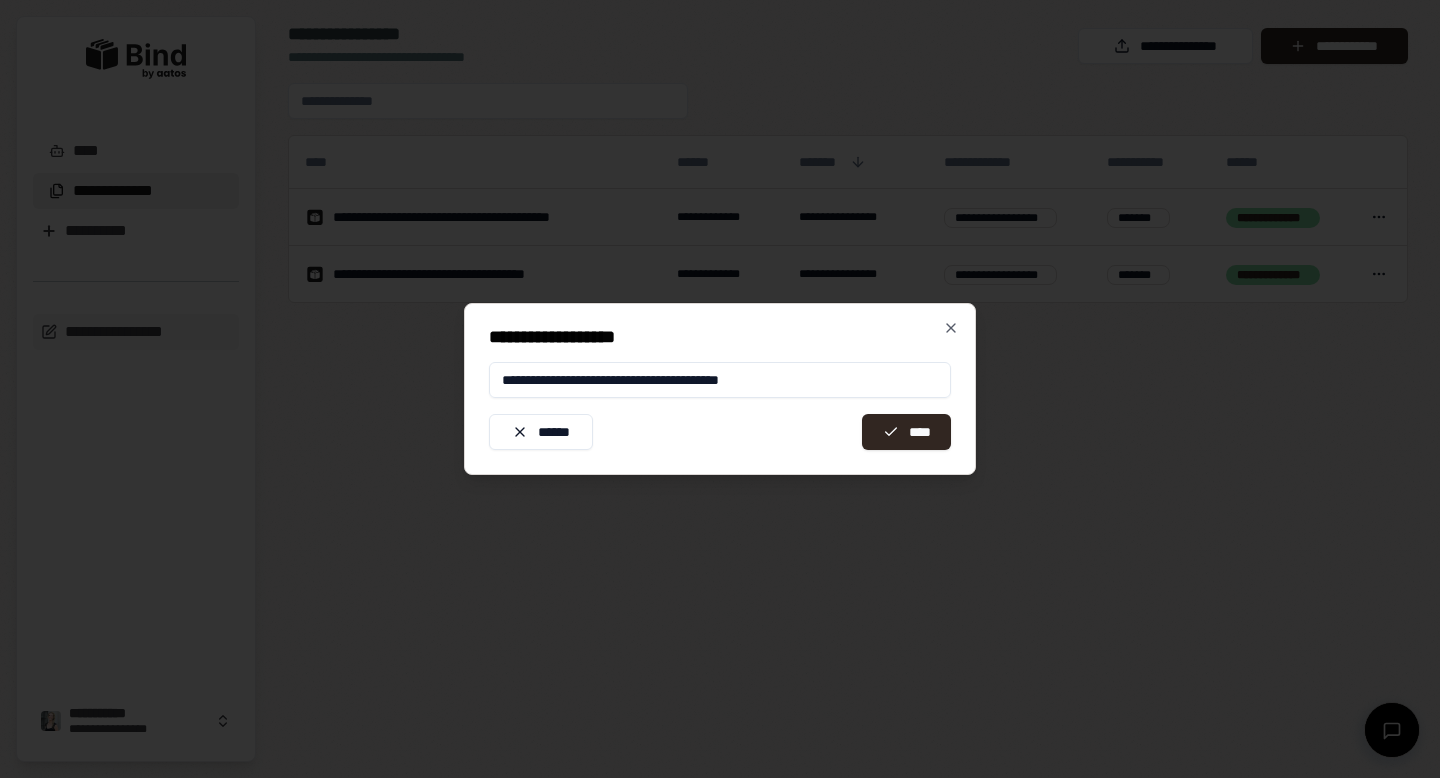 click on "**********" at bounding box center [720, 380] 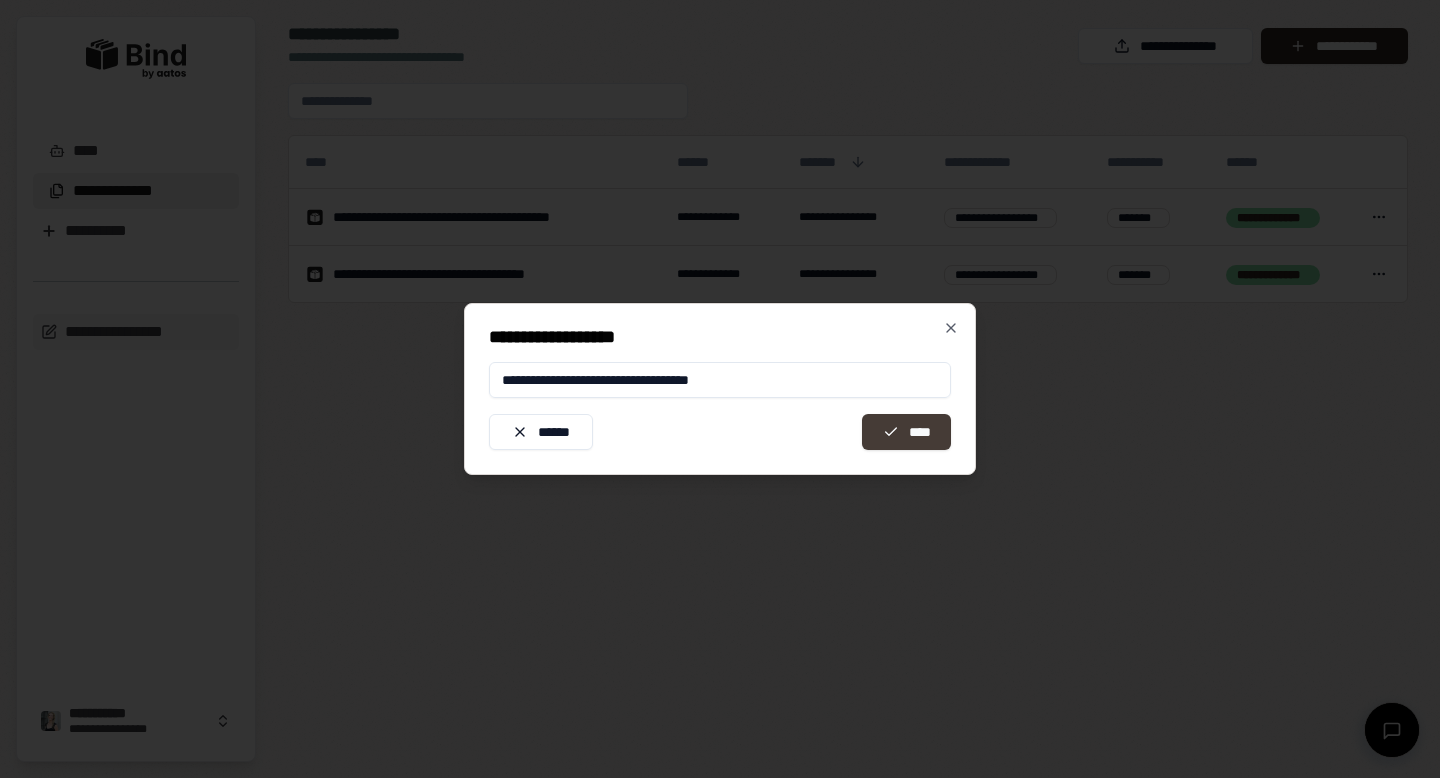 type on "**********" 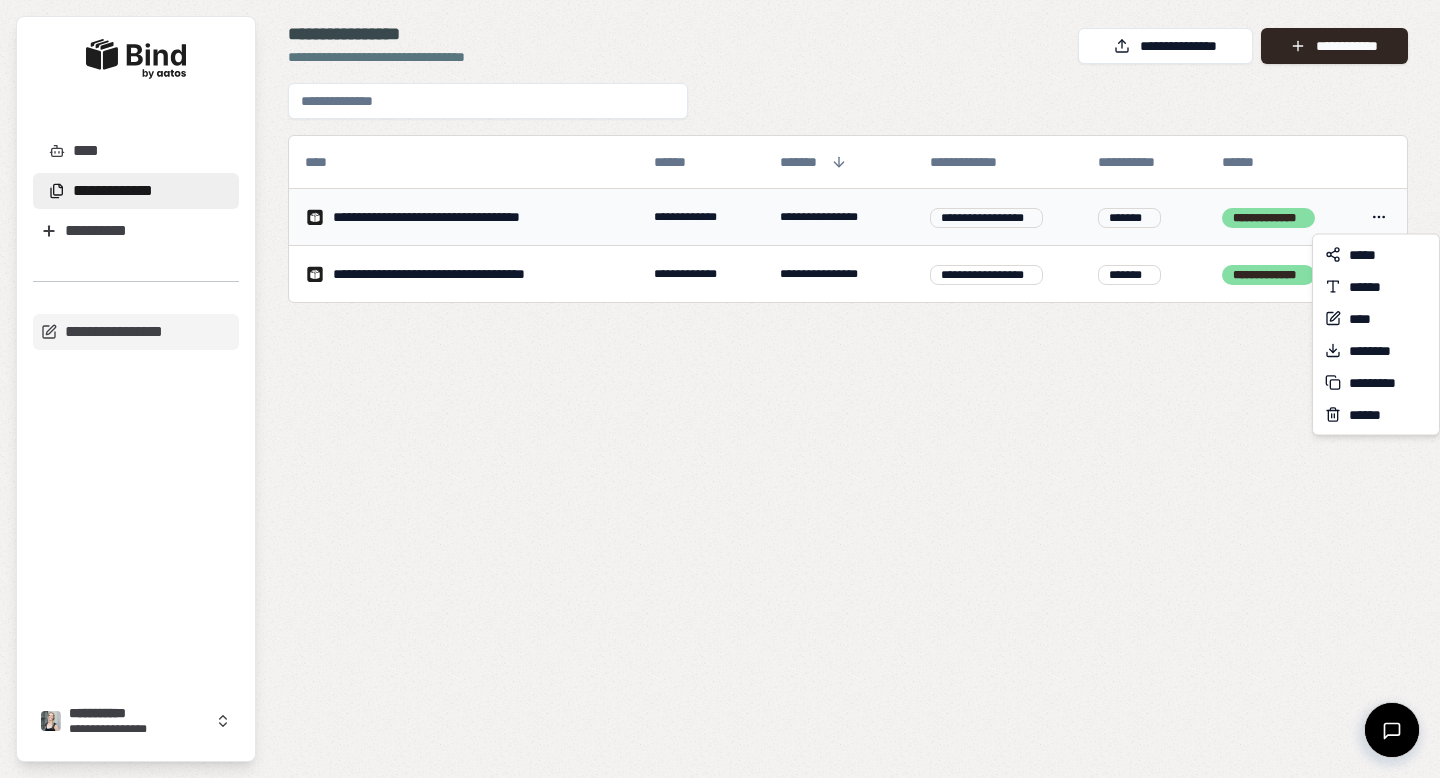 click on "**********" at bounding box center (720, 389) 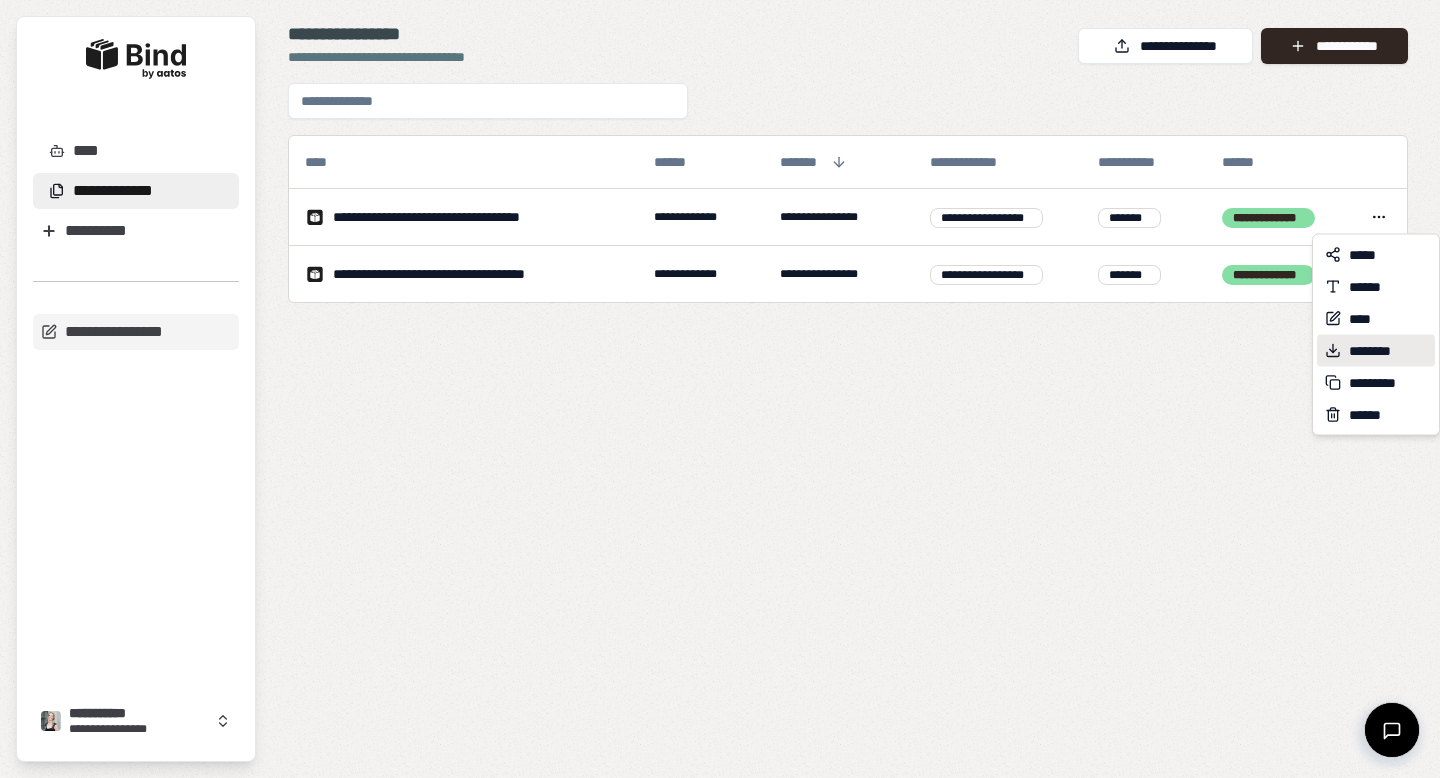 click on "********" at bounding box center (1380, 351) 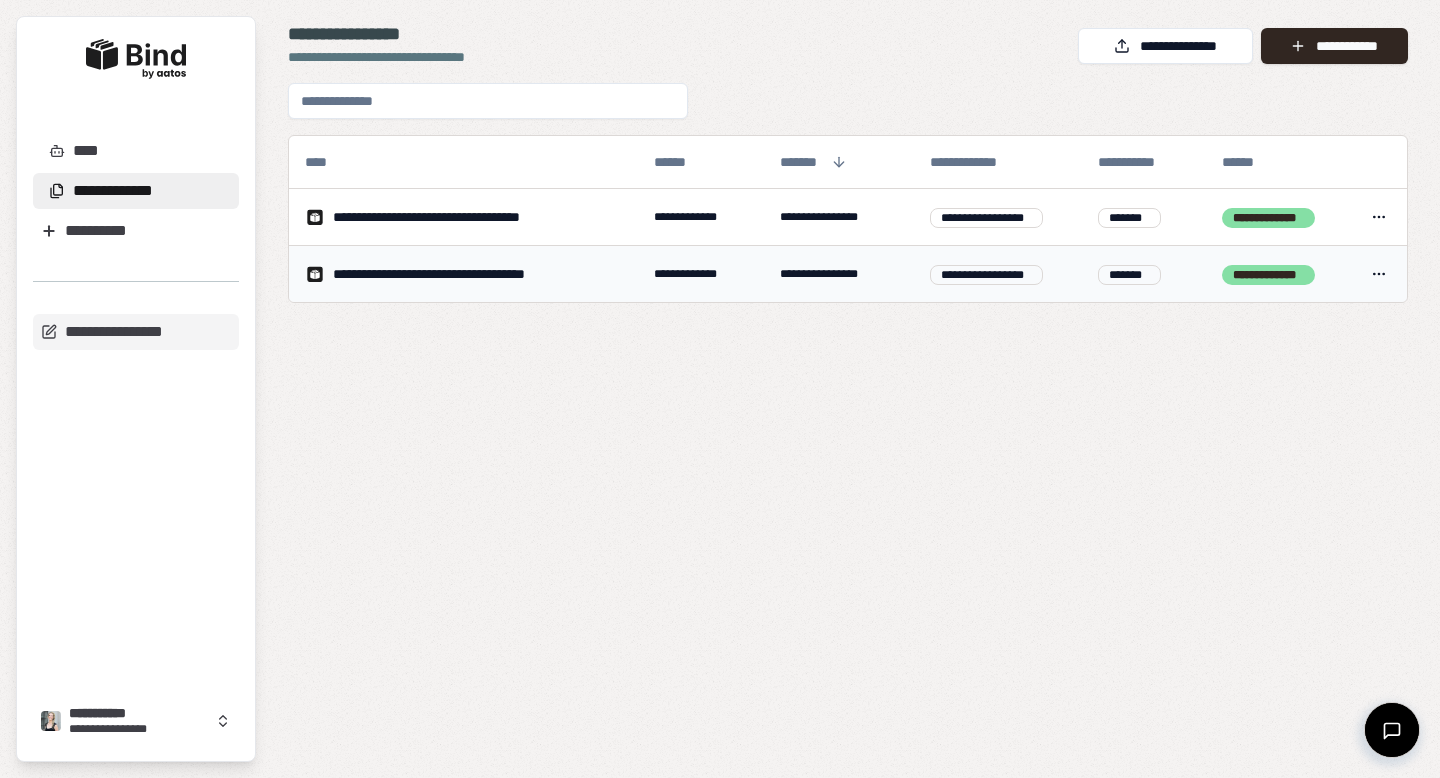 click on "**********" at bounding box center [720, 389] 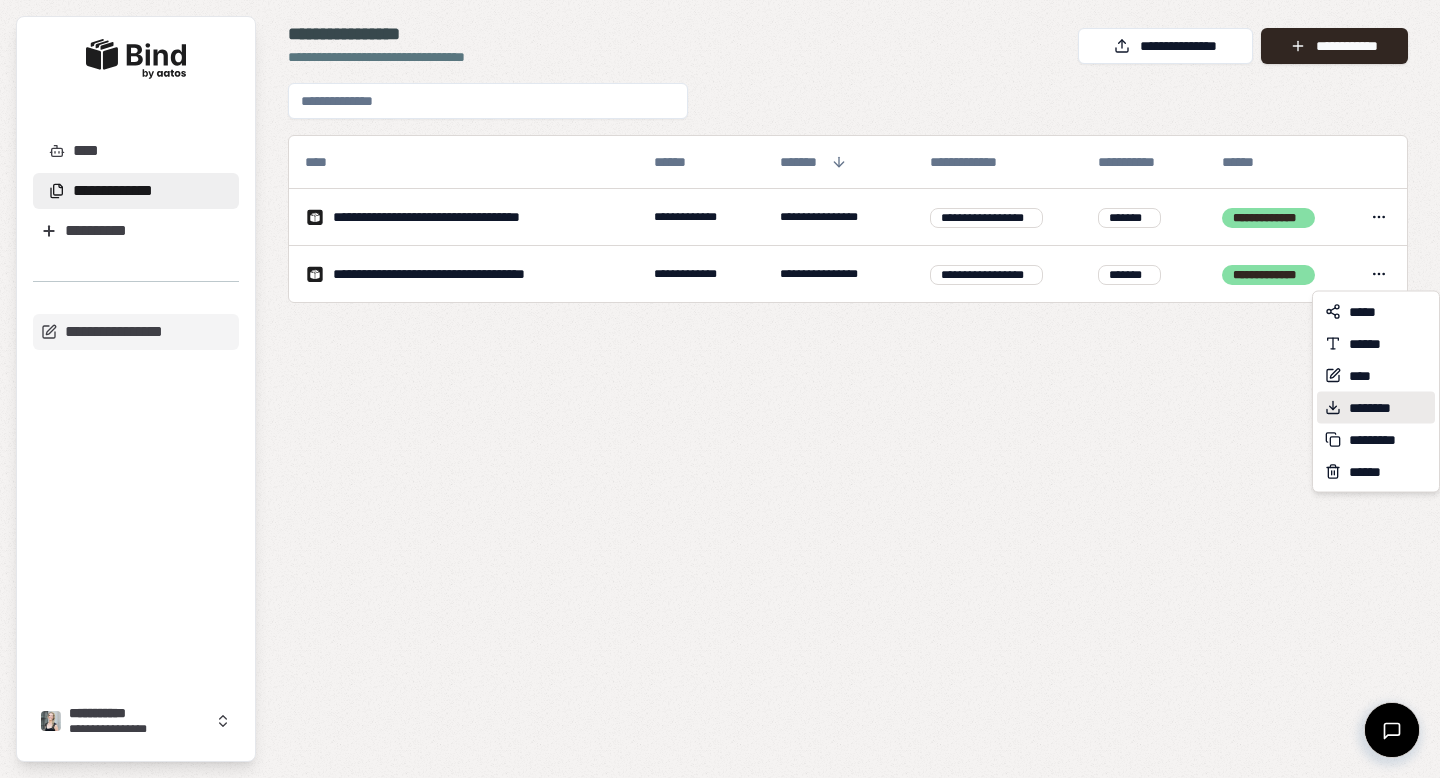 click on "********" at bounding box center (1380, 408) 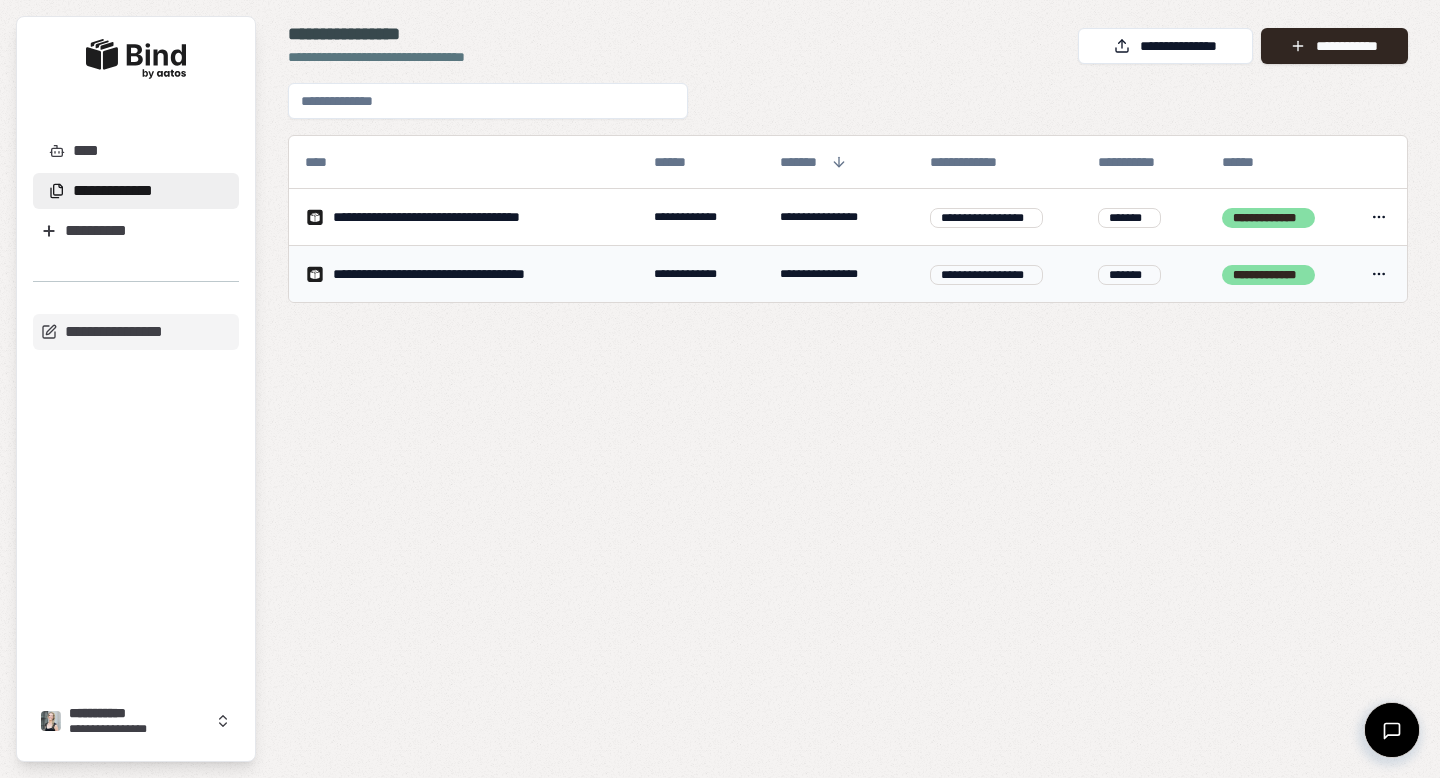 click on "**********" at bounding box center [453, 274] 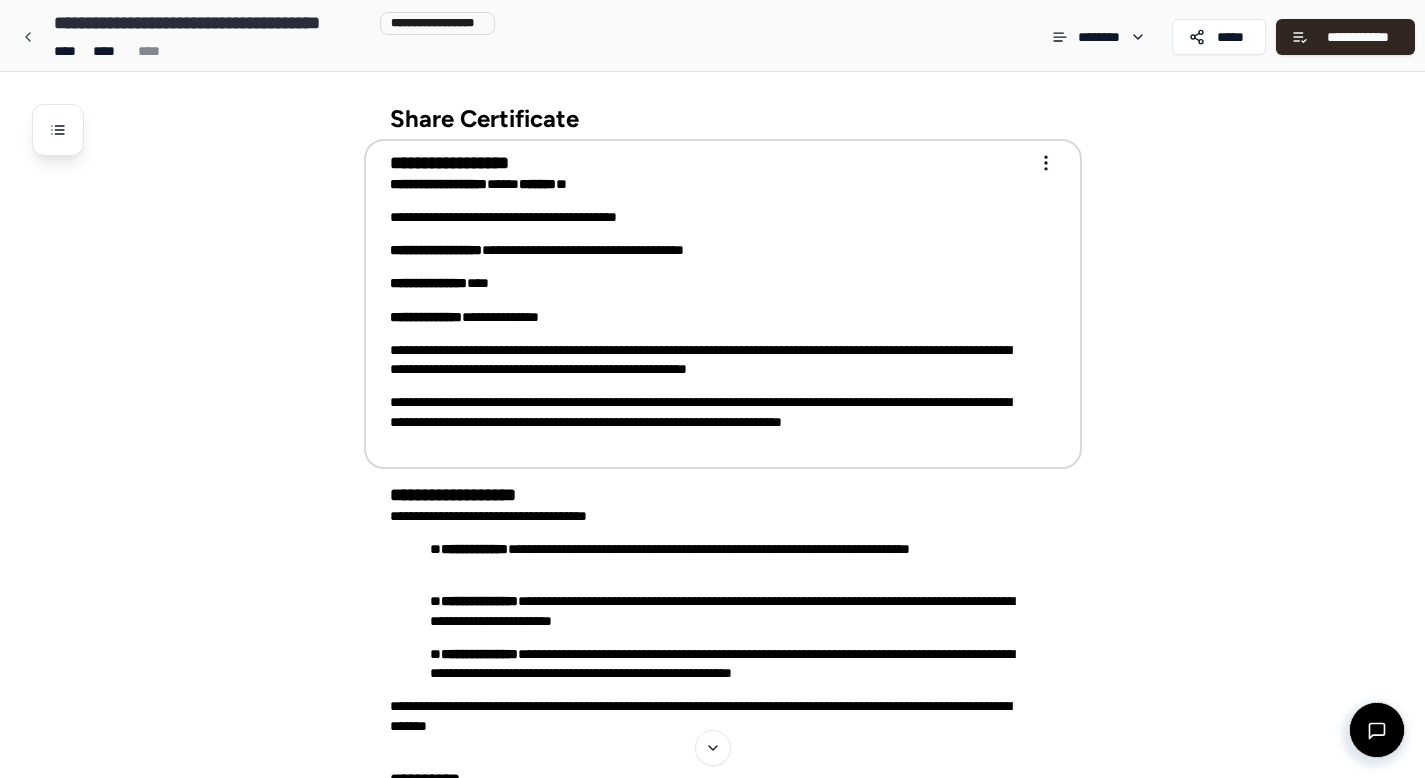 click on "**********" at bounding box center [712, 636] 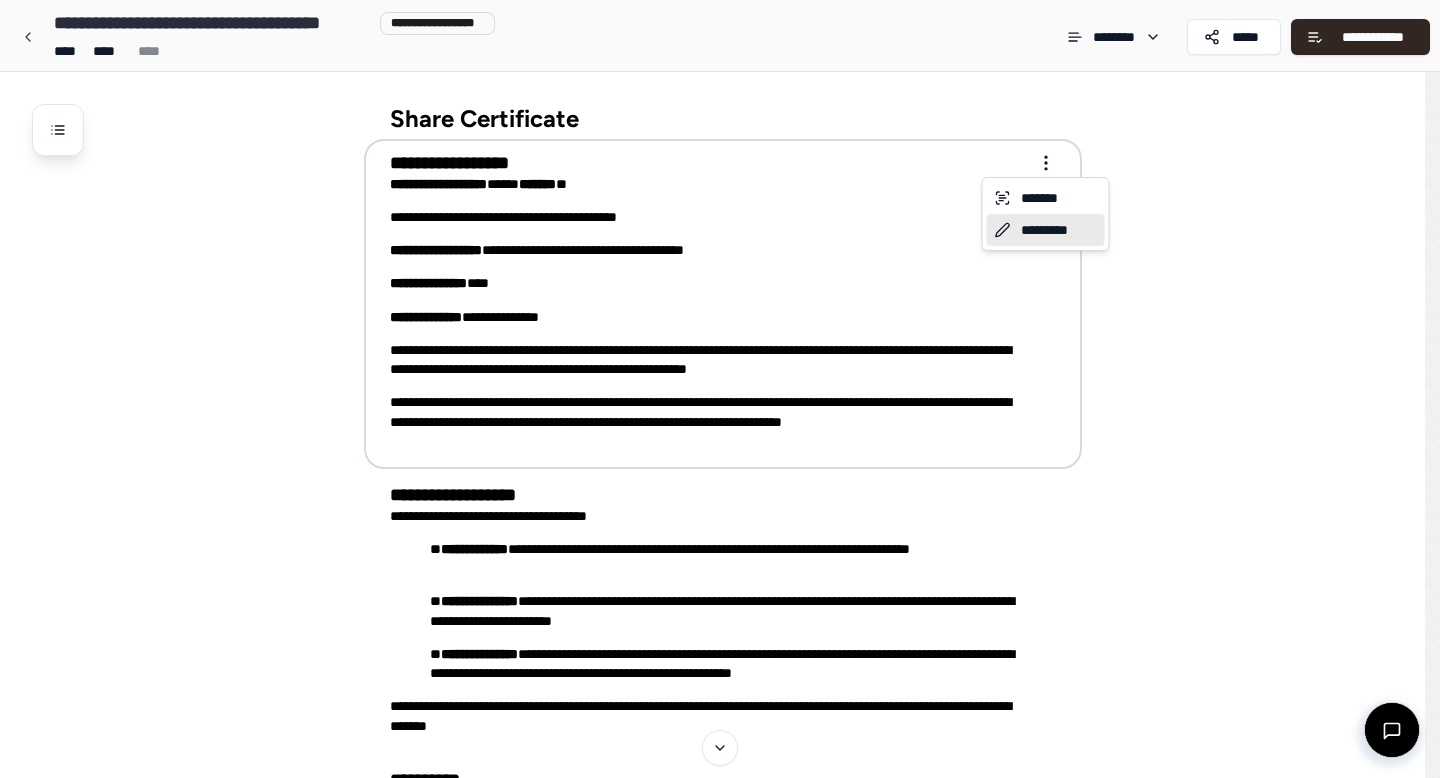 click on "*********" at bounding box center [1046, 230] 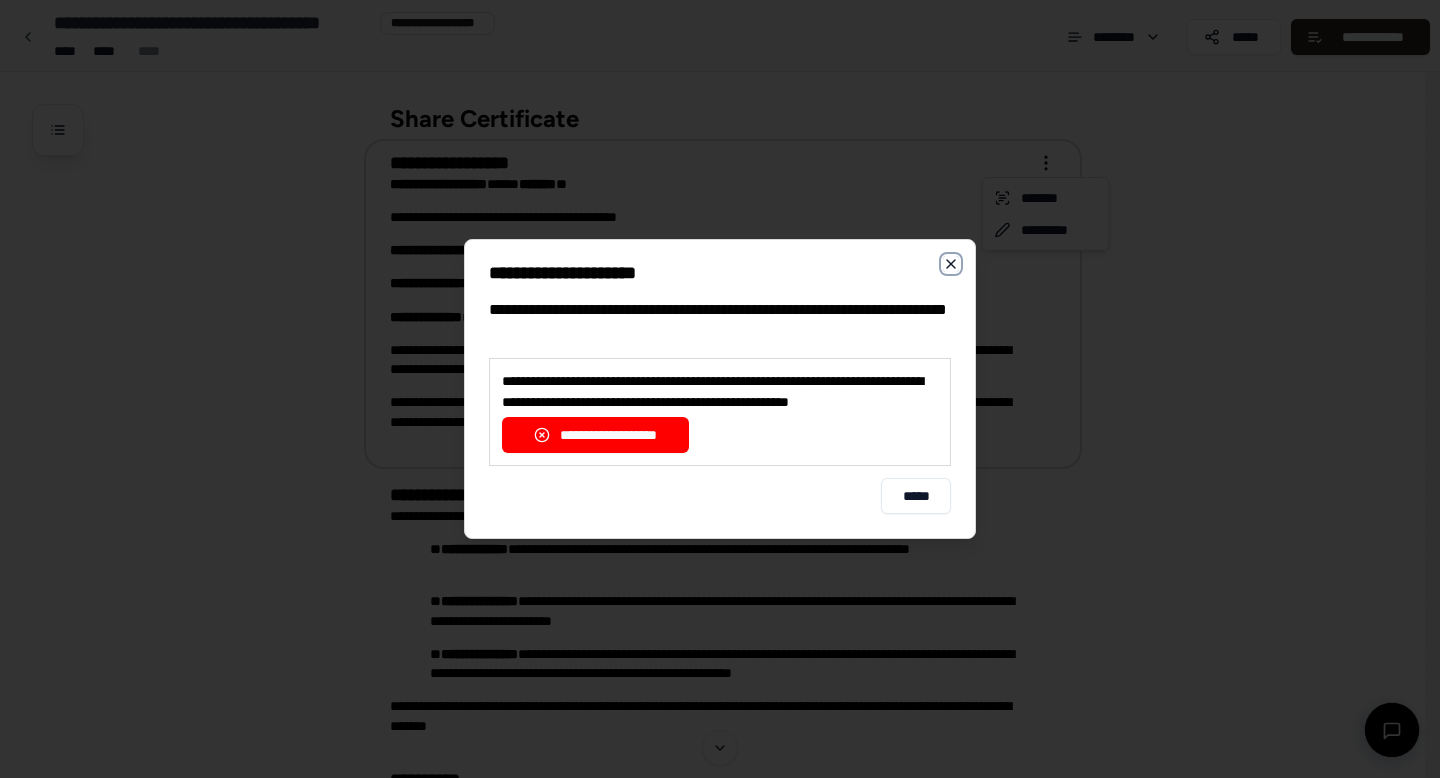 click 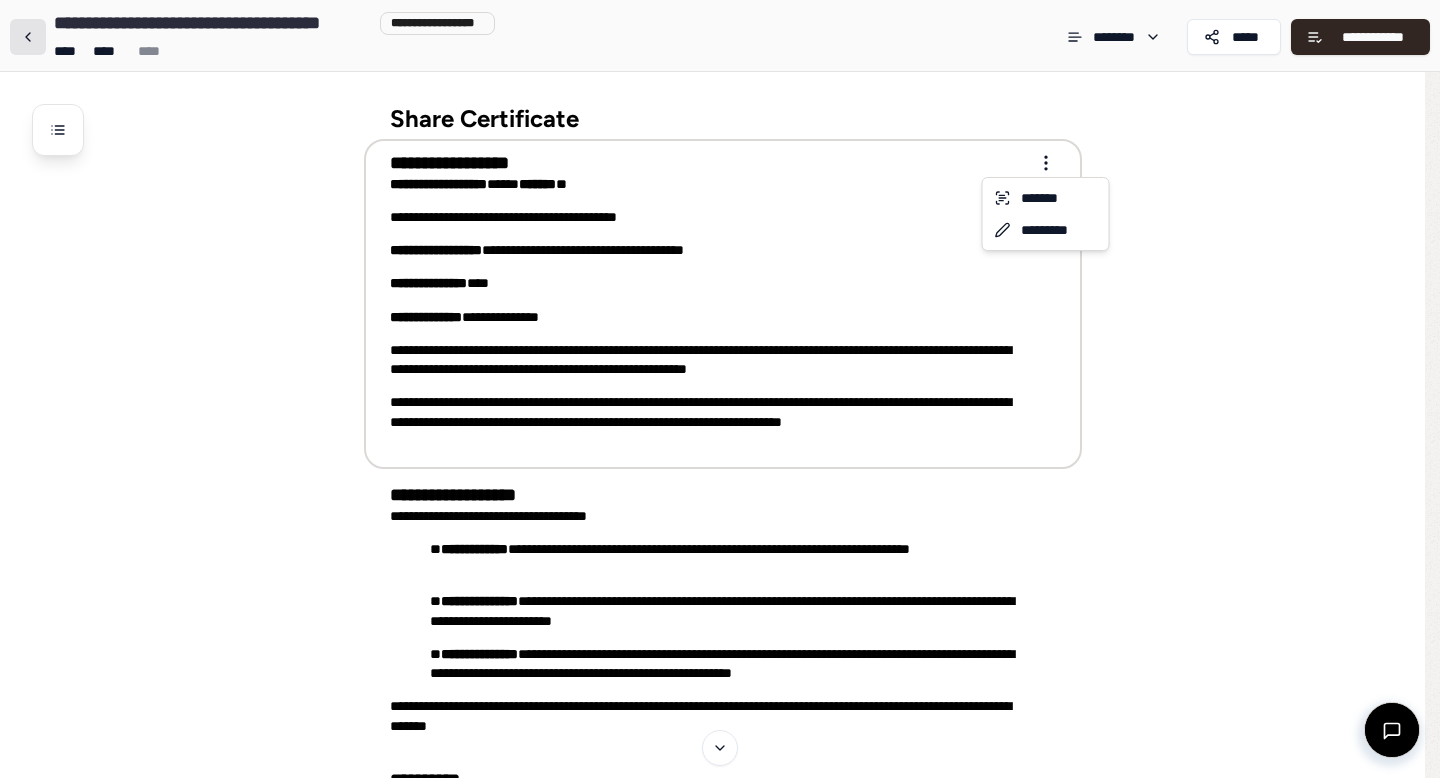 click on "**********" at bounding box center (720, 636) 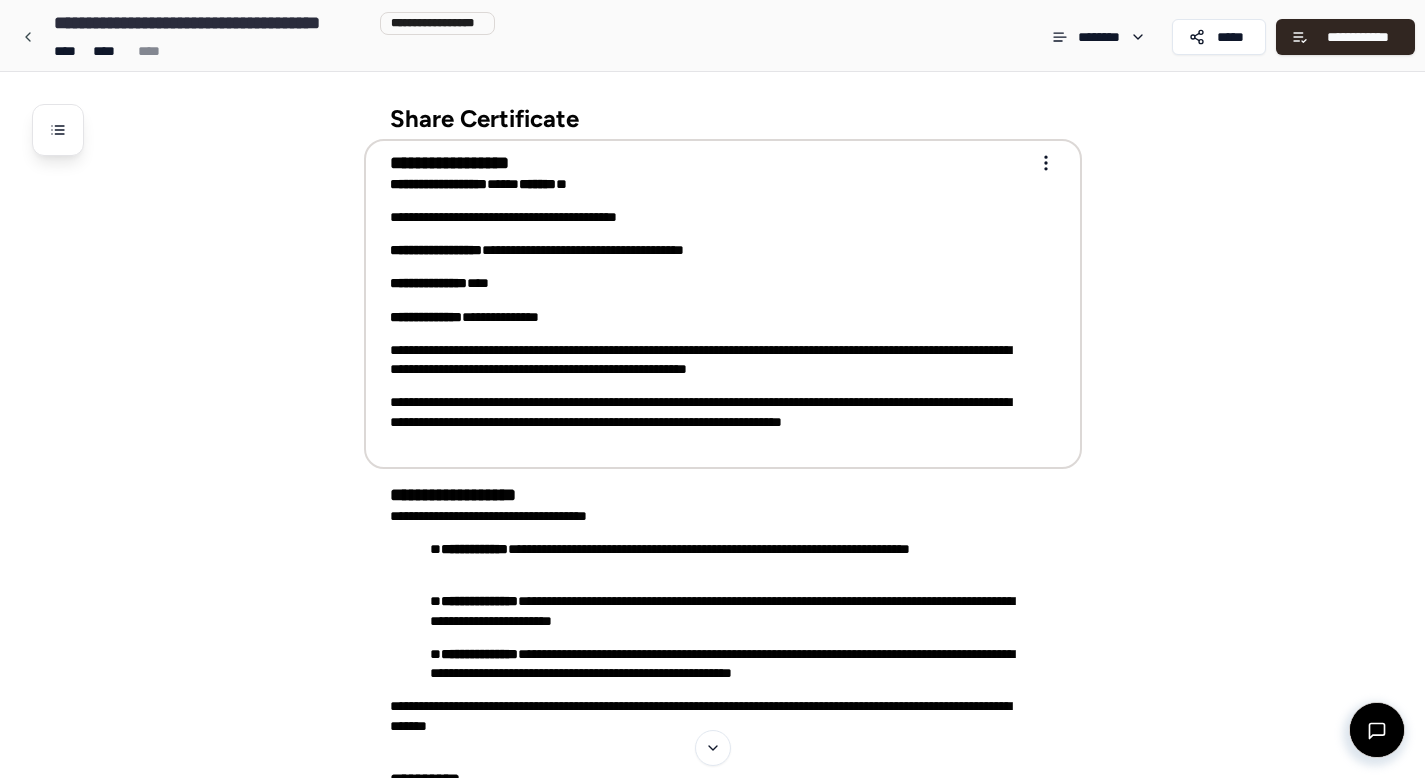 click on "**********" at bounding box center (709, 302) 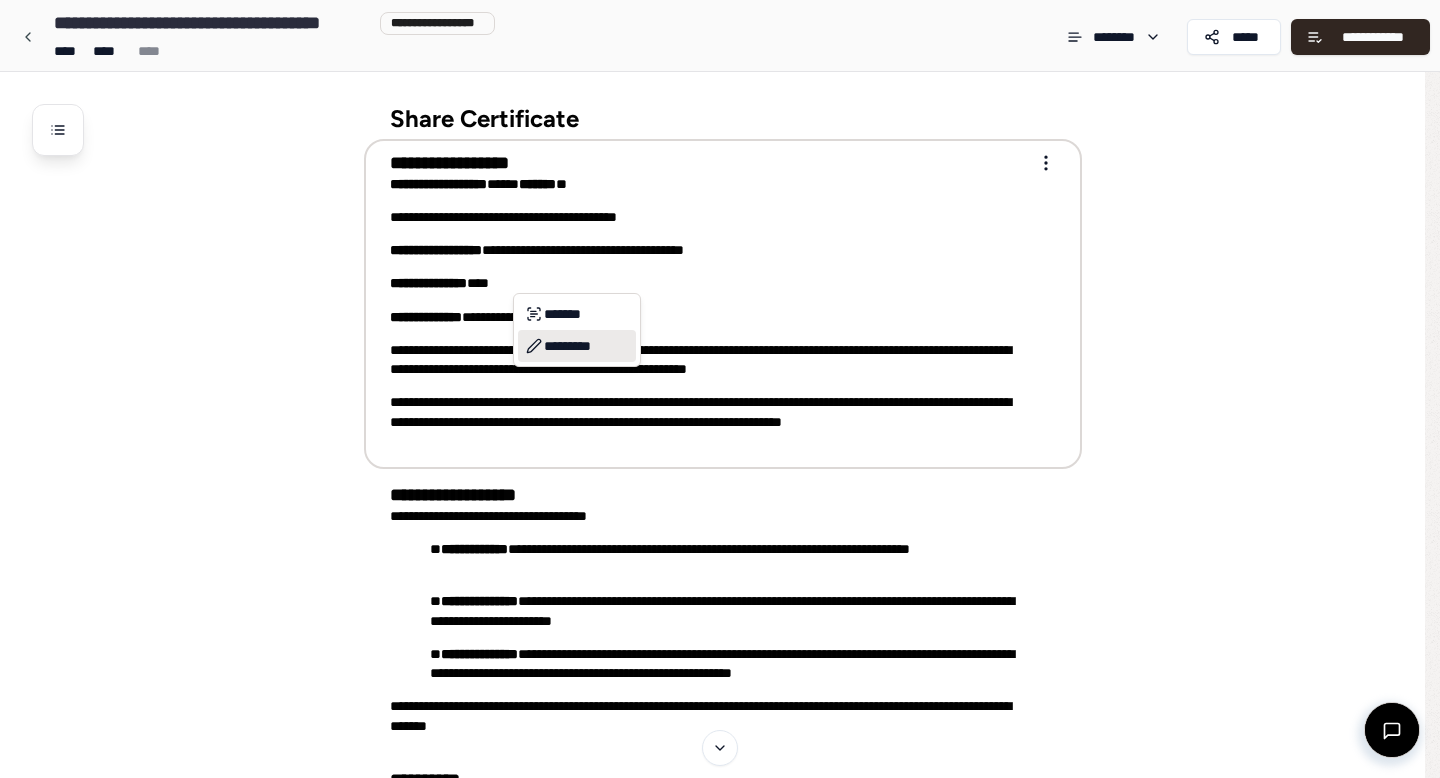 click on "*********" at bounding box center [577, 346] 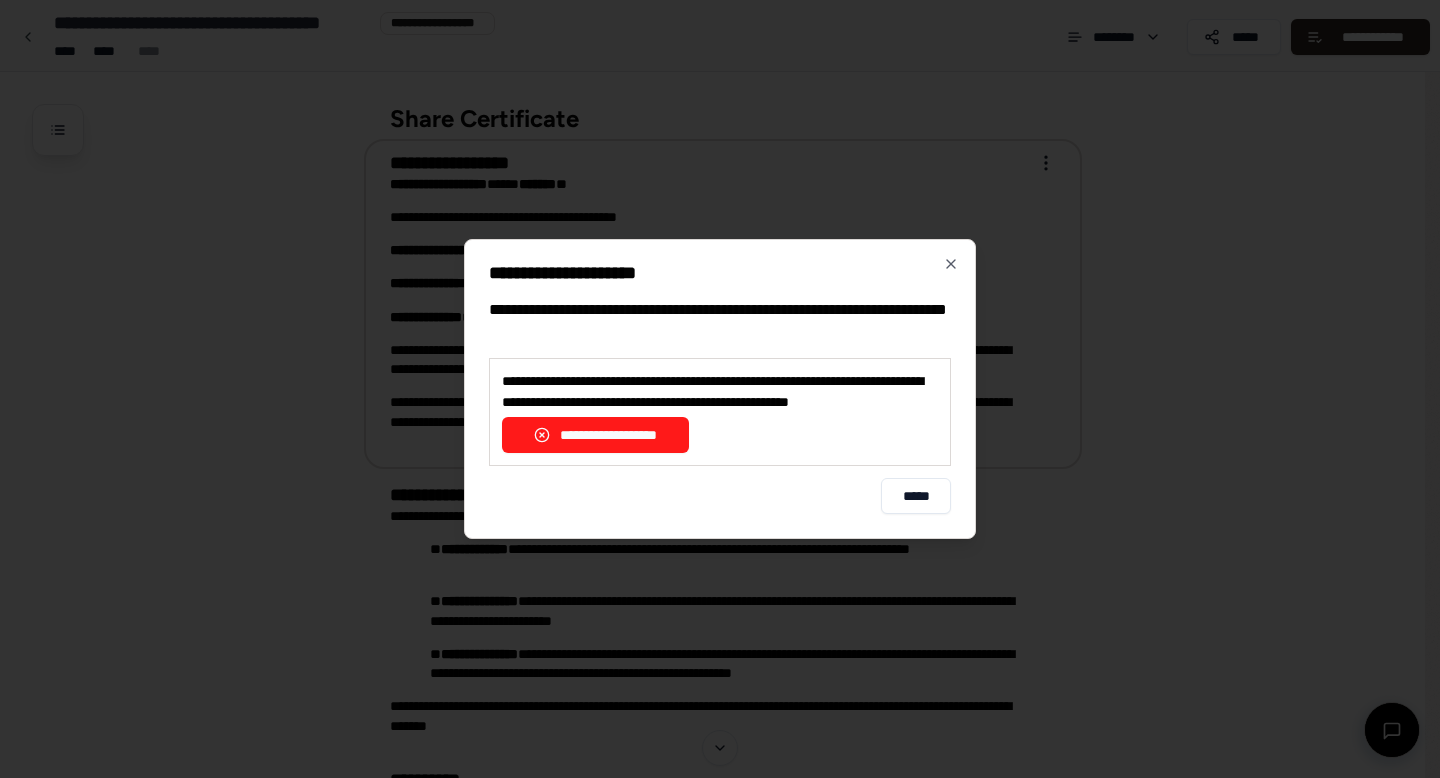 click on "**********" at bounding box center (595, 435) 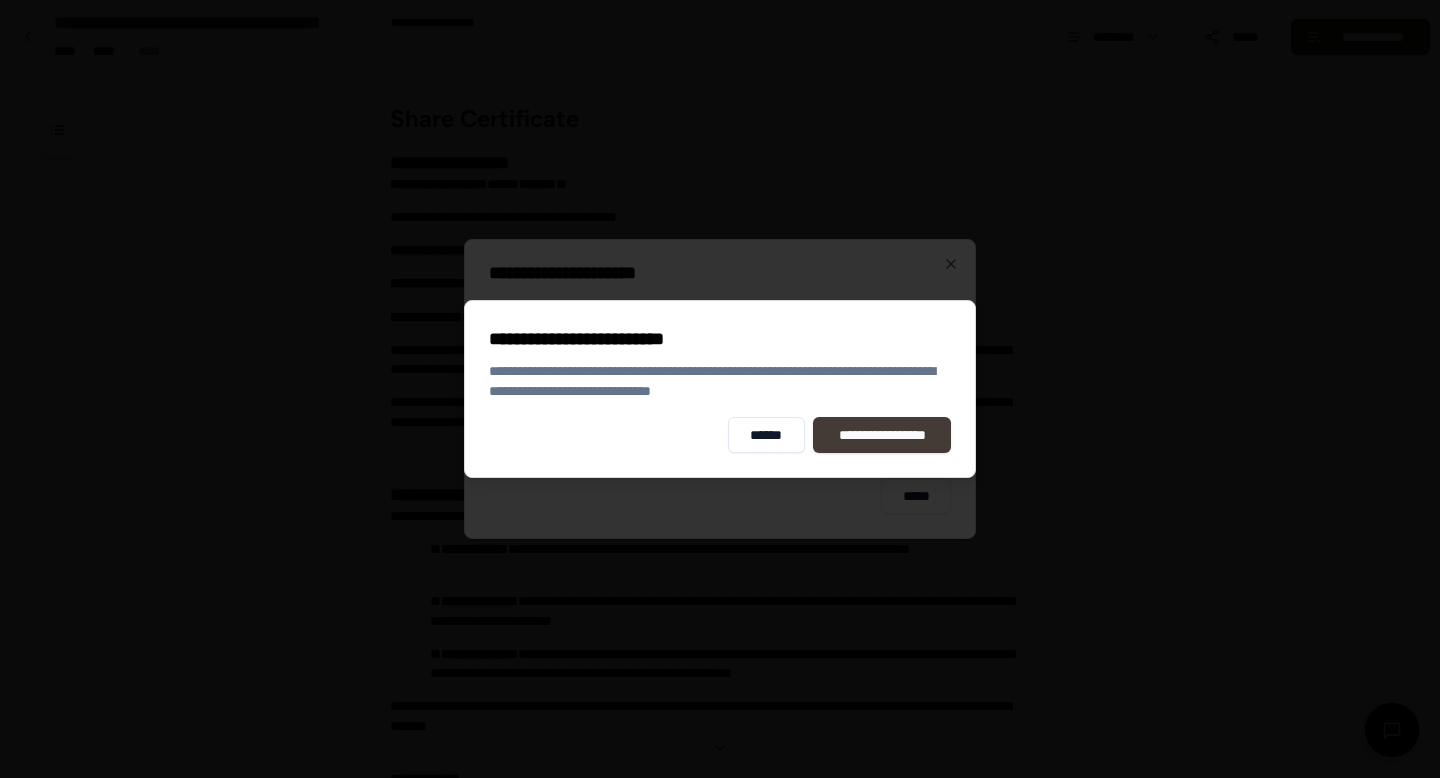 click on "**********" at bounding box center [882, 435] 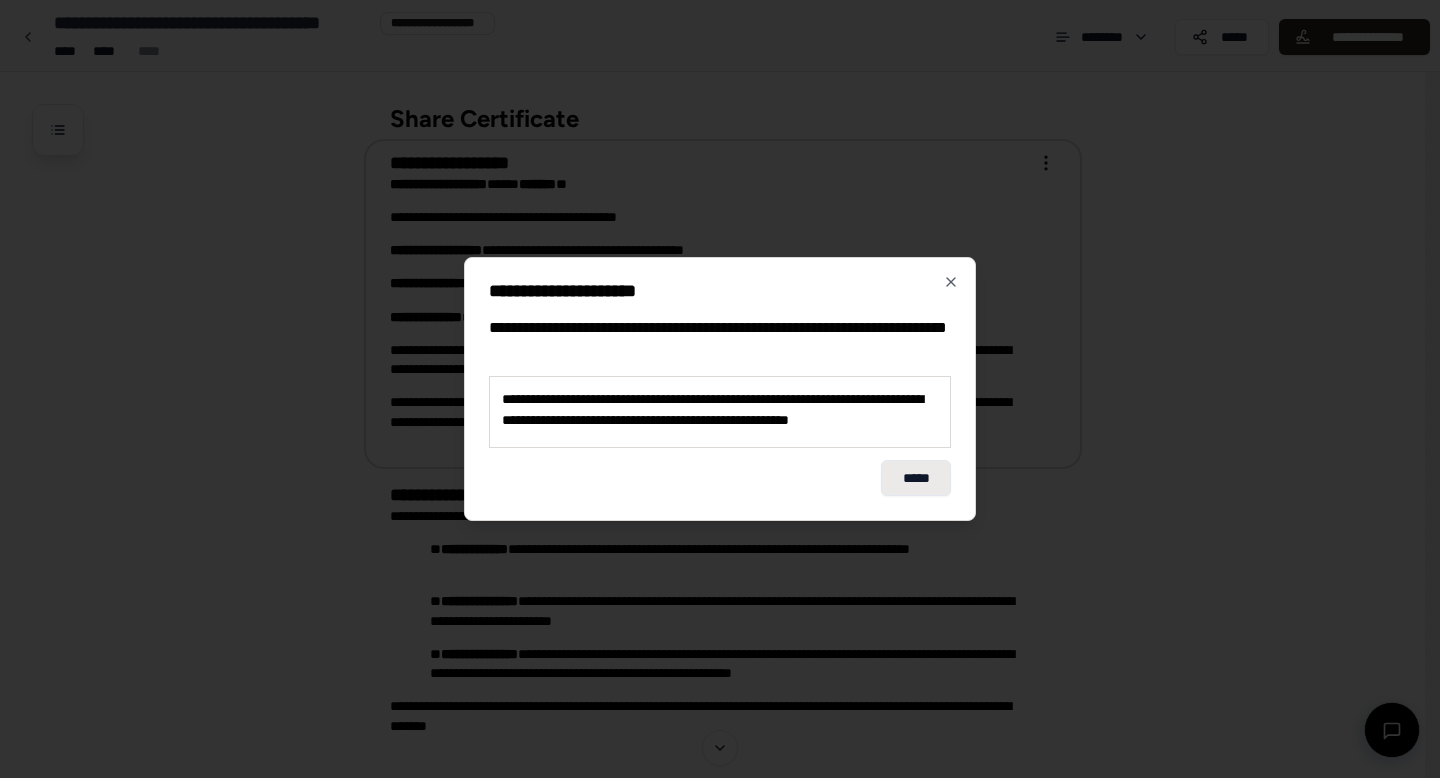 click on "*****" at bounding box center [916, 478] 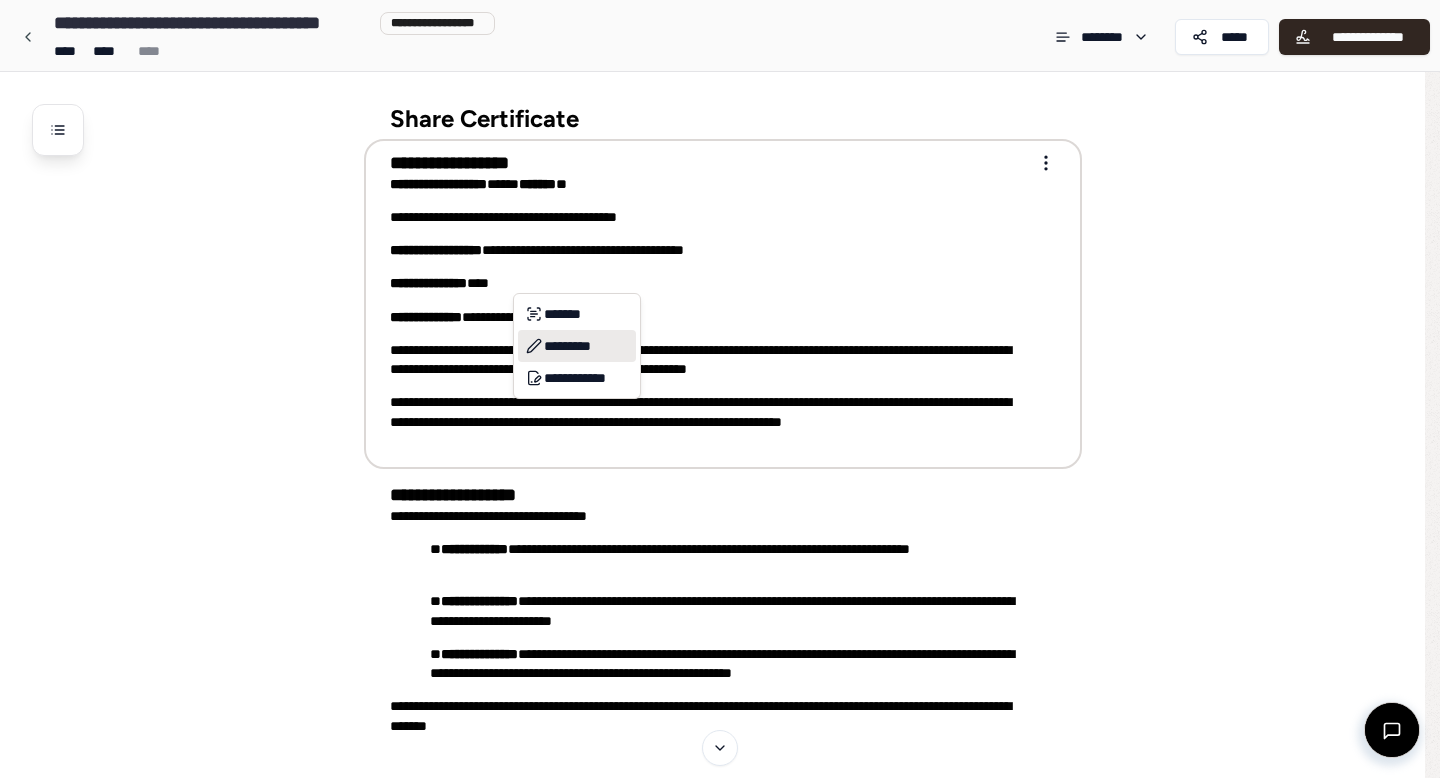 click on "*********" at bounding box center (577, 346) 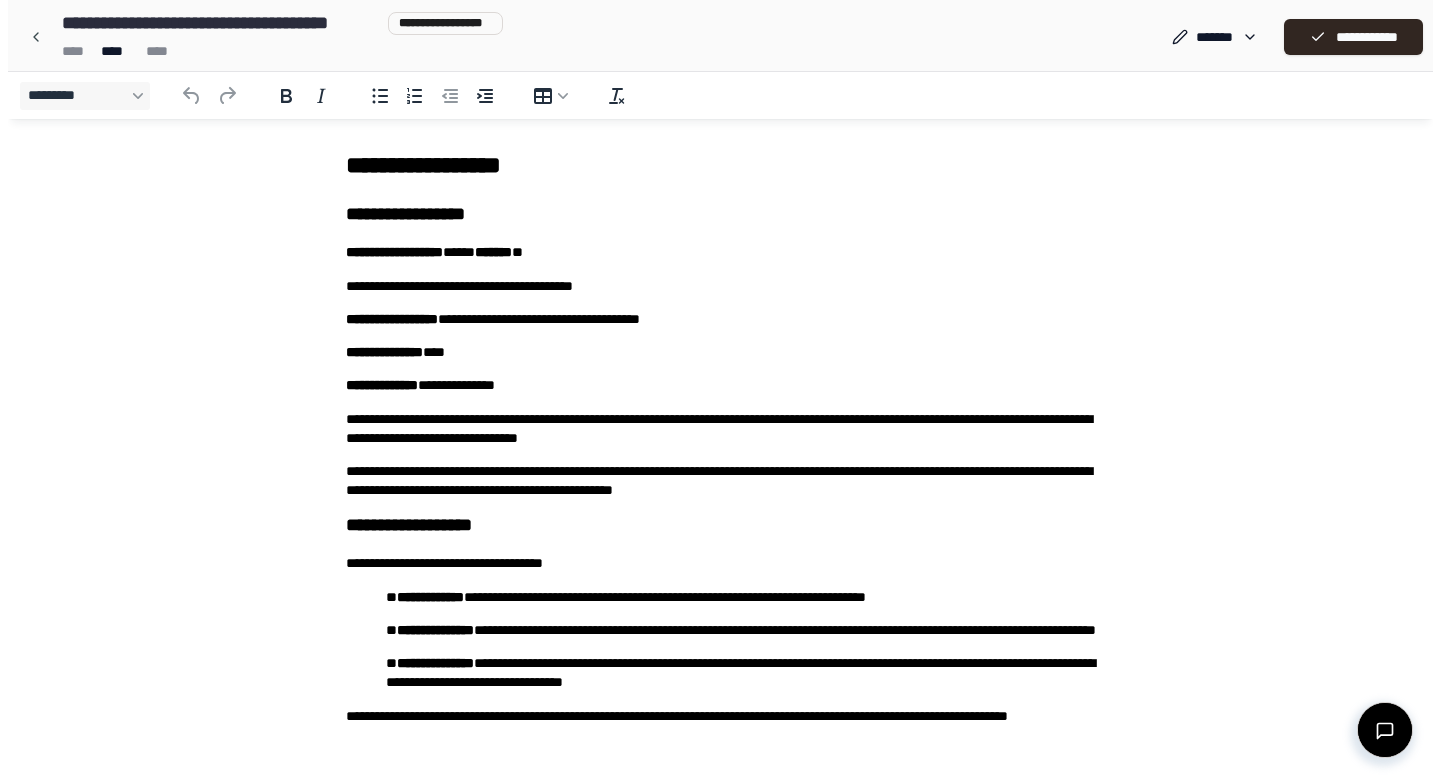scroll, scrollTop: 0, scrollLeft: 0, axis: both 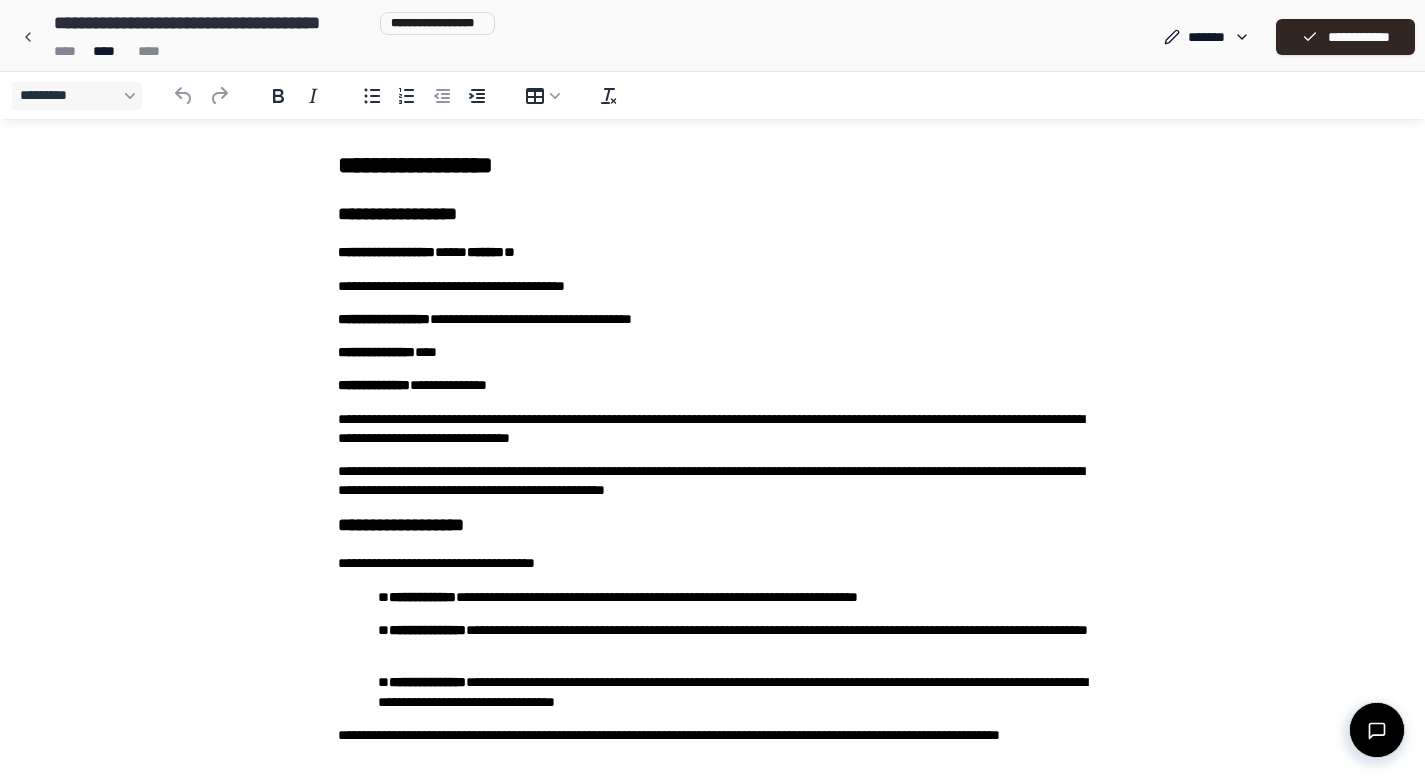 click on "**********" at bounding box center [713, 352] 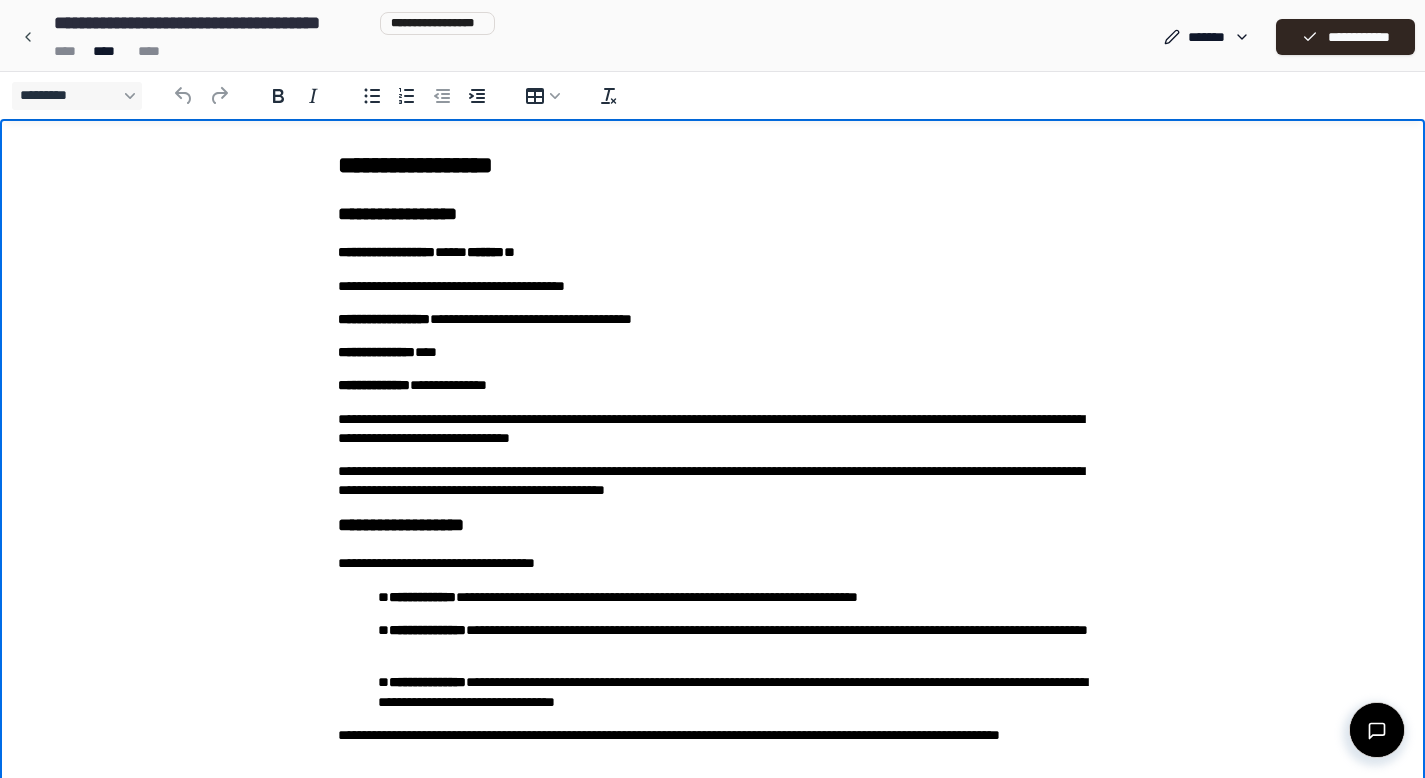 type 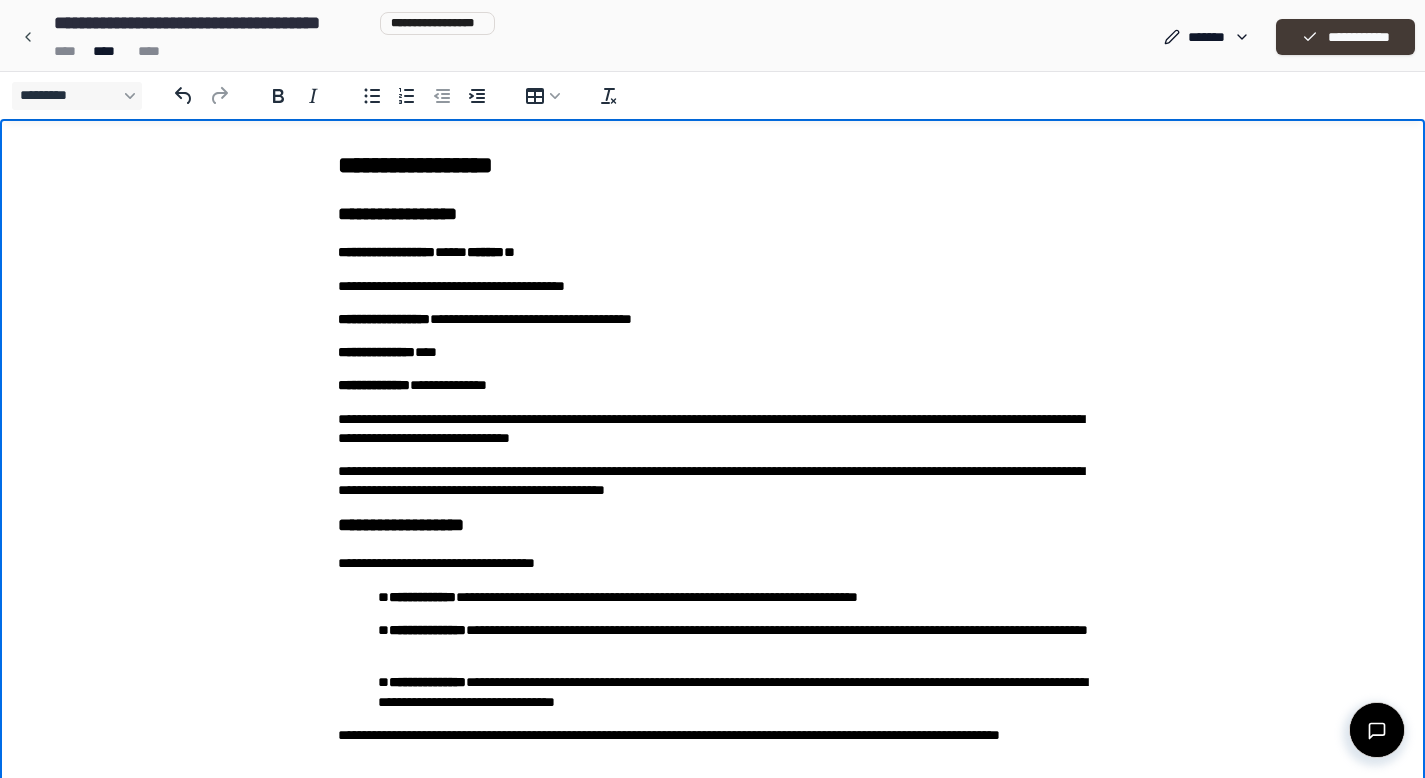 click on "**********" at bounding box center [1345, 37] 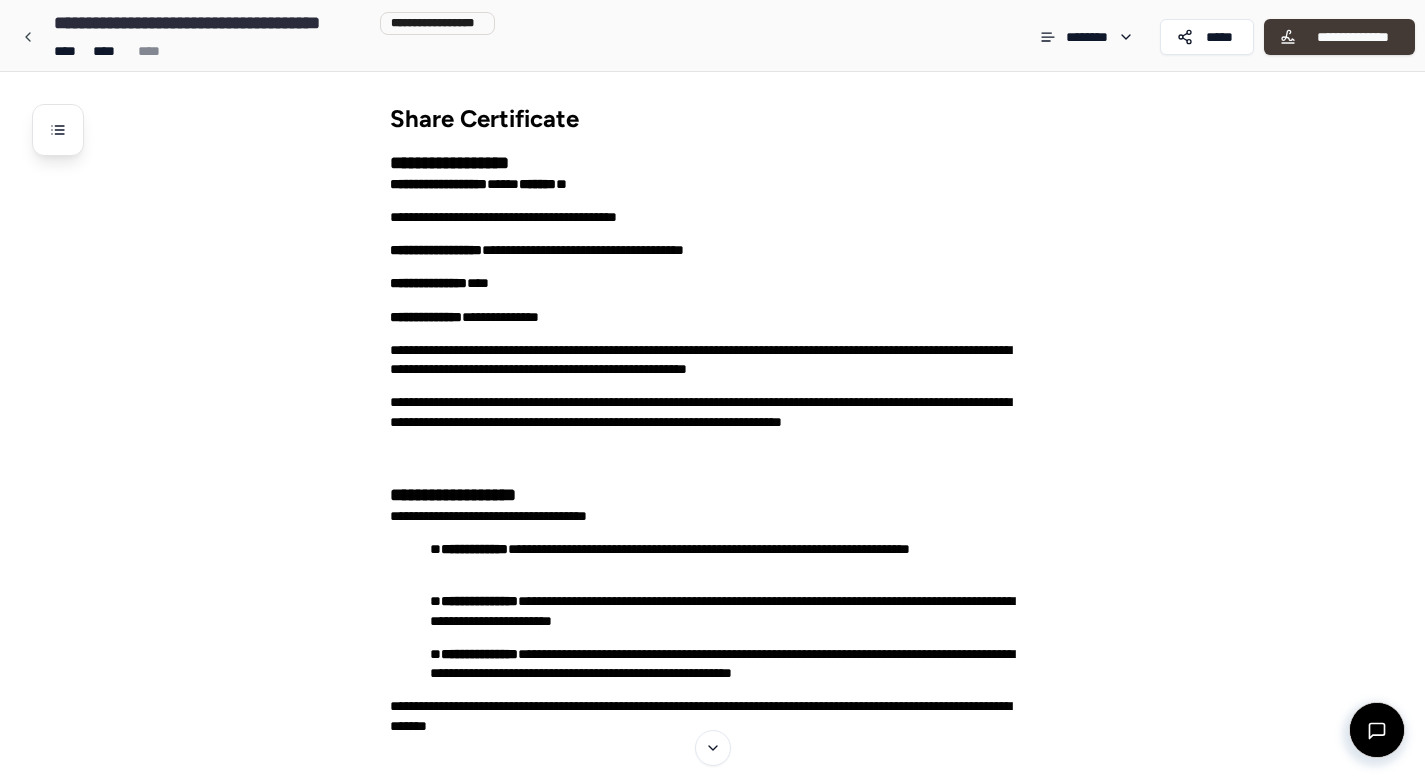 click on "**********" at bounding box center [1352, 37] 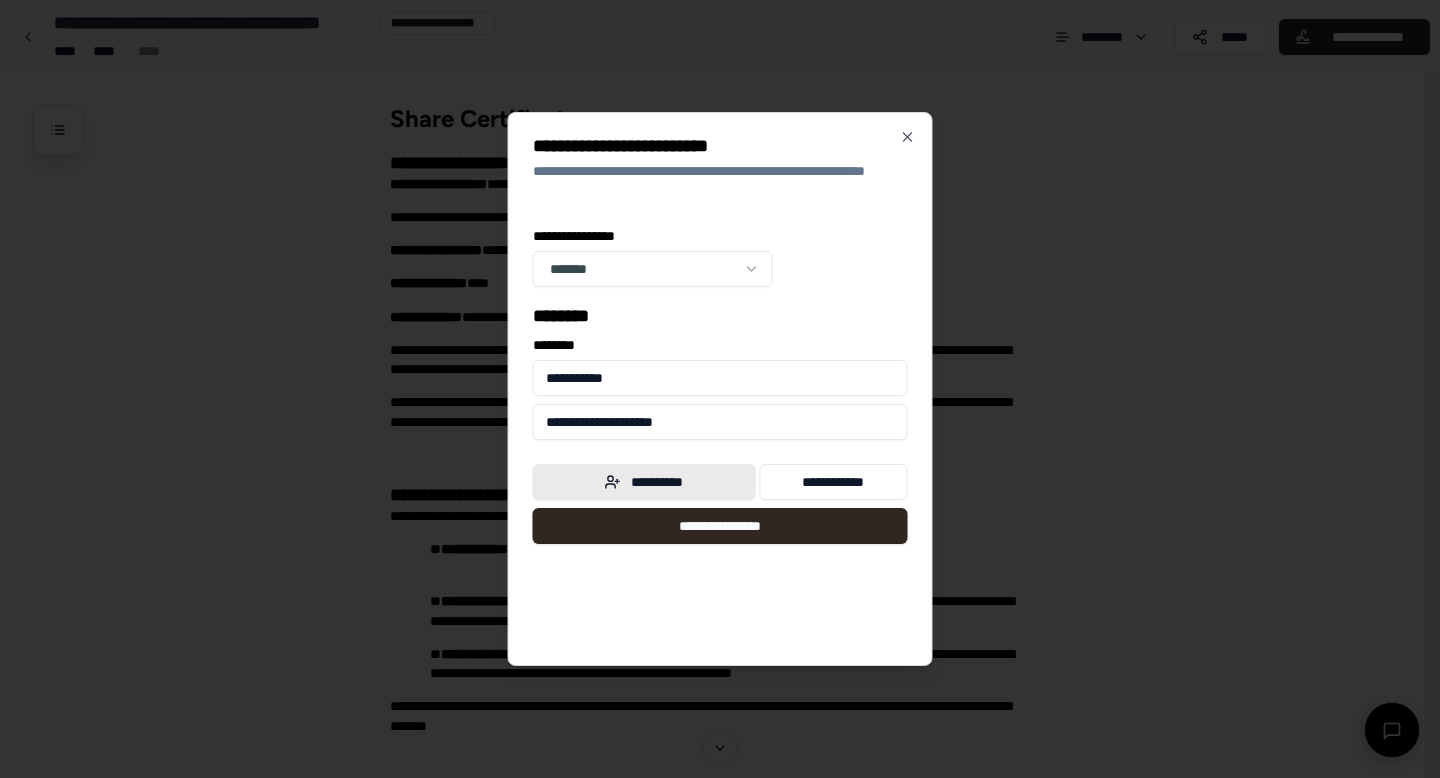 click on "**********" at bounding box center (644, 482) 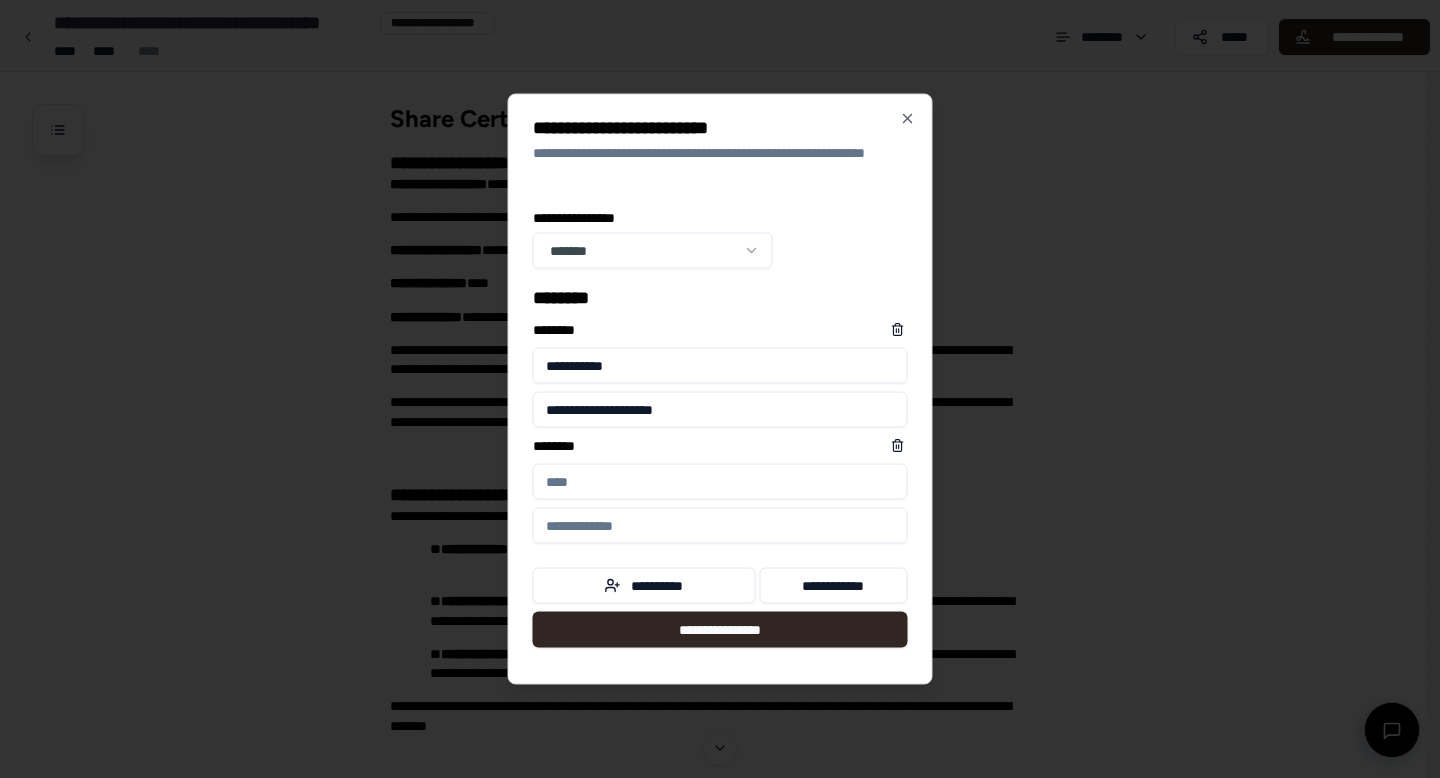 click on "******   *" at bounding box center (720, 482) 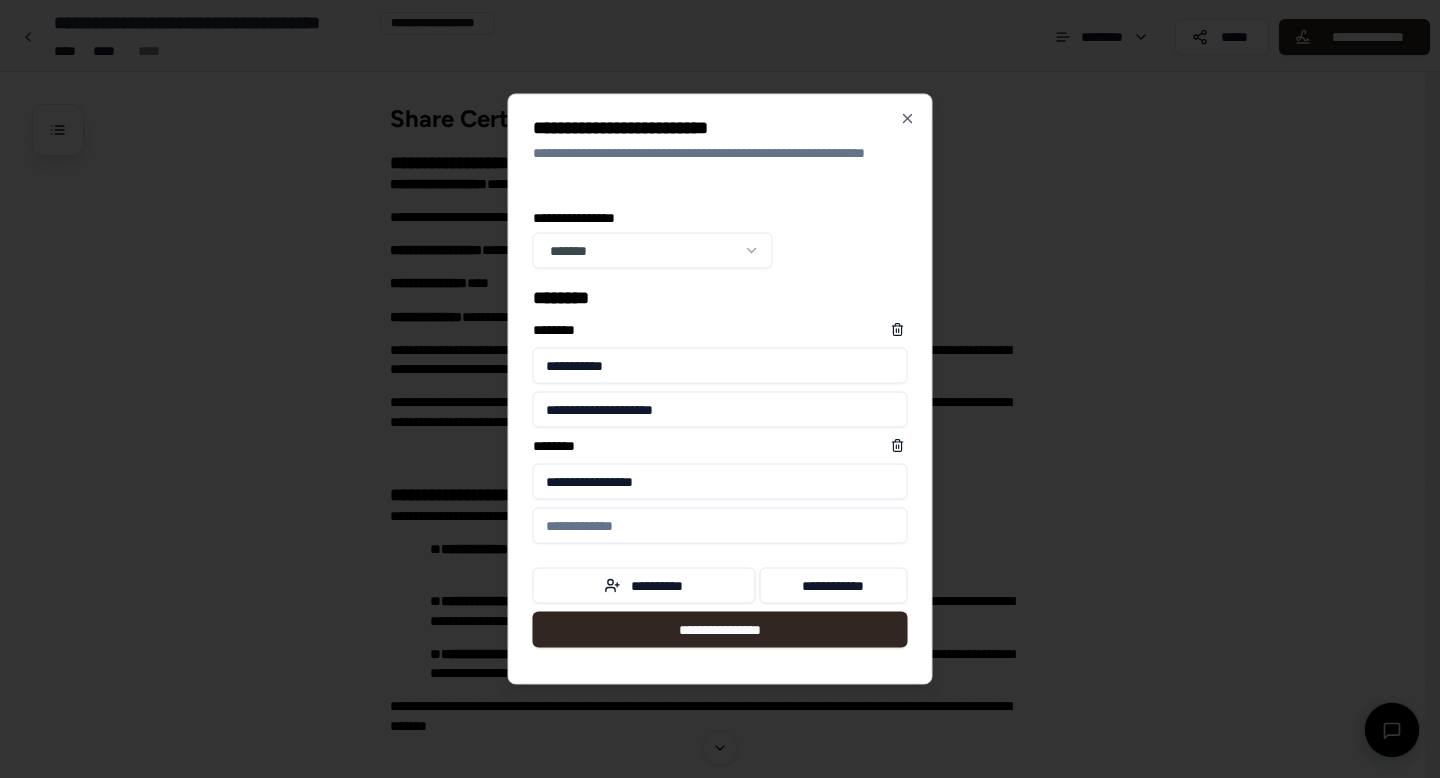 type on "**********" 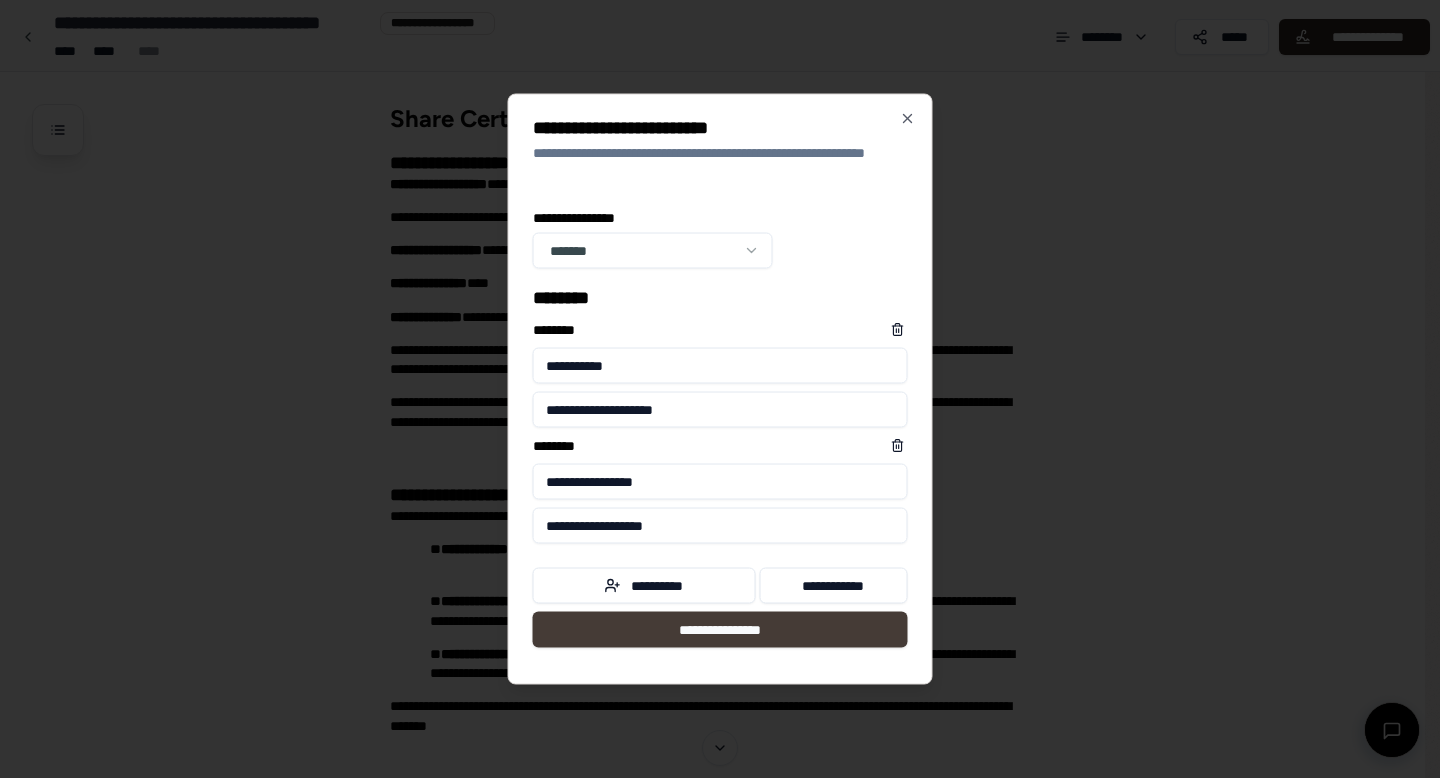 type on "**********" 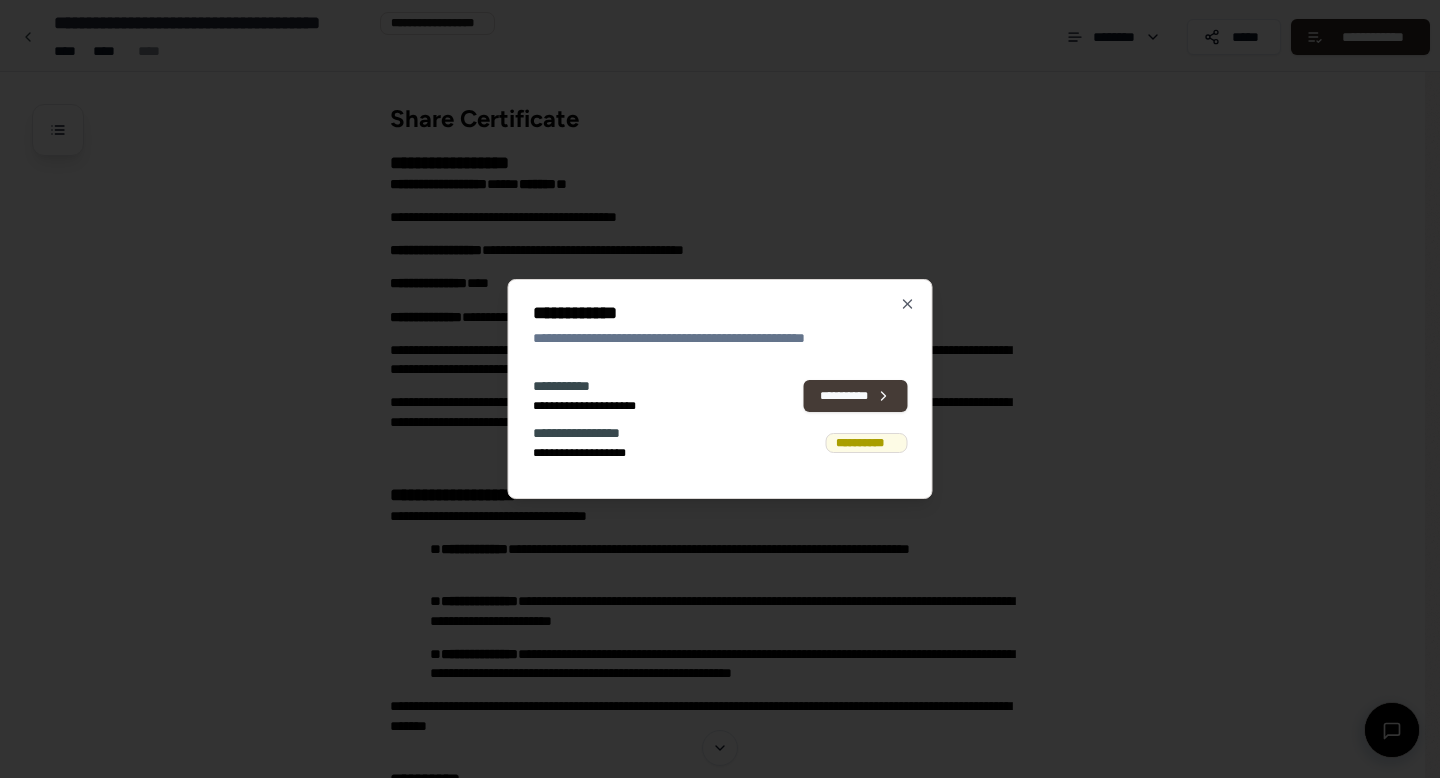 click on "**********" at bounding box center [856, 396] 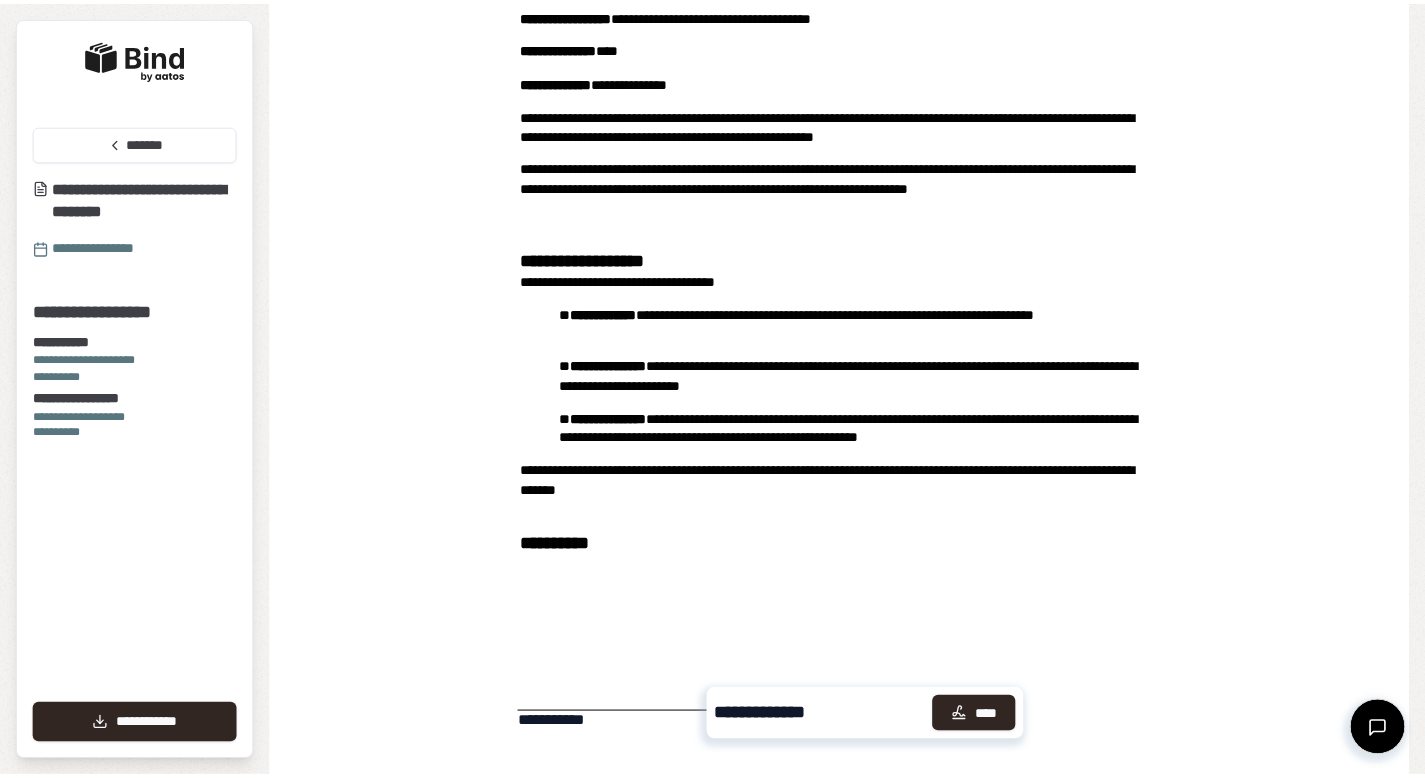 scroll, scrollTop: 202, scrollLeft: 0, axis: vertical 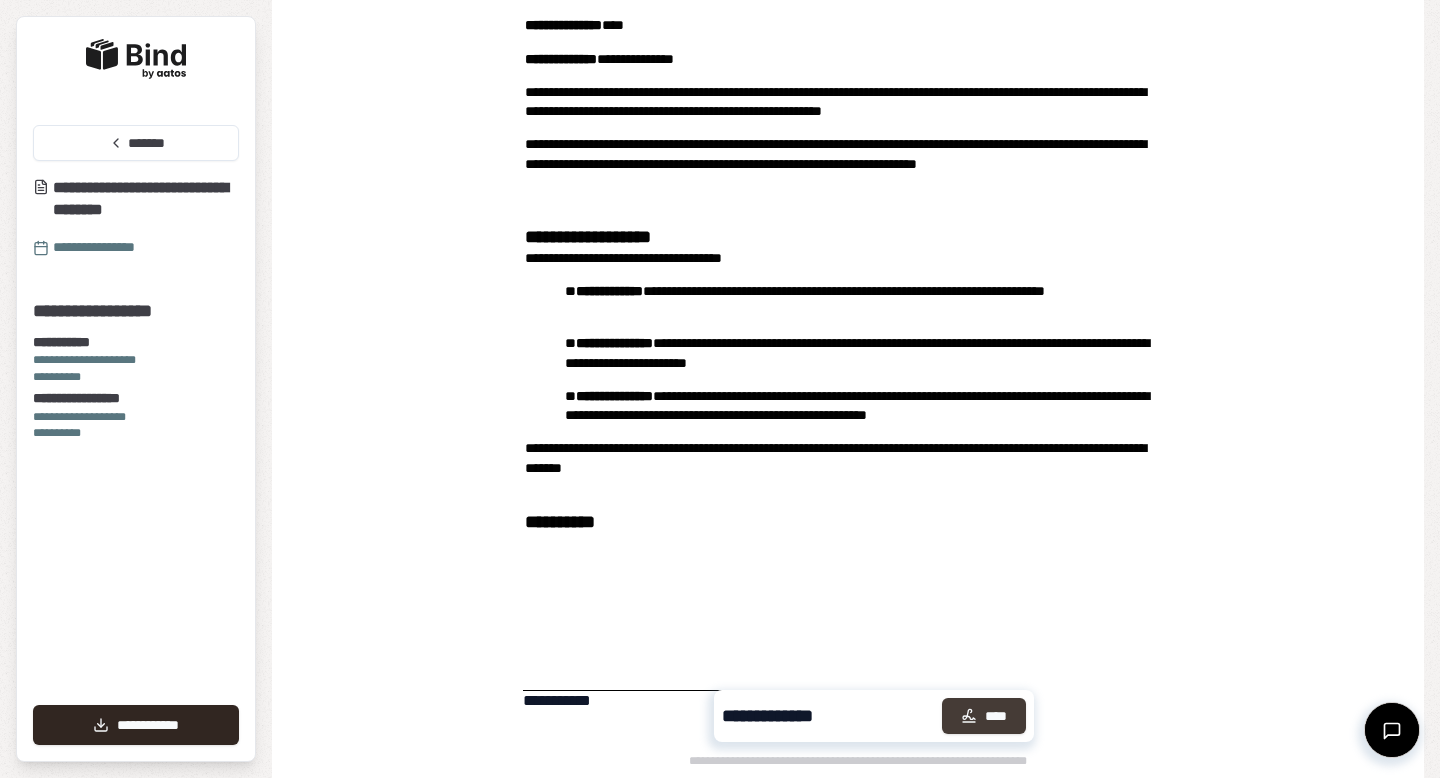 drag, startPoint x: 976, startPoint y: 718, endPoint x: 954, endPoint y: 717, distance: 22.022715 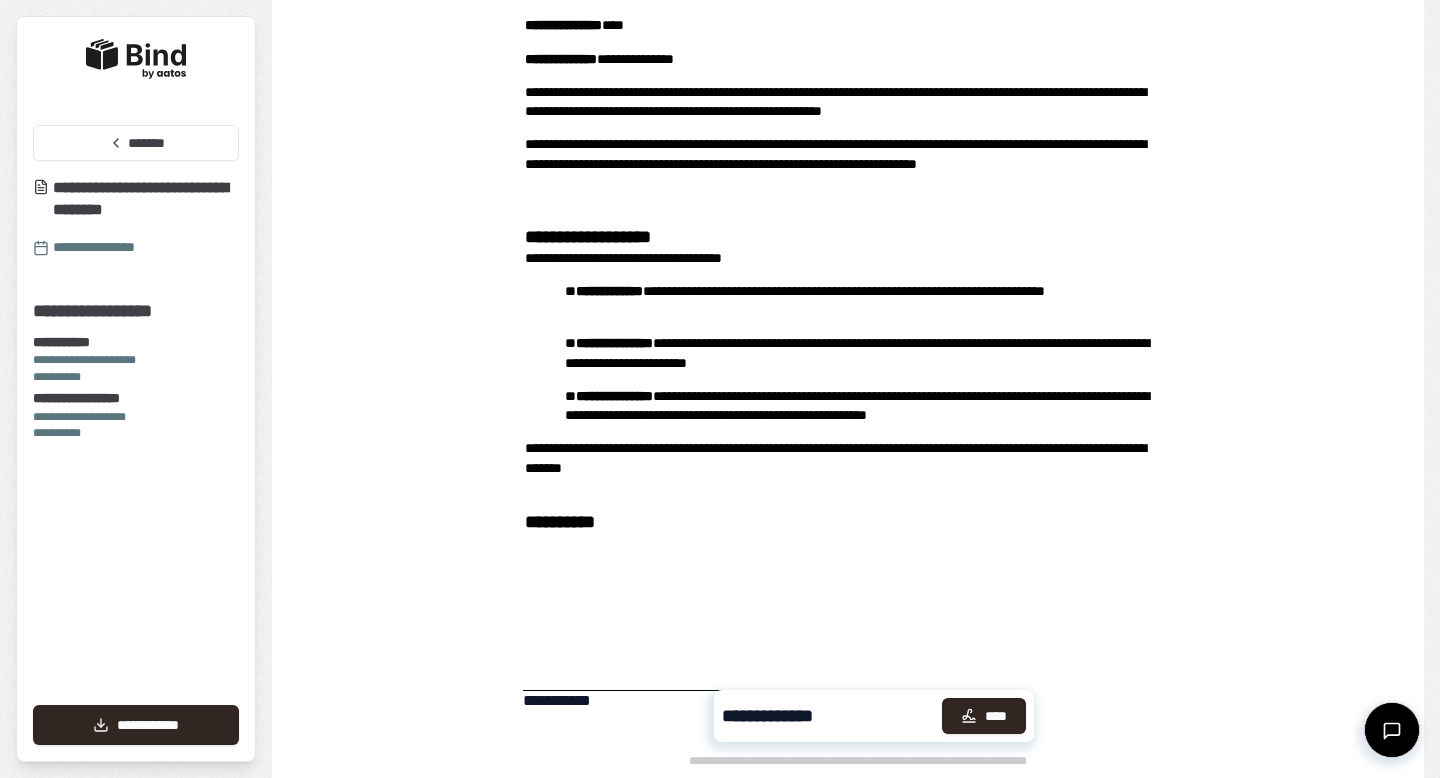 click on "****" at bounding box center [984, 716] 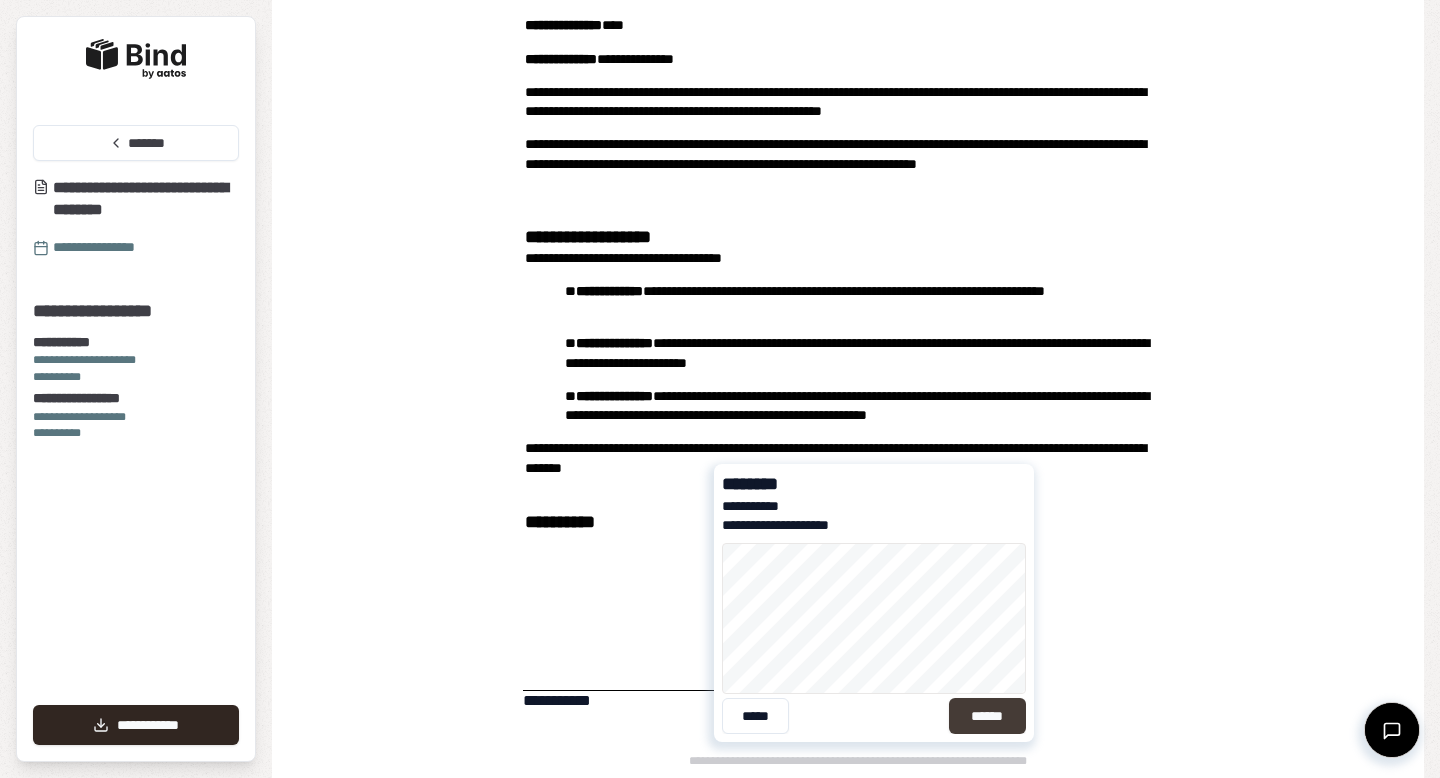 click on "******" at bounding box center (987, 716) 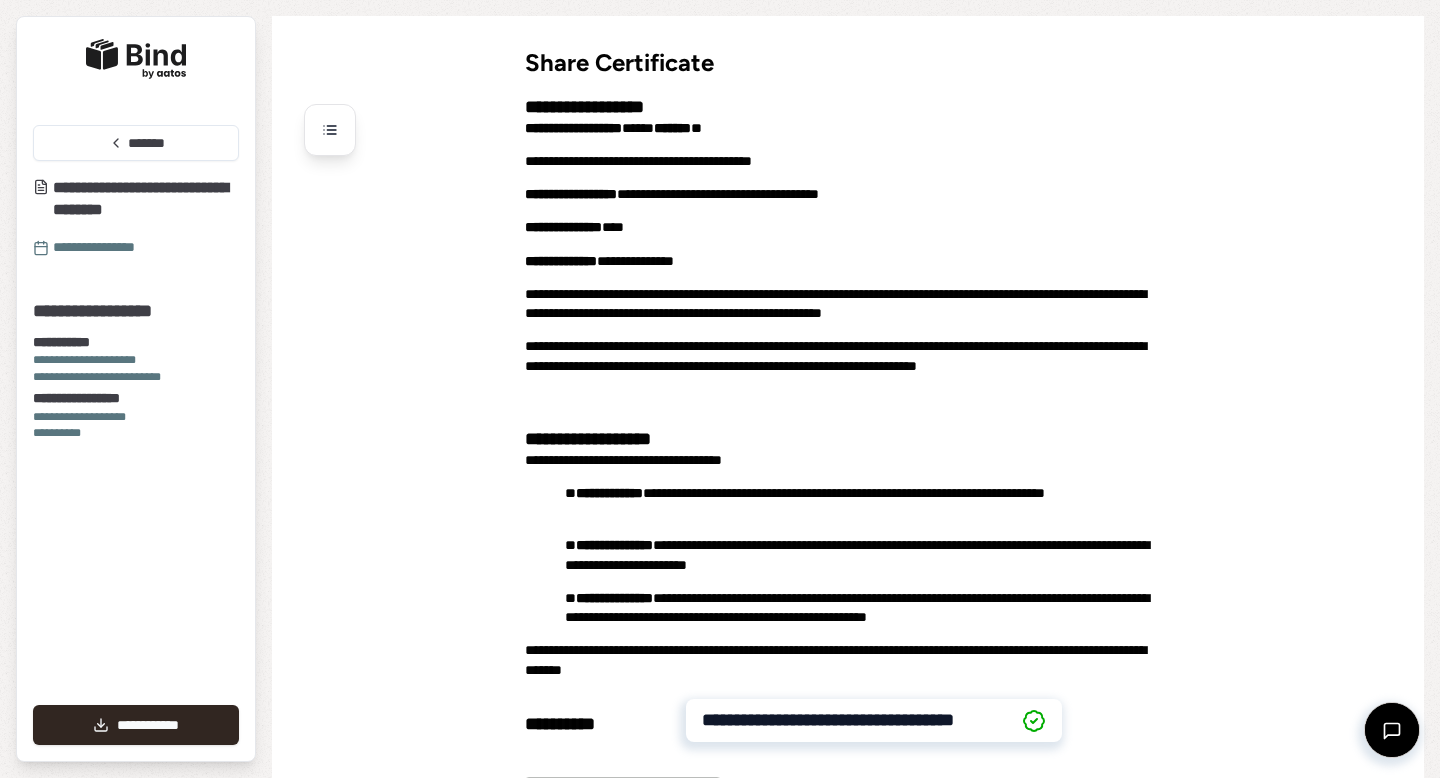 click on "**********" at bounding box center [848, 498] 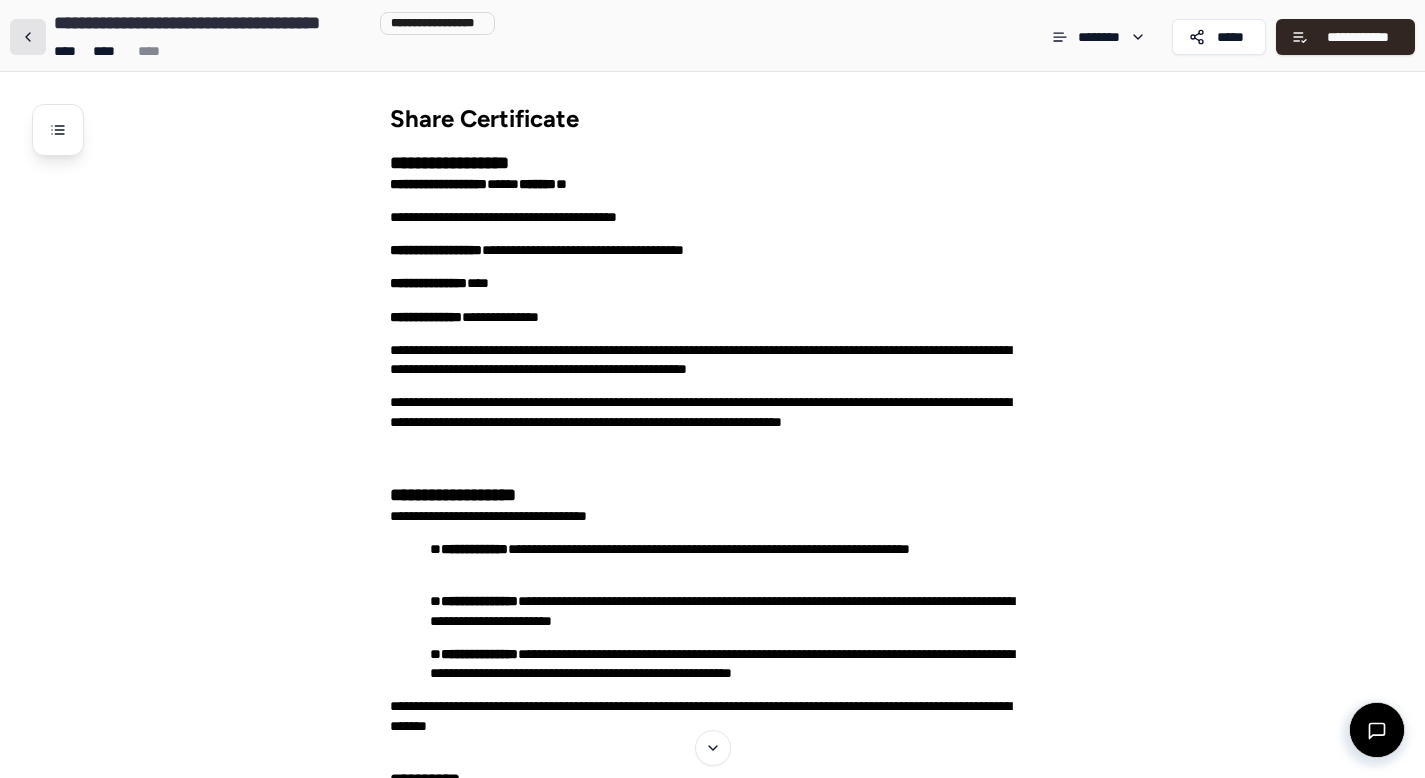 click at bounding box center (28, 37) 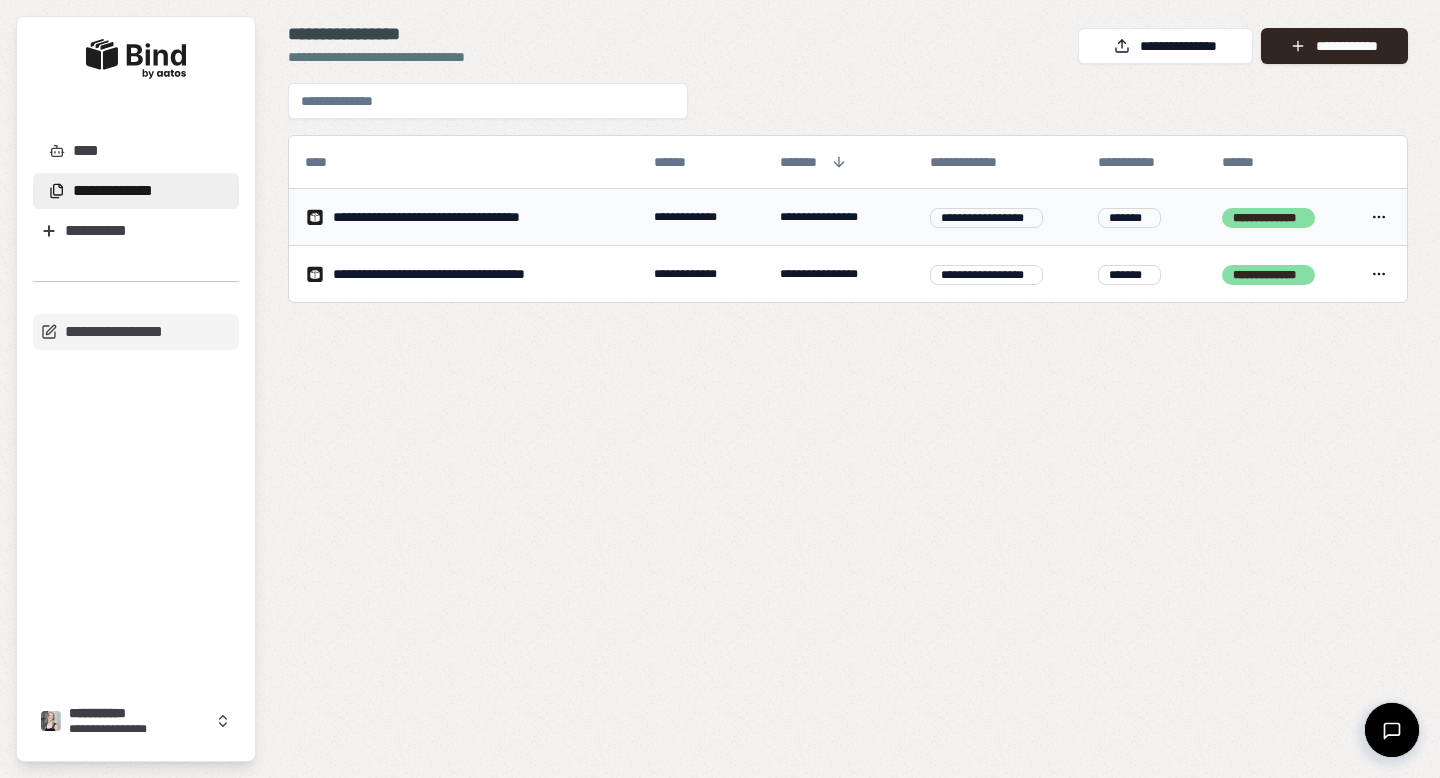 click on "**********" at bounding box center (720, 389) 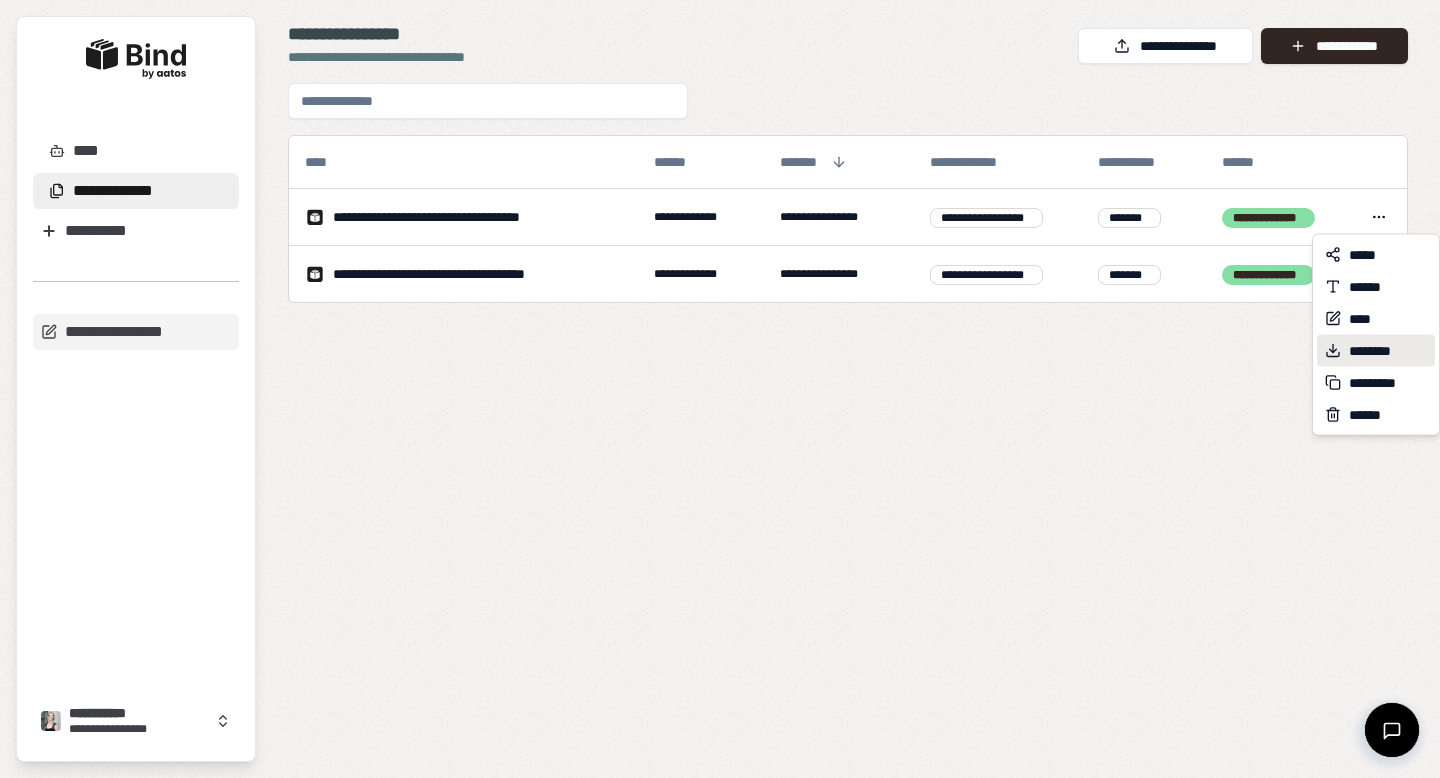 click on "********" at bounding box center [1380, 351] 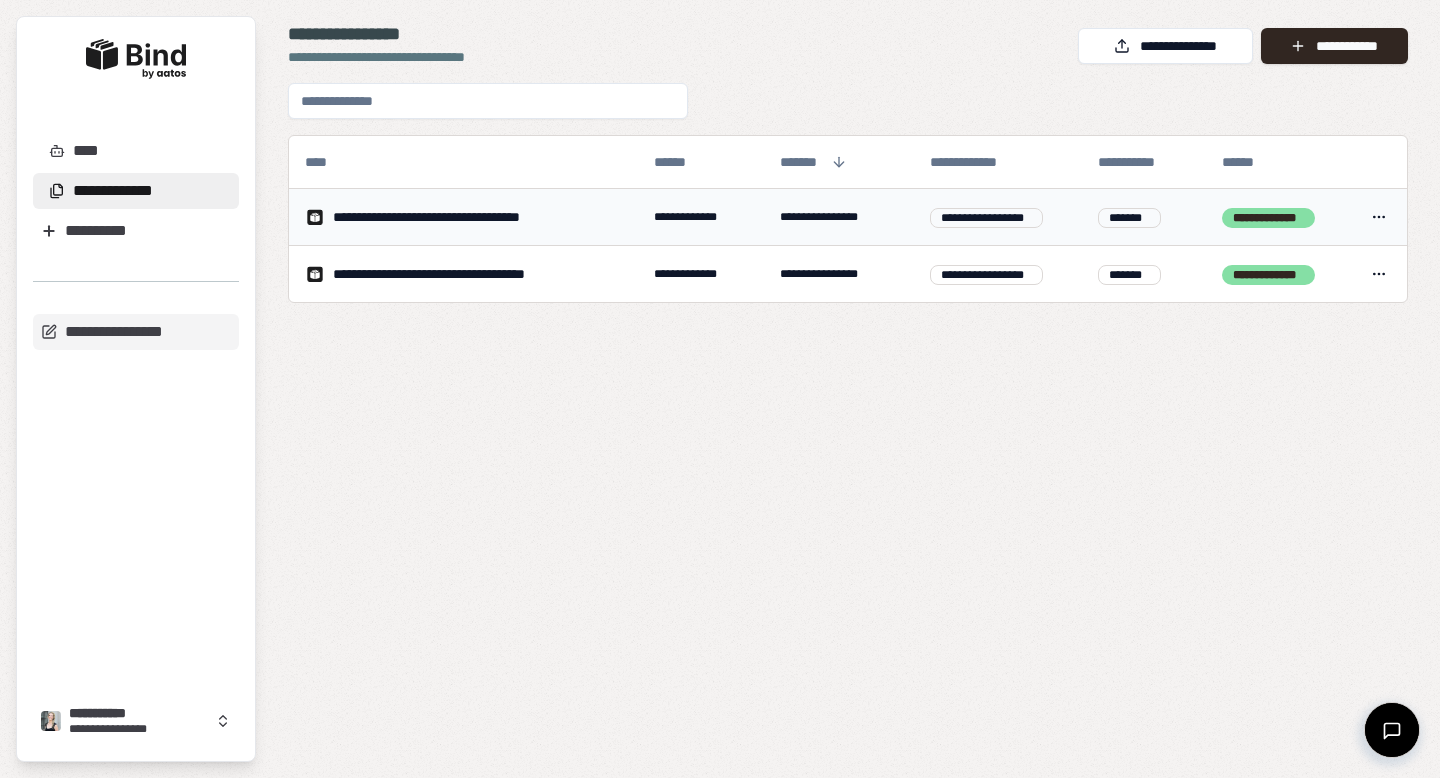 click on "**********" at bounding box center [463, 217] 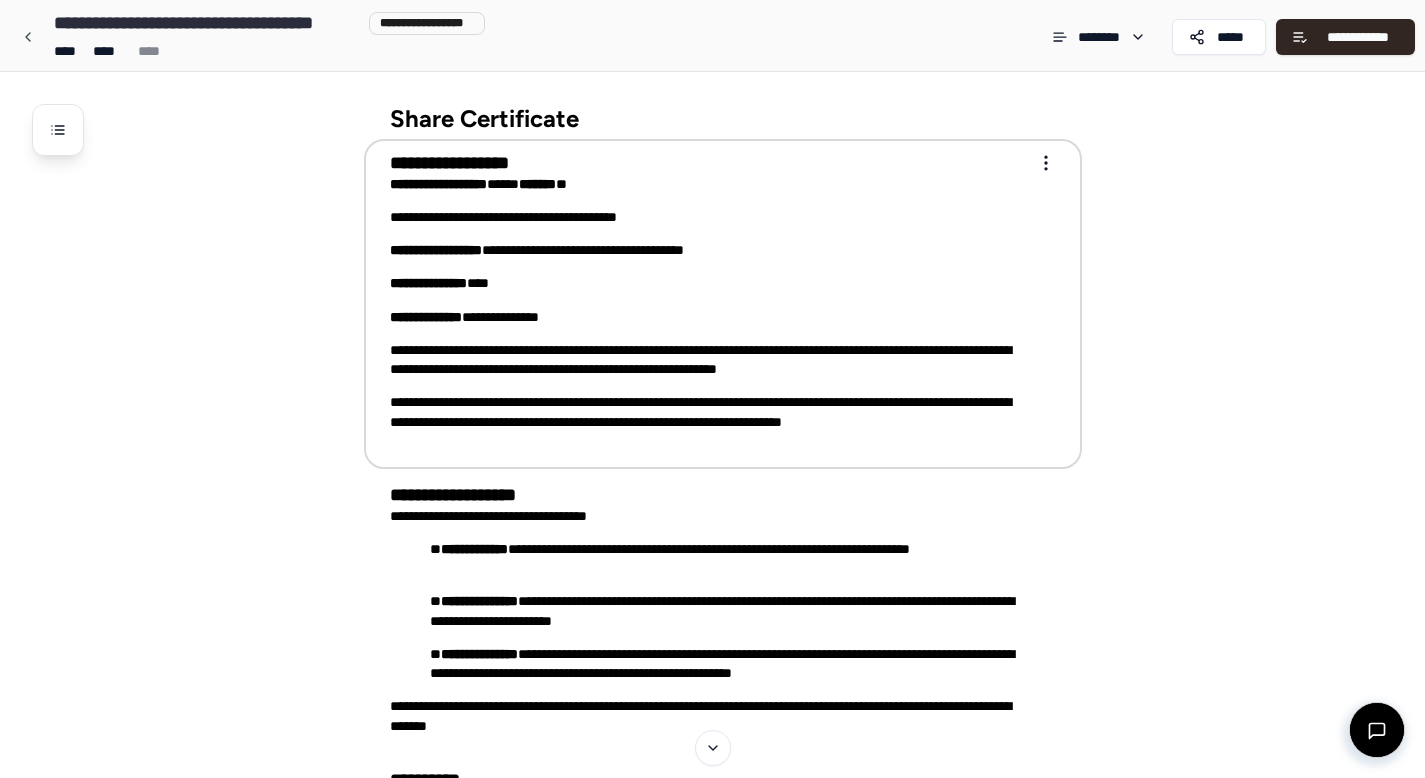 click on "**********" at bounding box center (712, 636) 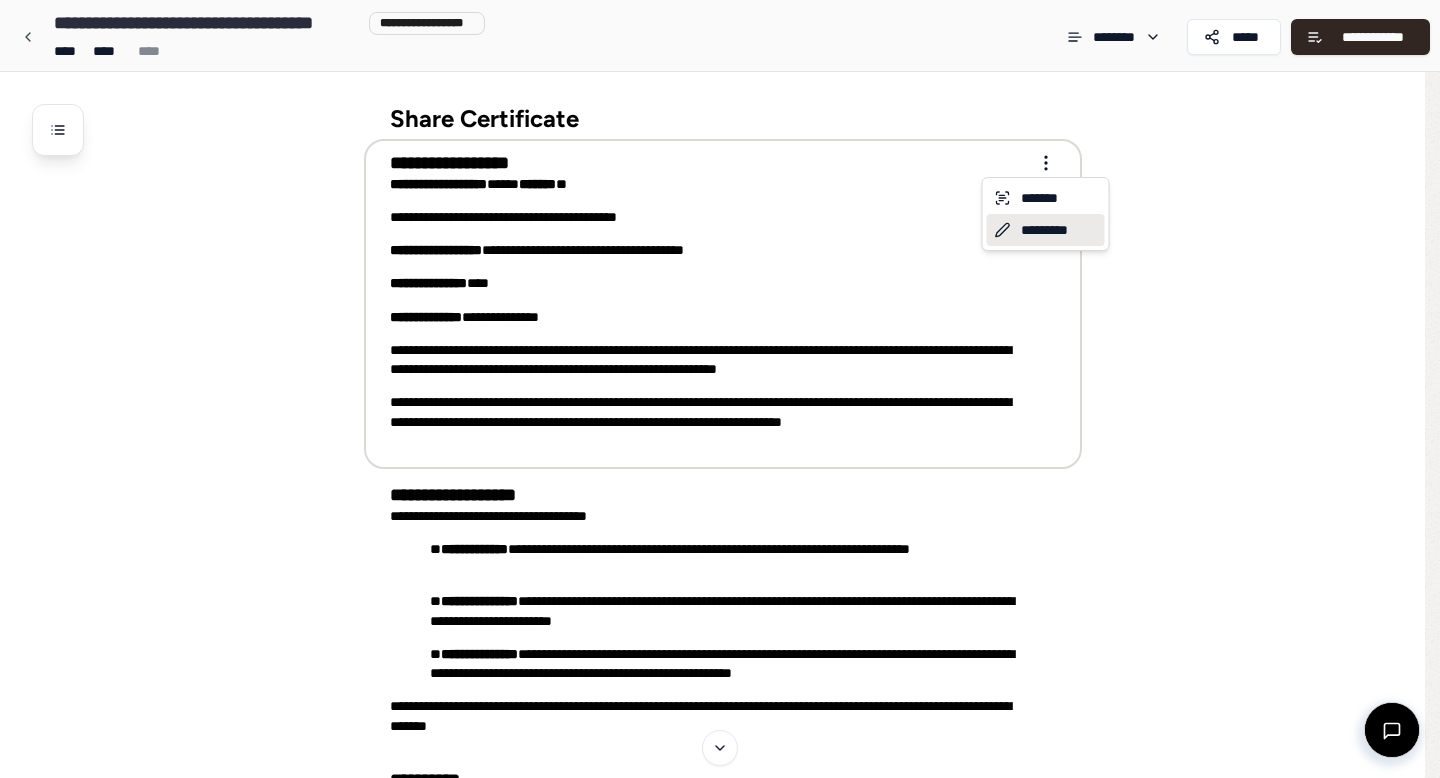 click on "*********" at bounding box center (1046, 230) 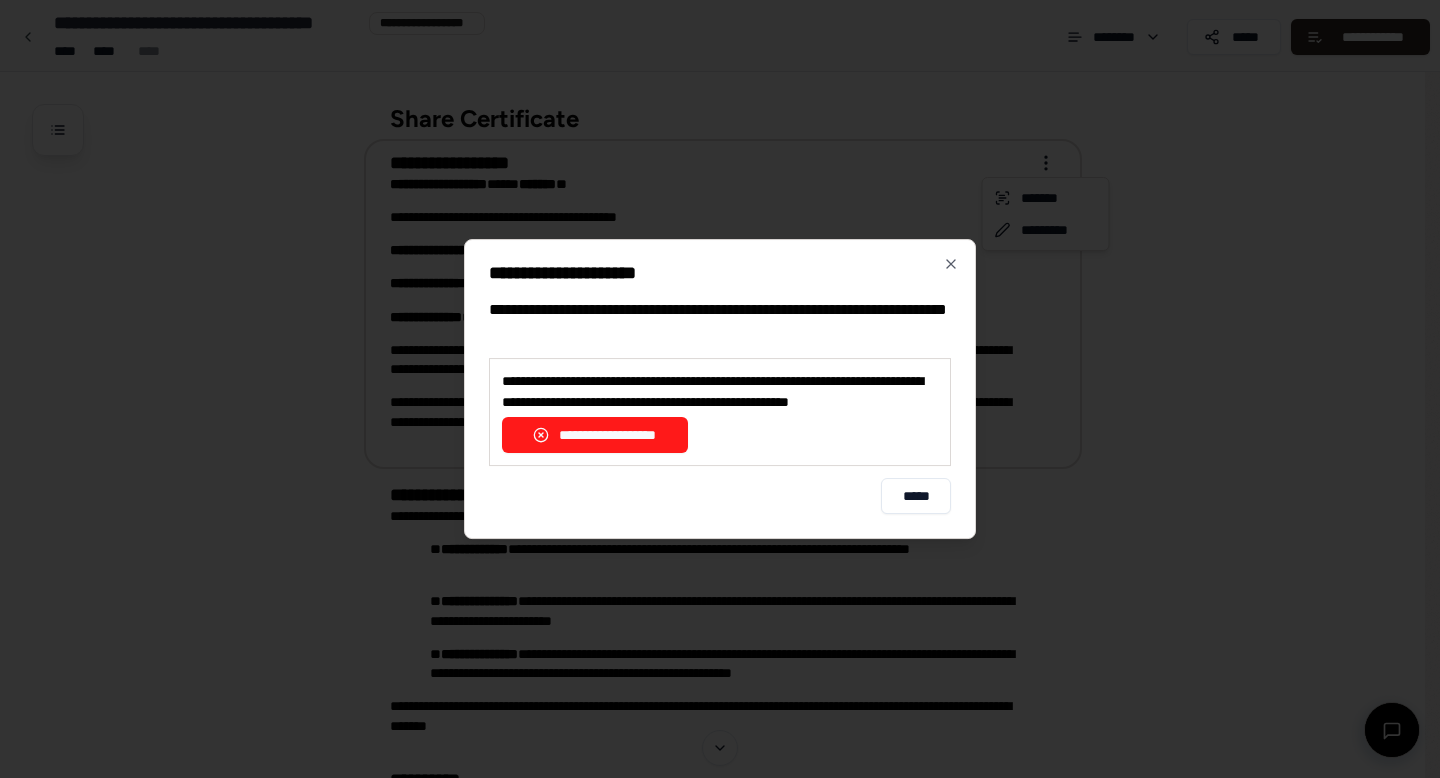 click on "**********" at bounding box center (595, 435) 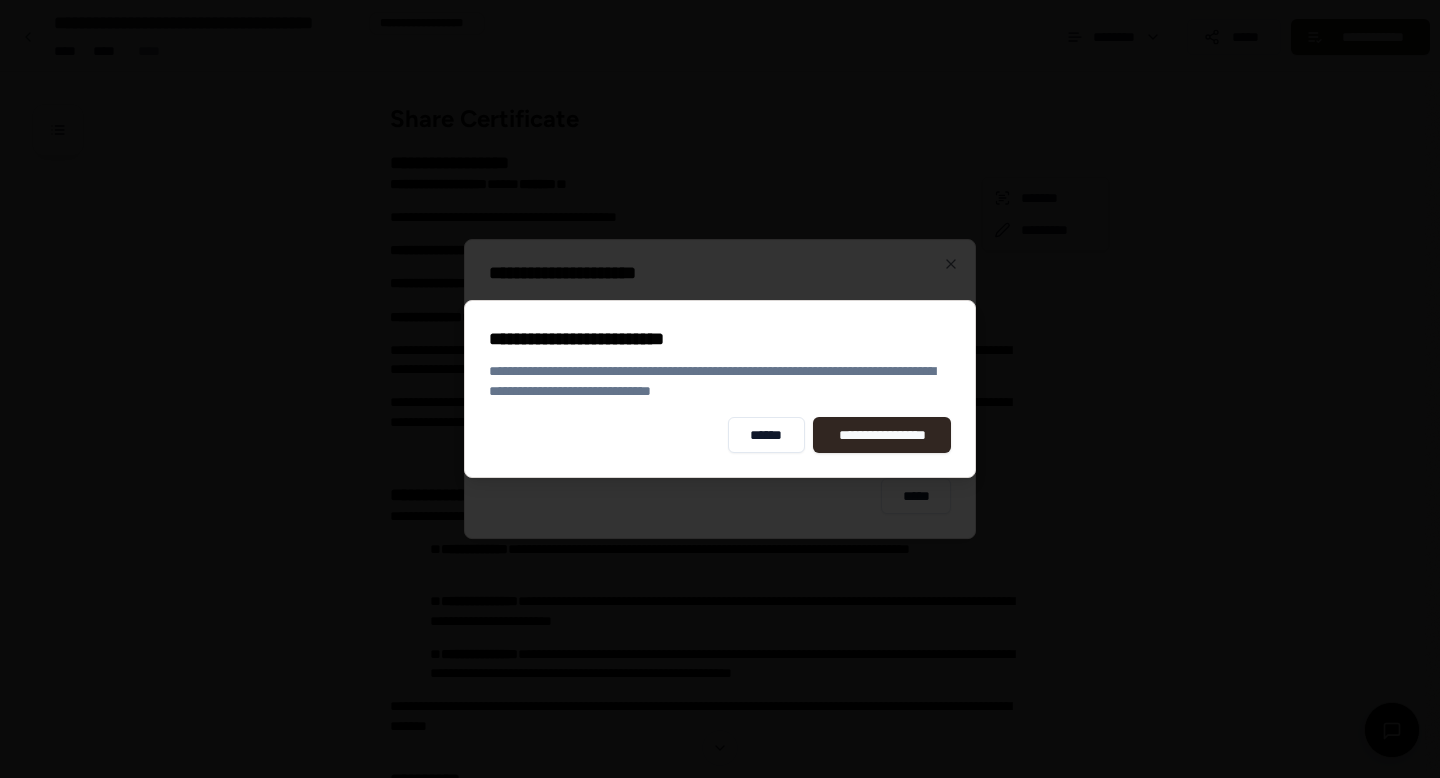 click on "**********" at bounding box center (882, 435) 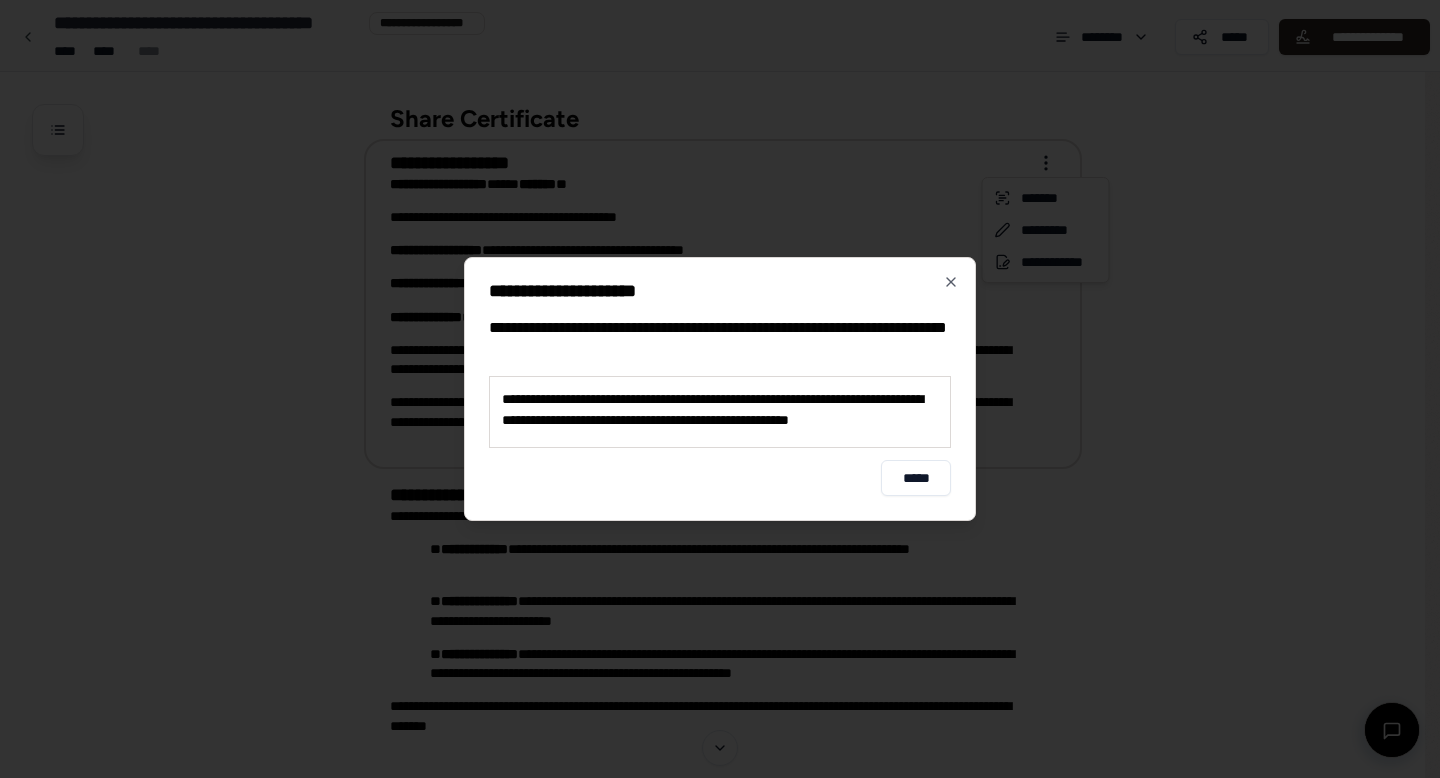 drag, startPoint x: 904, startPoint y: 474, endPoint x: 824, endPoint y: 442, distance: 86.162636 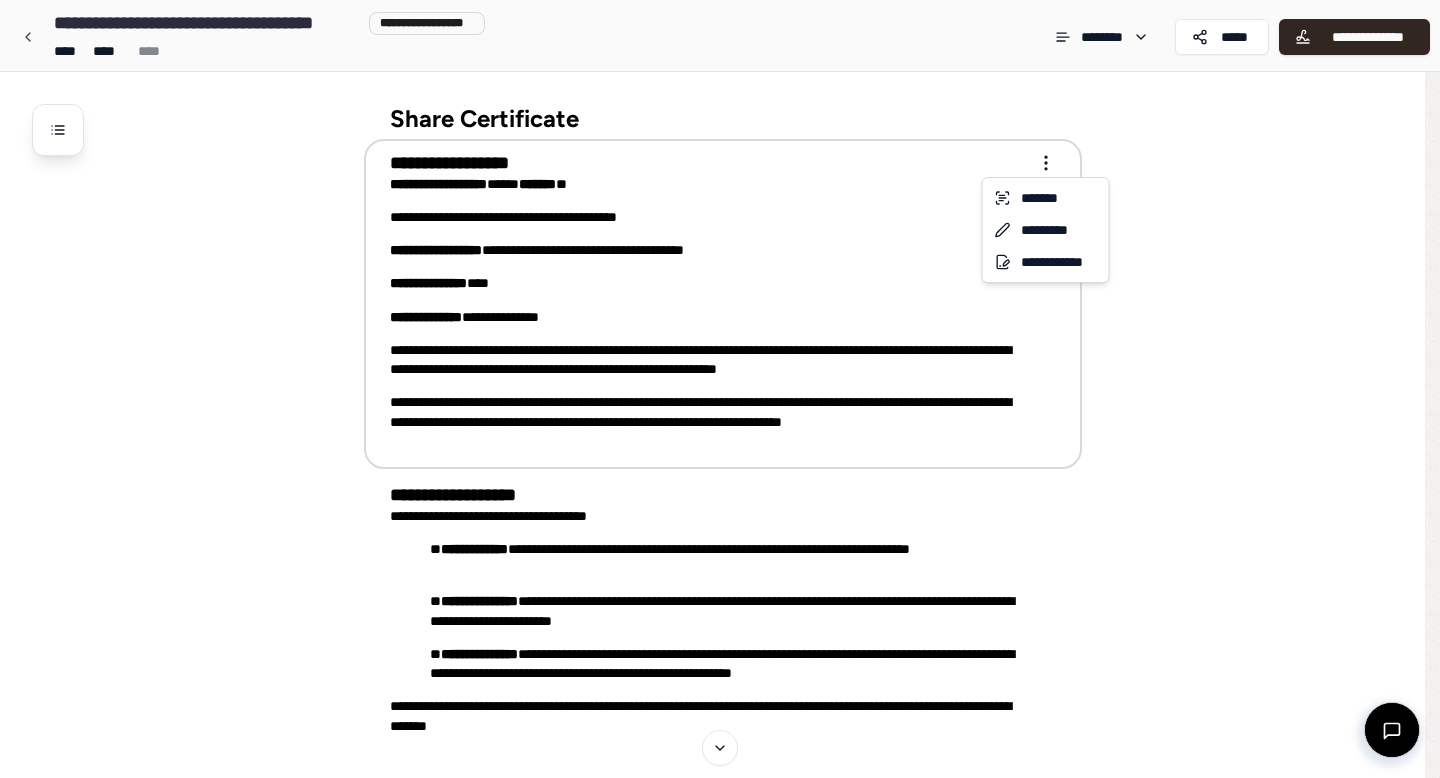 click on "**********" at bounding box center (720, 524) 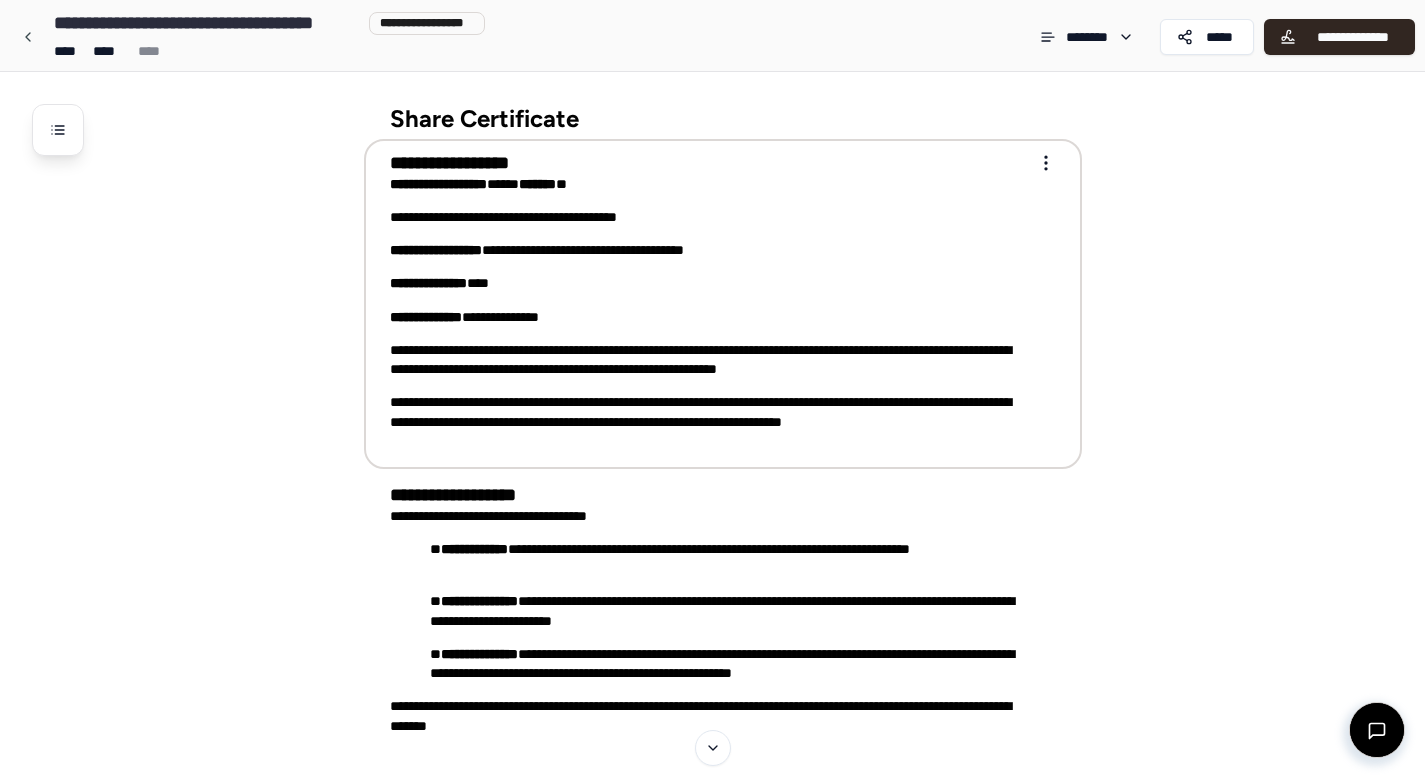 click on "**********" at bounding box center (709, 283) 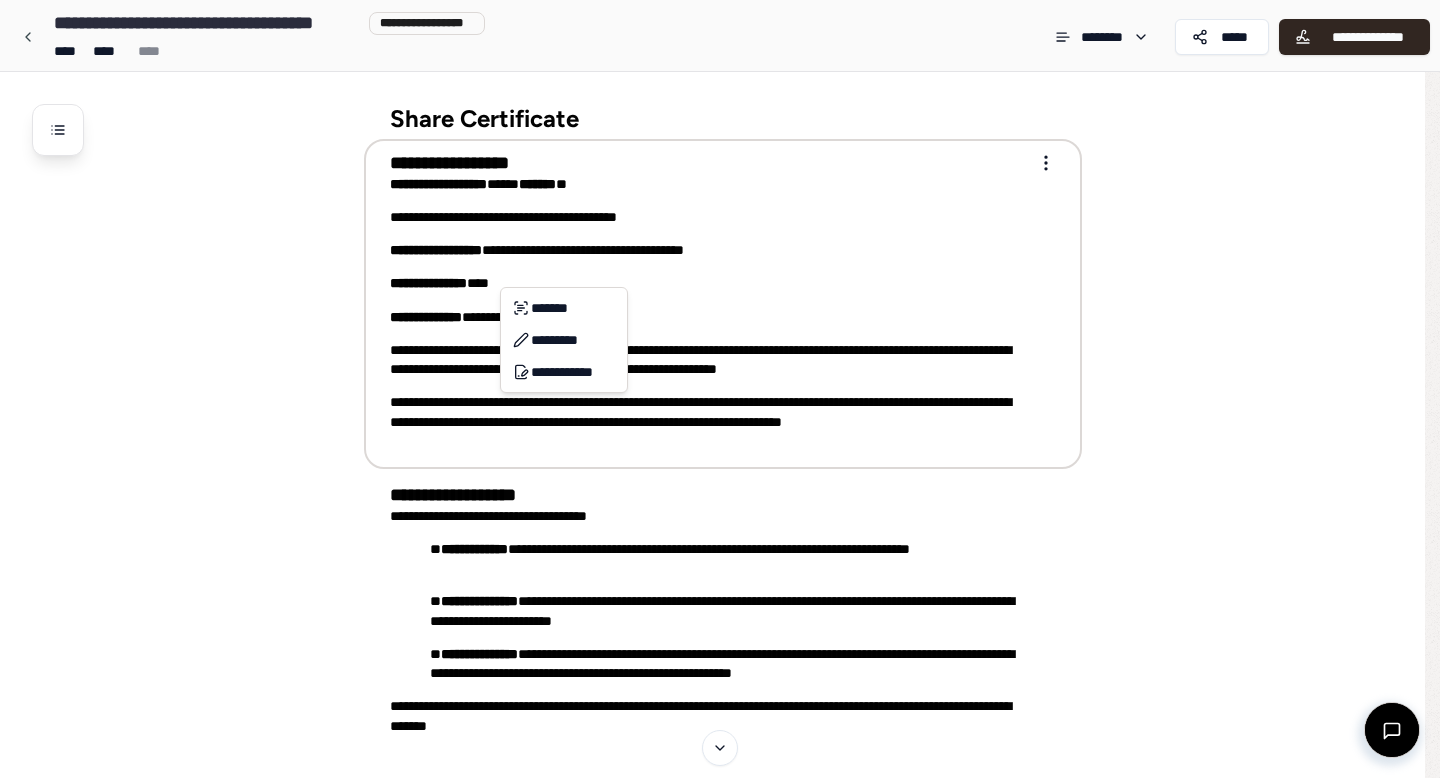 drag, startPoint x: 582, startPoint y: 313, endPoint x: 580, endPoint y: 339, distance: 26.076809 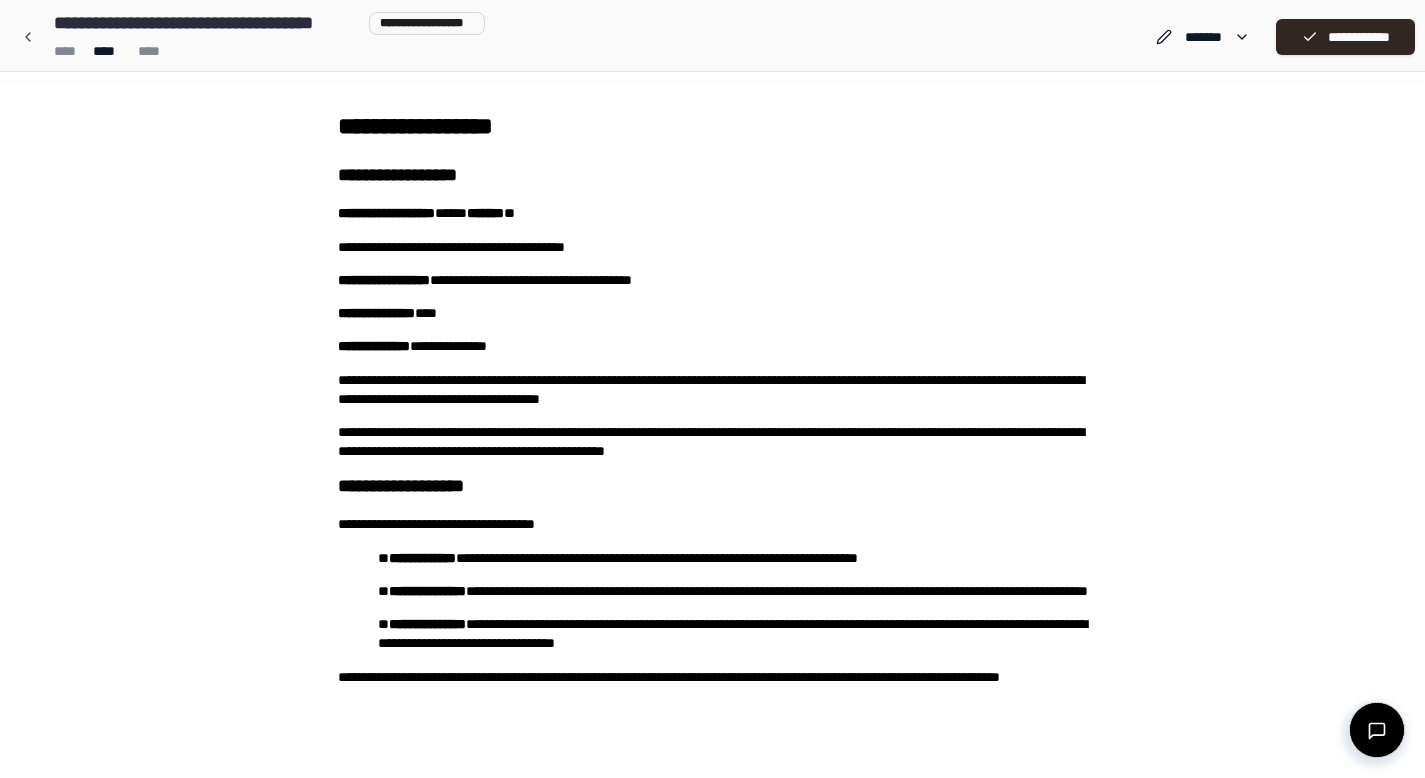scroll, scrollTop: 0, scrollLeft: 0, axis: both 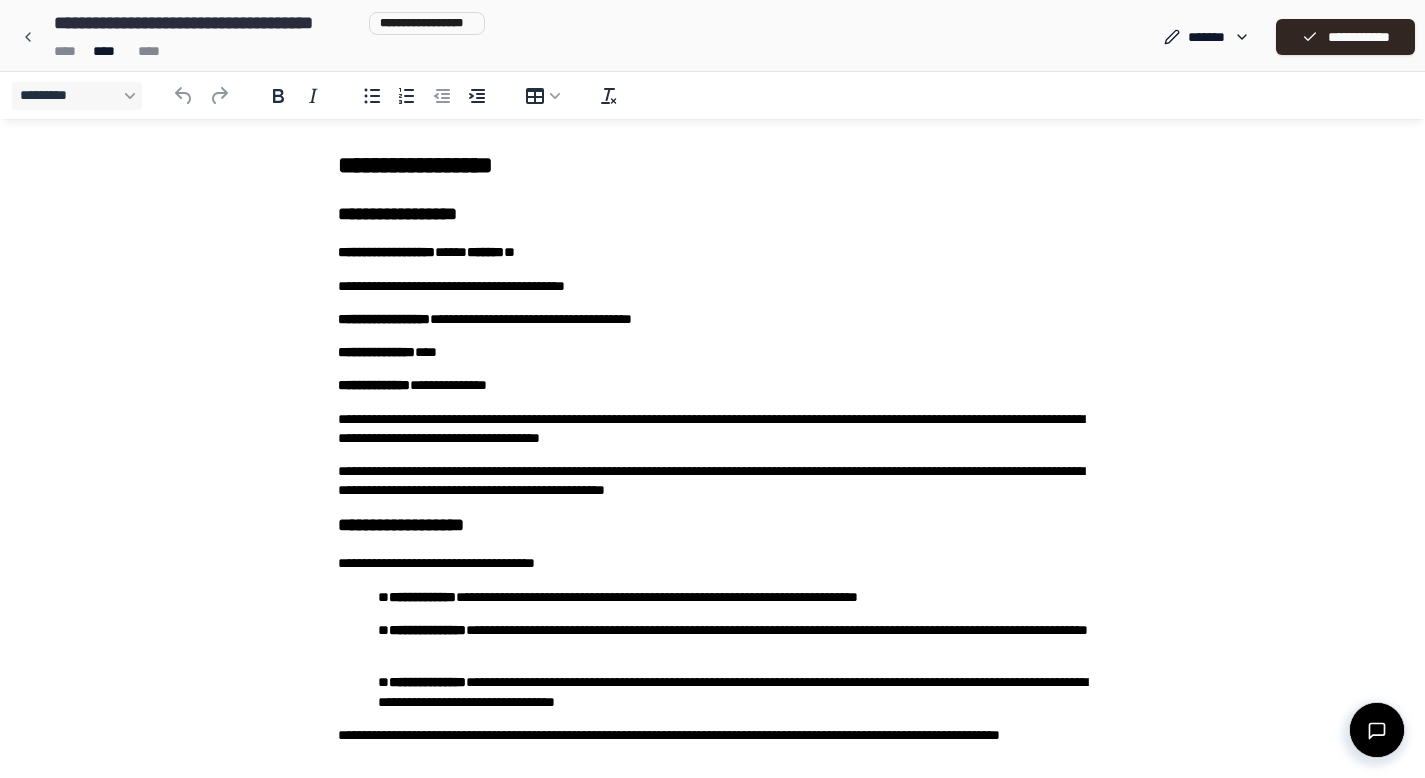 click on "**********" at bounding box center (713, 352) 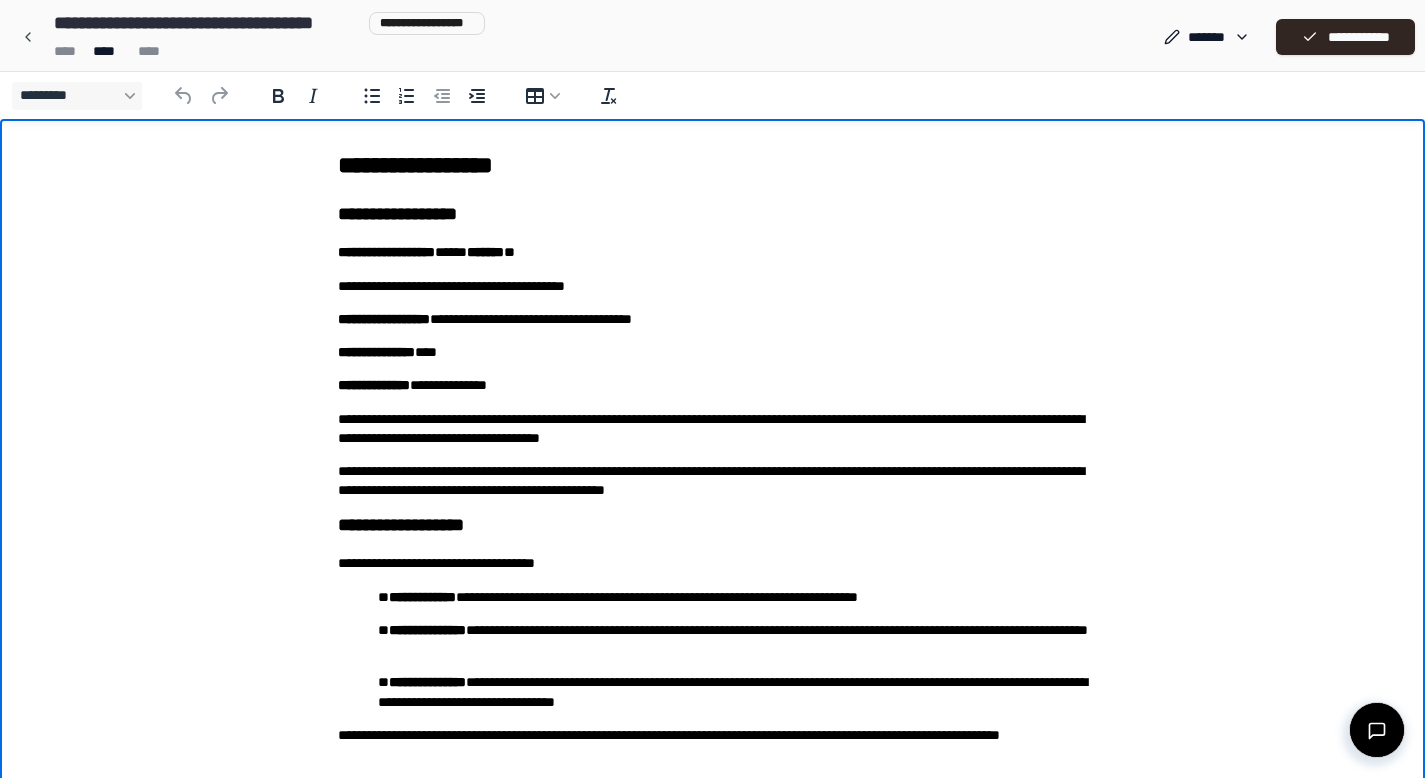 type 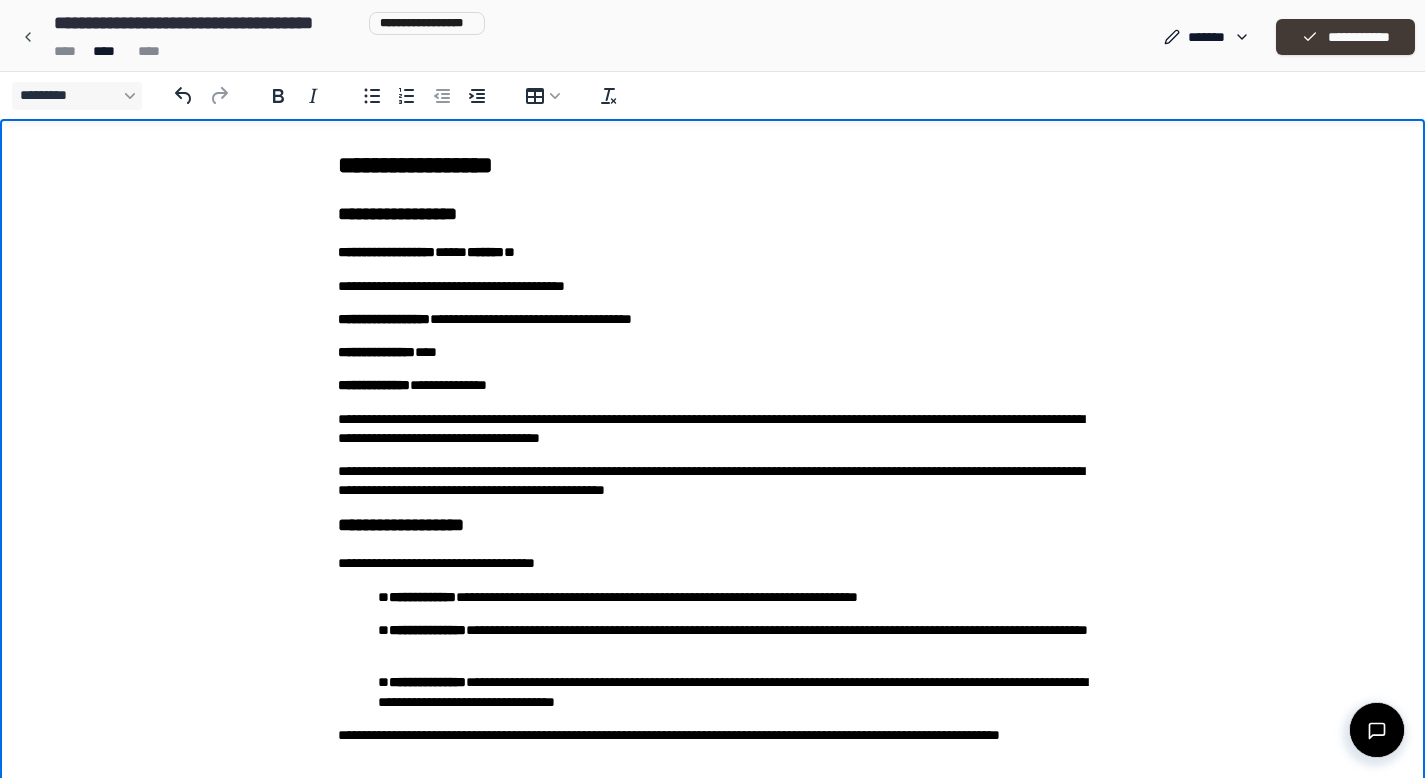 click on "**********" at bounding box center (1345, 37) 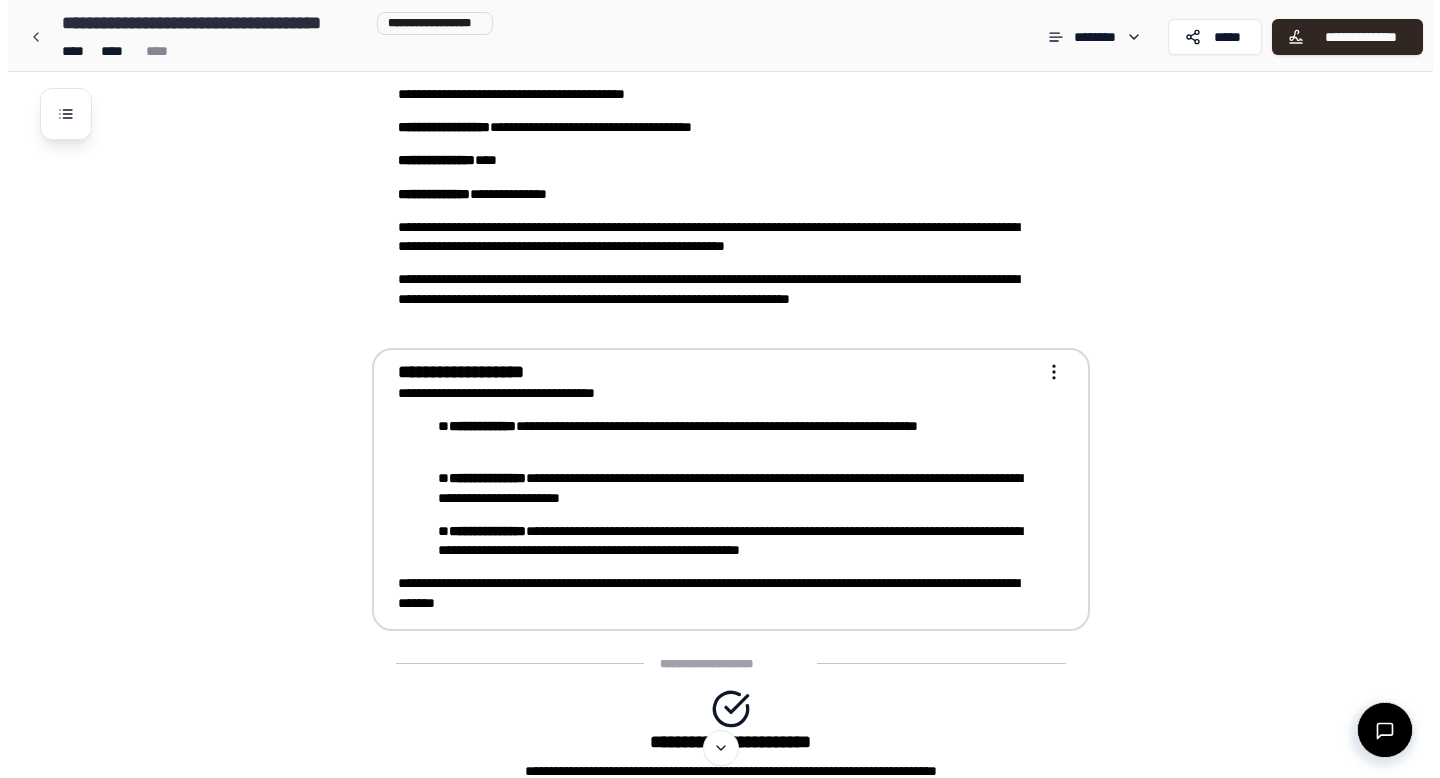 scroll, scrollTop: 270, scrollLeft: 0, axis: vertical 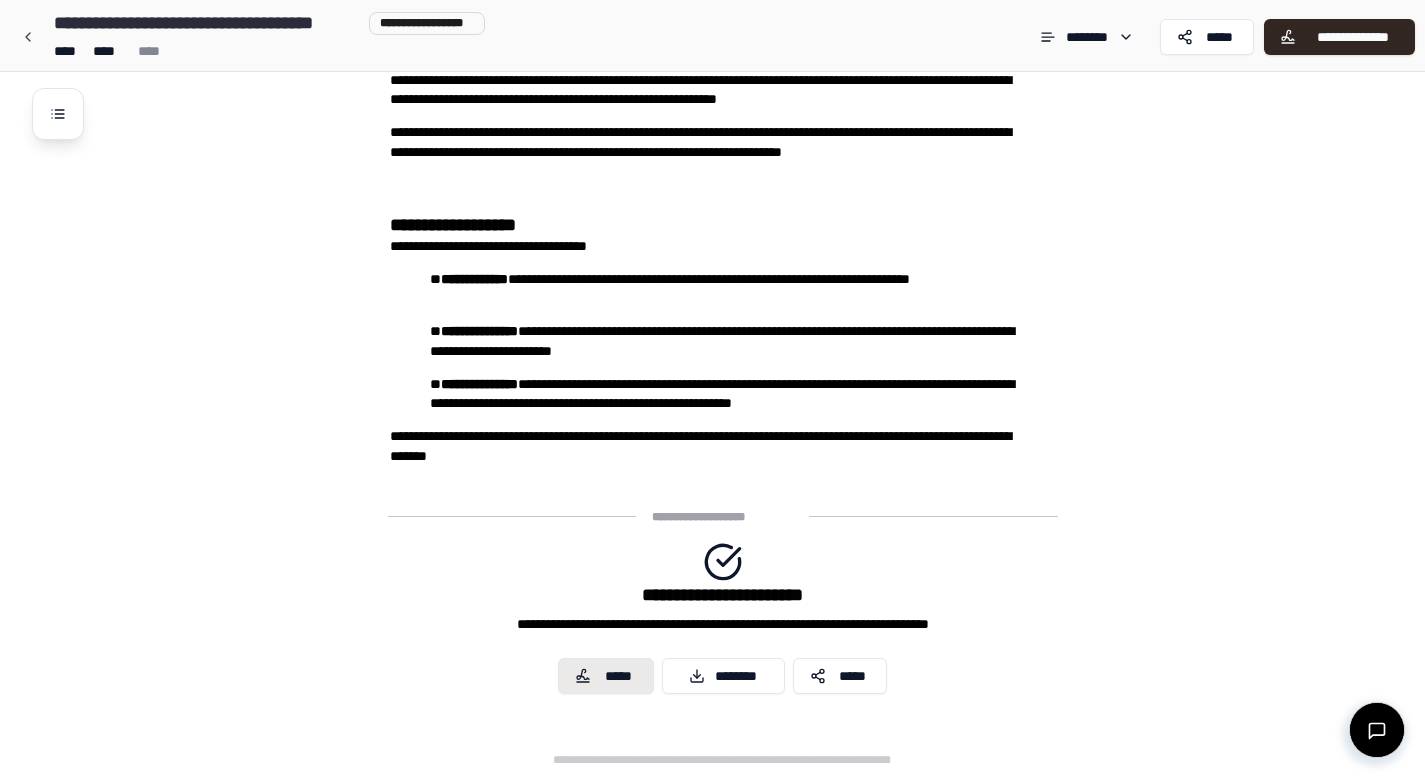 click on "*****" at bounding box center [606, 676] 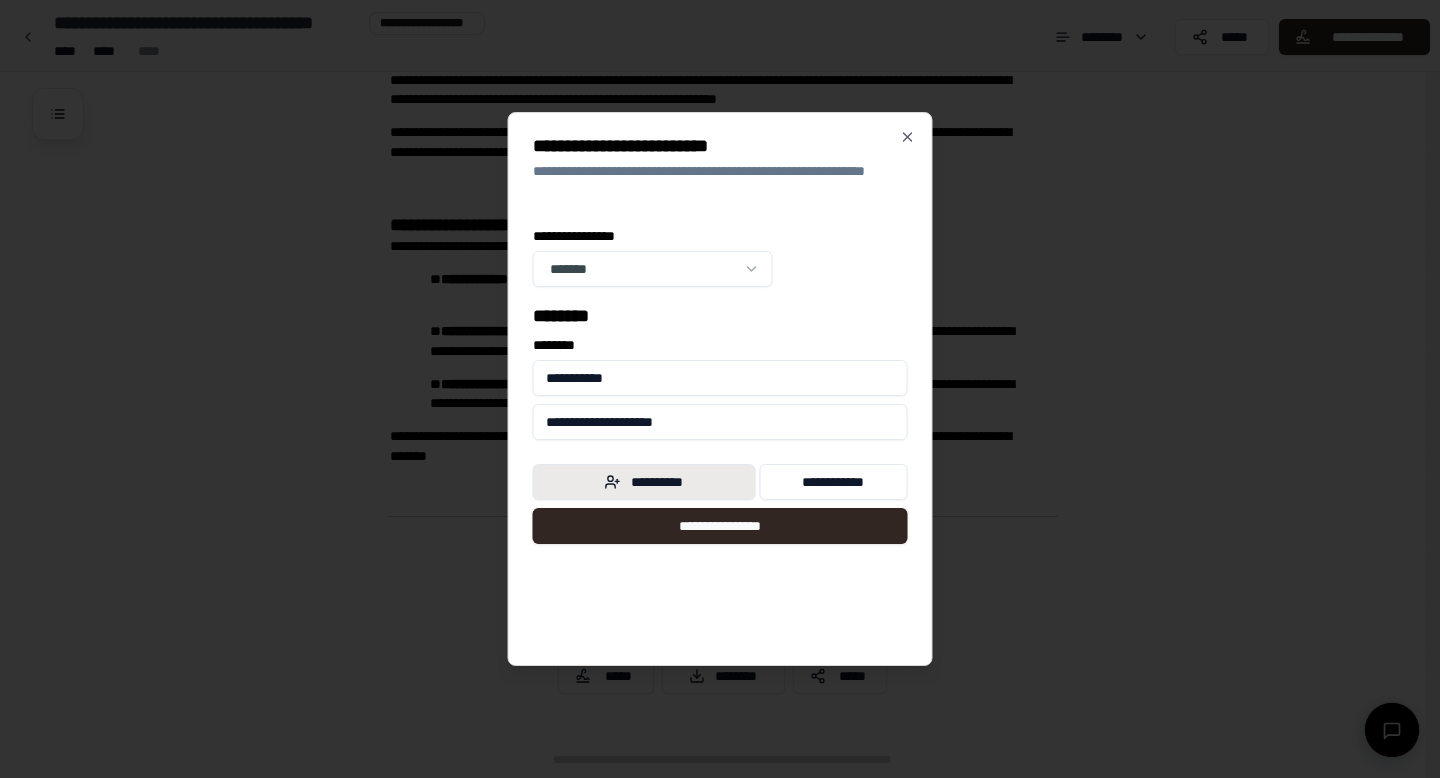 click on "**********" at bounding box center (644, 482) 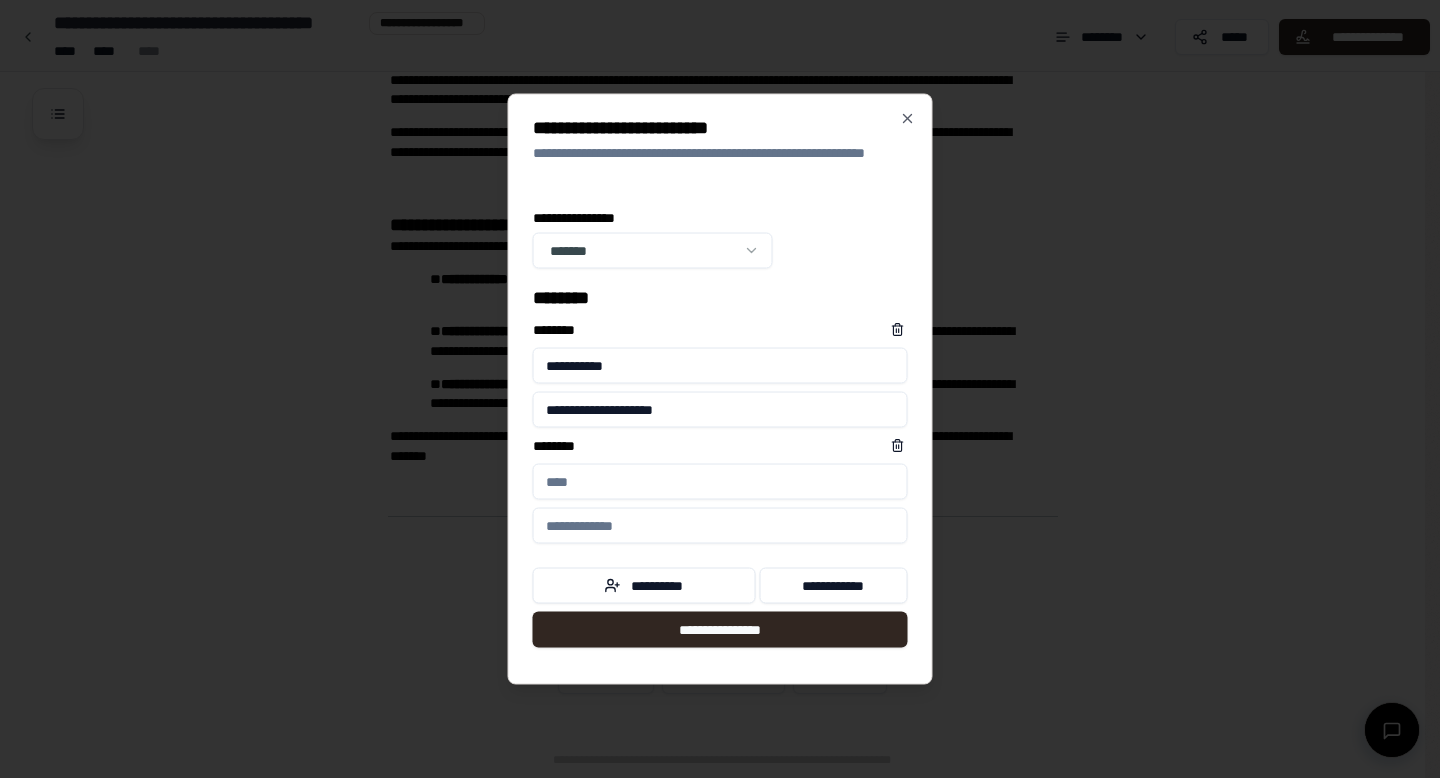 click on "******   *" at bounding box center (720, 482) 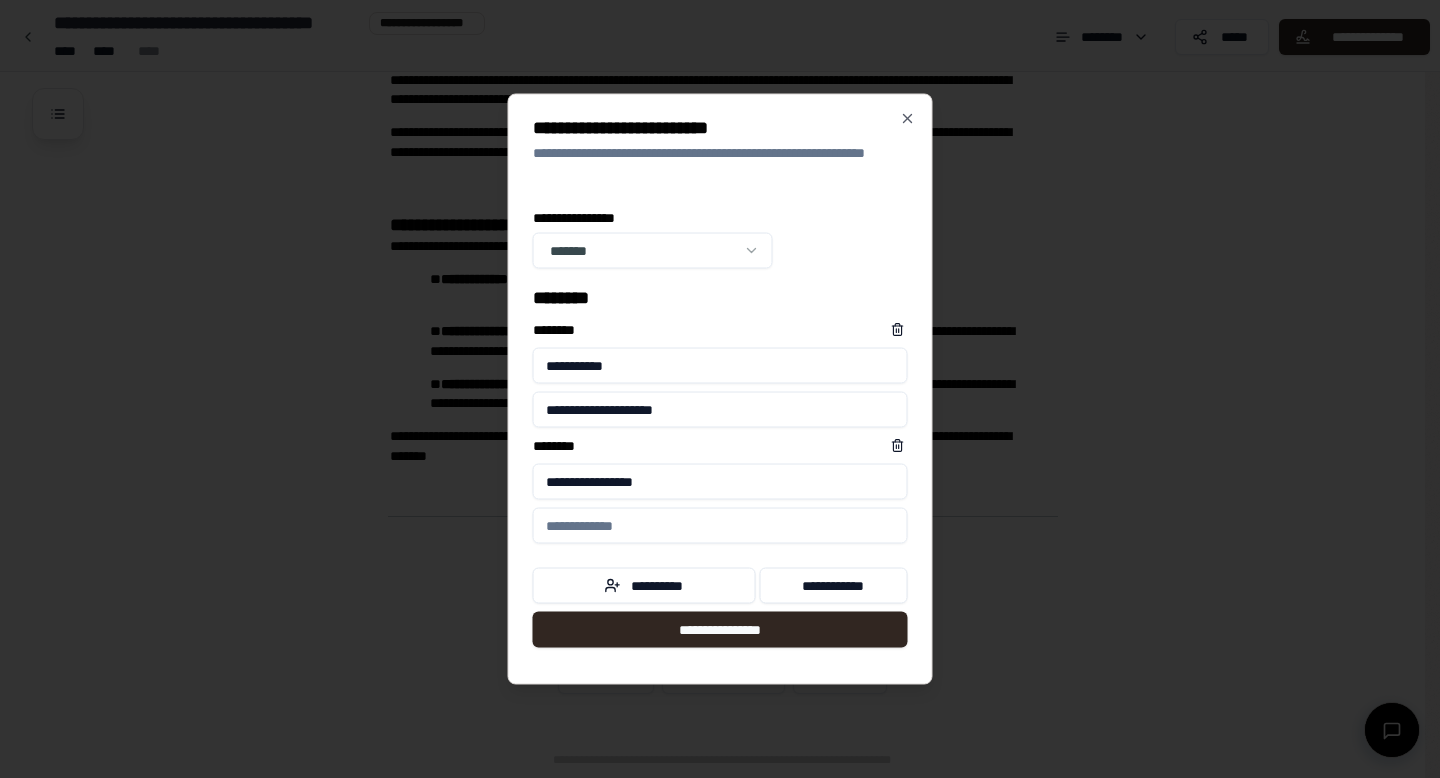 type on "**********" 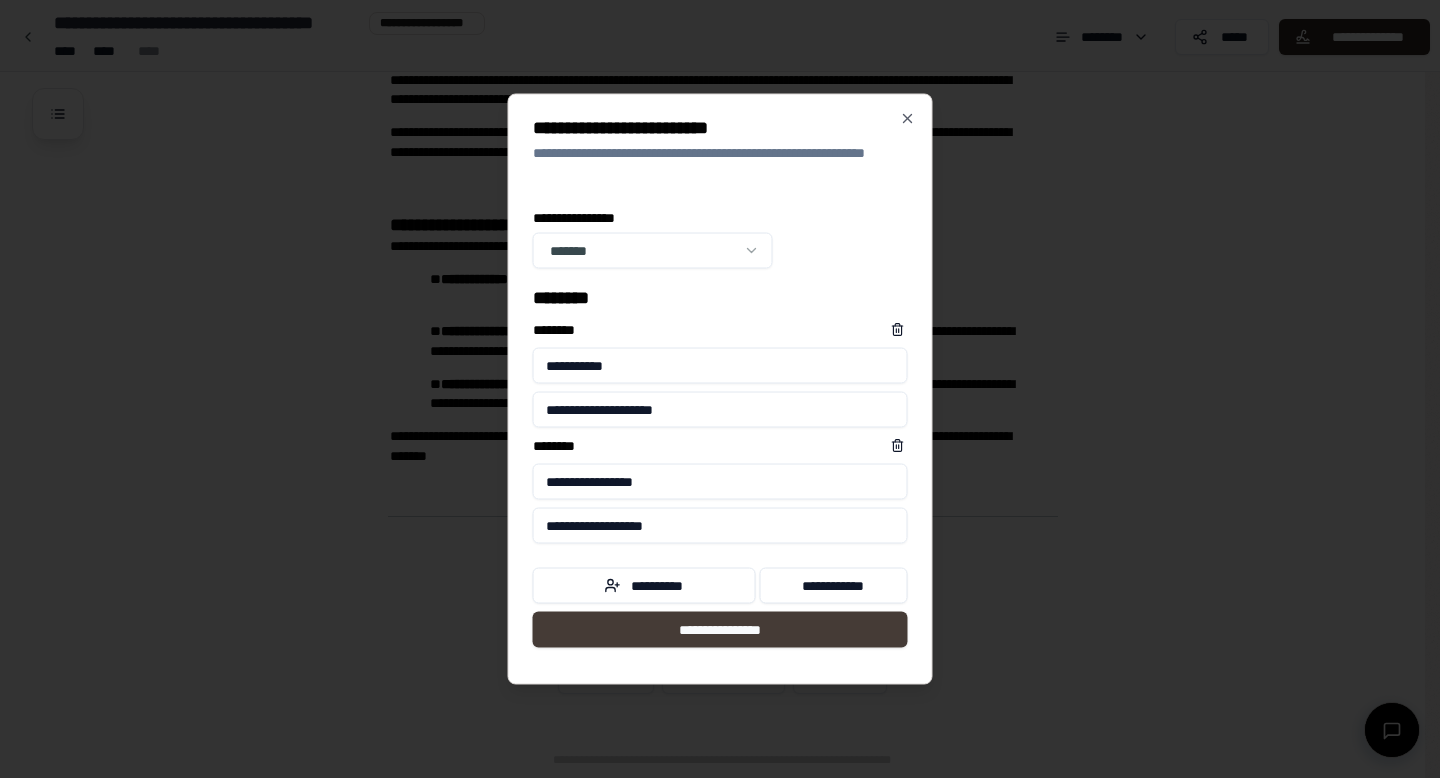 type on "**********" 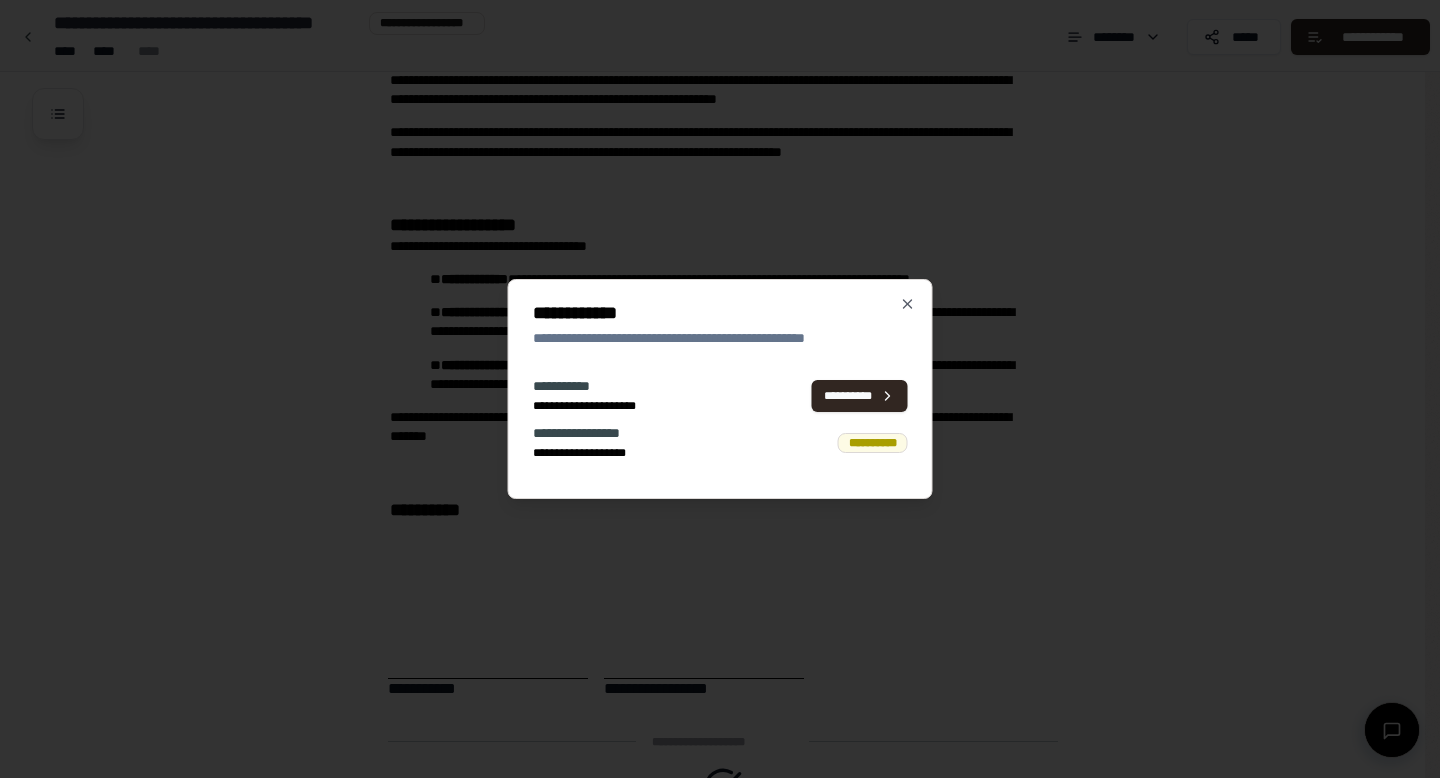 scroll, scrollTop: 495, scrollLeft: 0, axis: vertical 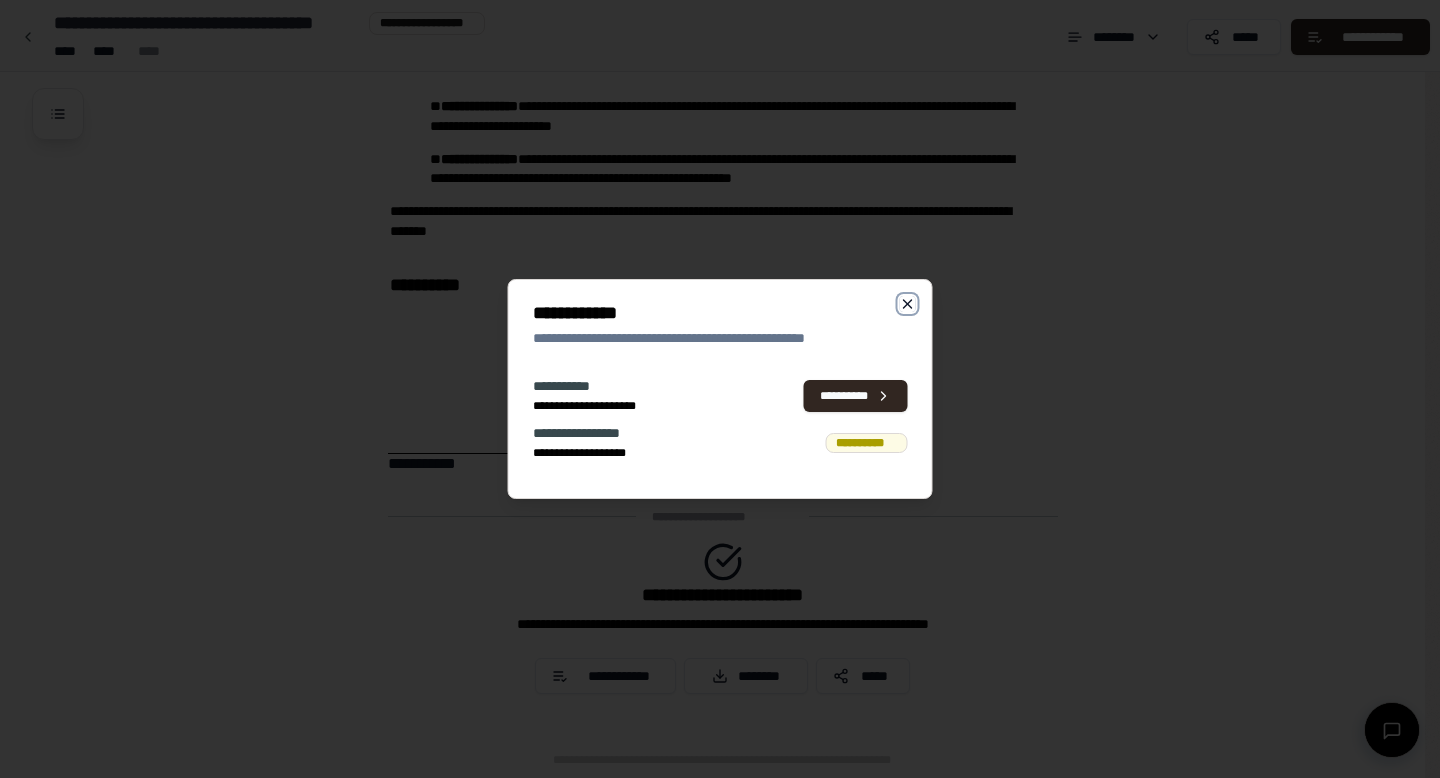 click 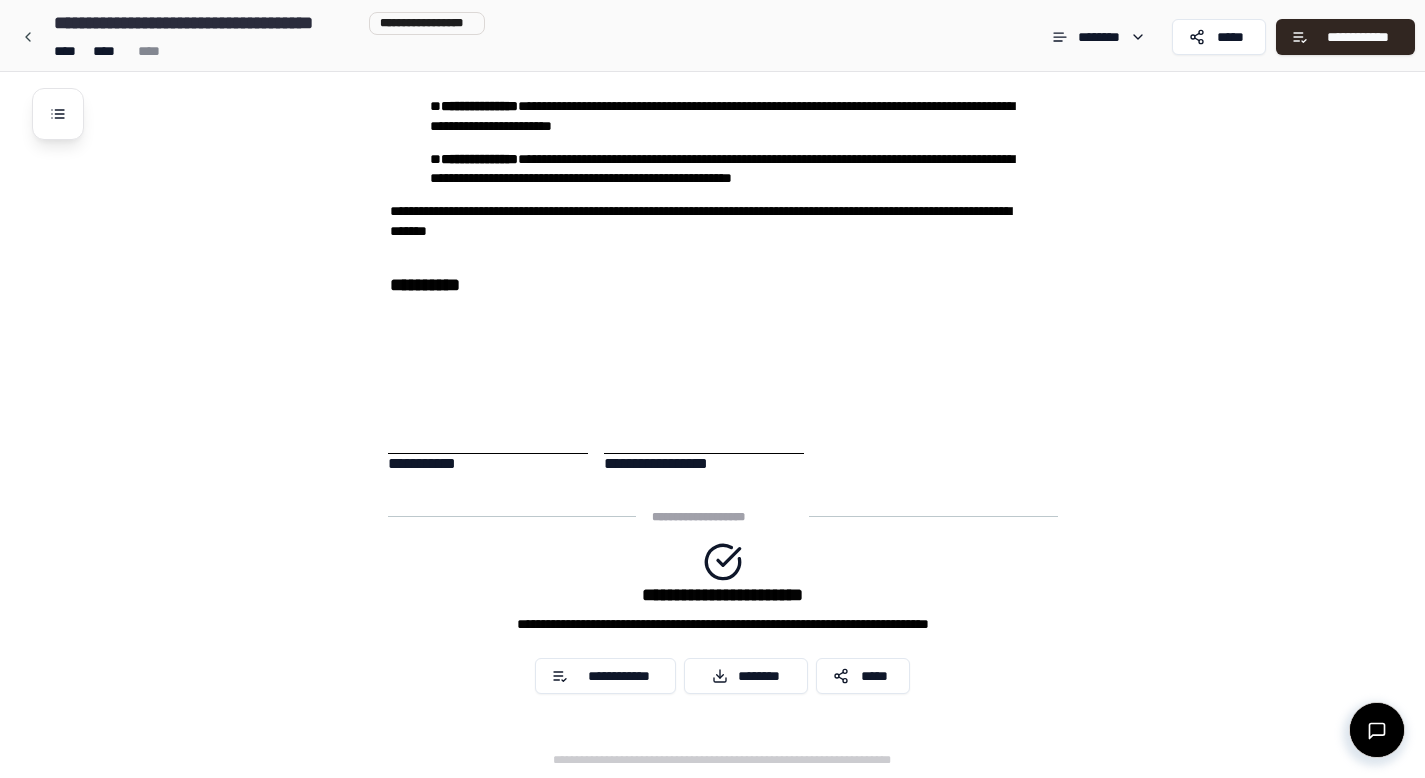 drag, startPoint x: 474, startPoint y: 446, endPoint x: 662, endPoint y: 509, distance: 198.27505 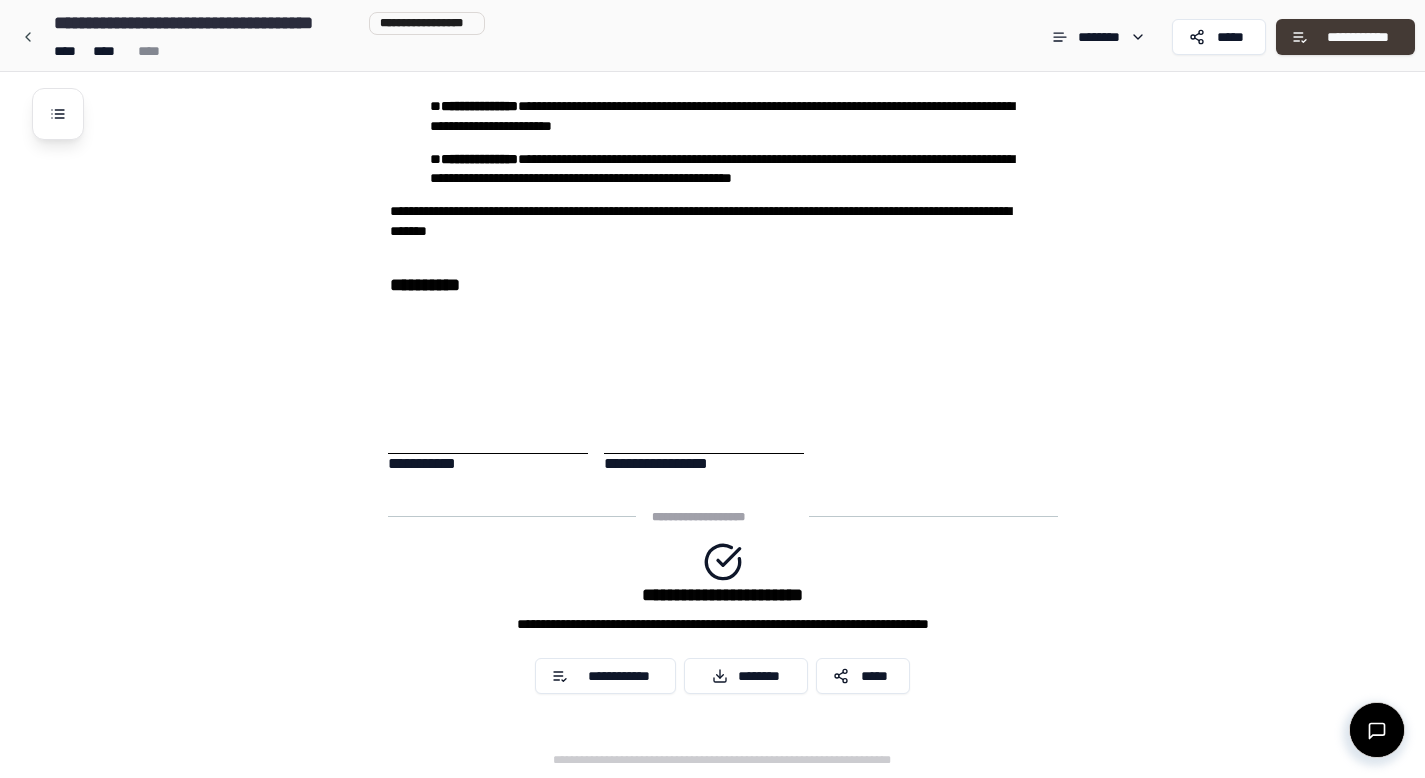 click on "**********" at bounding box center [1358, 37] 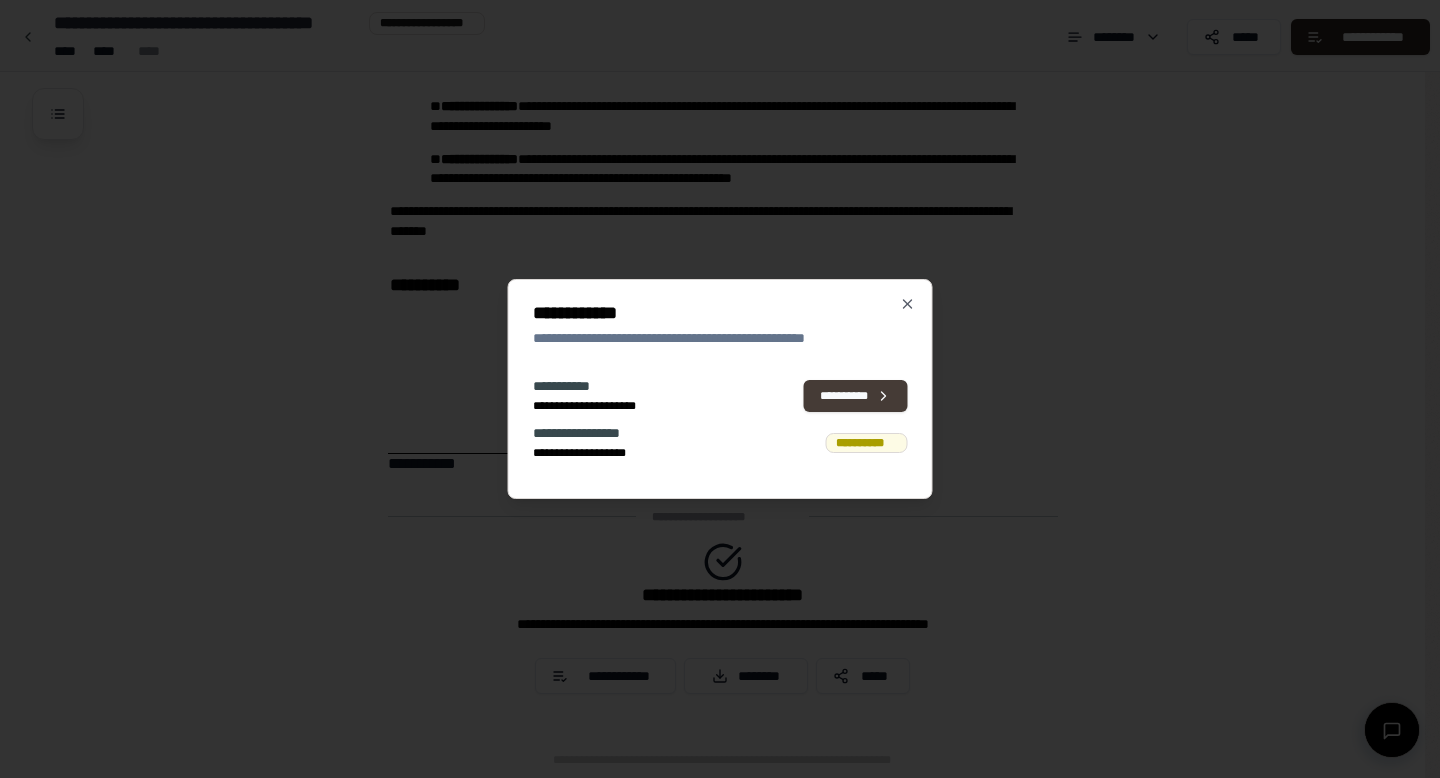 click on "**********" at bounding box center (856, 396) 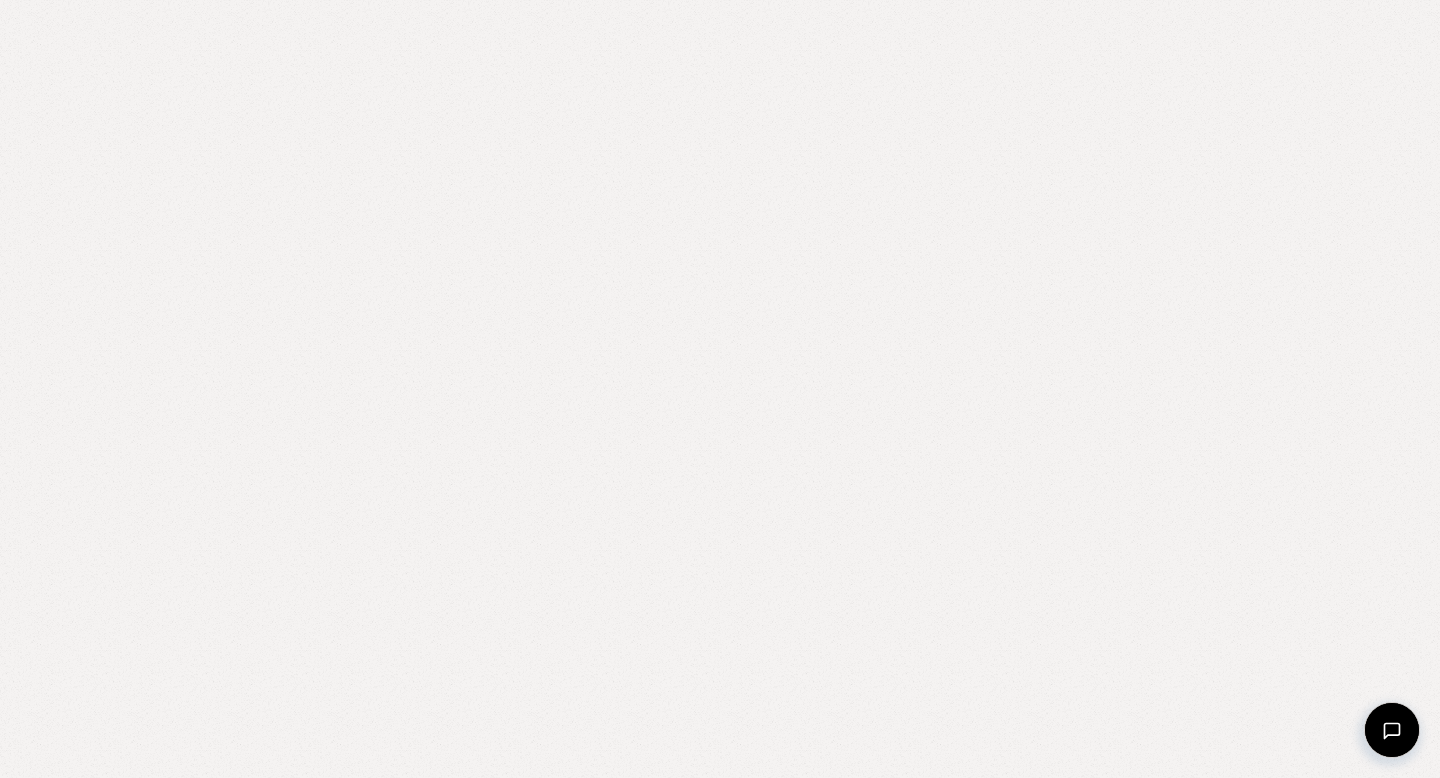 scroll, scrollTop: 0, scrollLeft: 0, axis: both 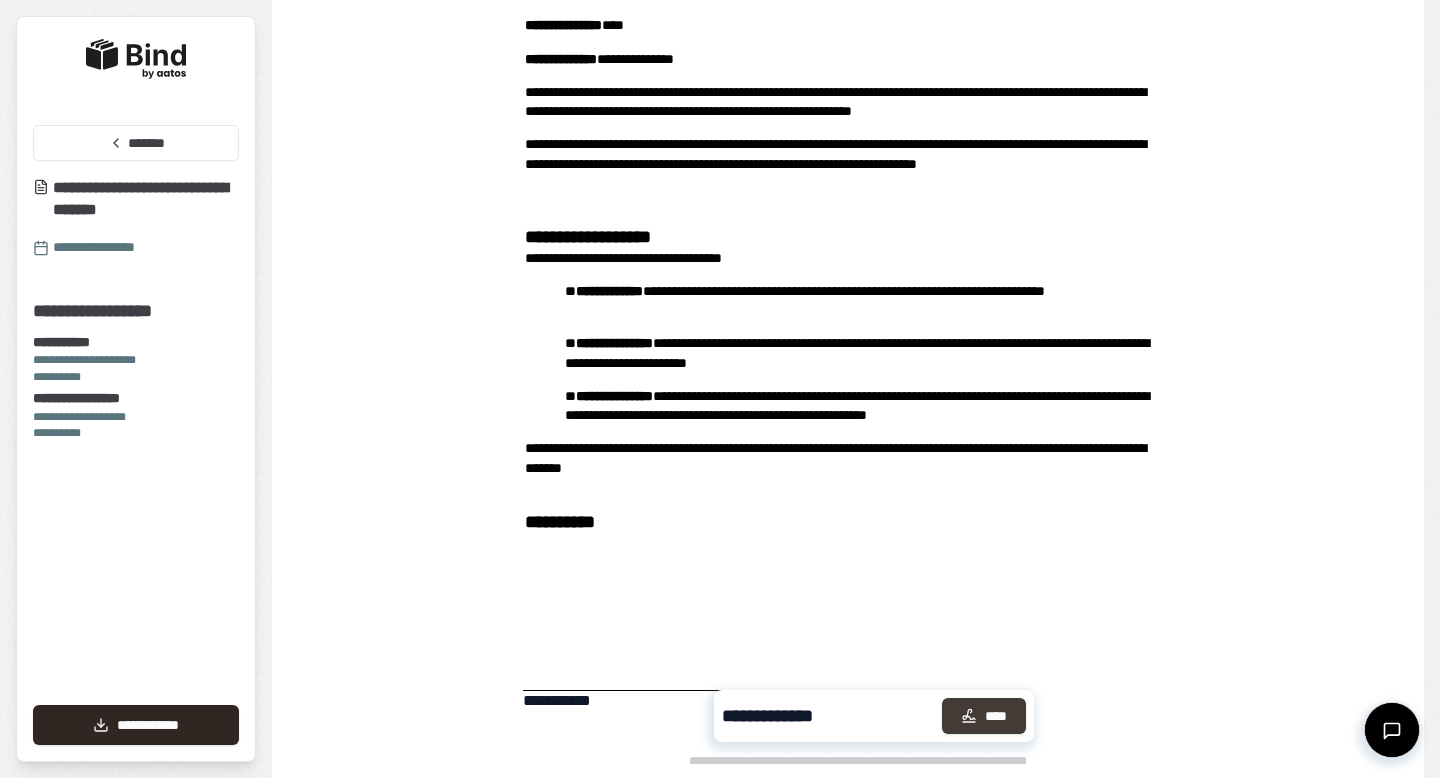 click on "****" at bounding box center [984, 716] 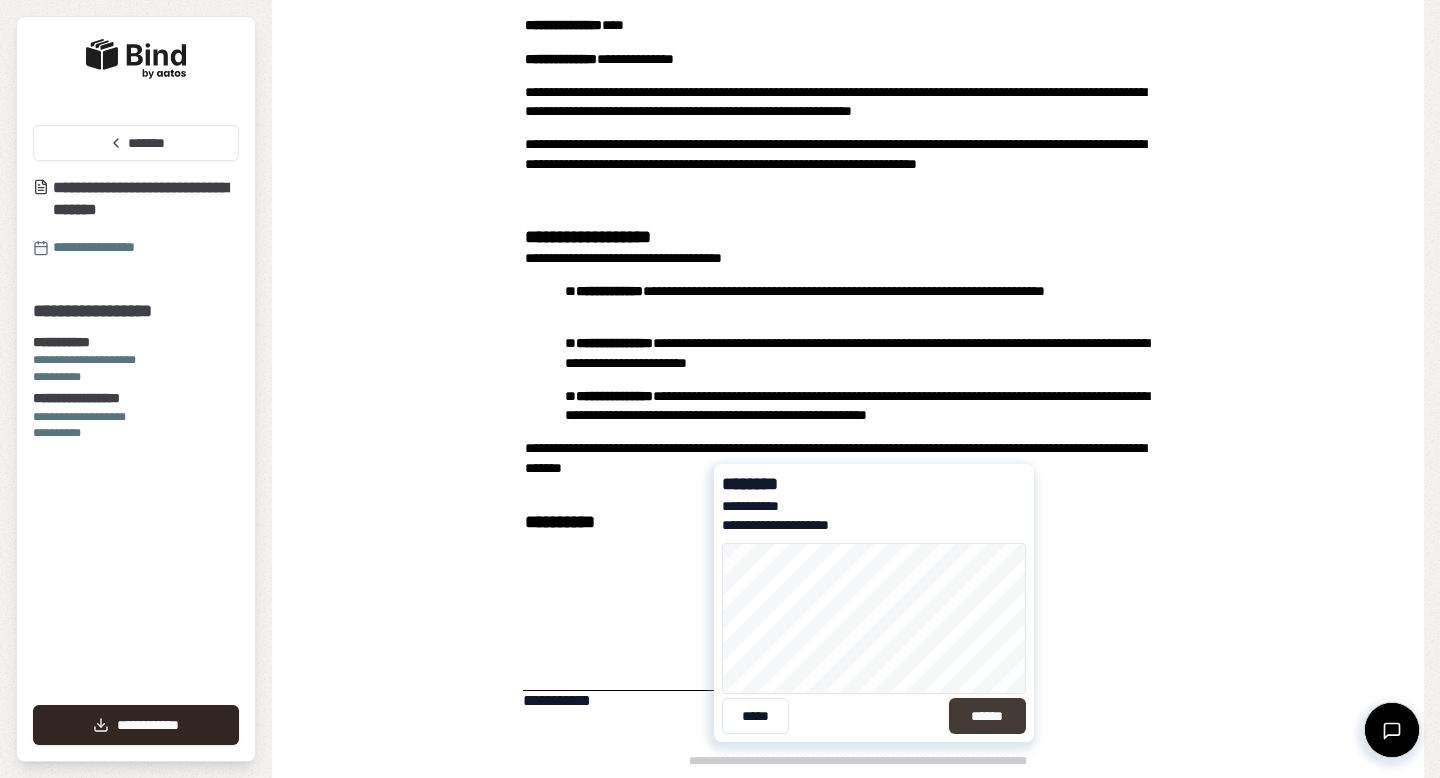 click on "******" at bounding box center (987, 716) 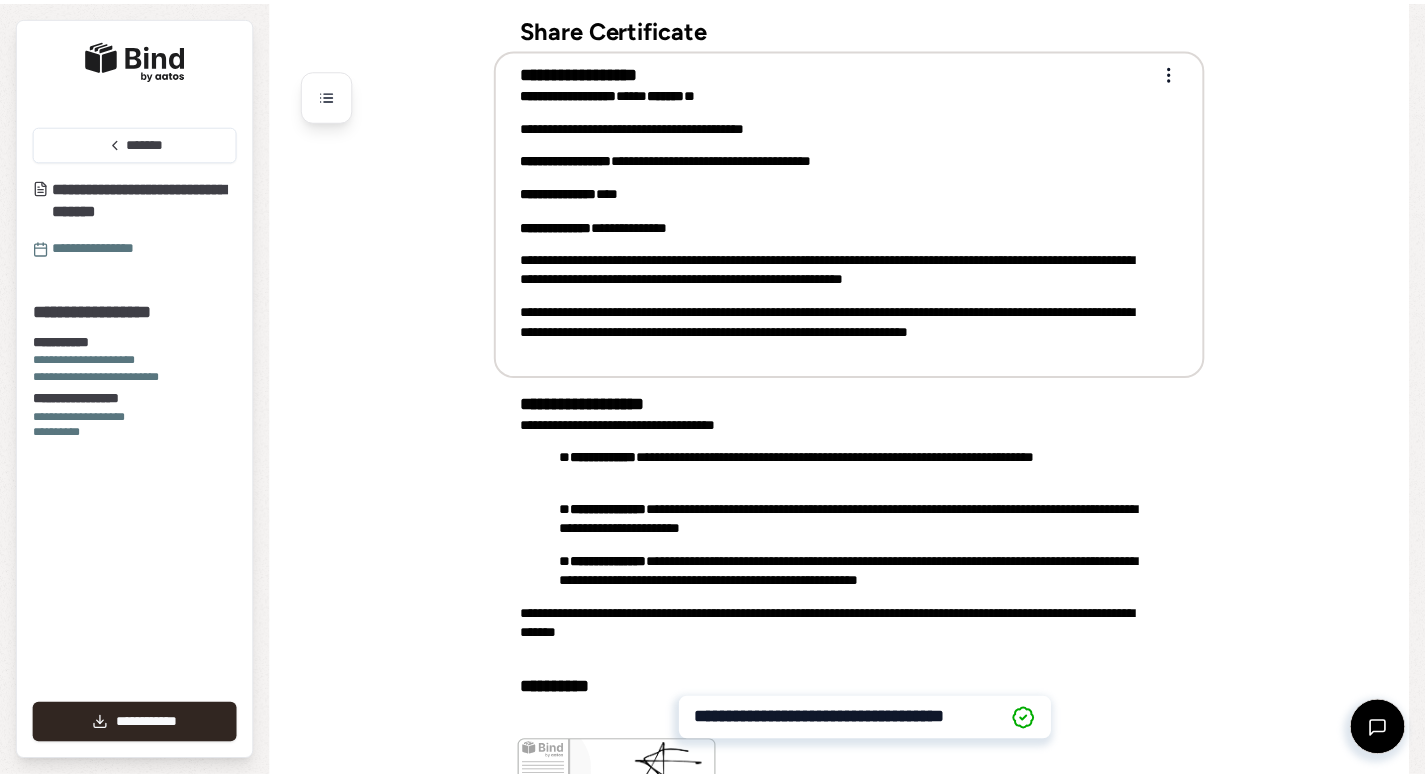 scroll, scrollTop: 34, scrollLeft: 0, axis: vertical 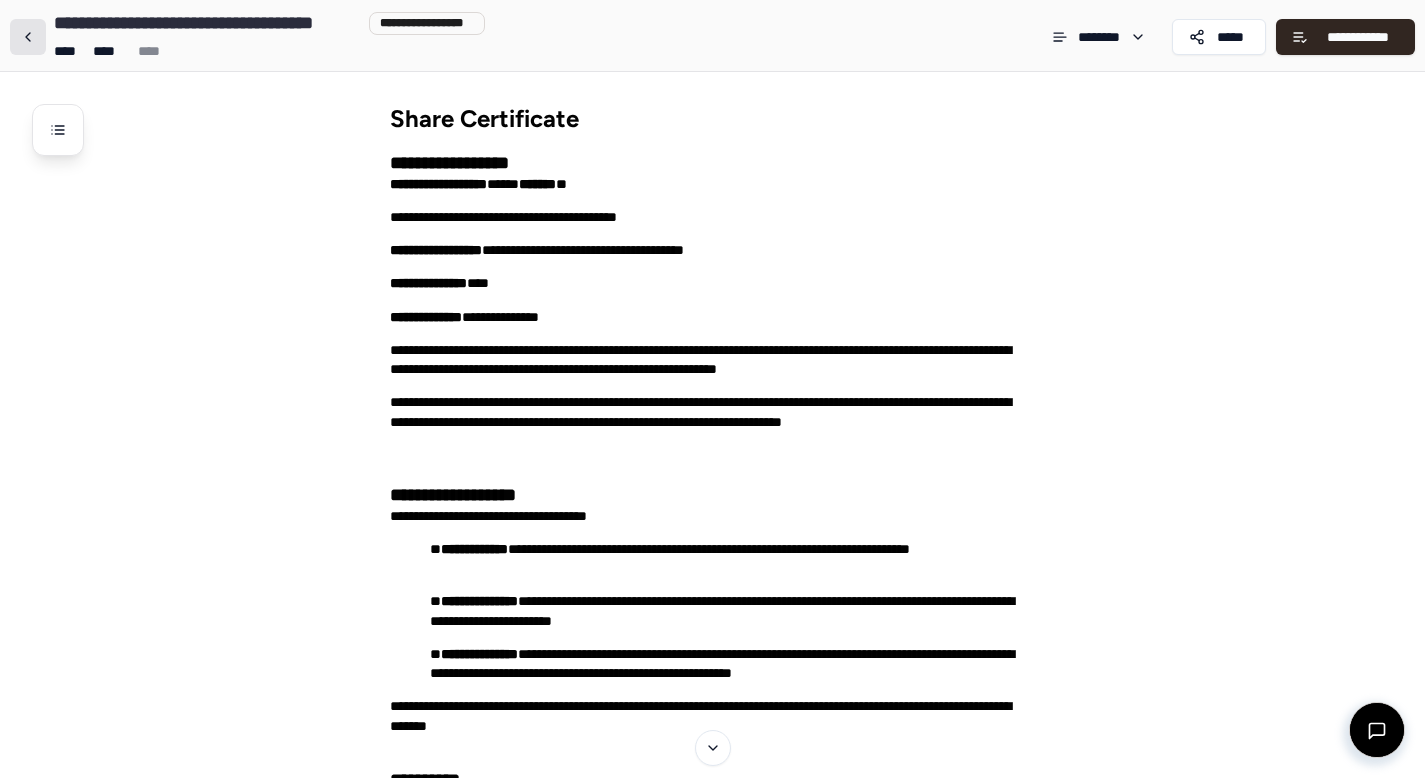 click at bounding box center (28, 37) 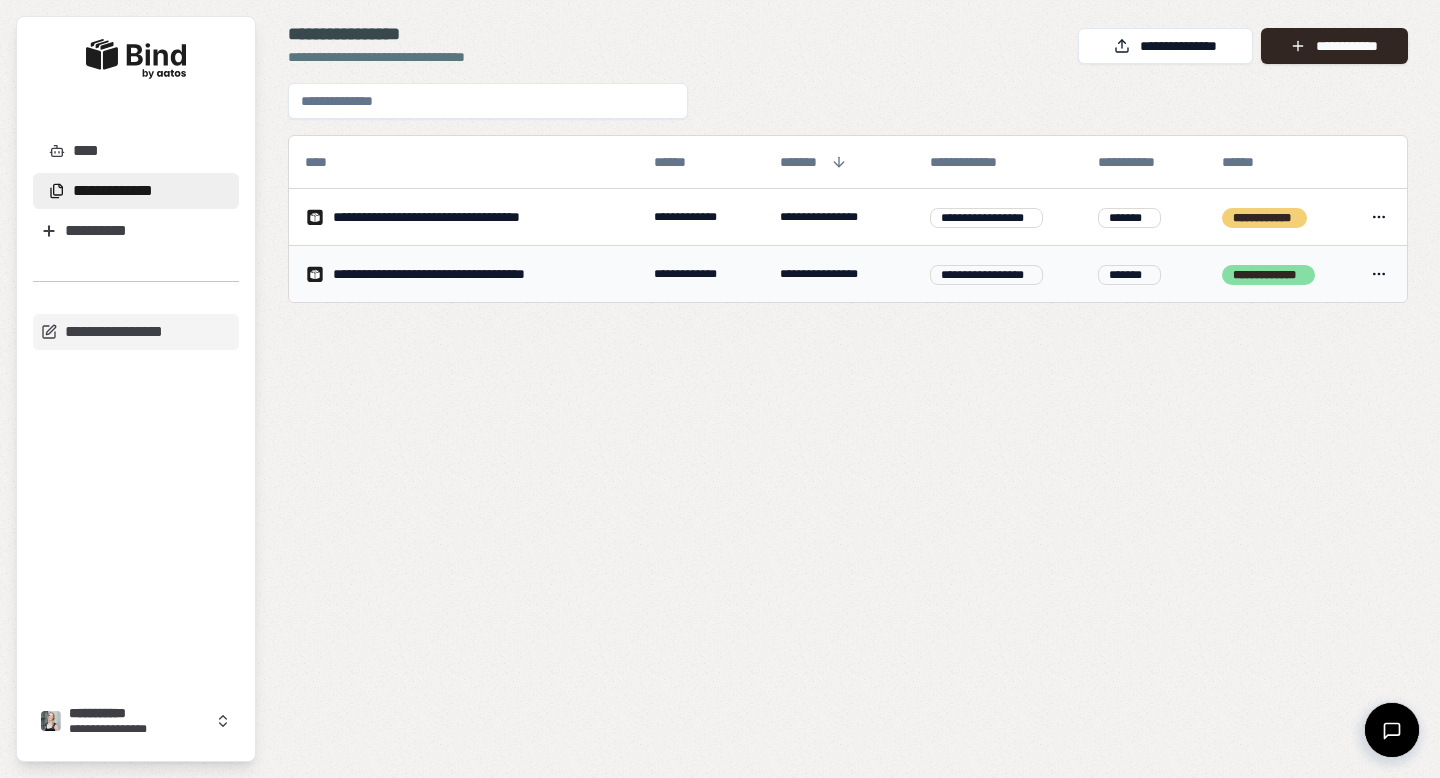 click on "**********" at bounding box center (453, 274) 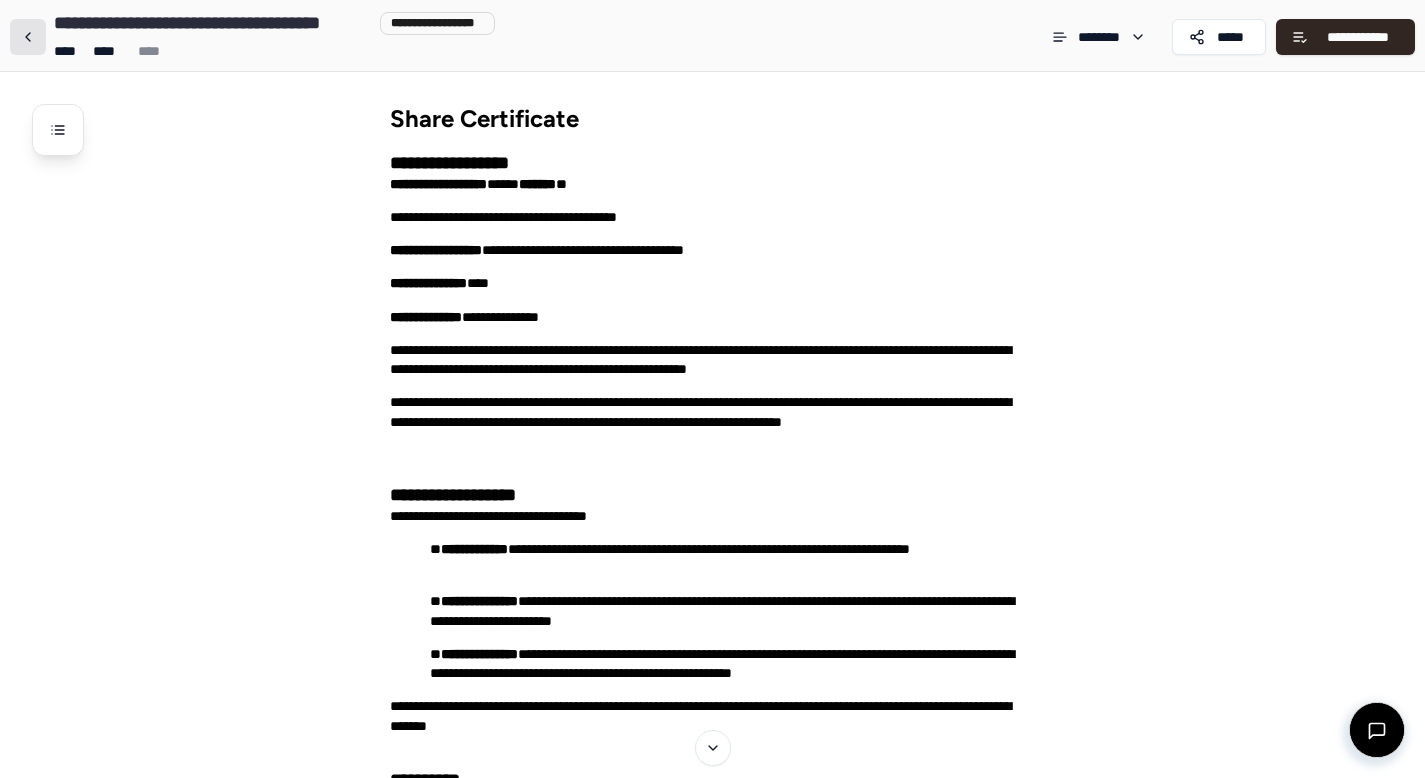 click at bounding box center [28, 37] 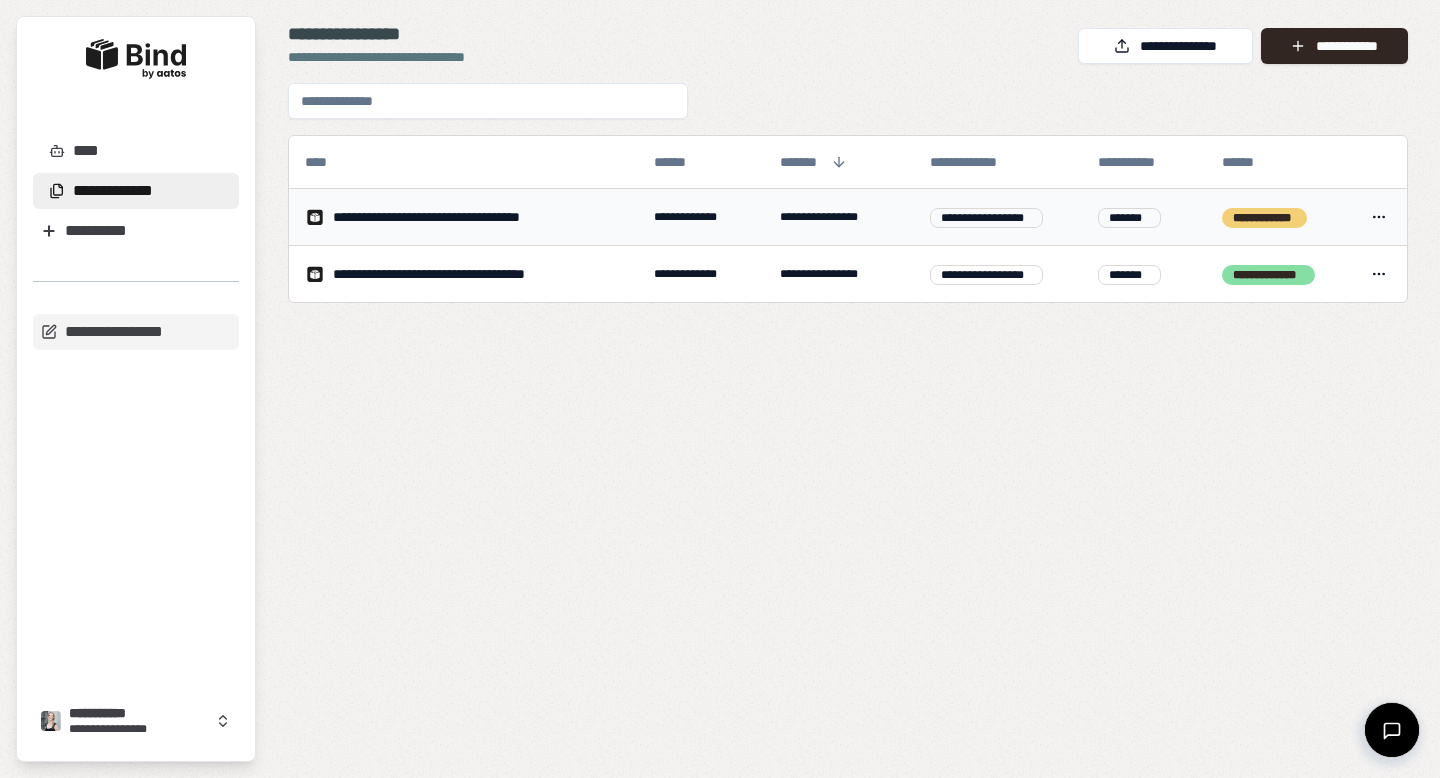 click on "**********" at bounding box center (449, 217) 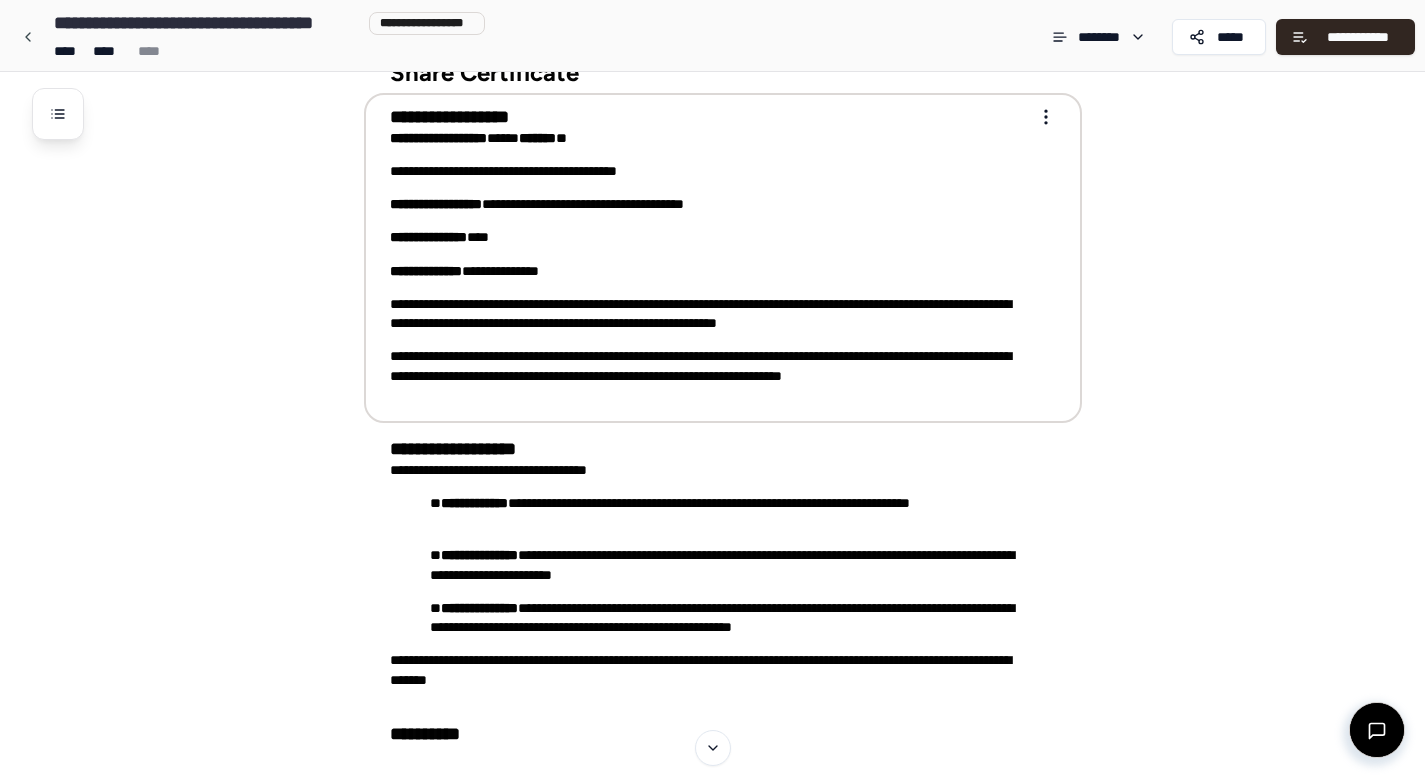 scroll, scrollTop: 0, scrollLeft: 0, axis: both 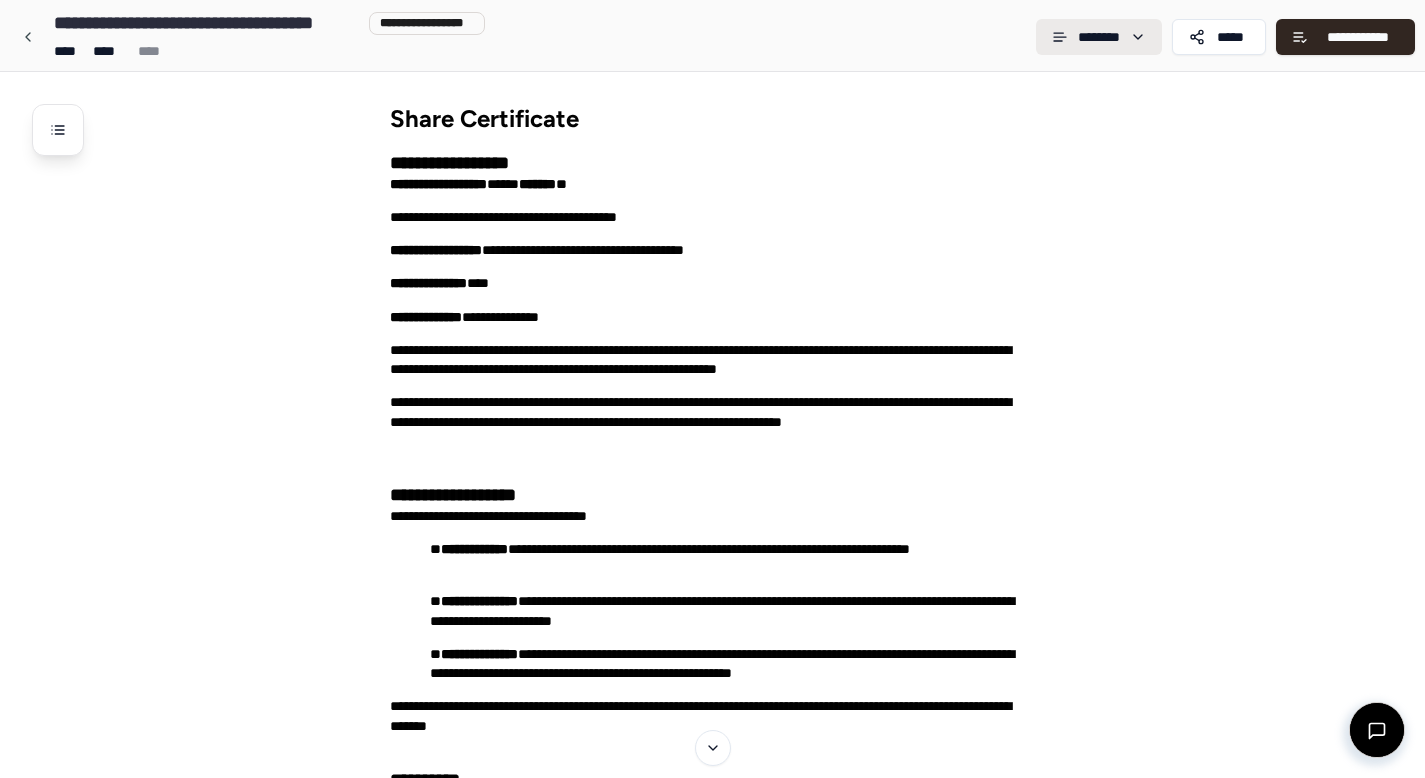 click on "**********" at bounding box center (712, 636) 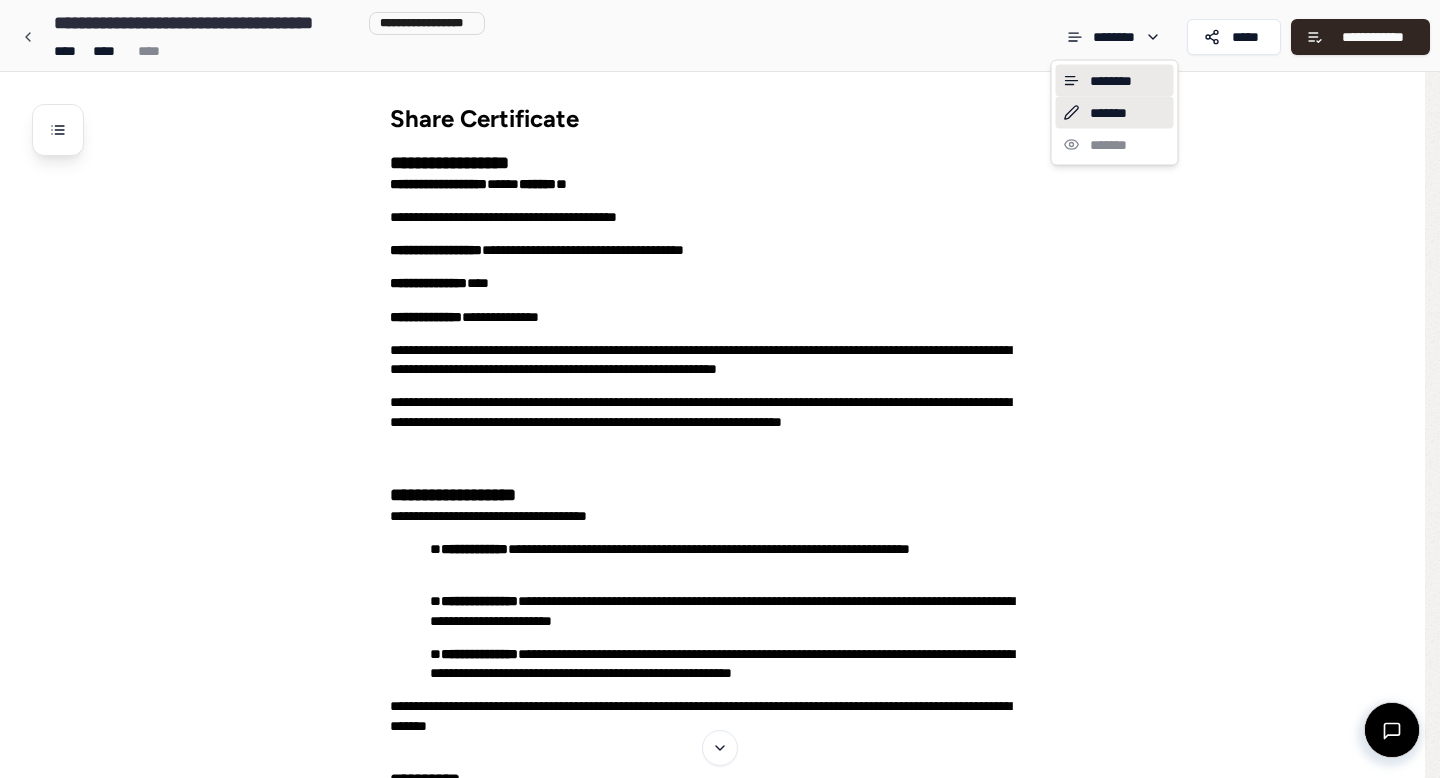 click on "*******" at bounding box center (1115, 113) 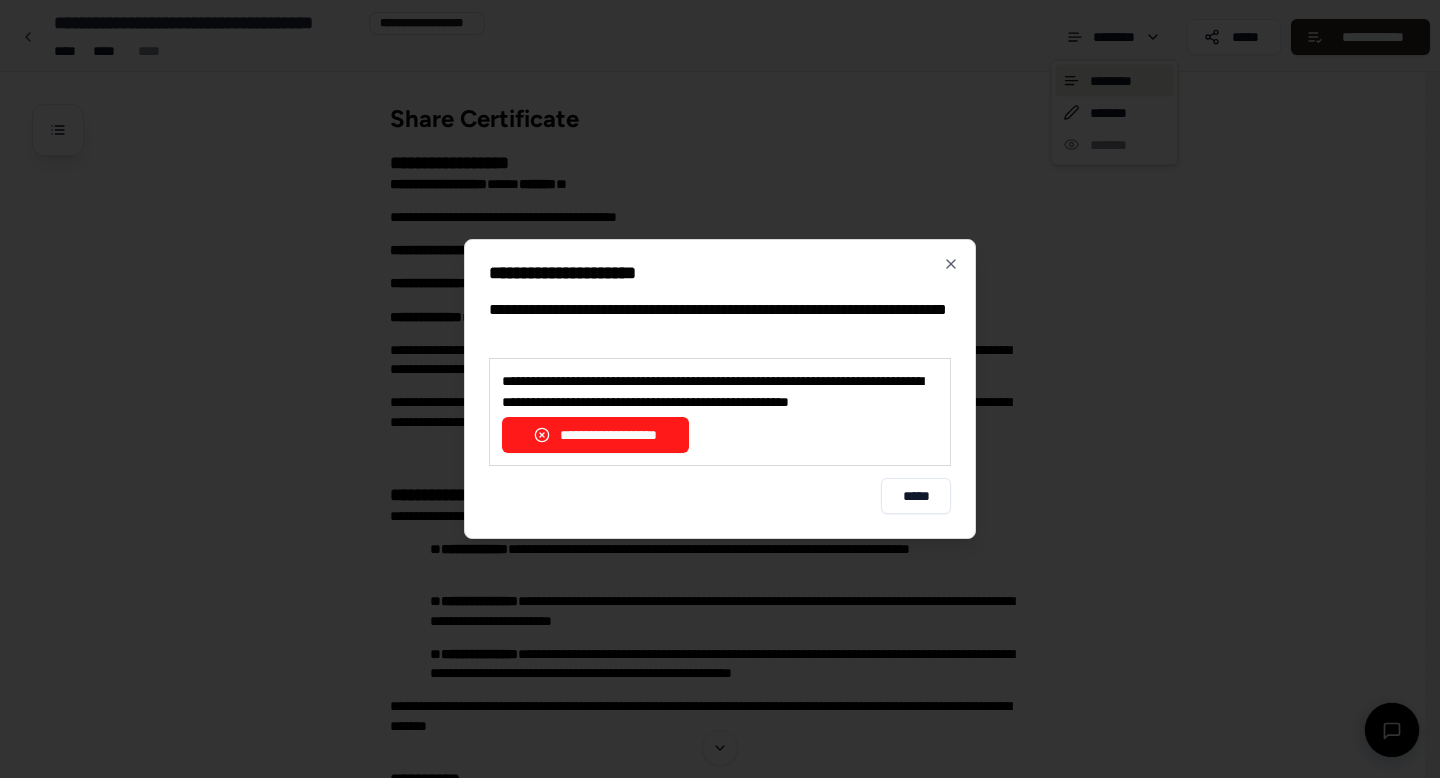 click on "**********" at bounding box center [595, 435] 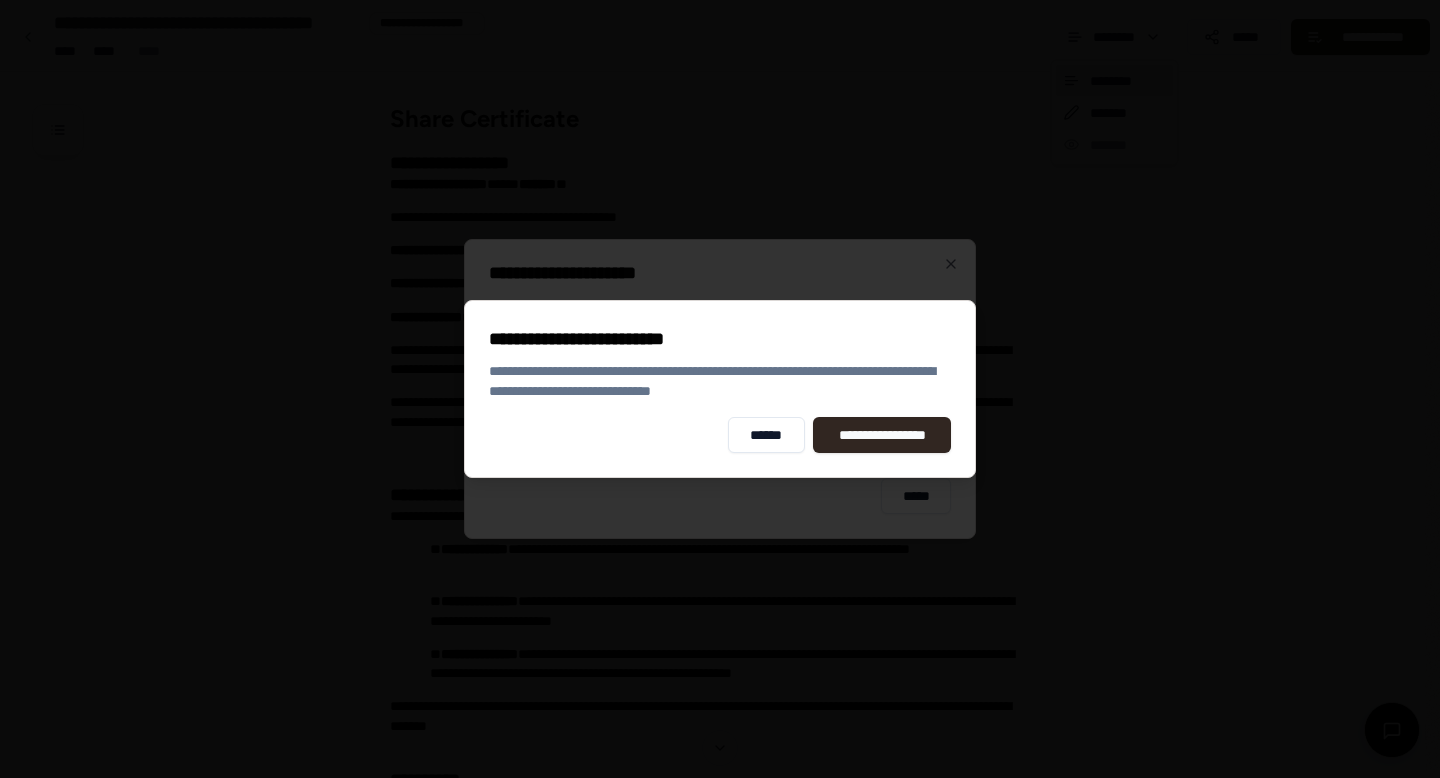 click on "**********" at bounding box center [882, 435] 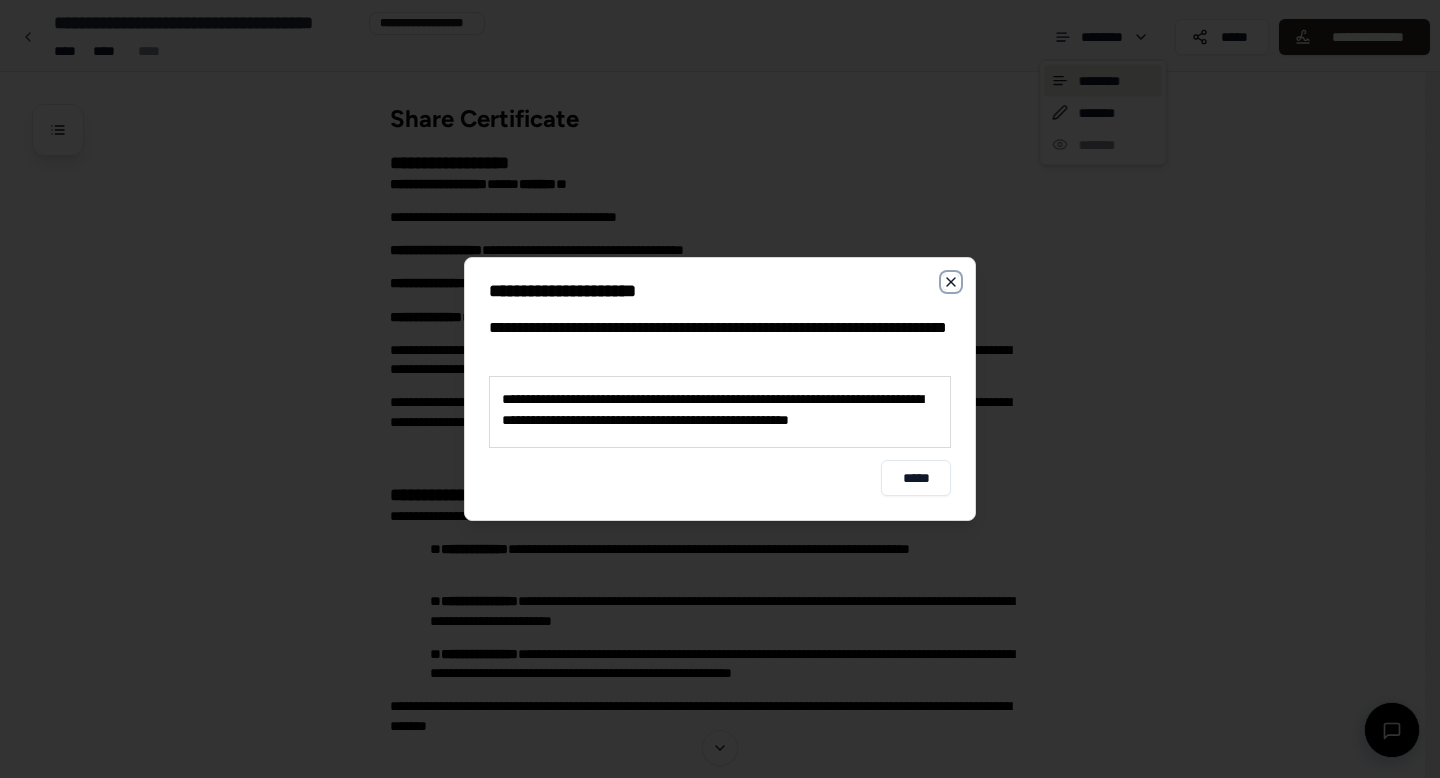 click 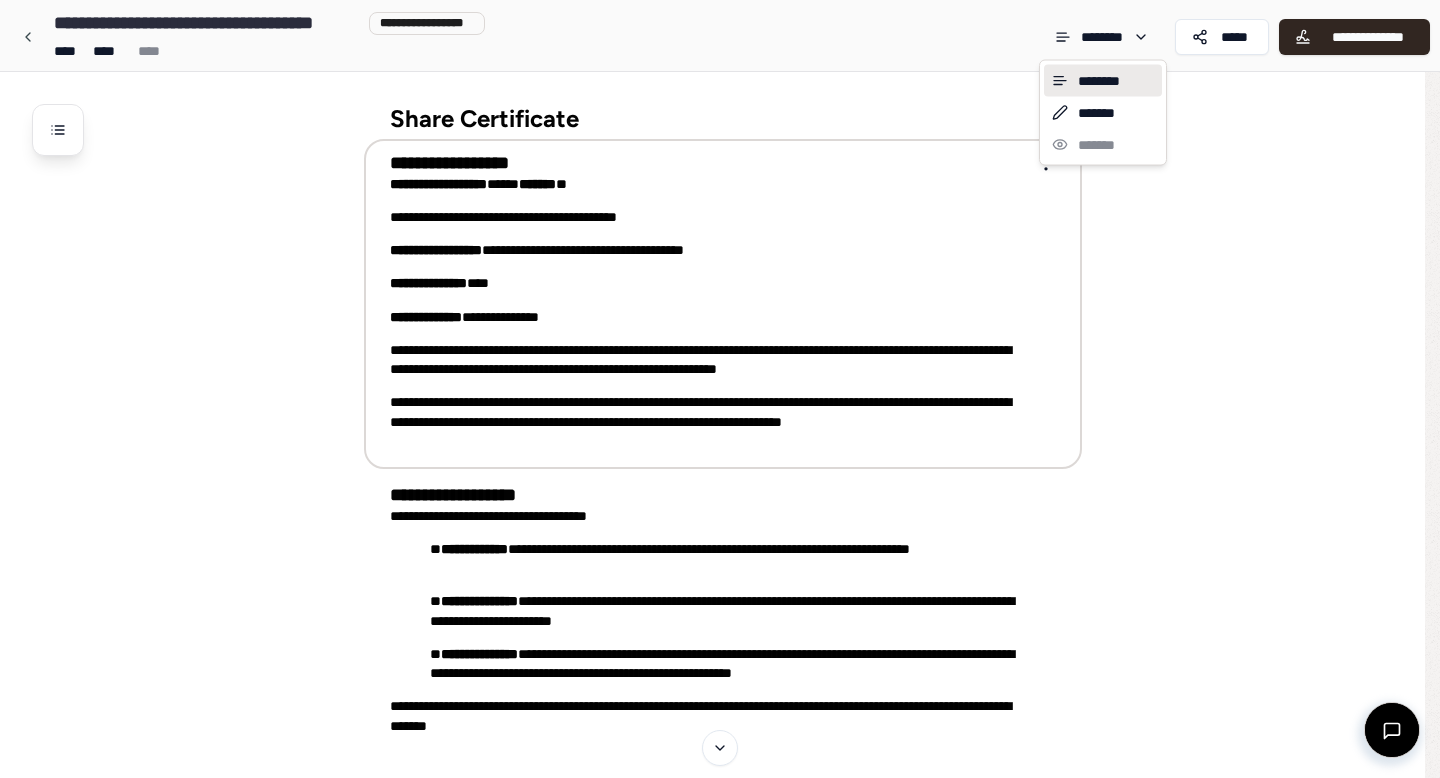 click on "**********" at bounding box center (720, 524) 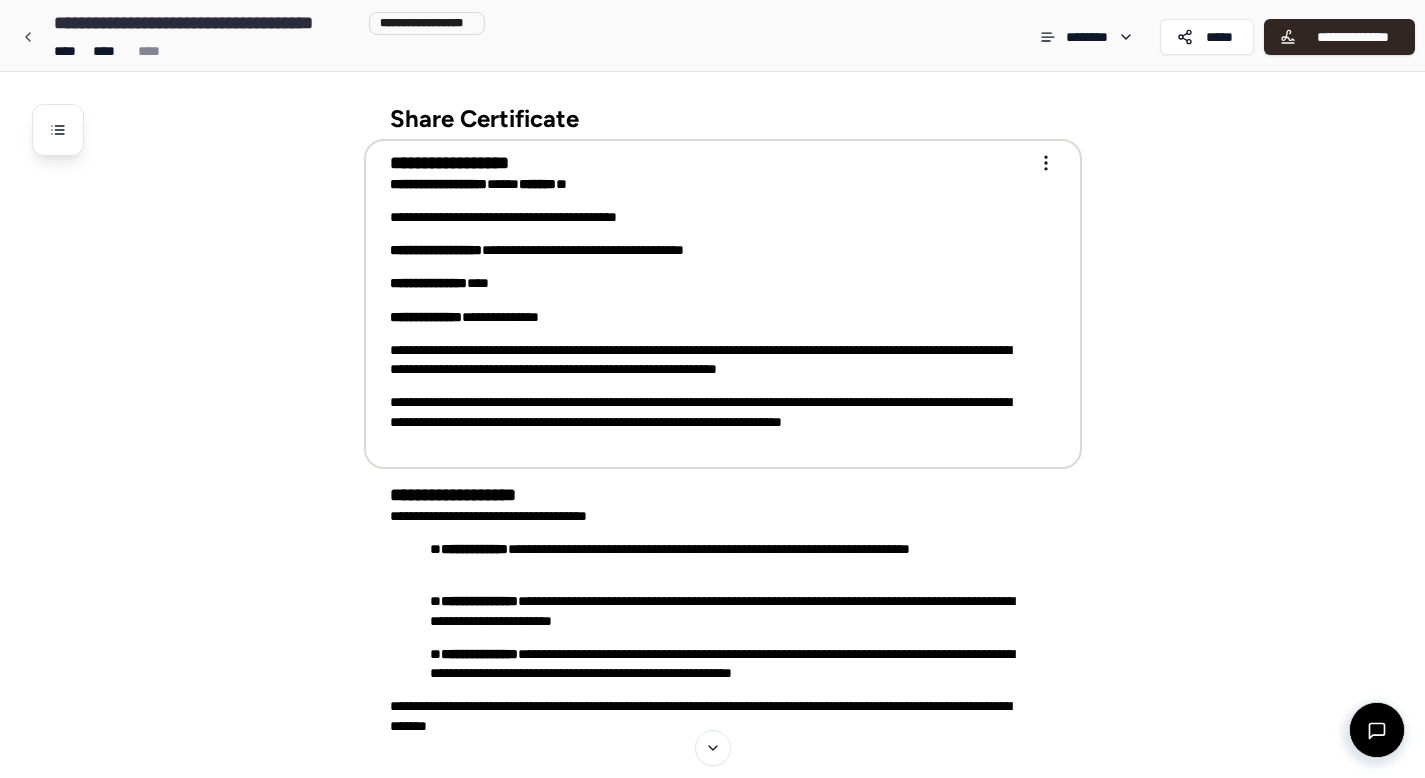 click on "**********" at bounding box center (709, 283) 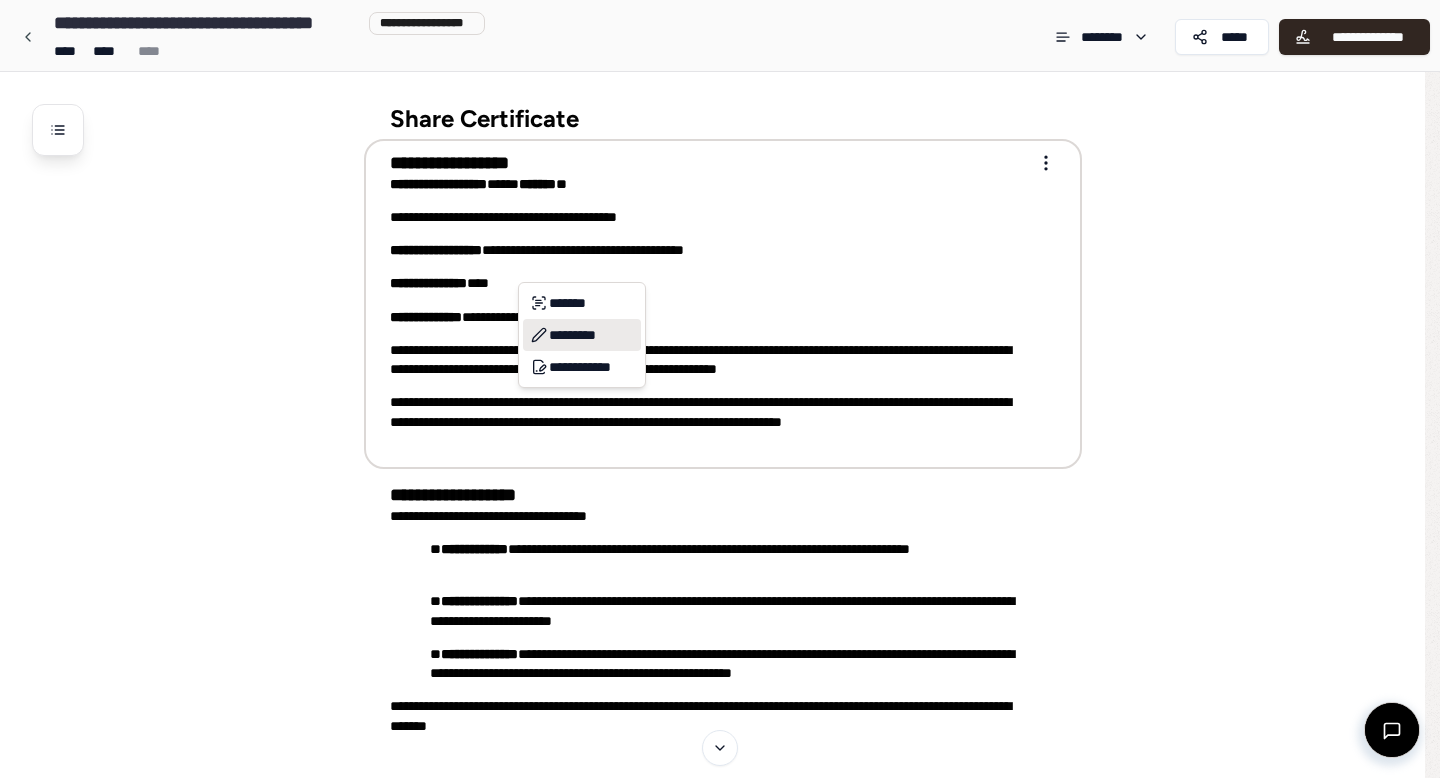 click 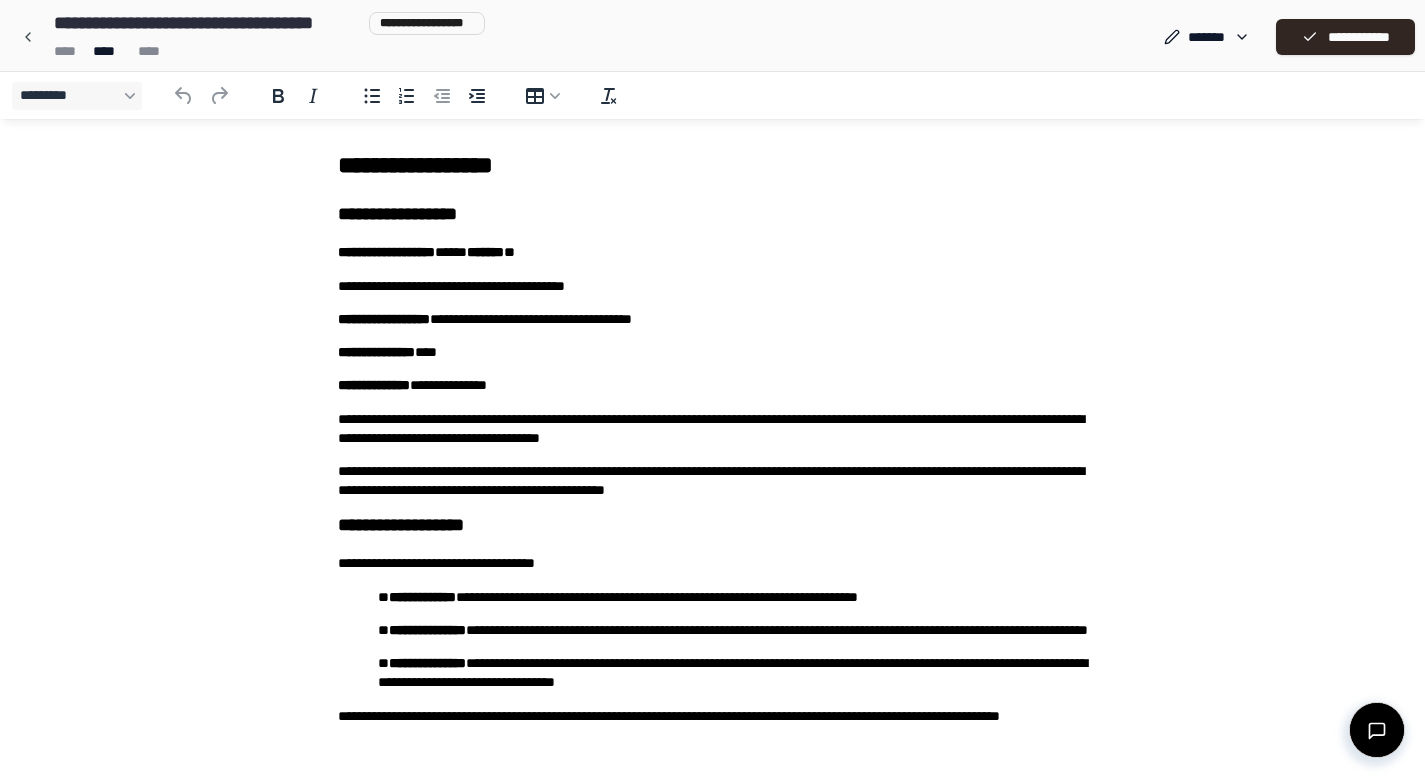 scroll, scrollTop: 0, scrollLeft: 0, axis: both 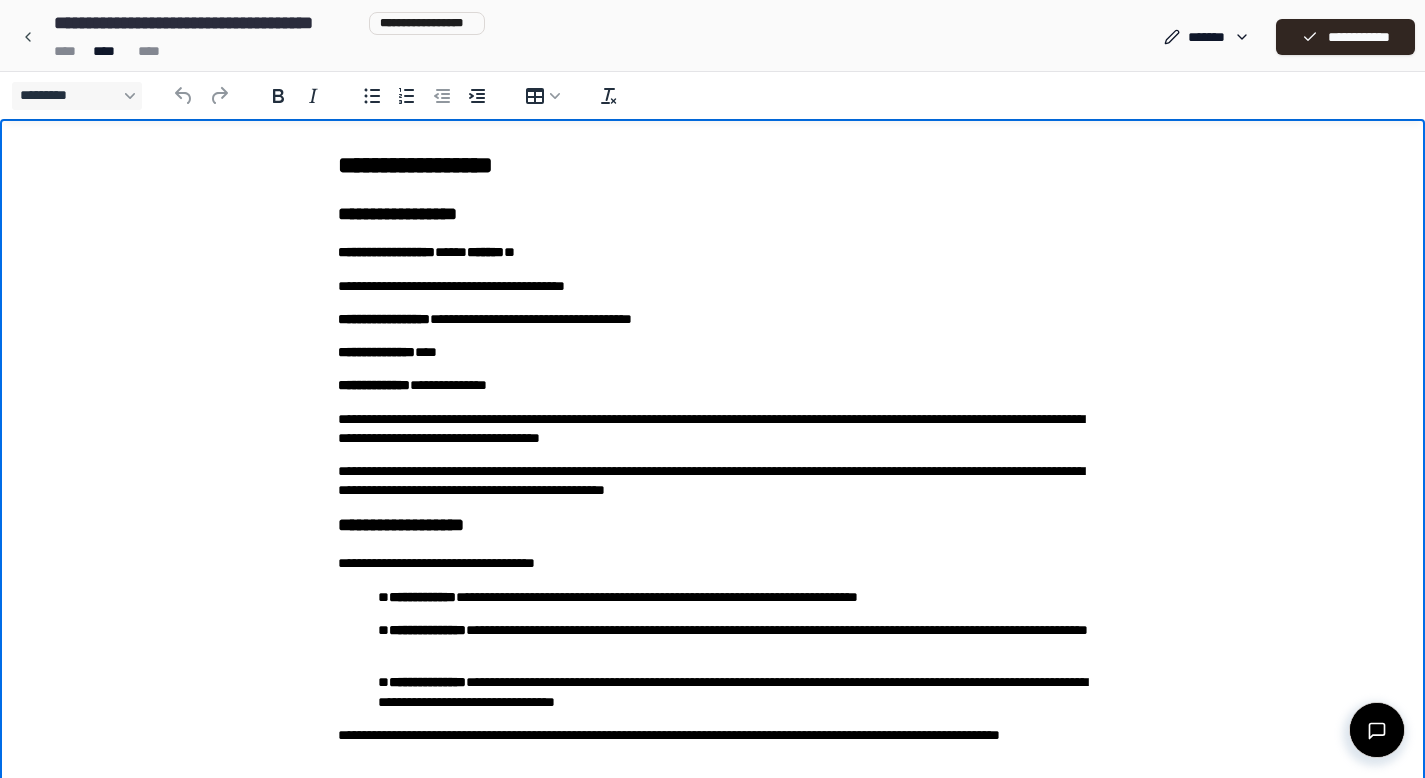 click on "**********" at bounding box center [713, 352] 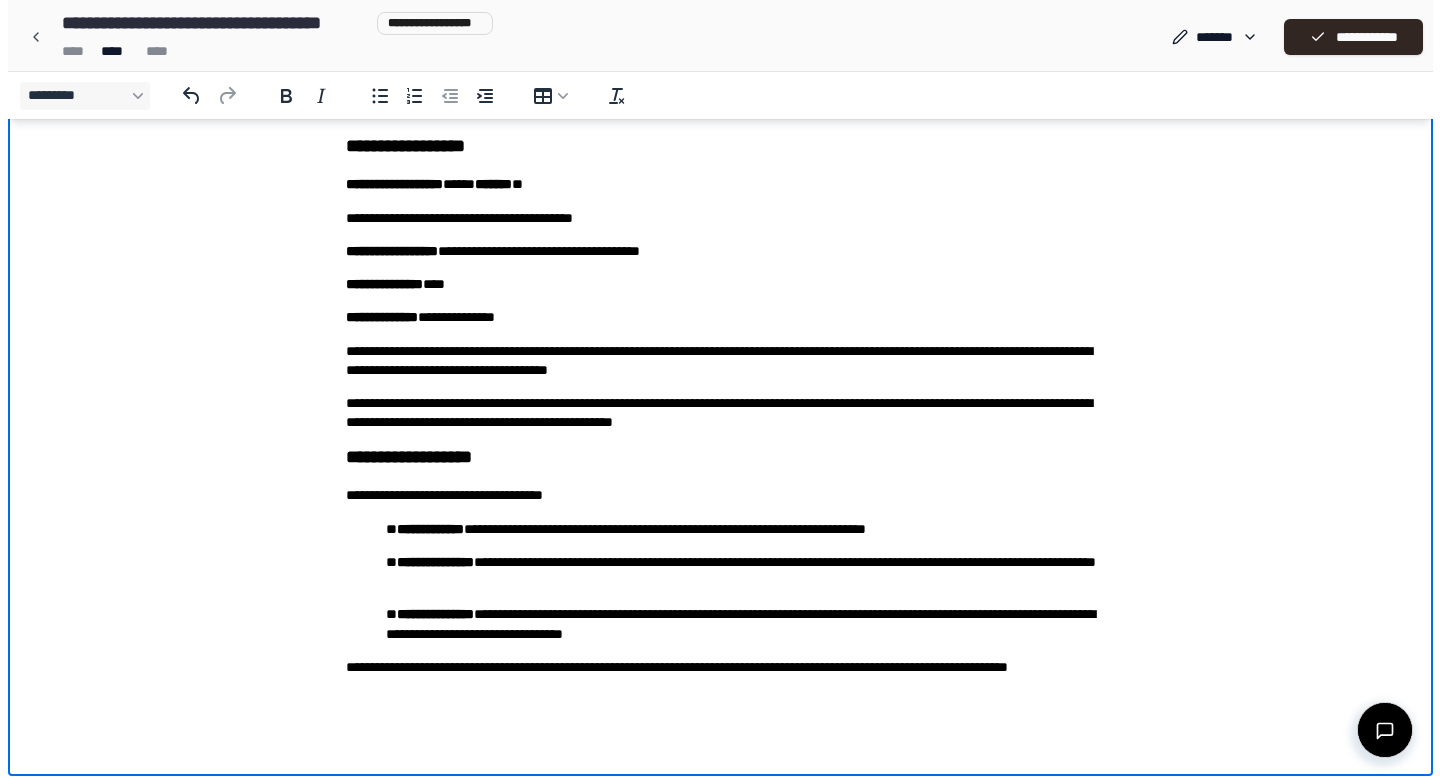 scroll, scrollTop: 74, scrollLeft: 0, axis: vertical 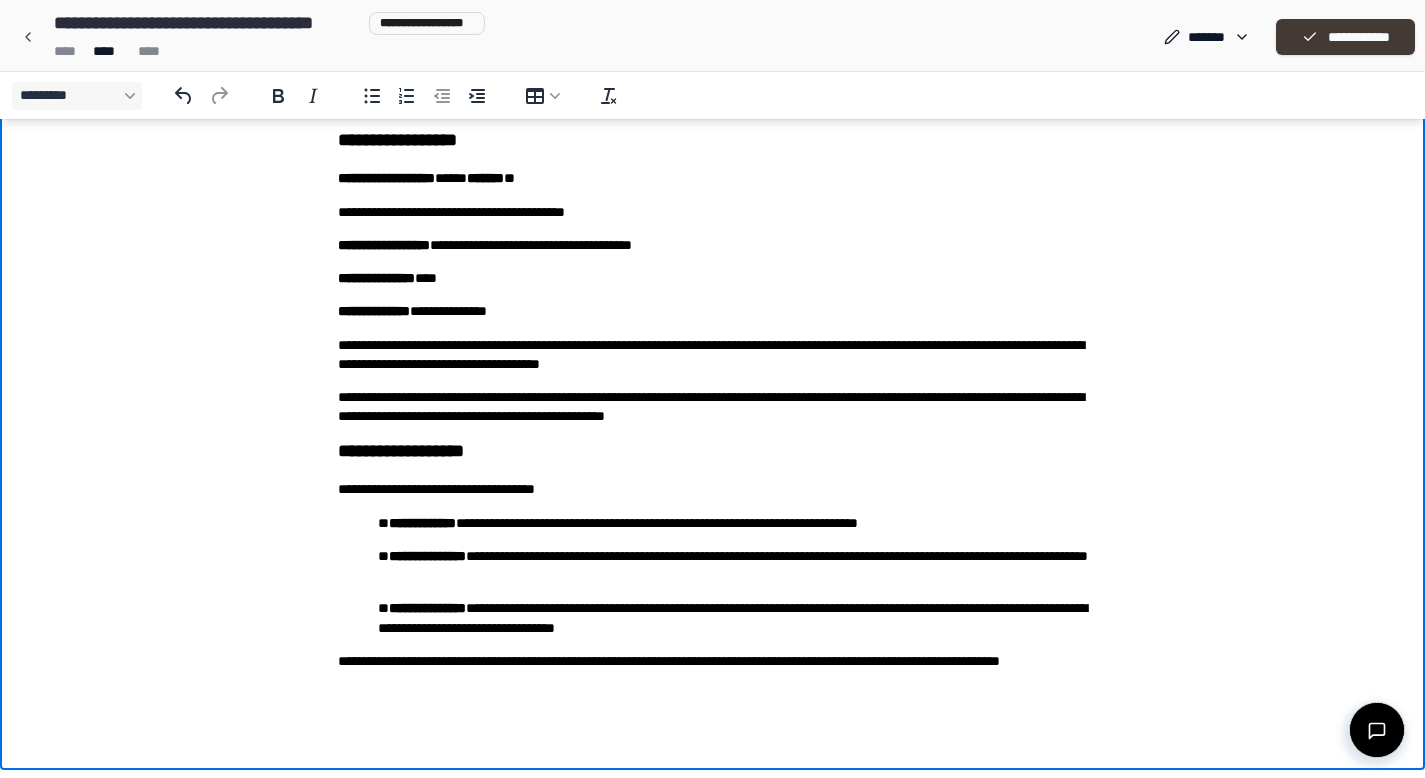 click on "**********" at bounding box center [1345, 37] 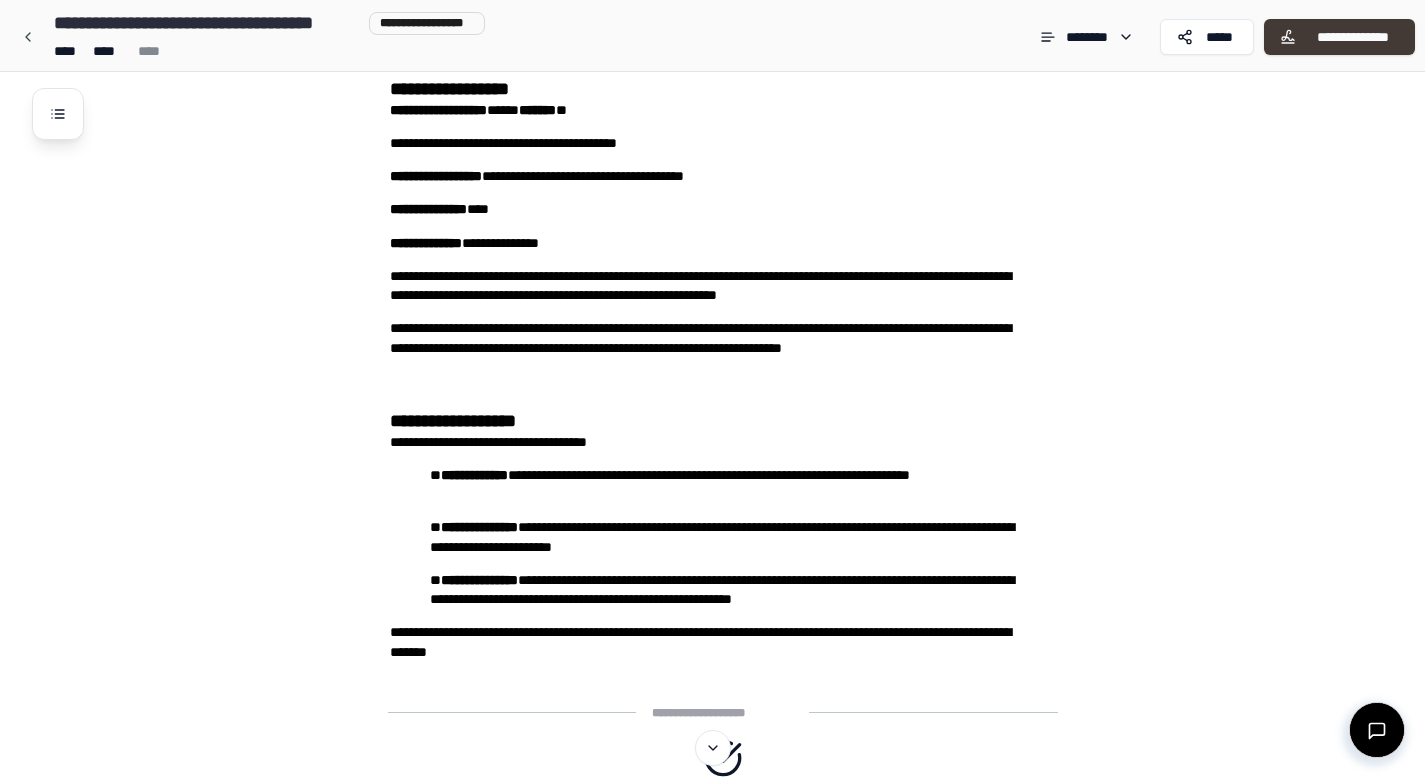 click on "**********" at bounding box center (1352, 37) 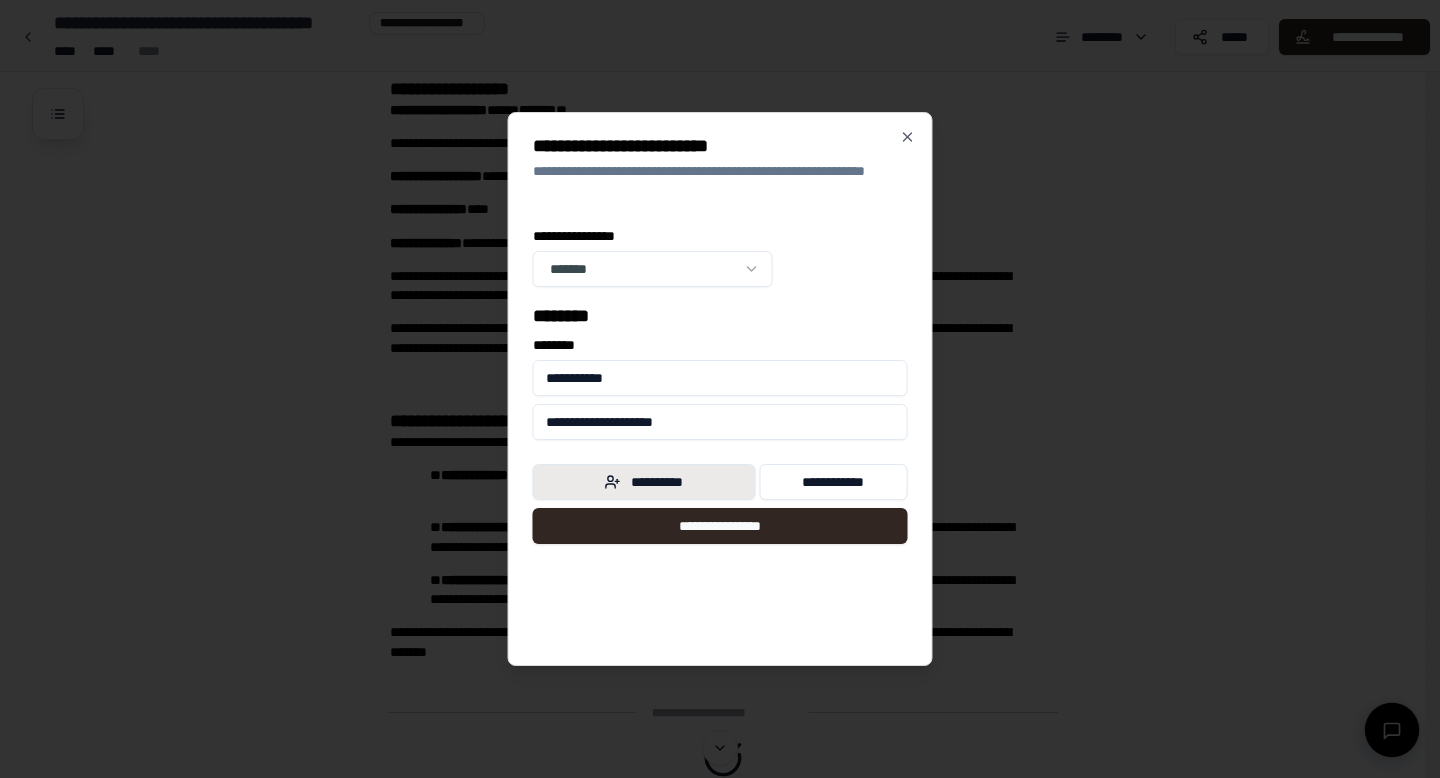 click on "**********" at bounding box center (644, 482) 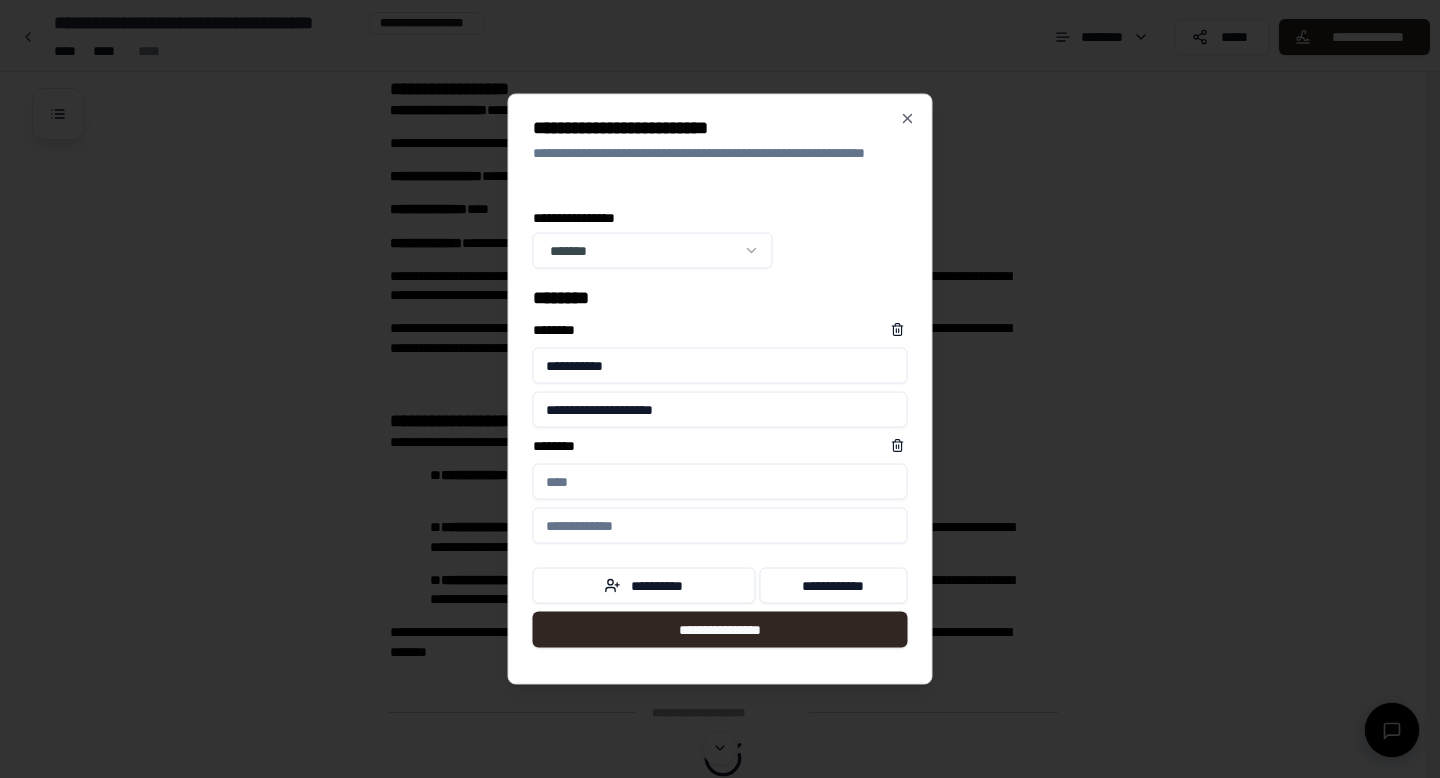 click on "******   *" at bounding box center [720, 482] 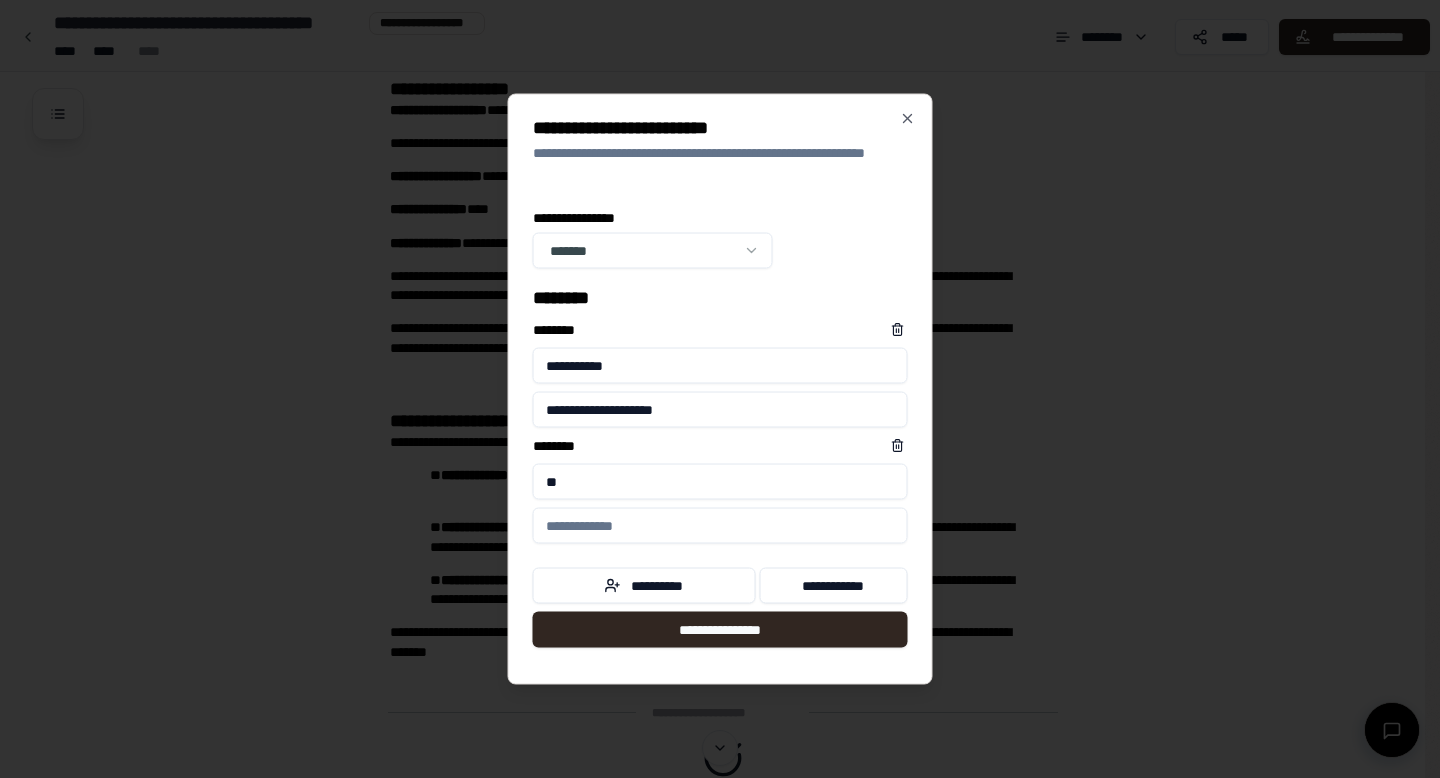 type on "*" 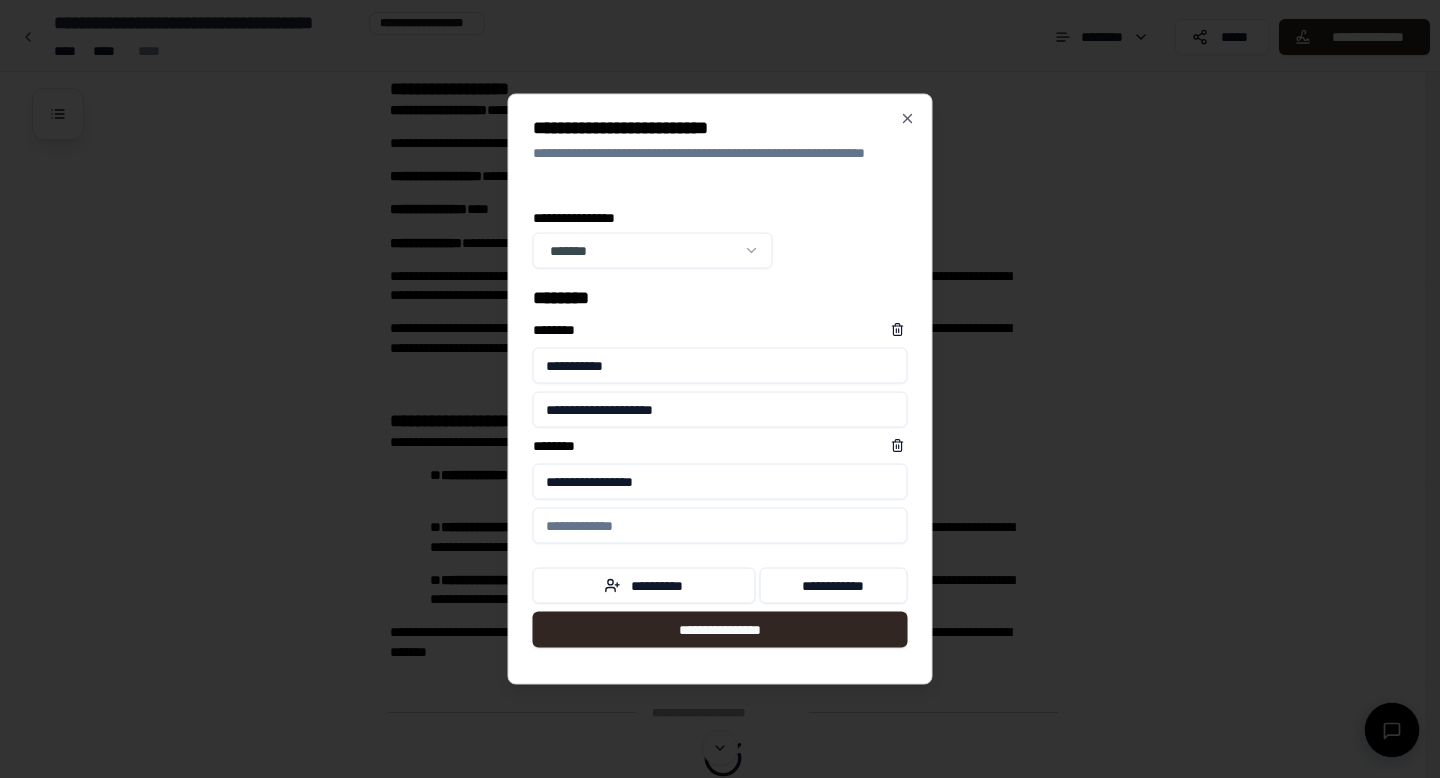 type on "**********" 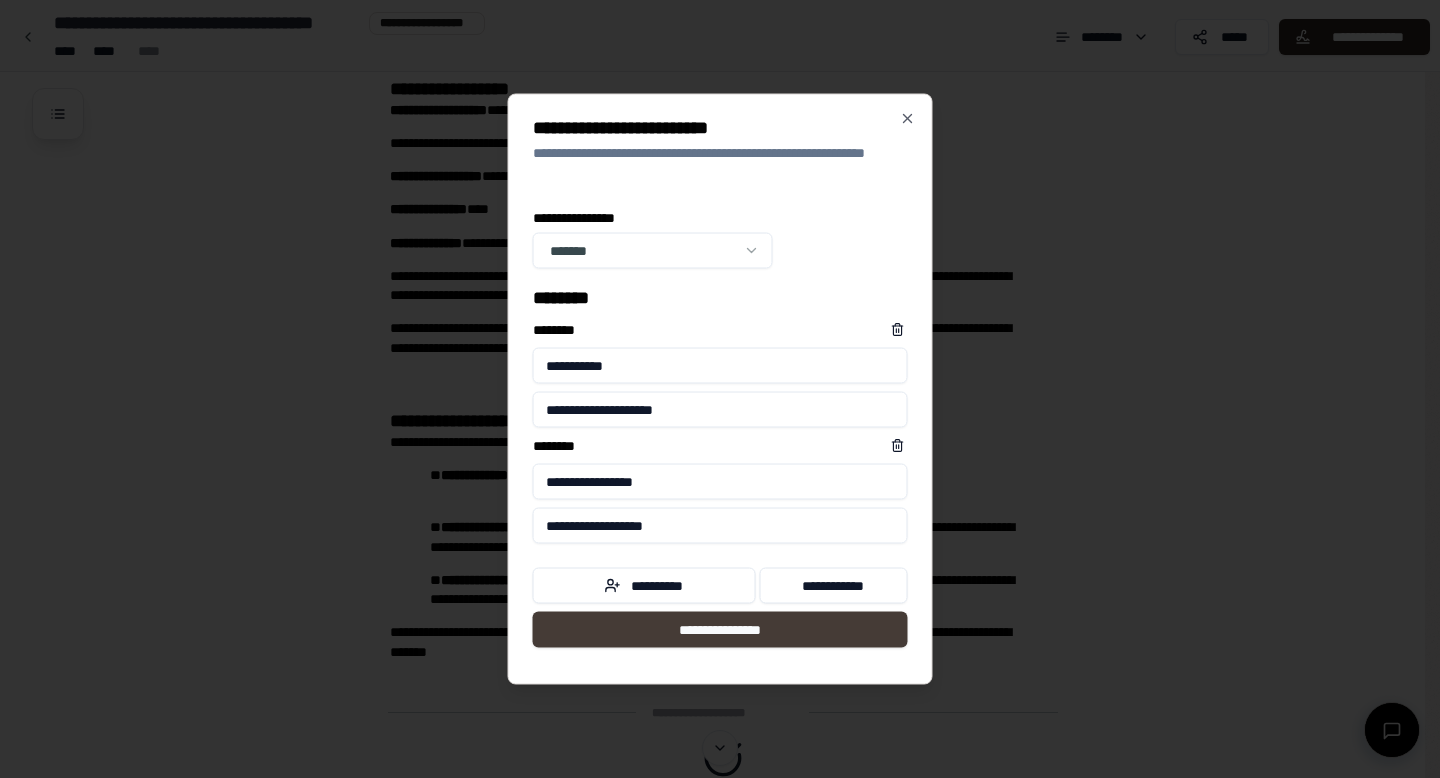 type on "**********" 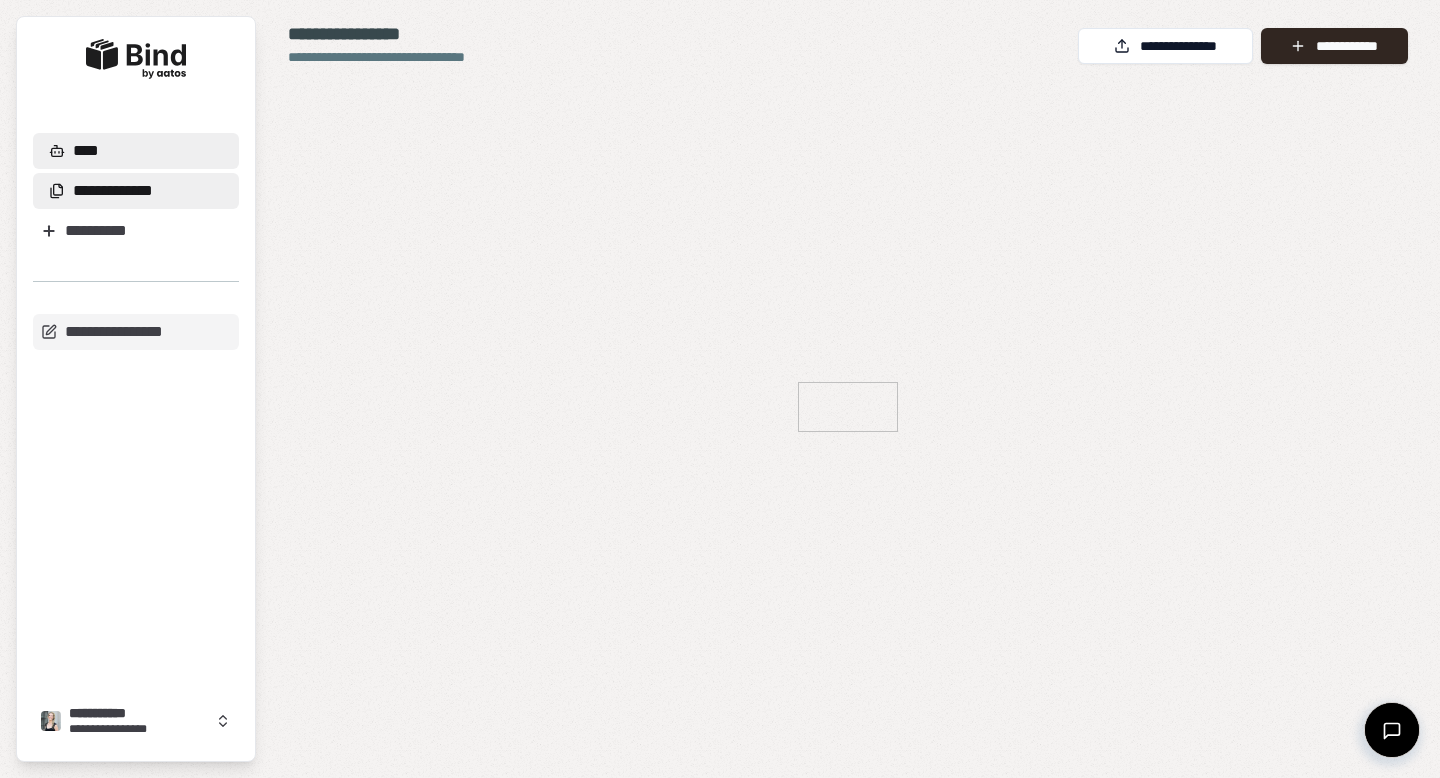 scroll, scrollTop: 0, scrollLeft: 0, axis: both 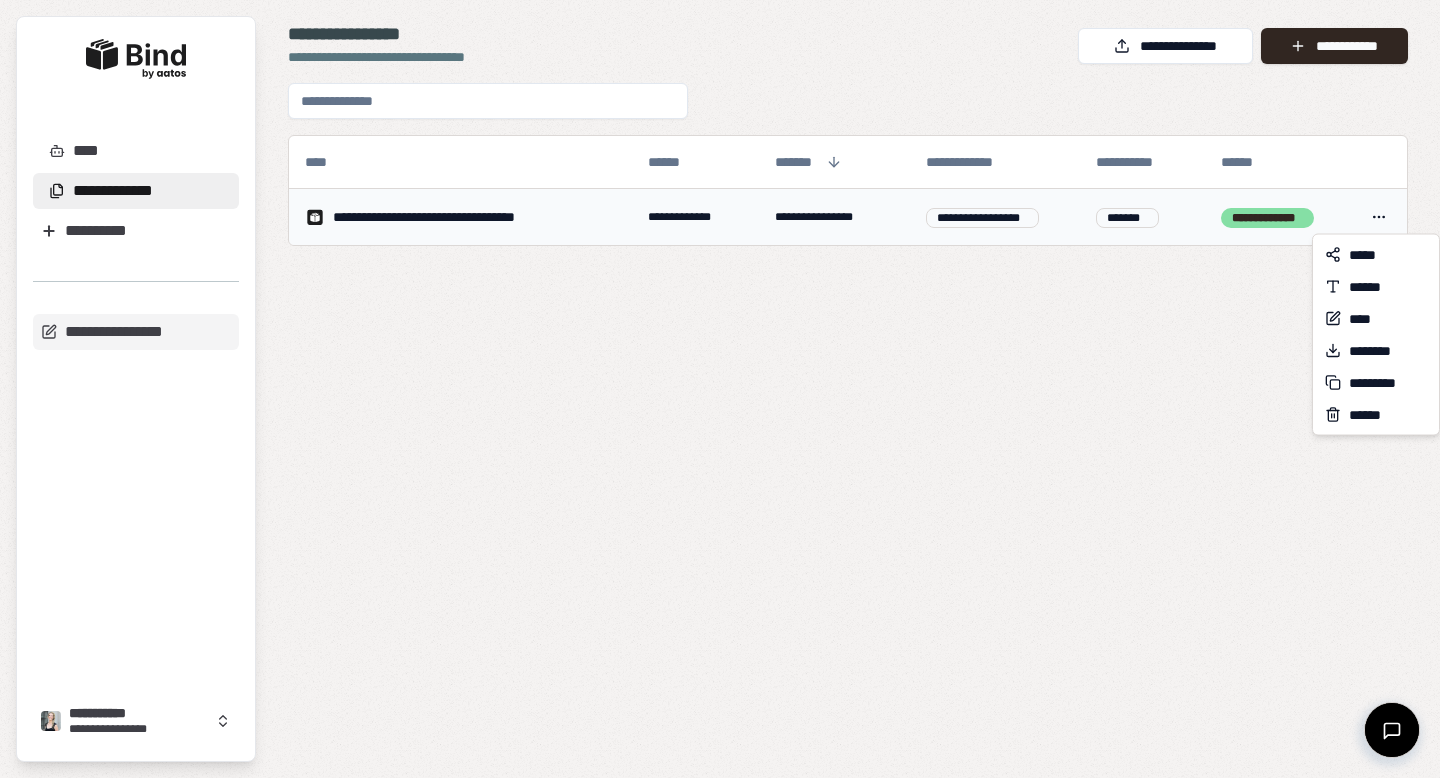 click on "**********" at bounding box center [720, 389] 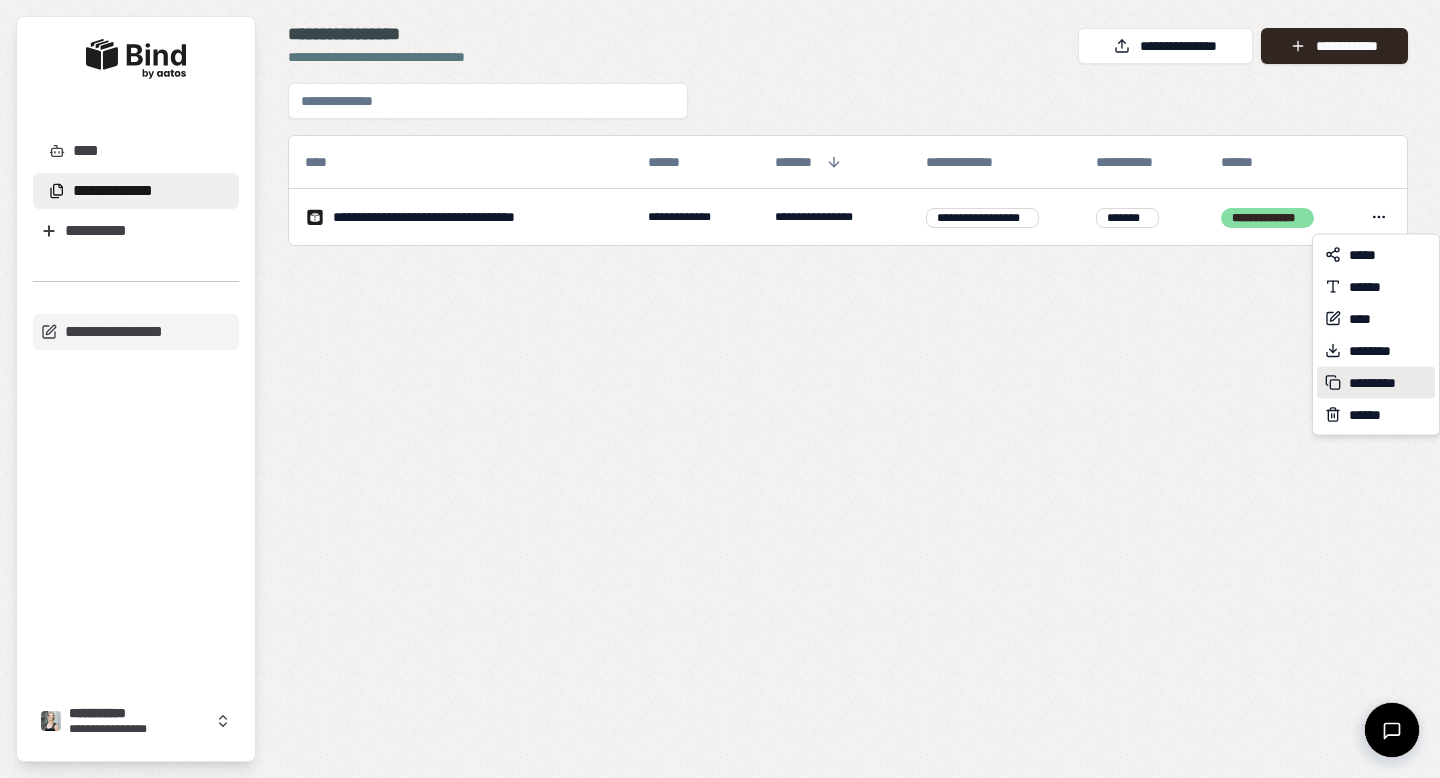 click on "*********" at bounding box center [1379, 383] 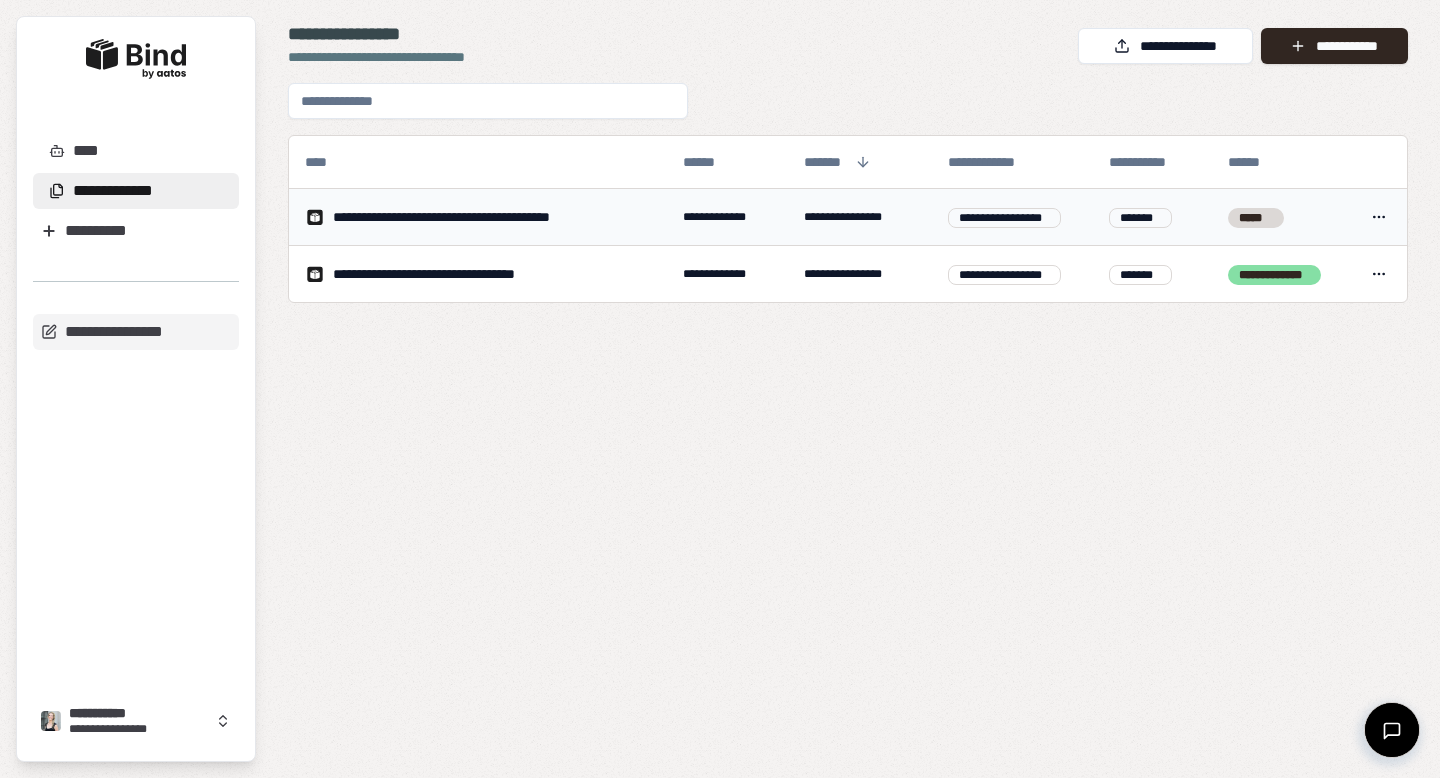 click on "**********" at bounding box center (720, 389) 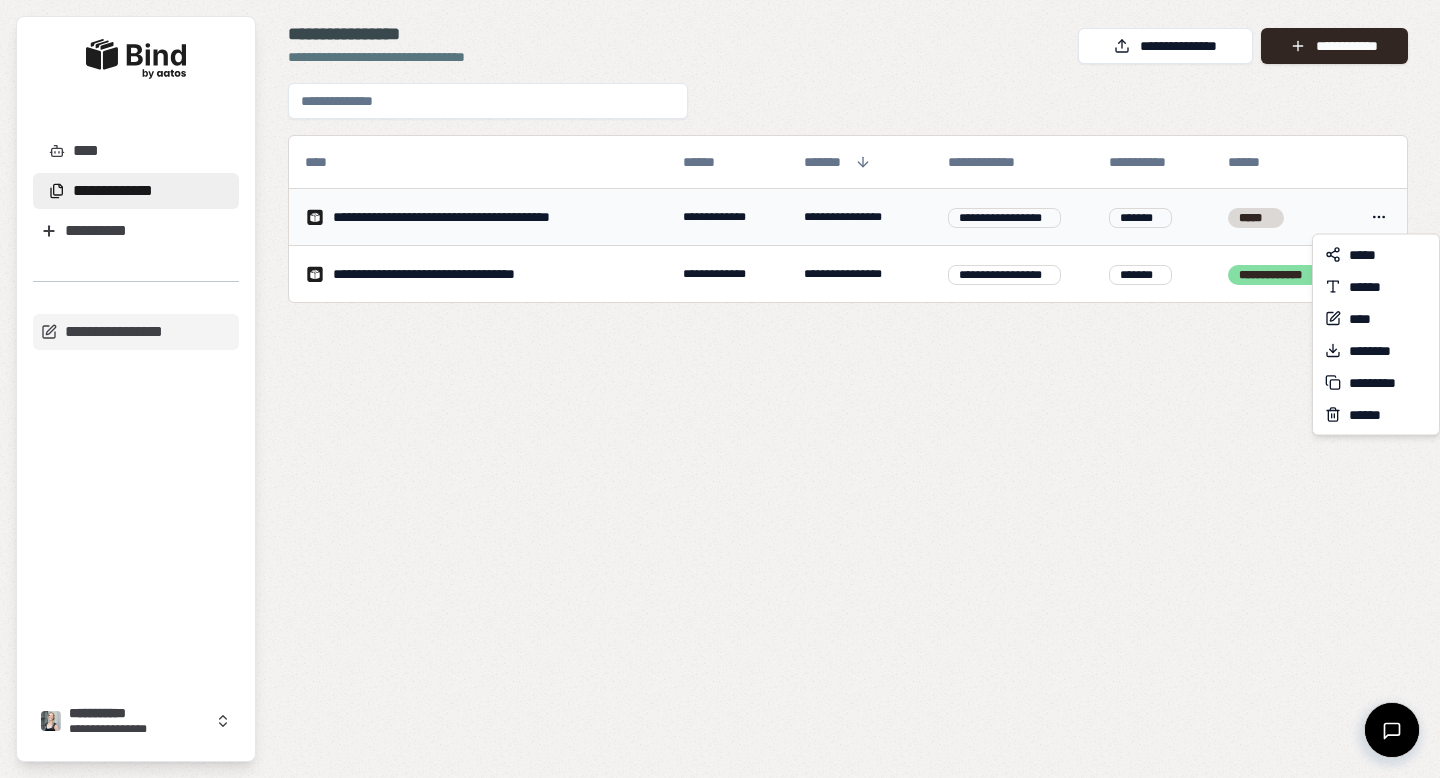 click on "**********" at bounding box center [720, 389] 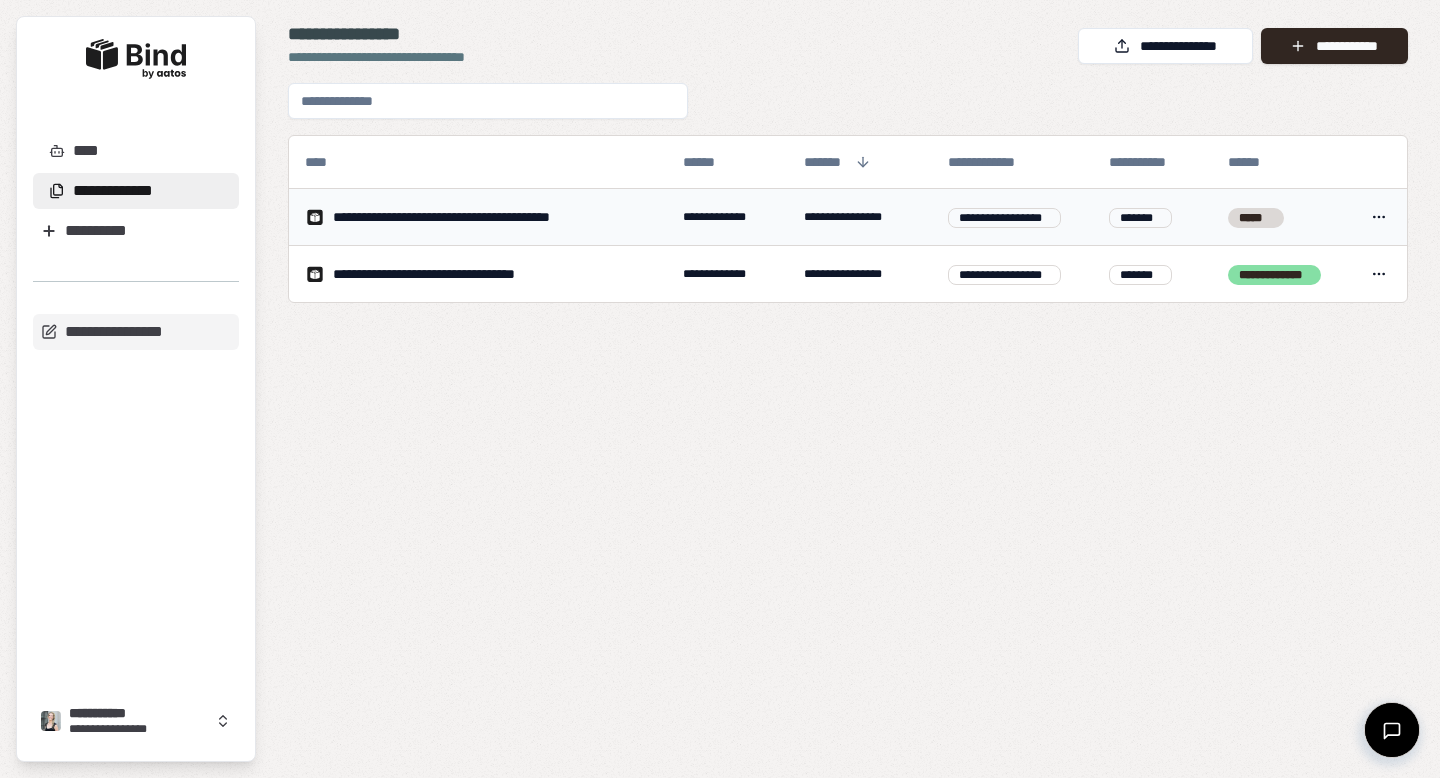 click on "**********" at bounding box center [473, 217] 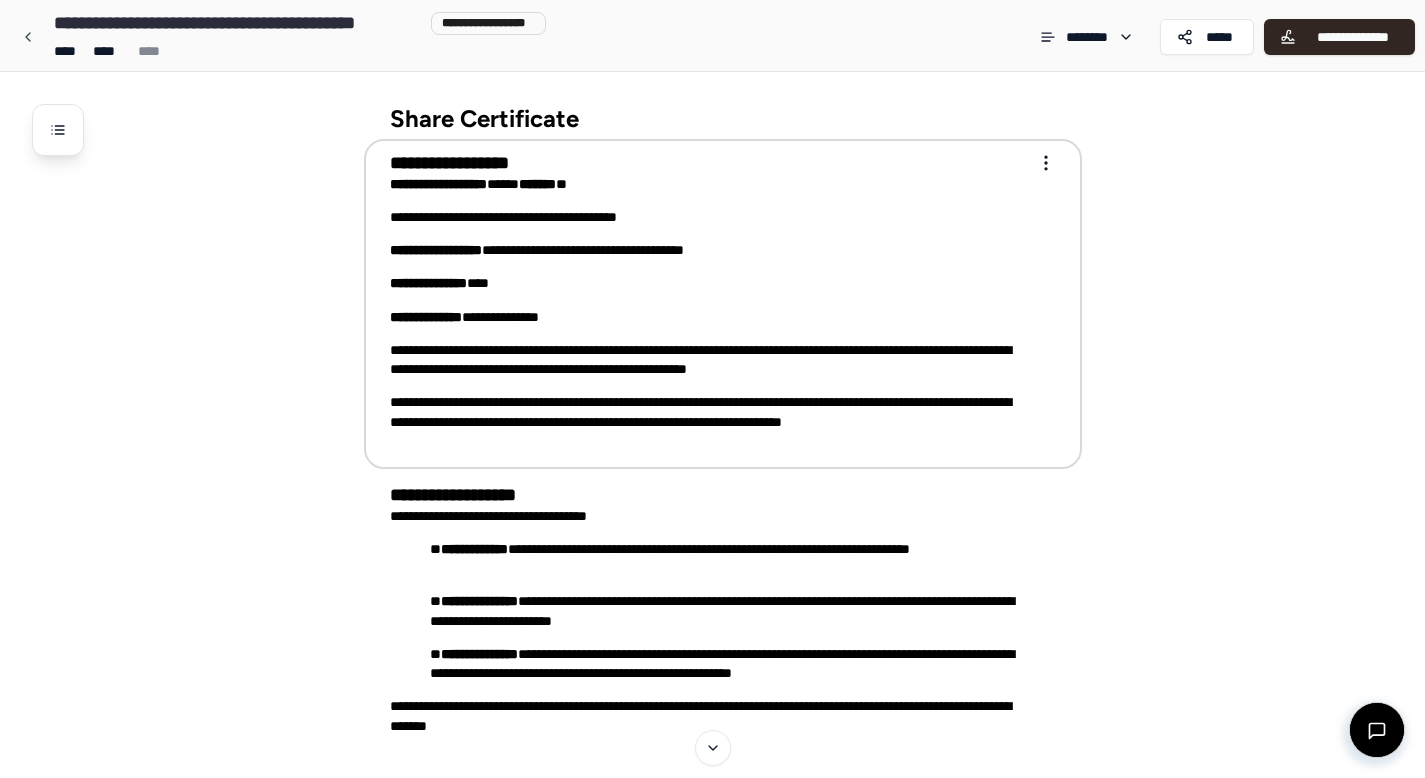 click on "**********" at bounding box center [709, 360] 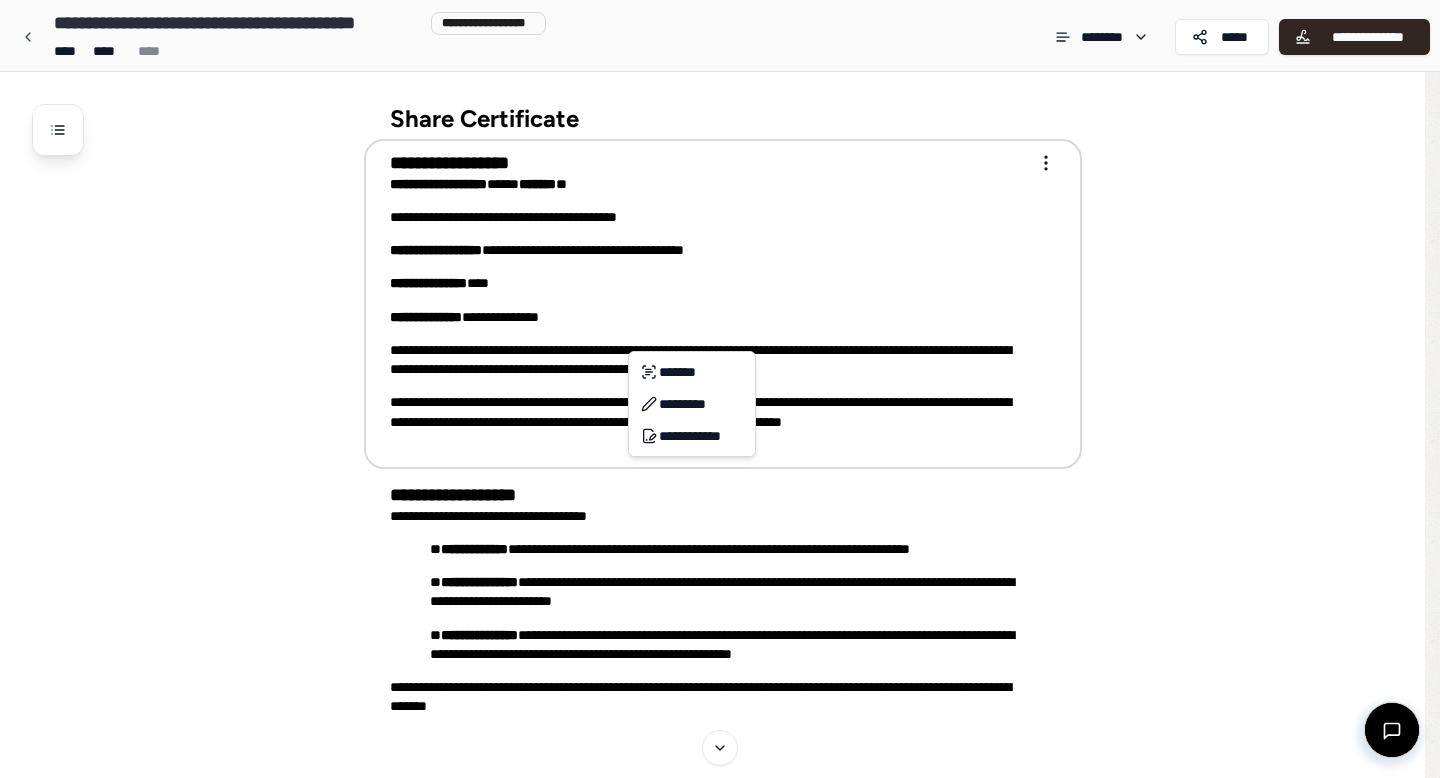 drag, startPoint x: 579, startPoint y: 351, endPoint x: 590, endPoint y: 352, distance: 11.045361 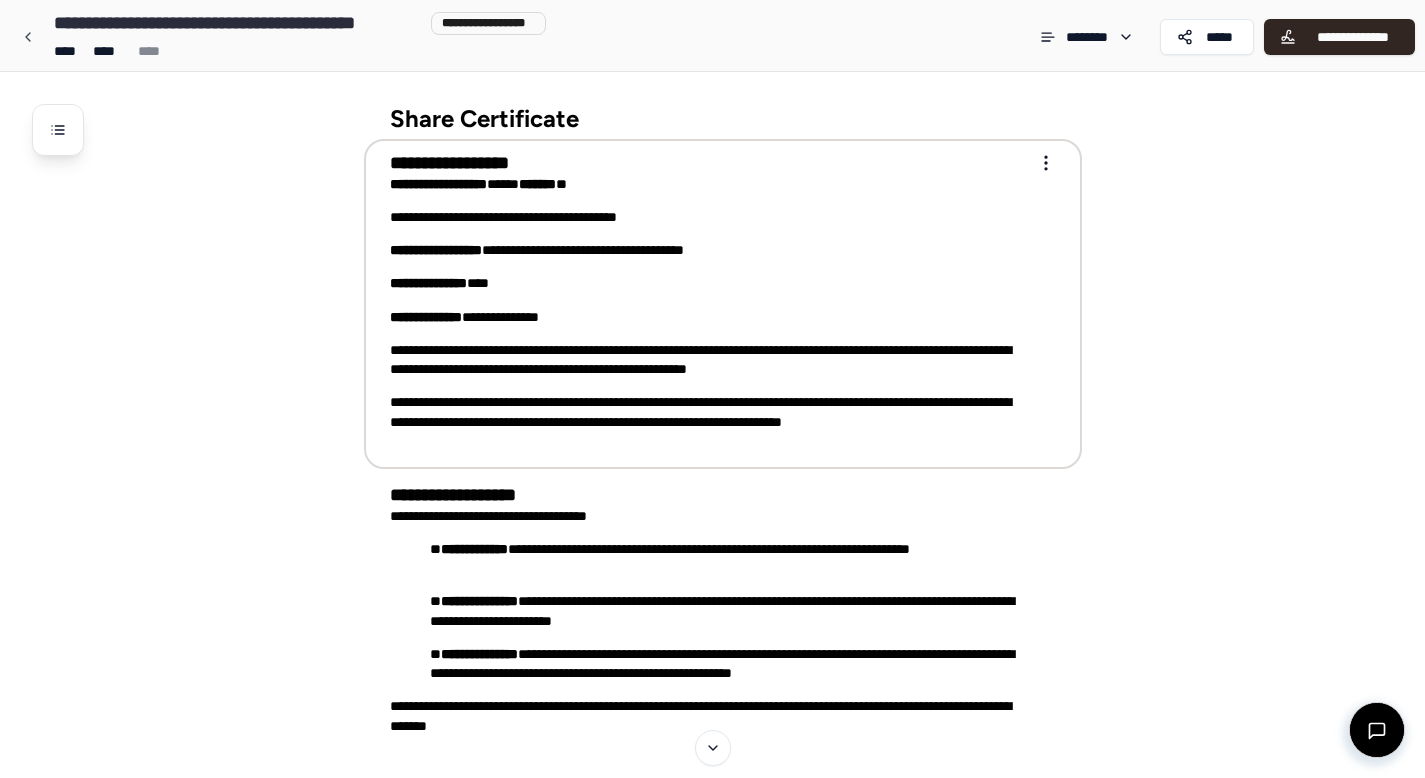 click on "**********" at bounding box center [709, 360] 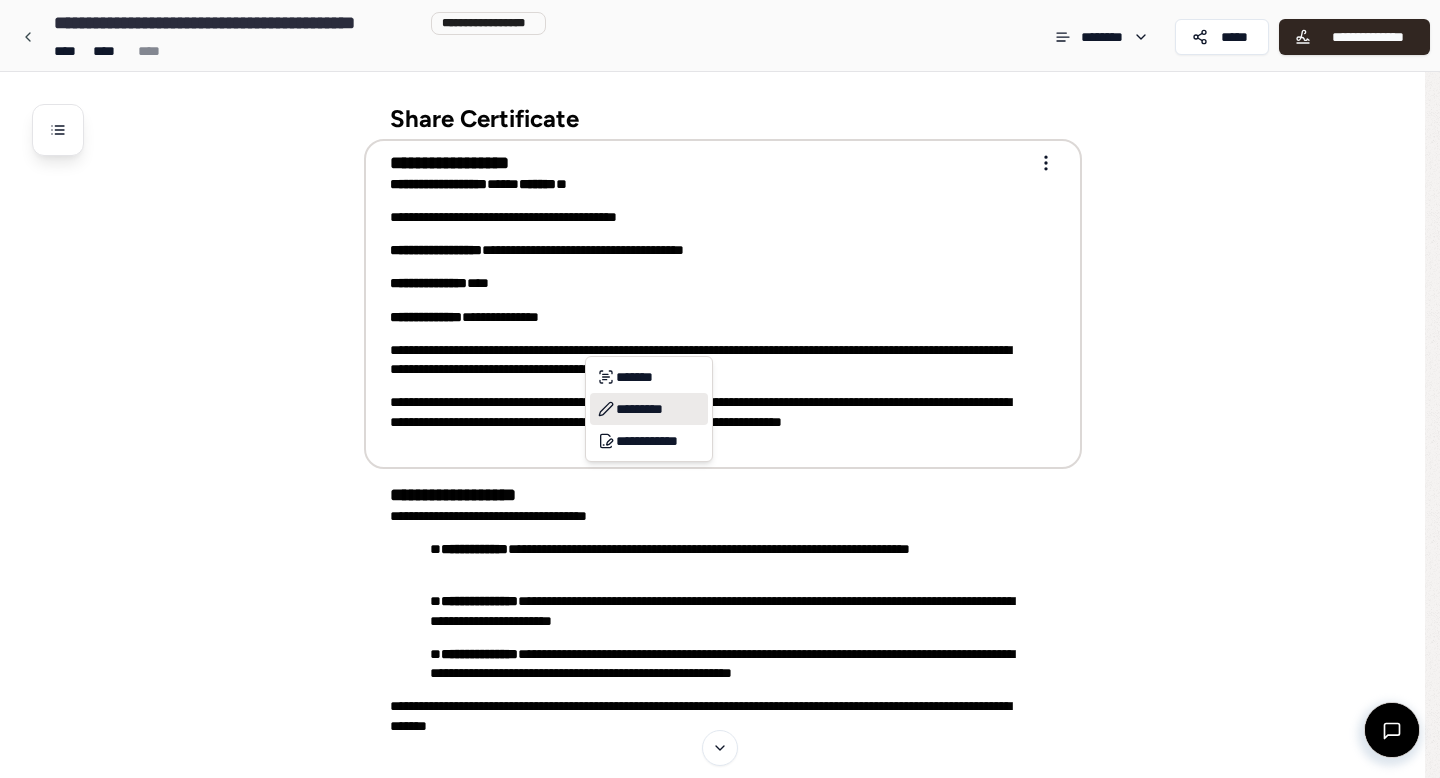 click on "*********" at bounding box center [649, 409] 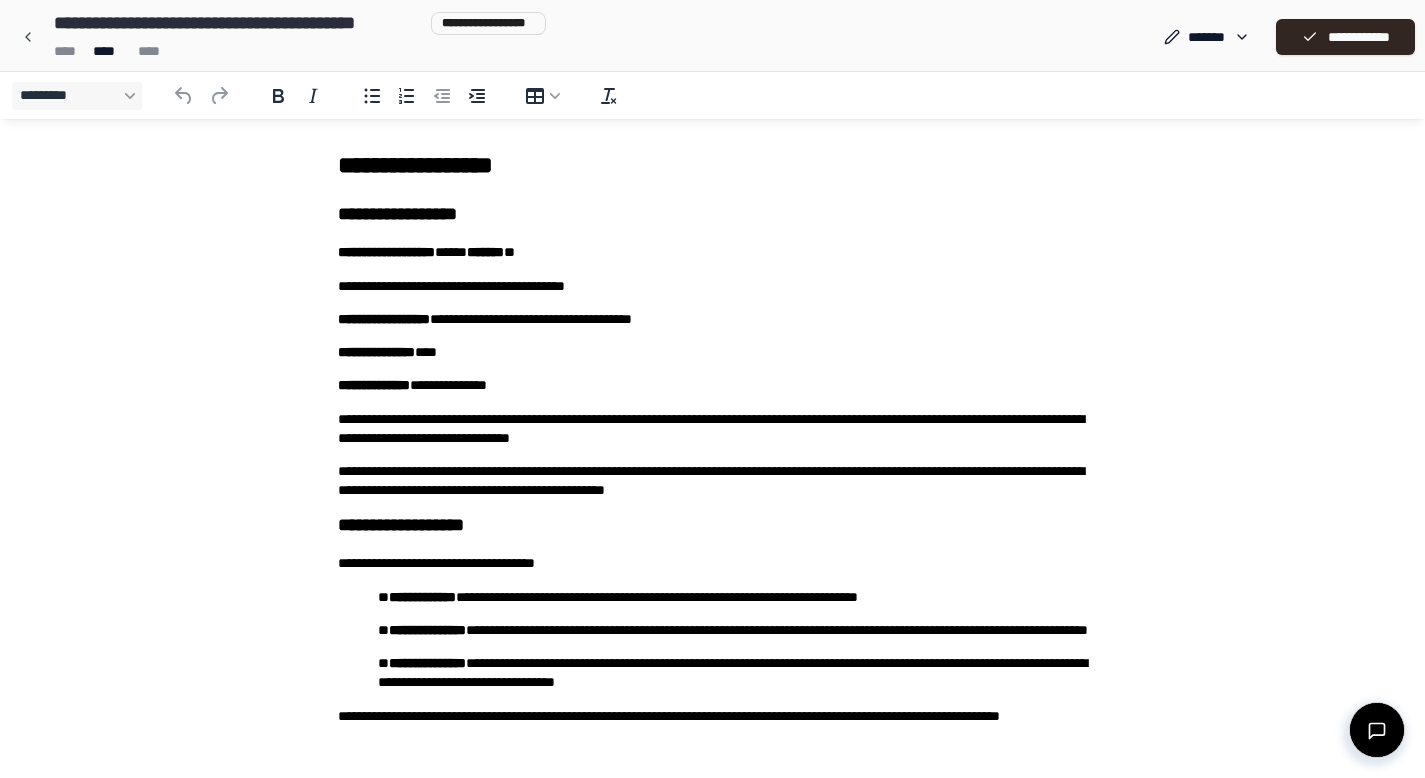 scroll, scrollTop: 0, scrollLeft: 0, axis: both 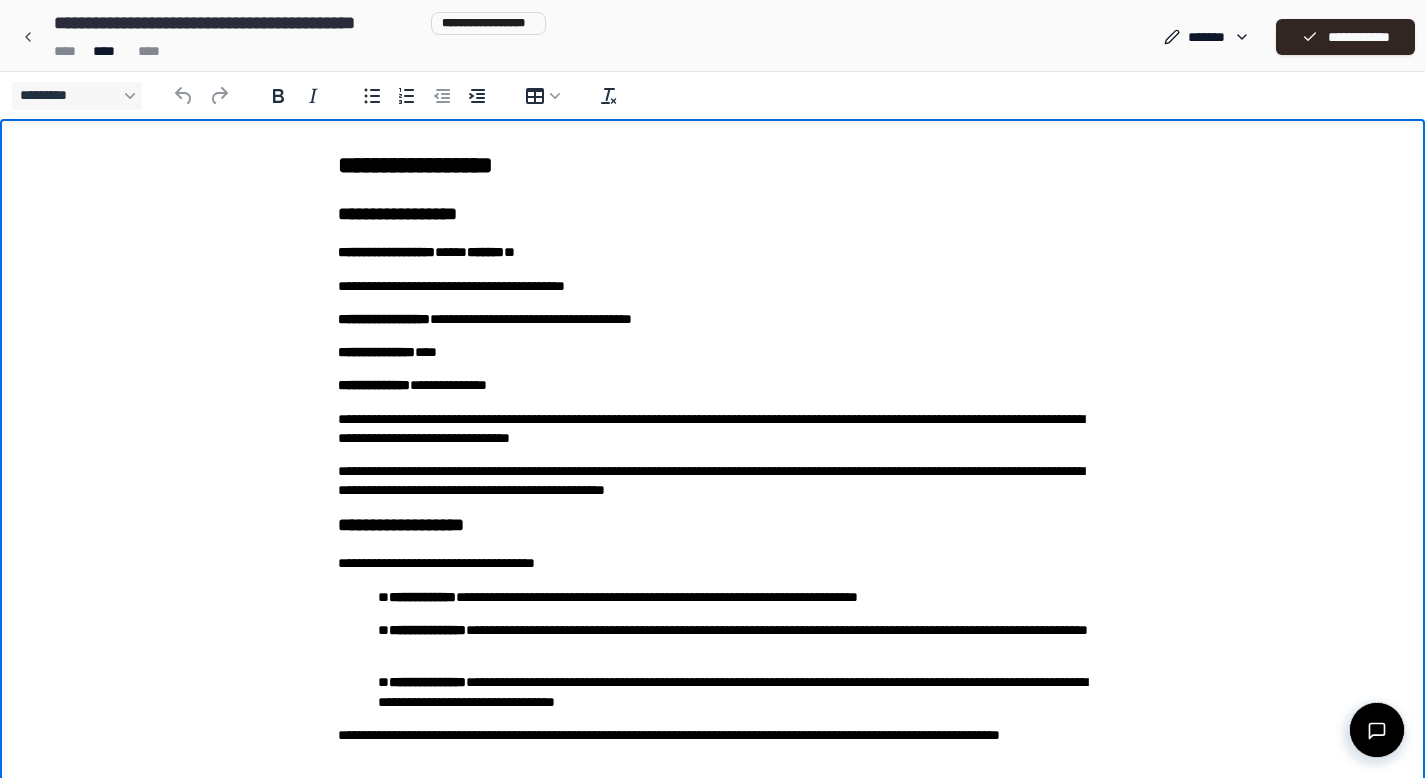 drag, startPoint x: 473, startPoint y: 419, endPoint x: 494, endPoint y: 420, distance: 21.023796 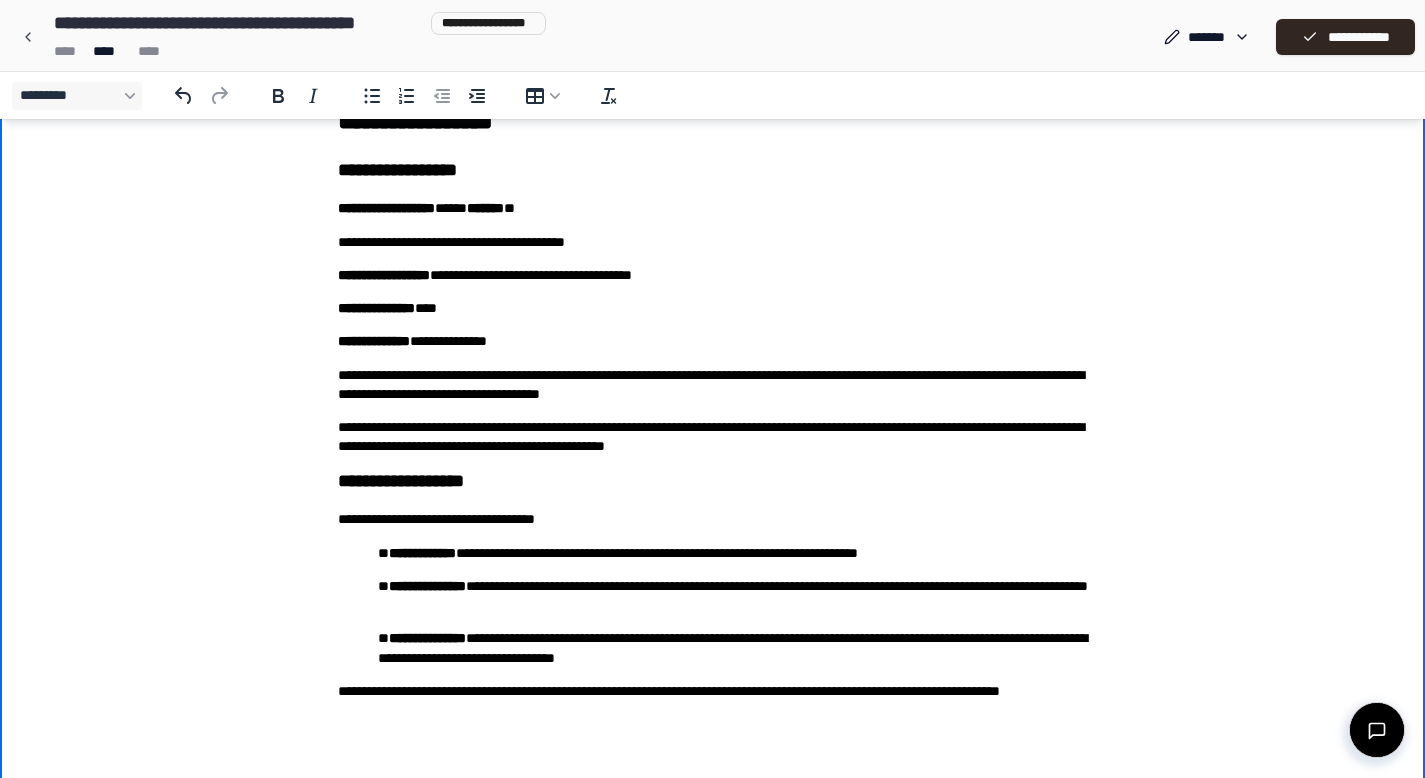 scroll, scrollTop: 74, scrollLeft: 0, axis: vertical 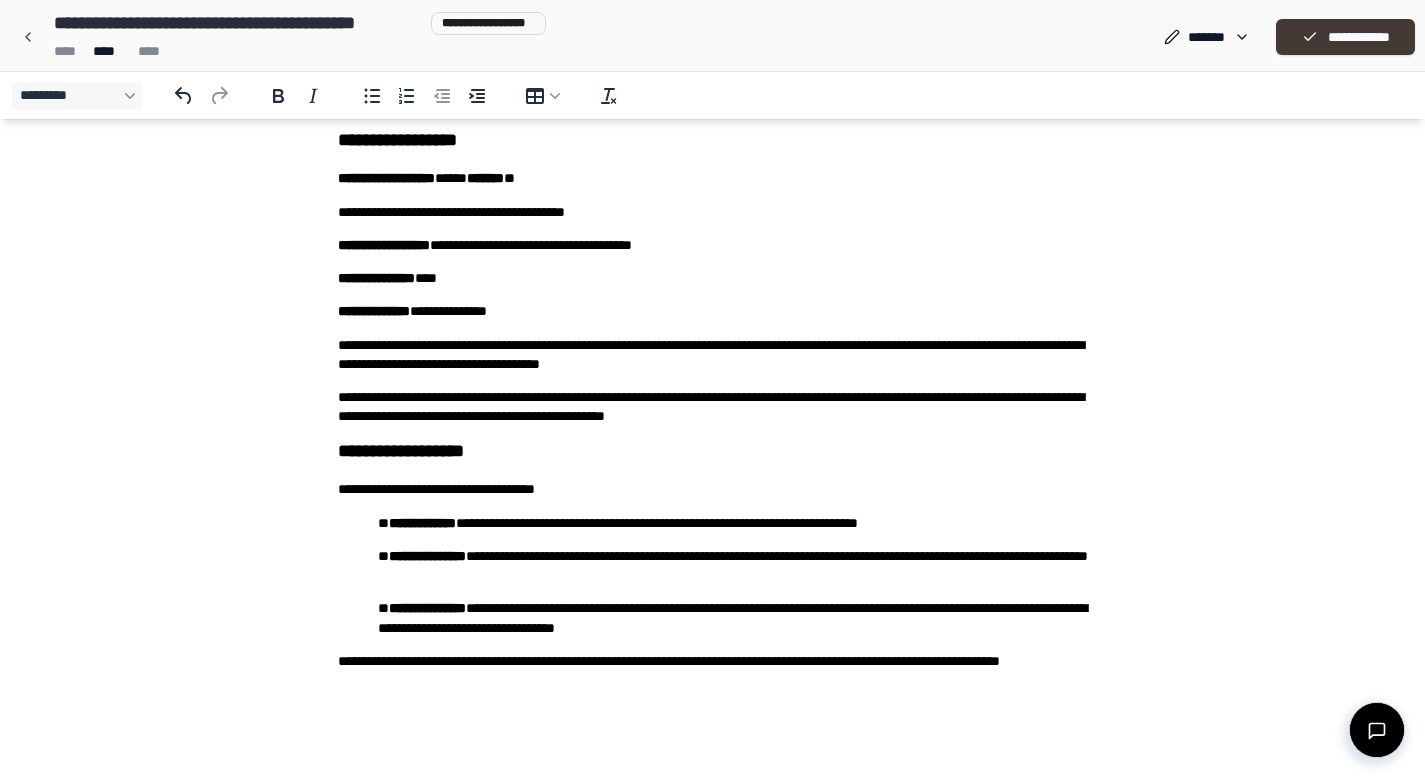 click on "**********" at bounding box center [1345, 37] 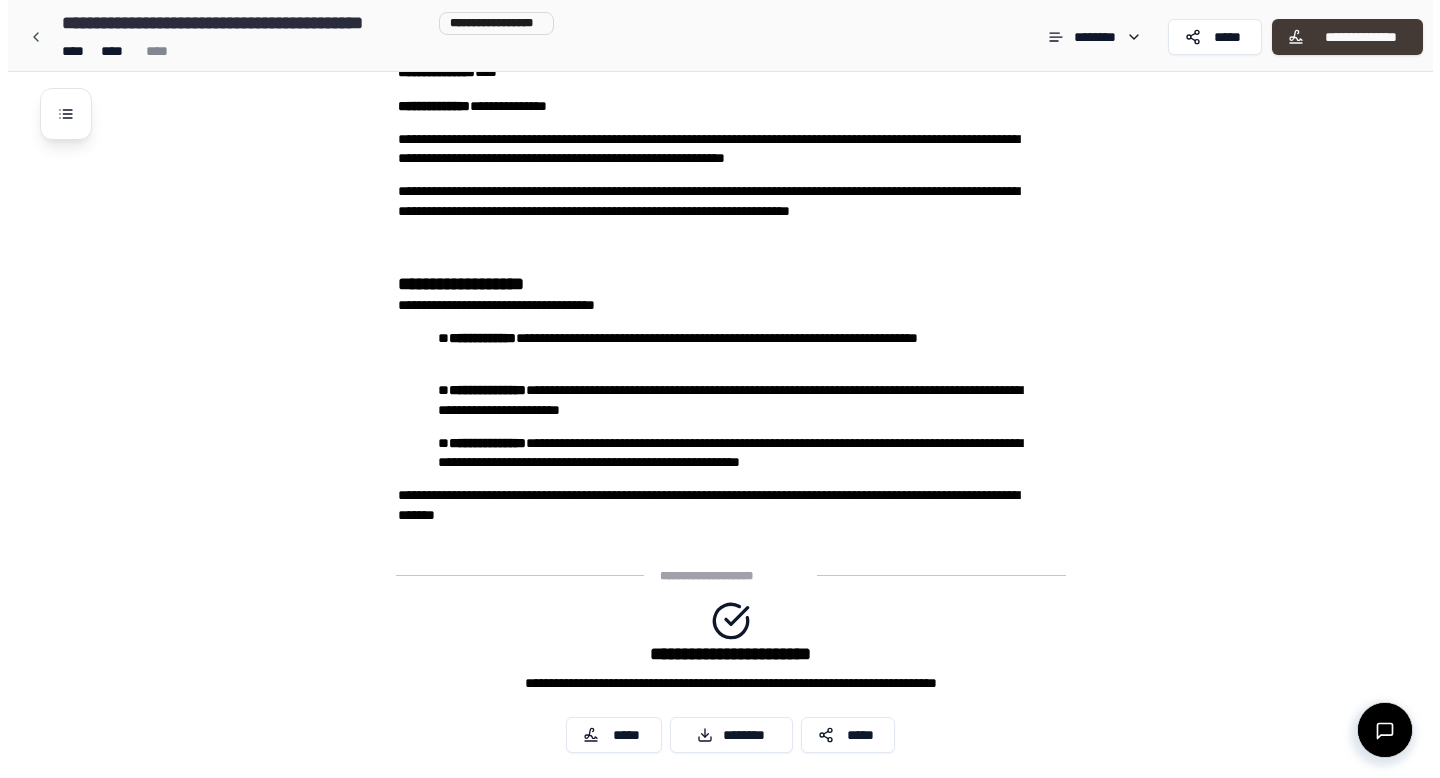 scroll, scrollTop: 270, scrollLeft: 0, axis: vertical 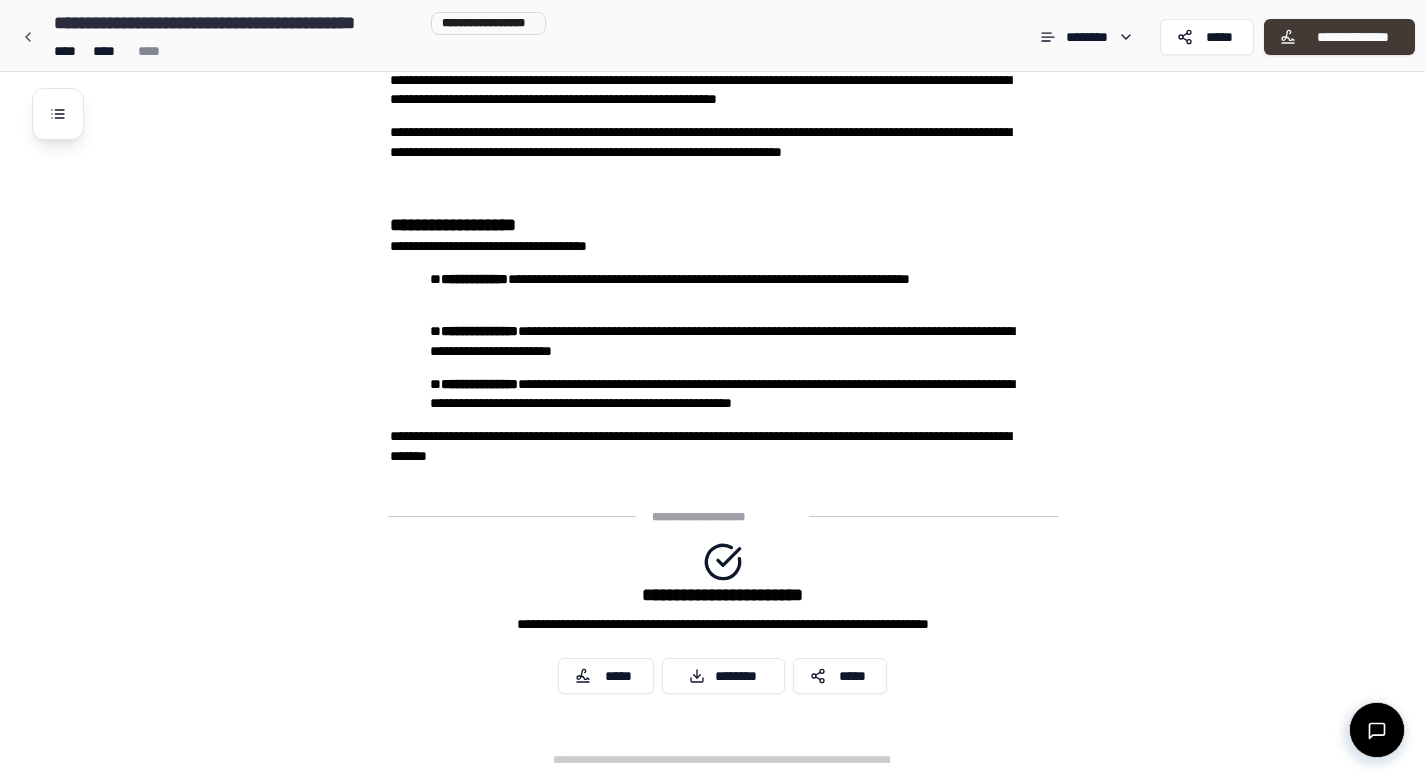 click on "**********" at bounding box center (1339, 37) 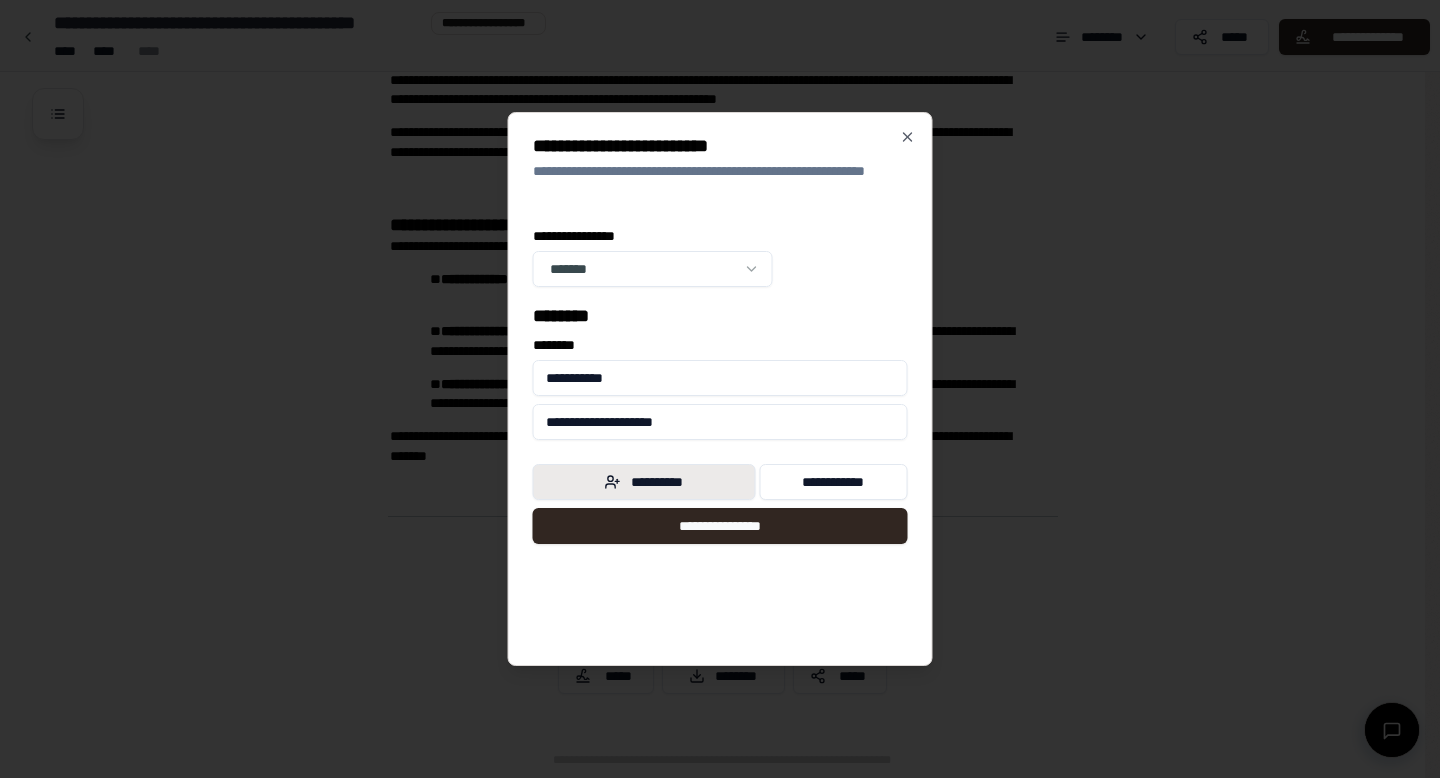 click on "**********" at bounding box center (644, 482) 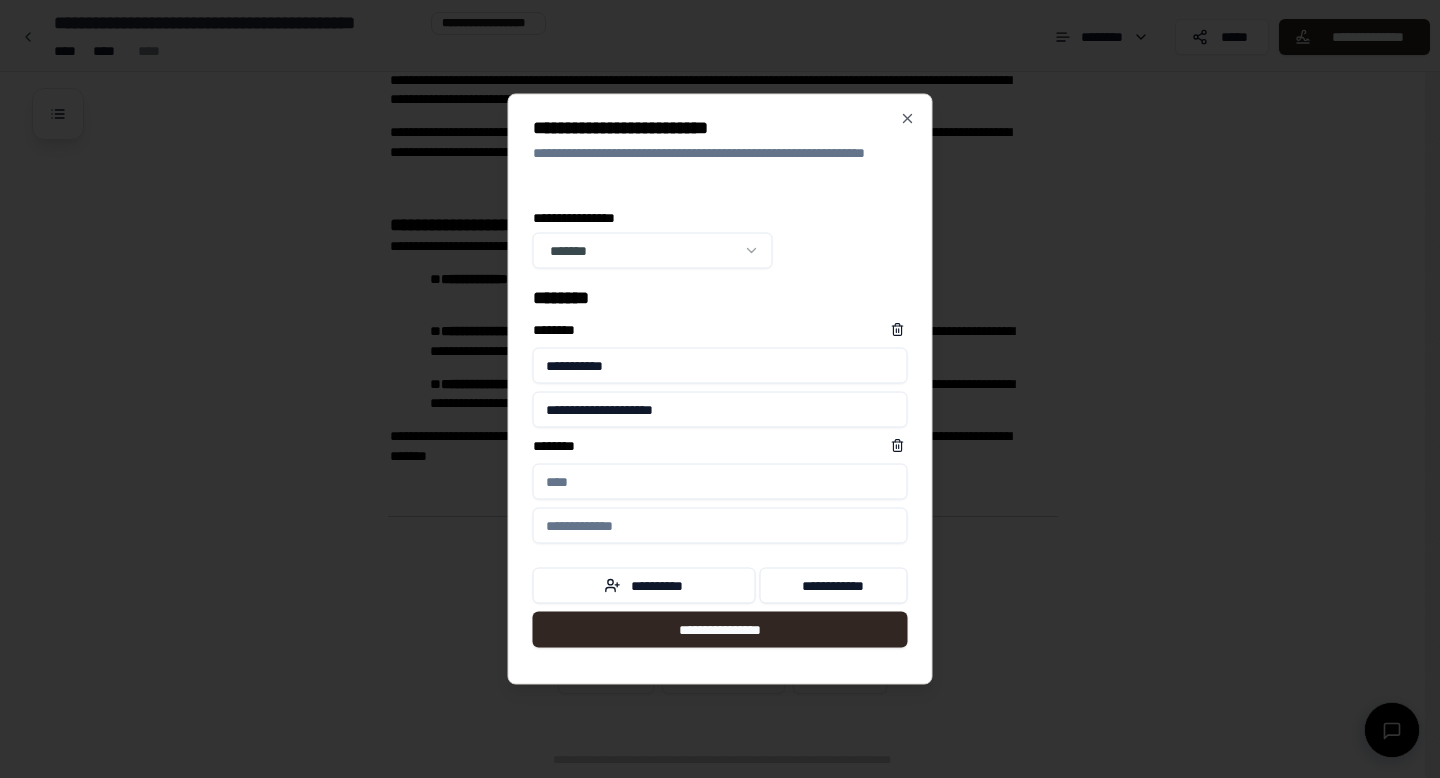 click on "******   *" at bounding box center [720, 482] 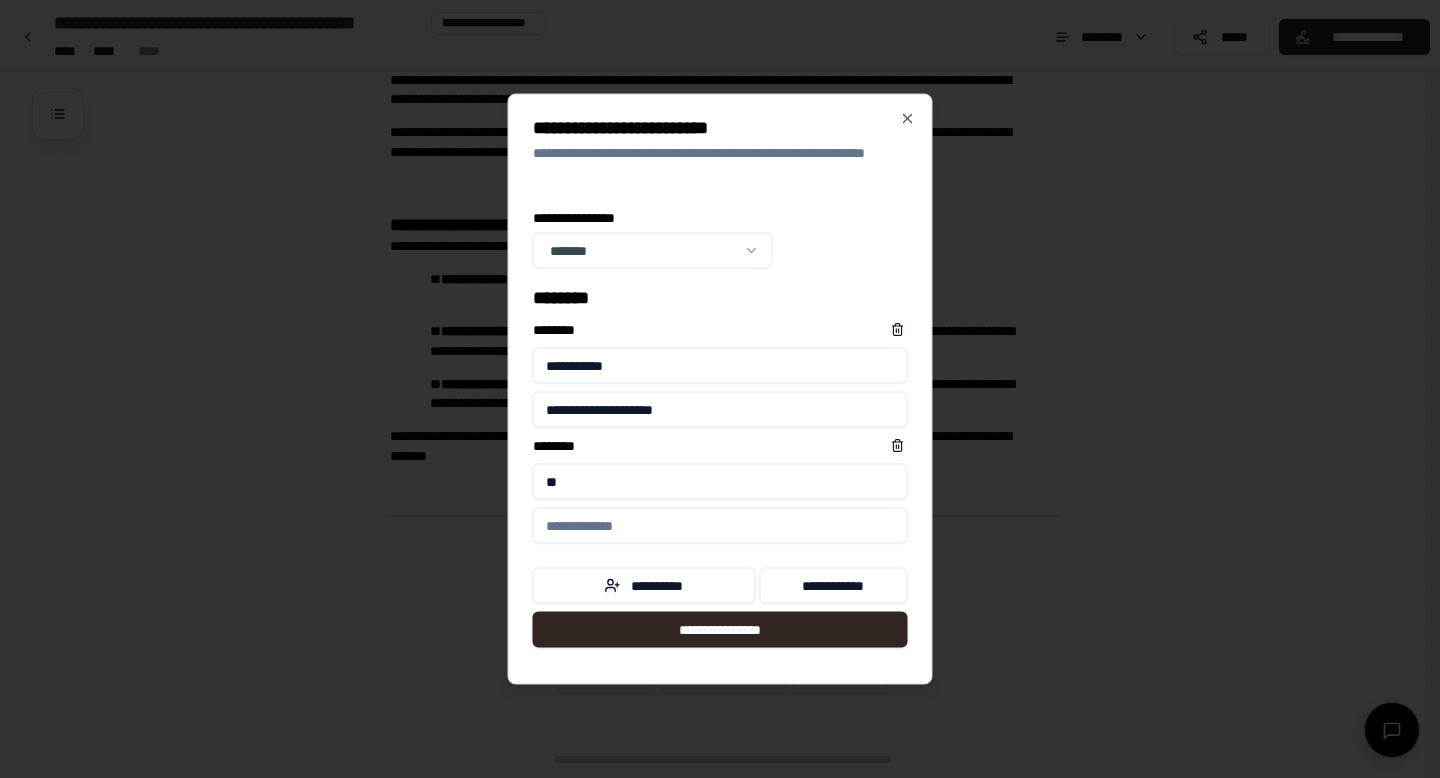 type on "*" 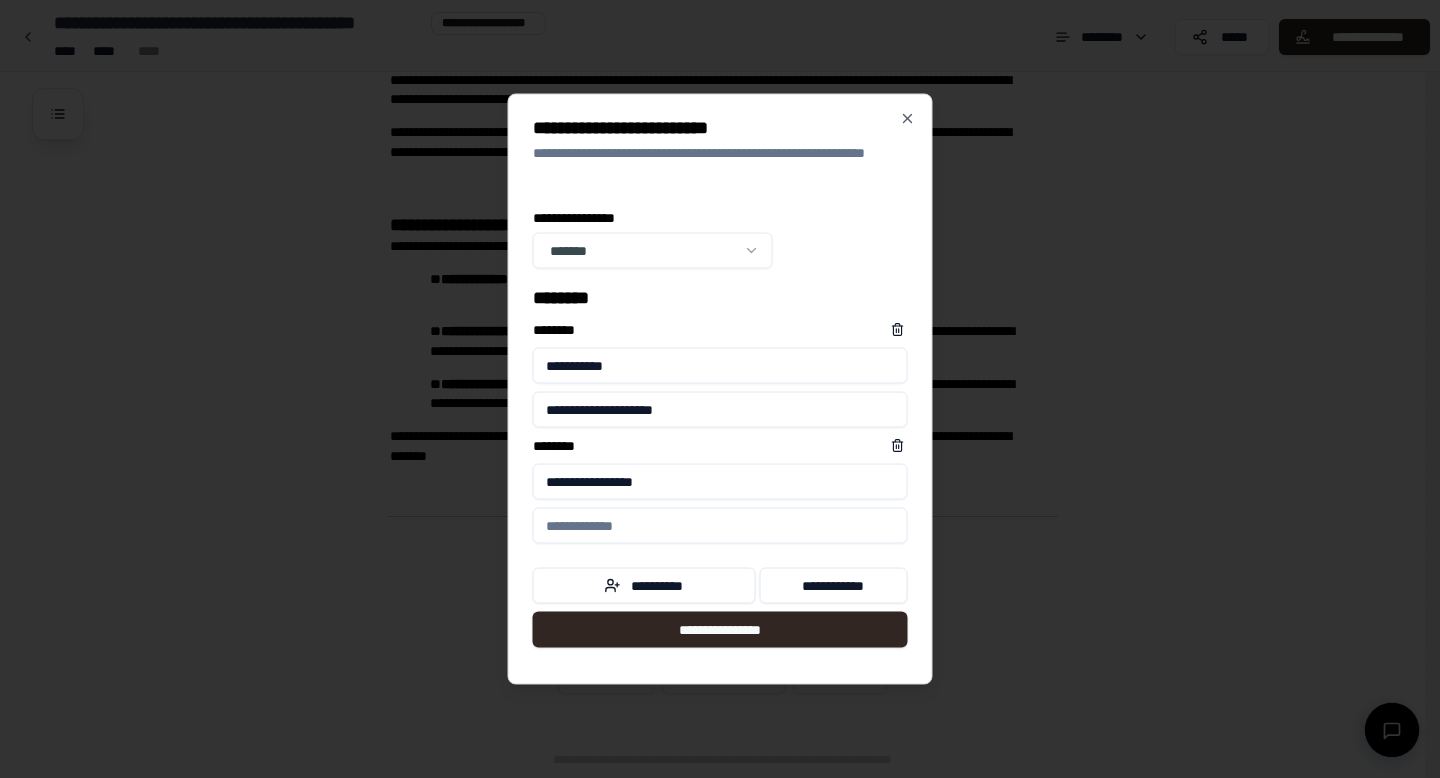 type on "**********" 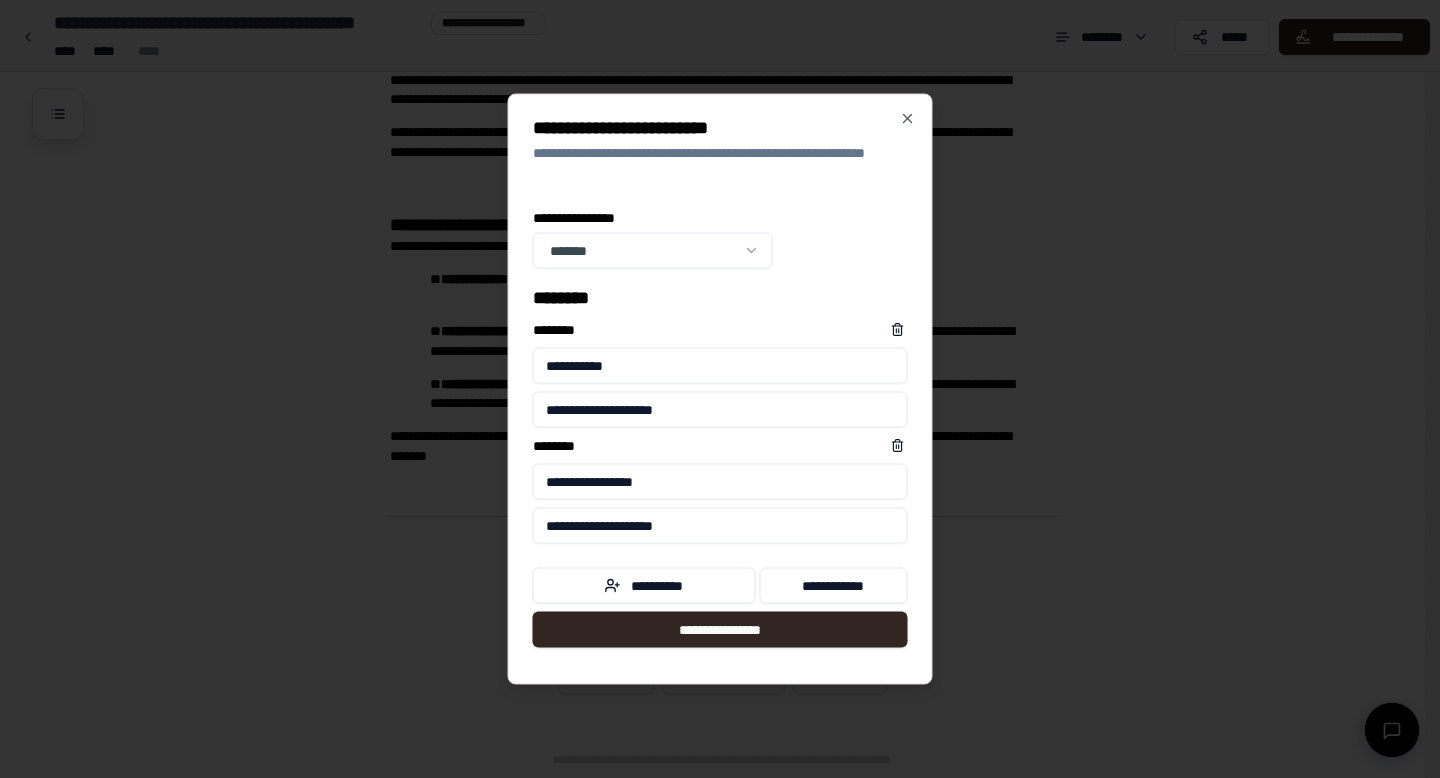 drag, startPoint x: 626, startPoint y: 528, endPoint x: 538, endPoint y: 524, distance: 88.09086 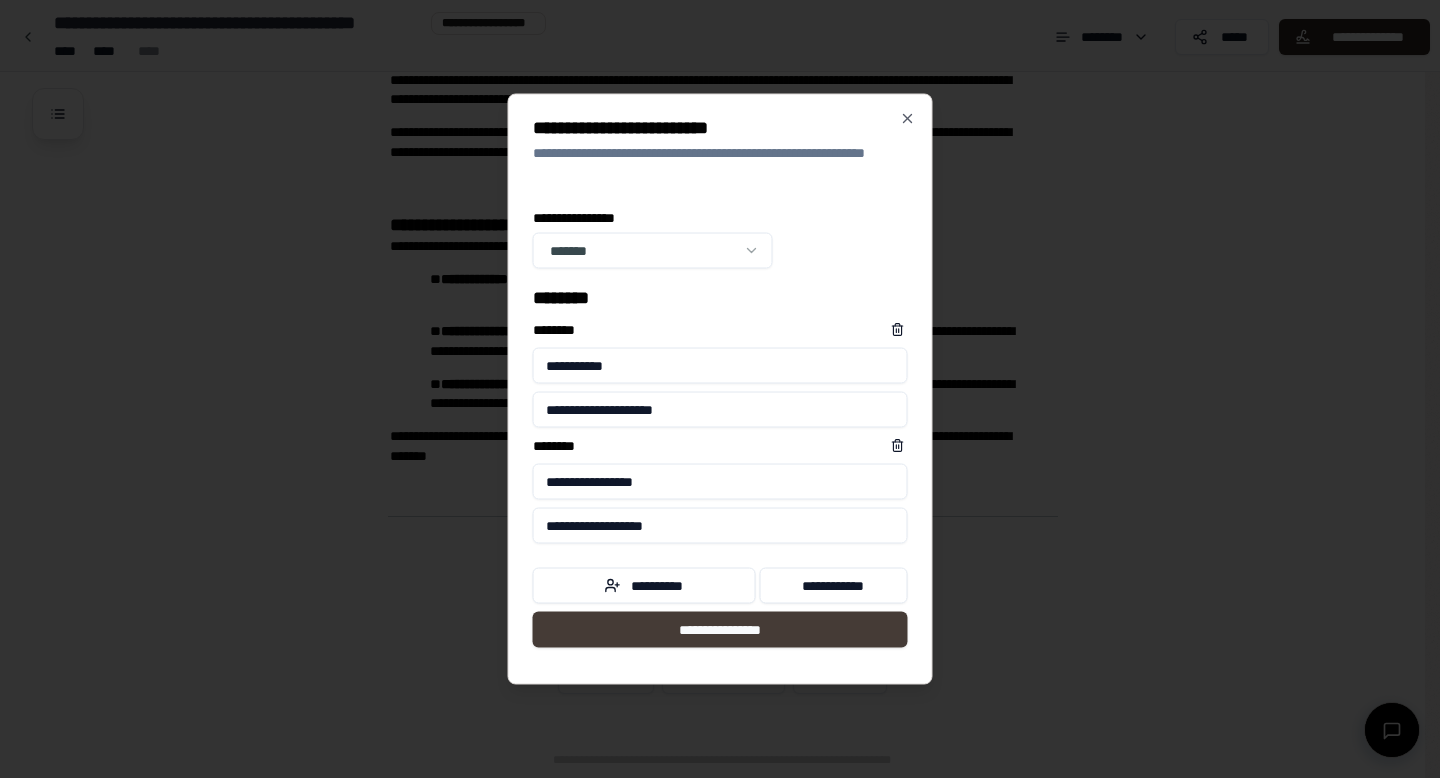 type on "**********" 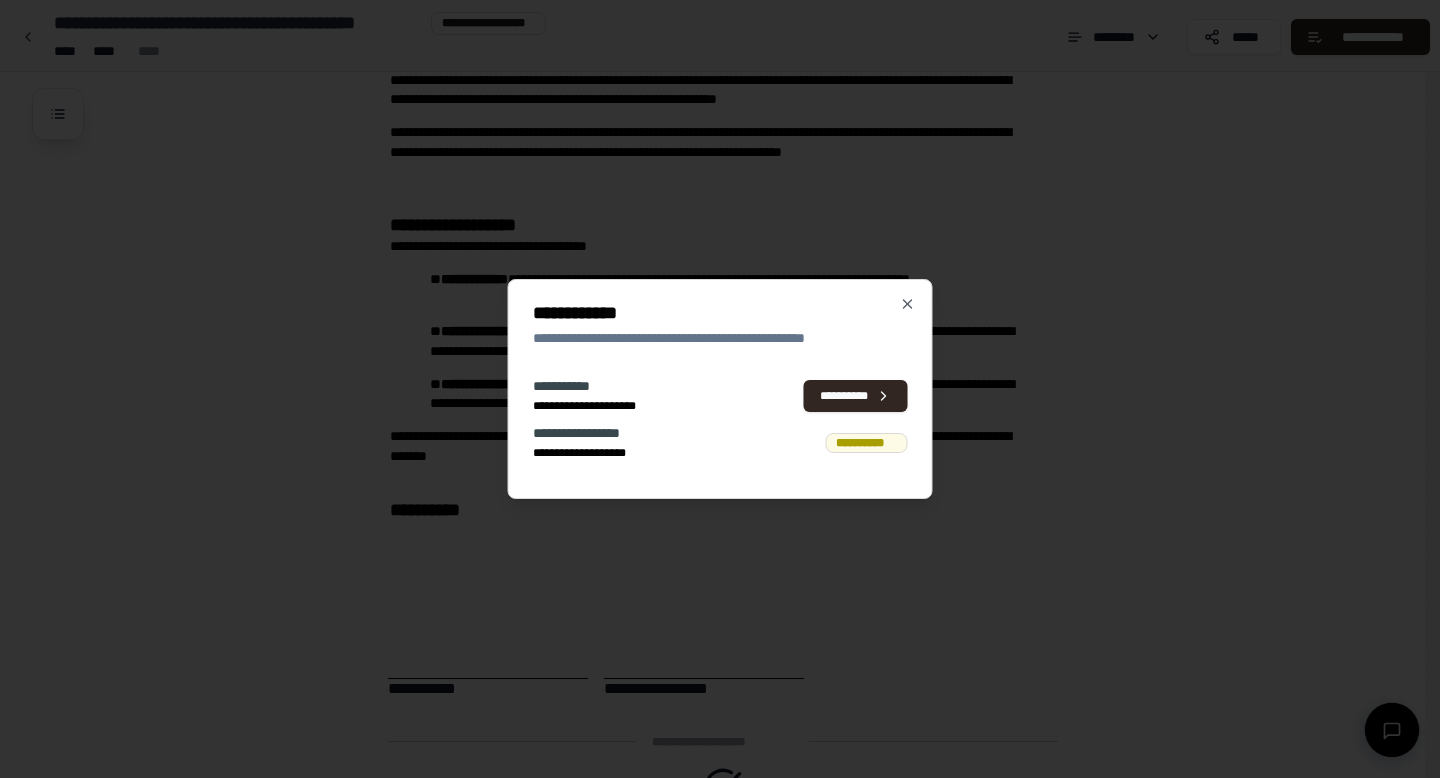scroll, scrollTop: 495, scrollLeft: 0, axis: vertical 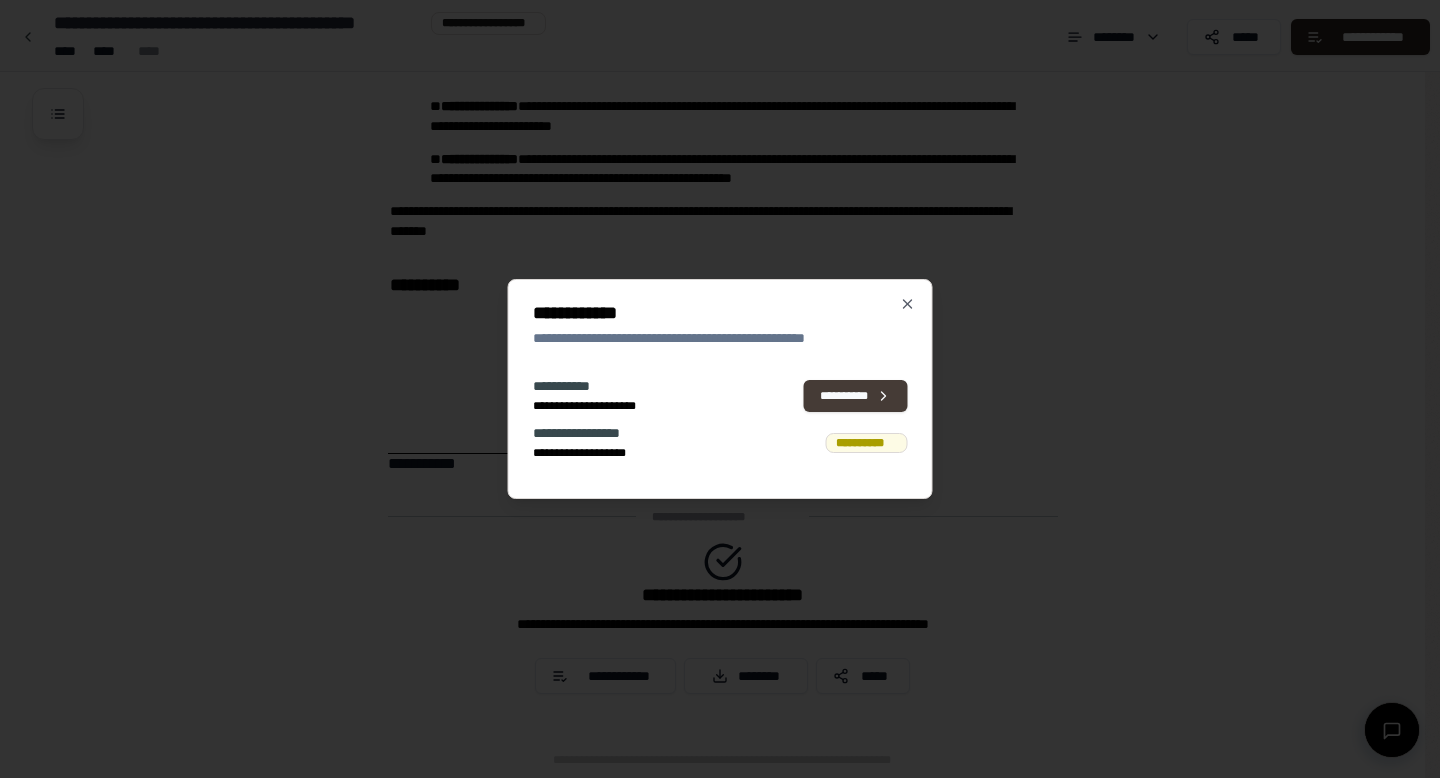 click on "**********" at bounding box center [856, 396] 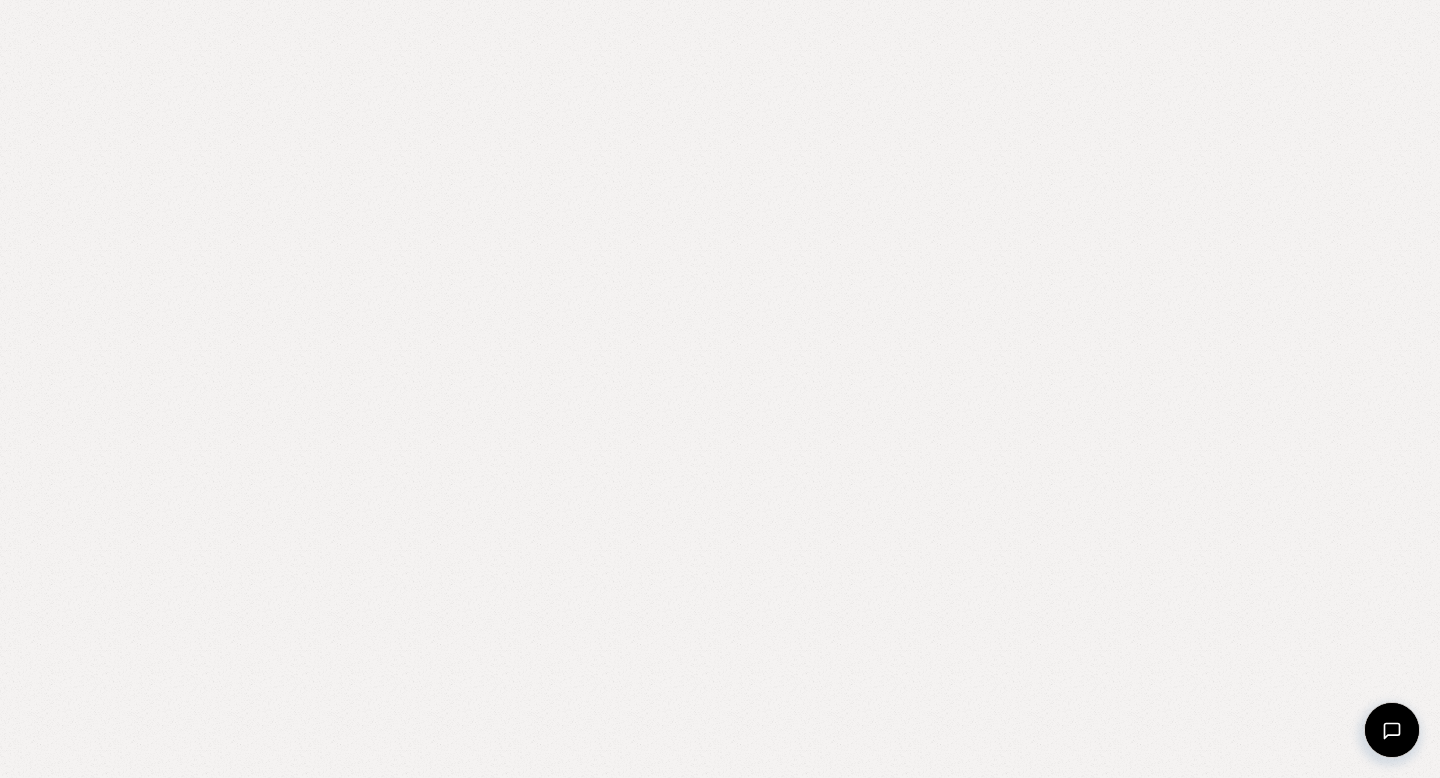 scroll, scrollTop: 0, scrollLeft: 0, axis: both 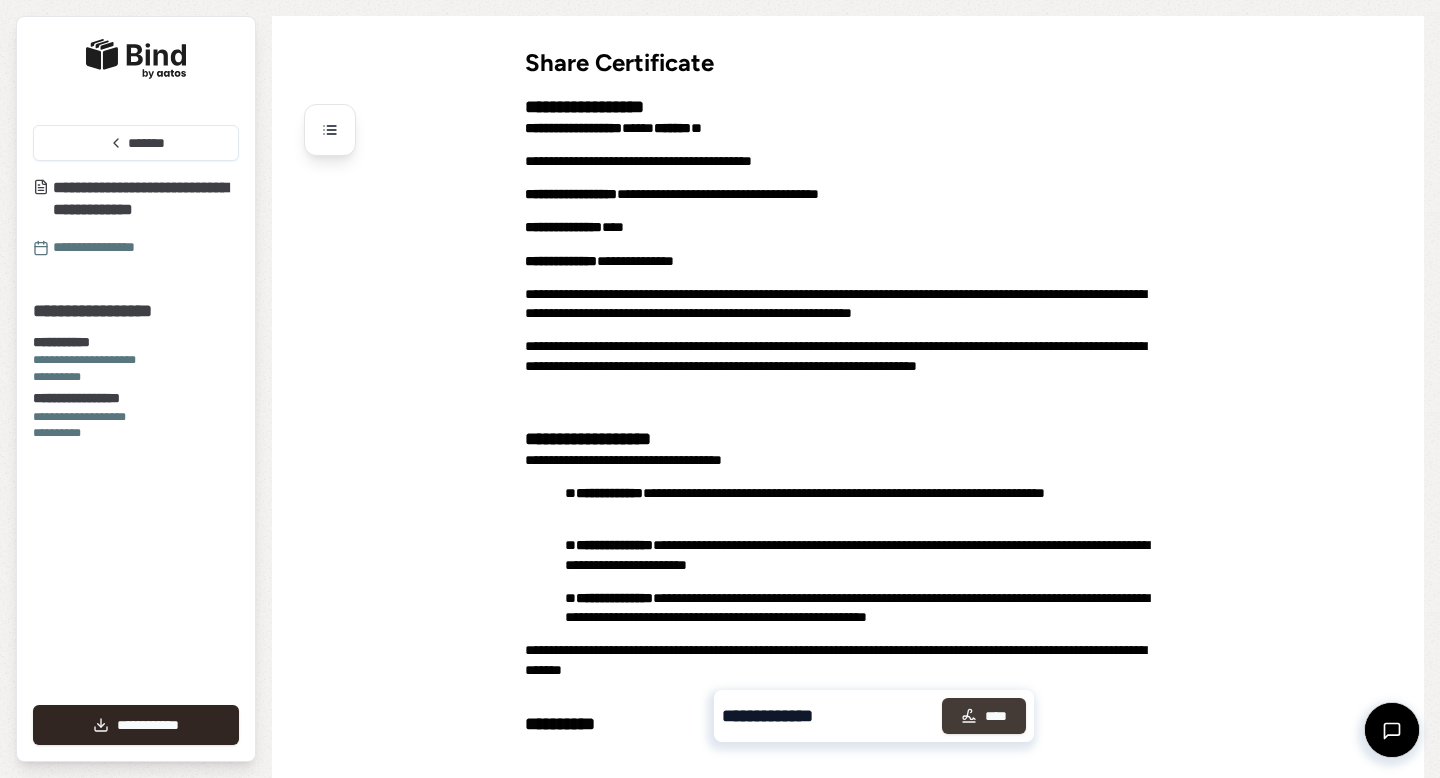 click on "****" at bounding box center (984, 716) 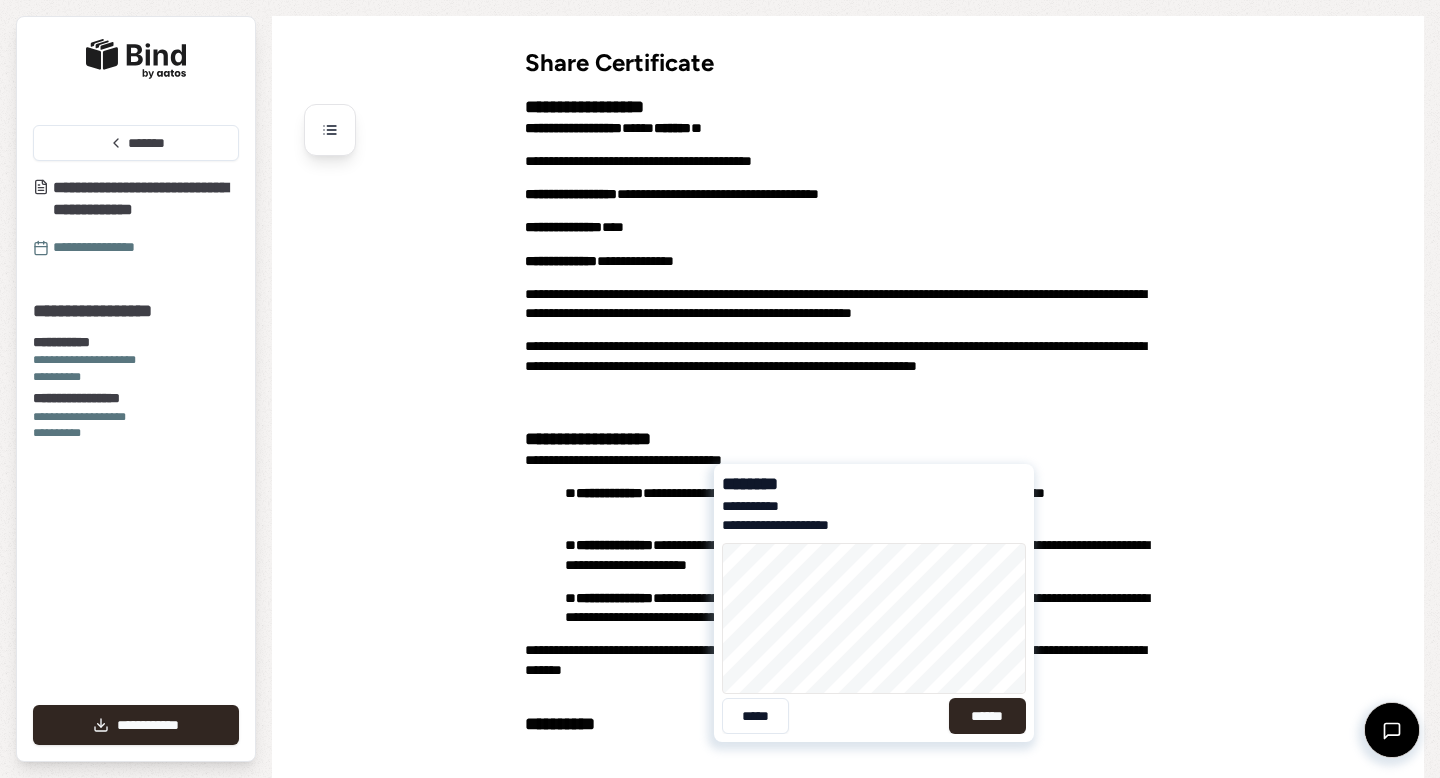 click on "******" at bounding box center [987, 716] 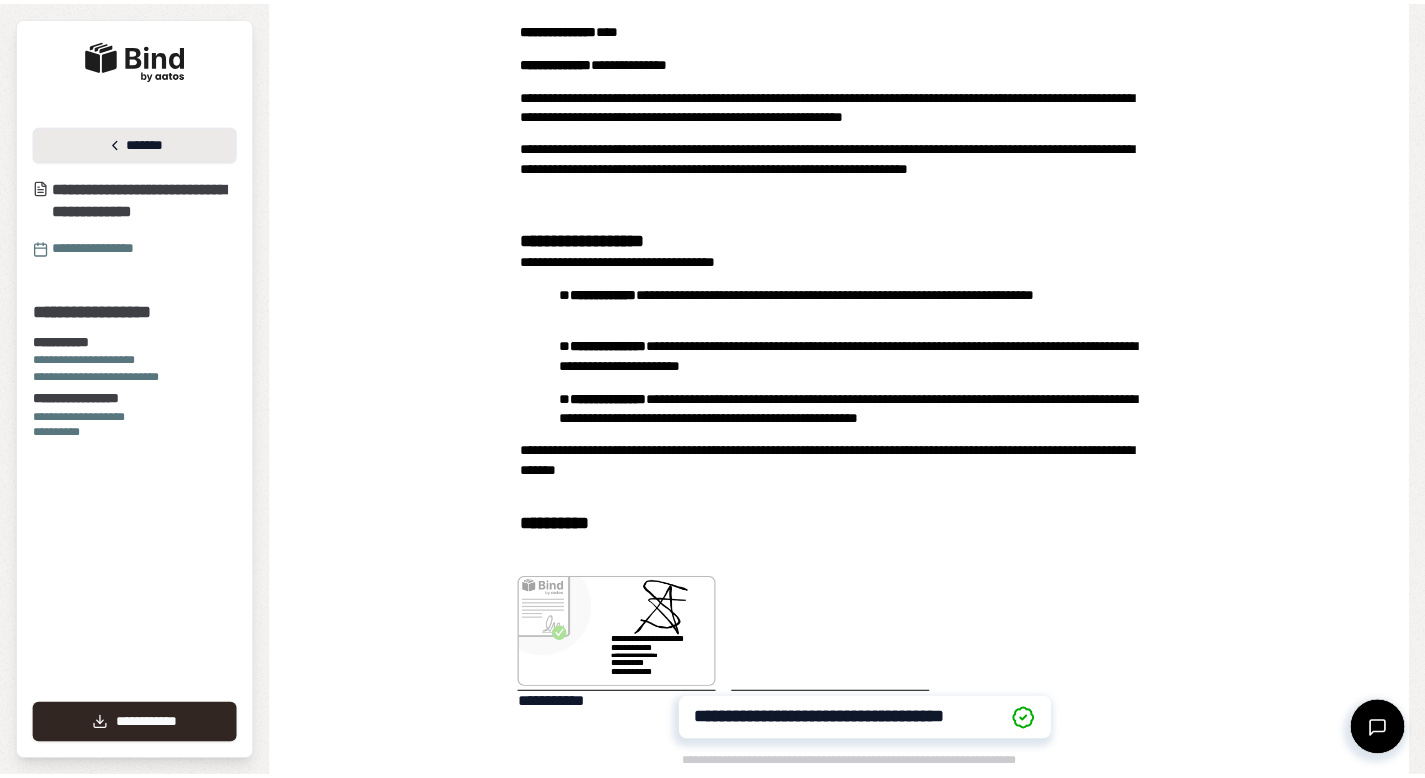 scroll, scrollTop: 198, scrollLeft: 0, axis: vertical 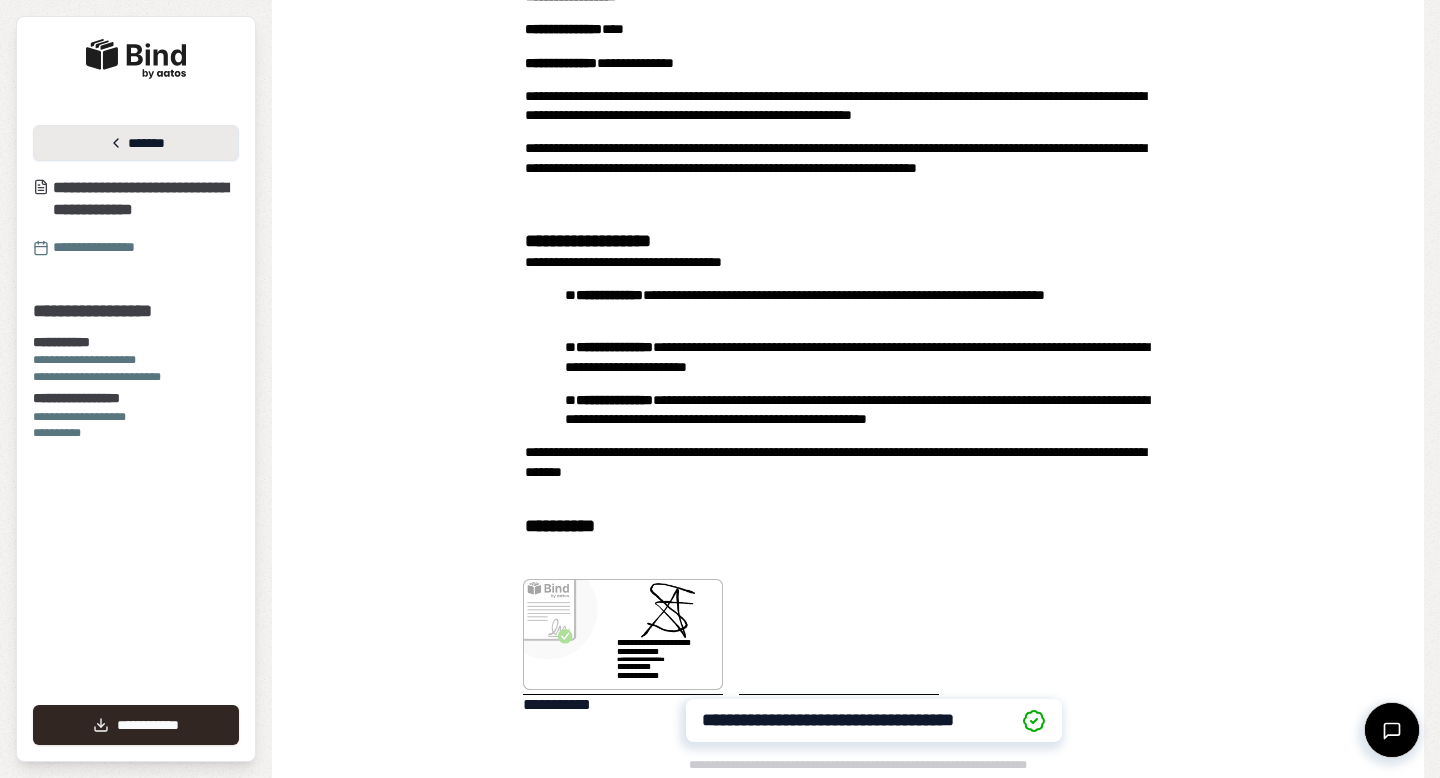 click on "*******" at bounding box center [136, 143] 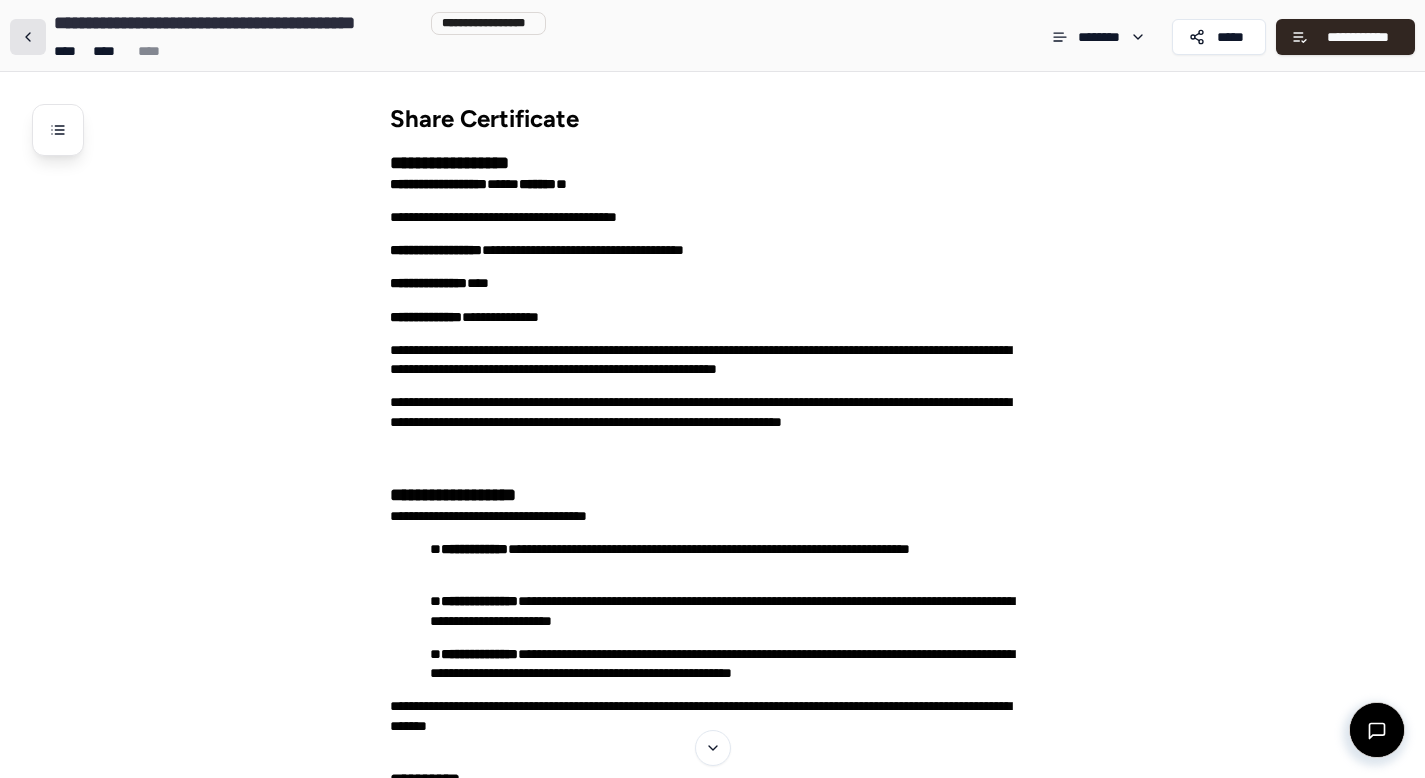 click at bounding box center (28, 37) 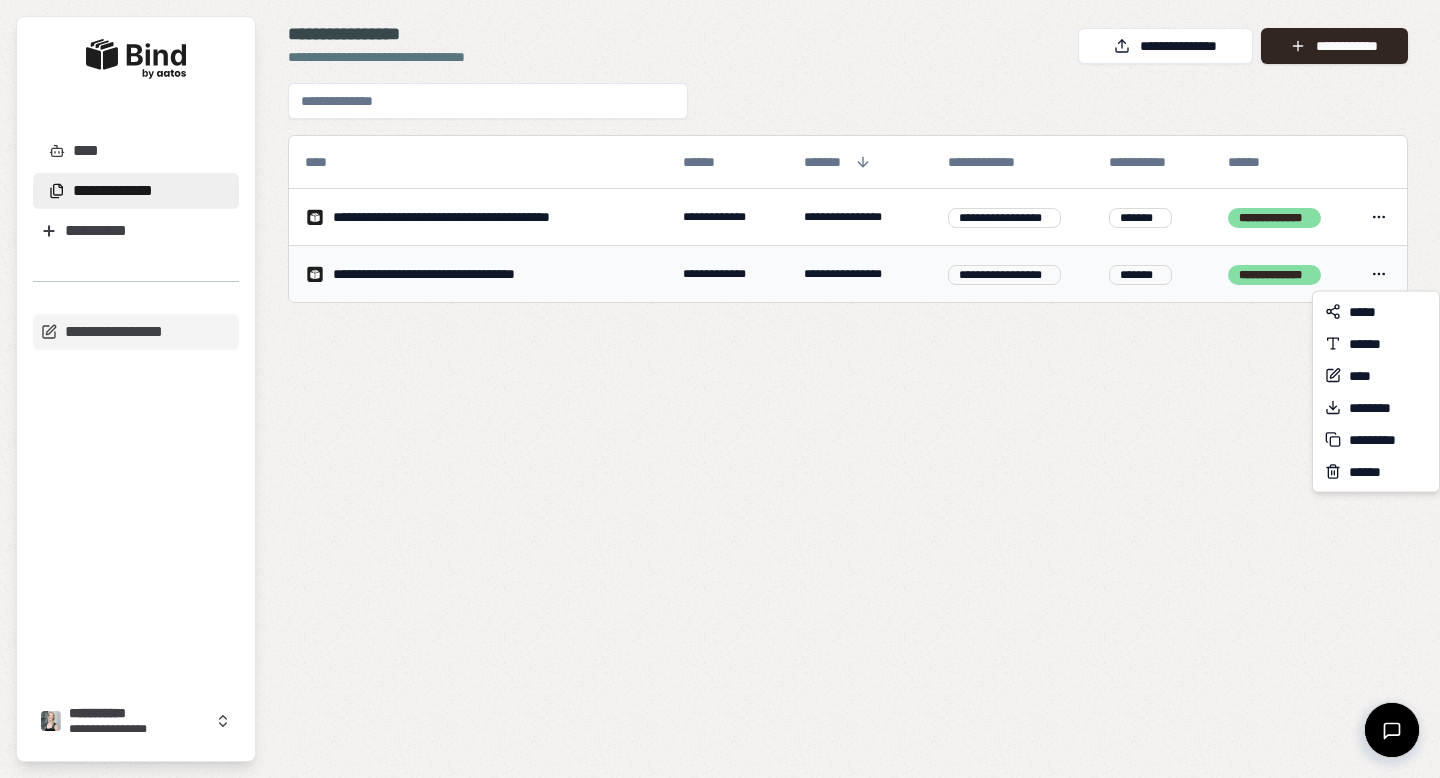 click on "**********" at bounding box center (720, 389) 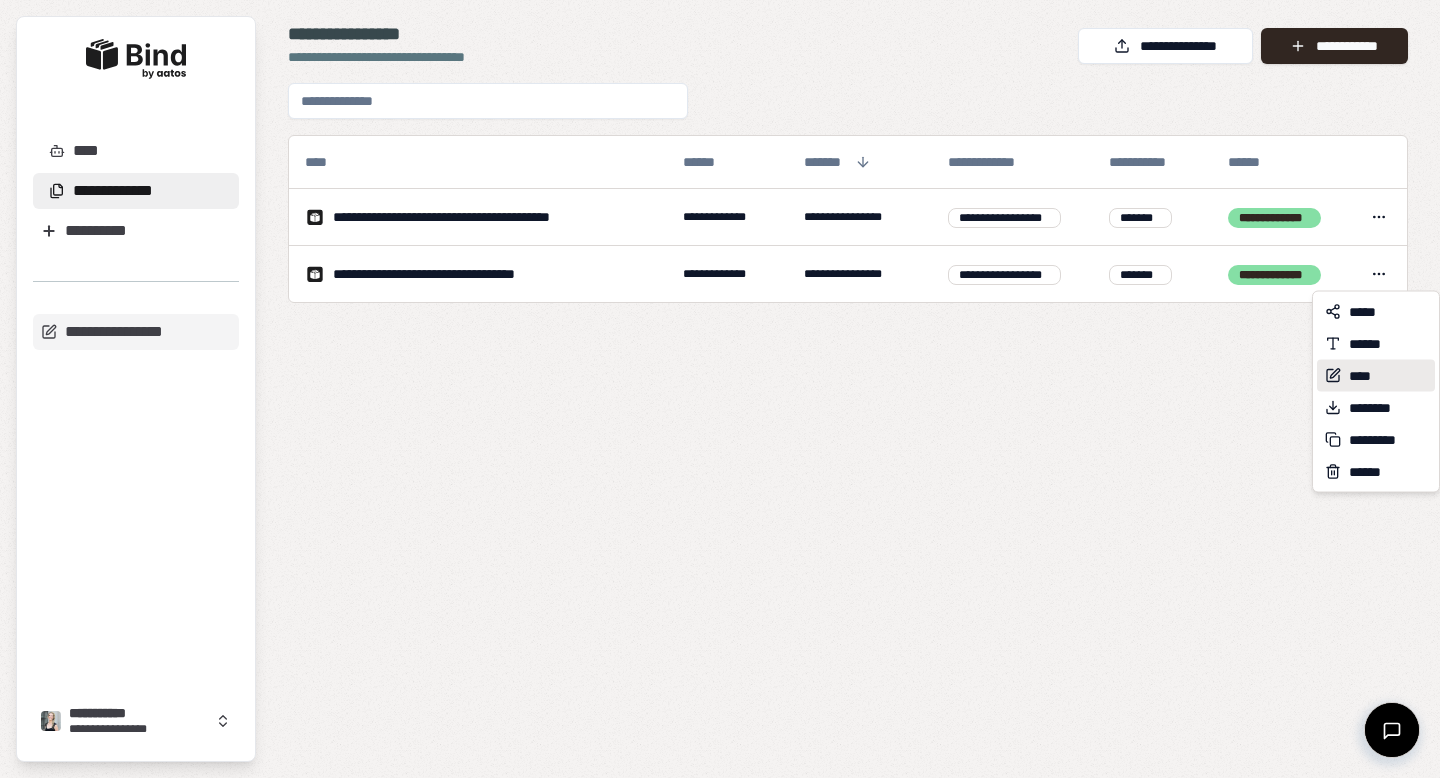 click on "****" at bounding box center [1361, 376] 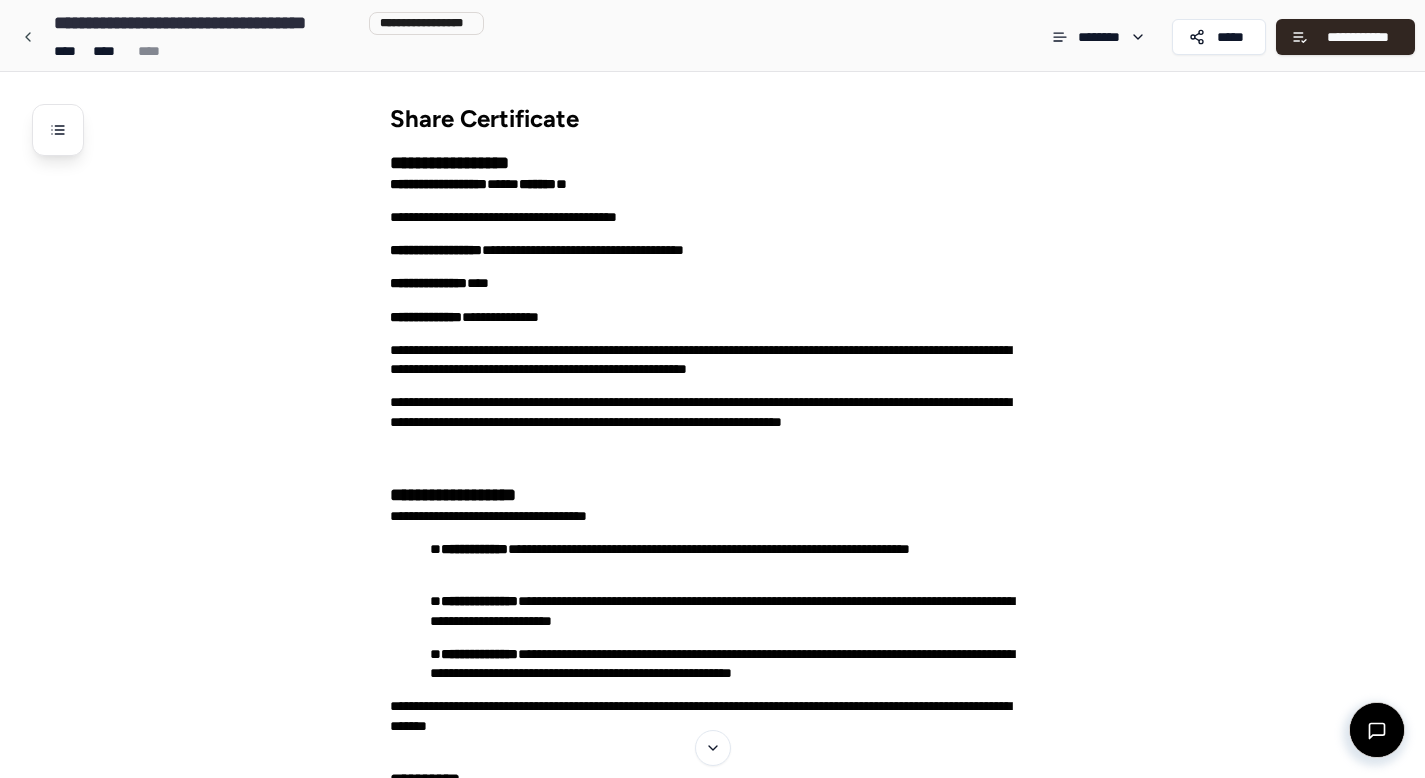 click on "**********" at bounding box center [206, 23] 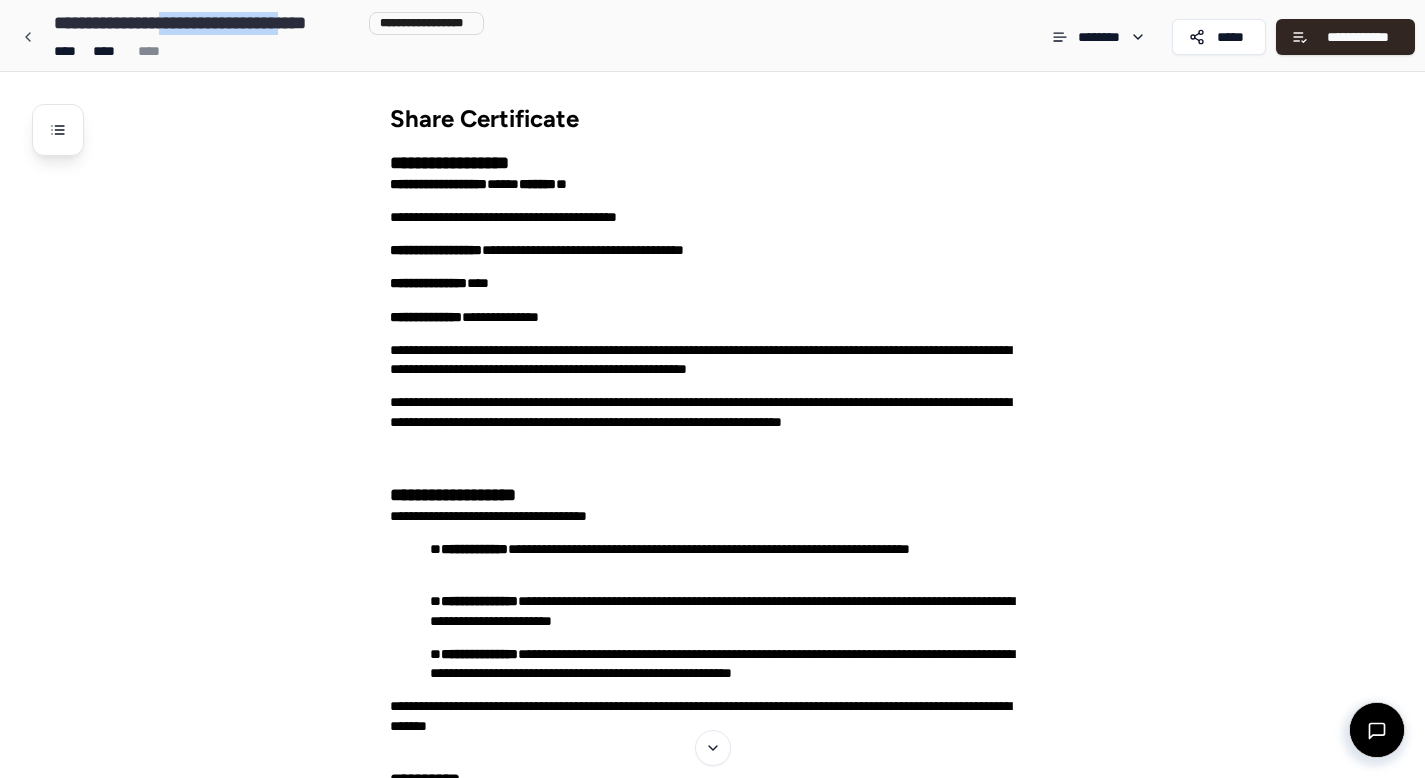 drag, startPoint x: 322, startPoint y: 21, endPoint x: 173, endPoint y: 22, distance: 149.00336 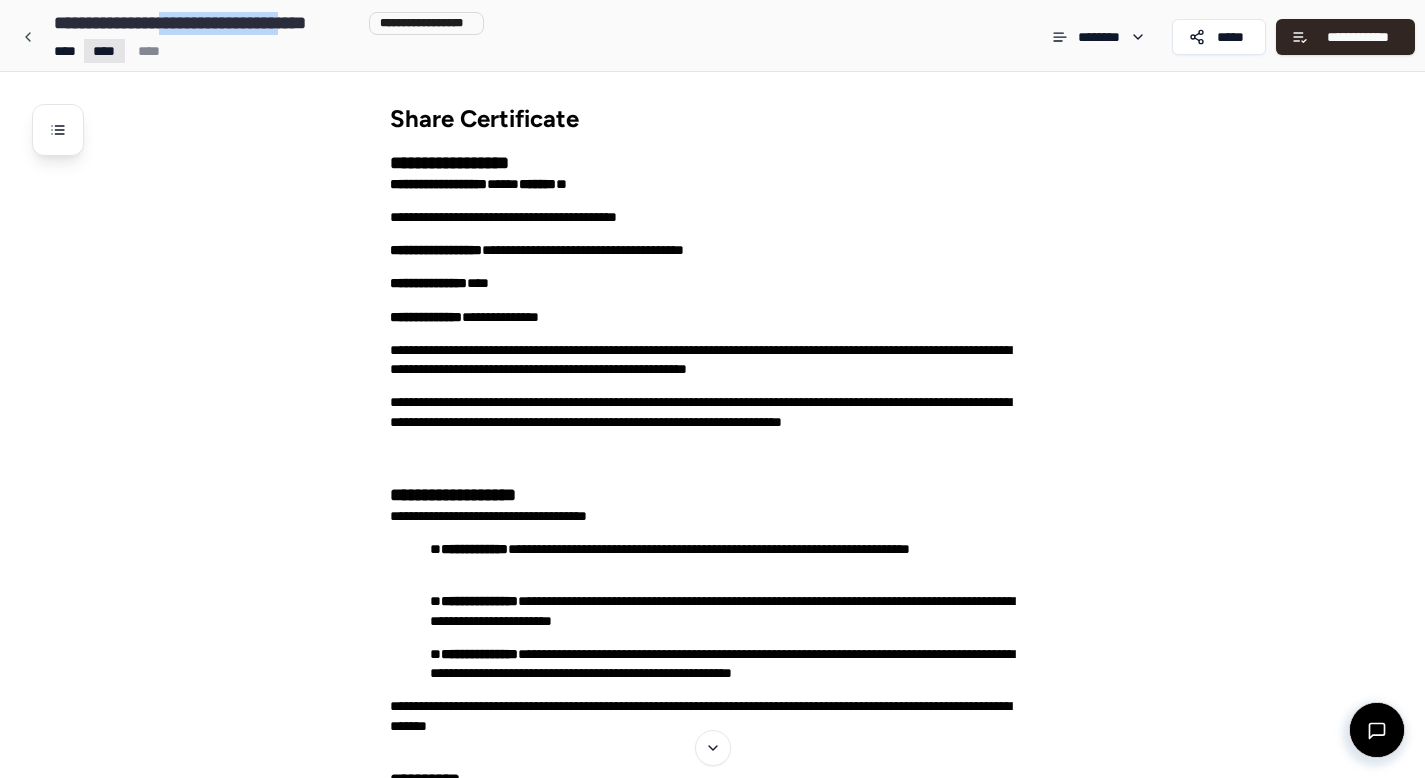 click on "**********" at bounding box center (712, 636) 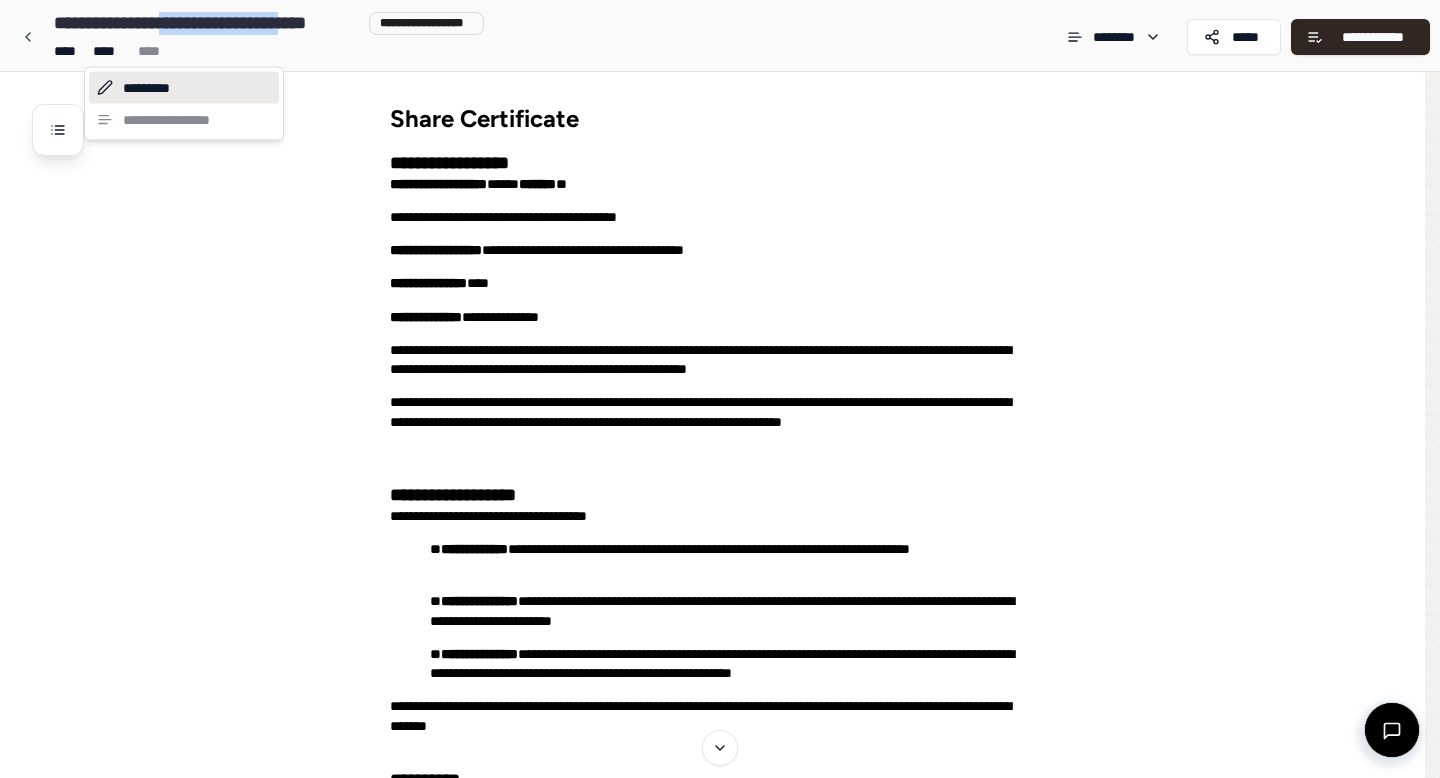 click on "*********" at bounding box center (184, 88) 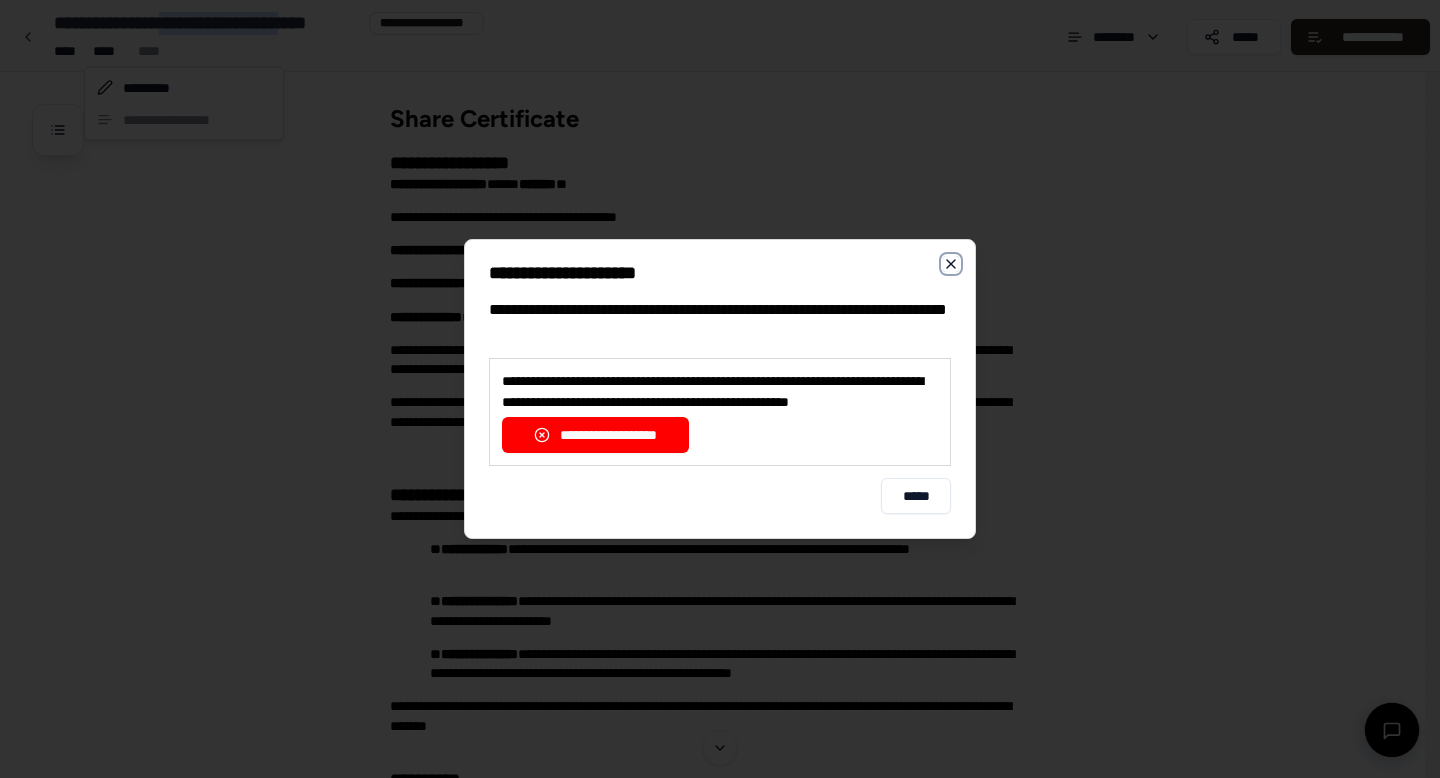 click 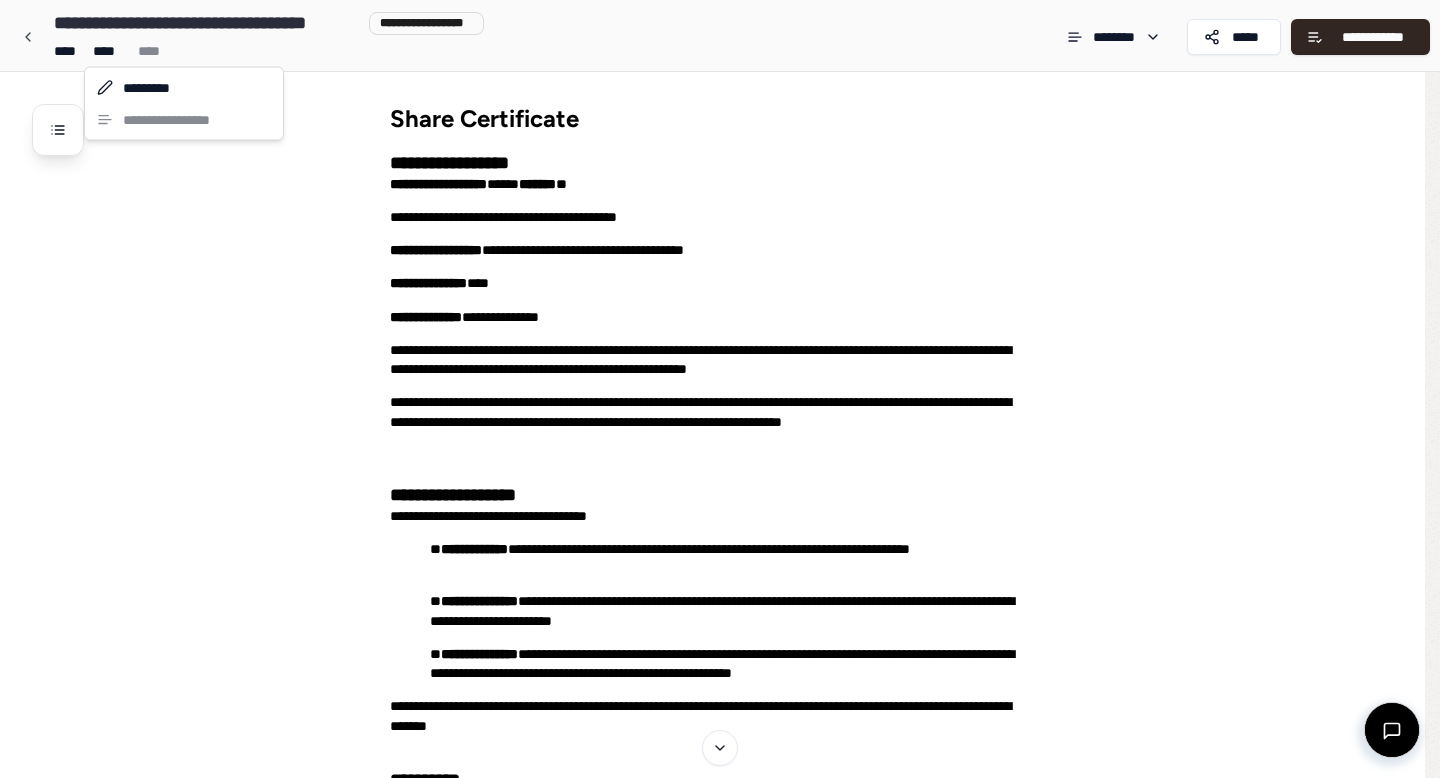 drag, startPoint x: 409, startPoint y: 52, endPoint x: 397, endPoint y: 32, distance: 23.323807 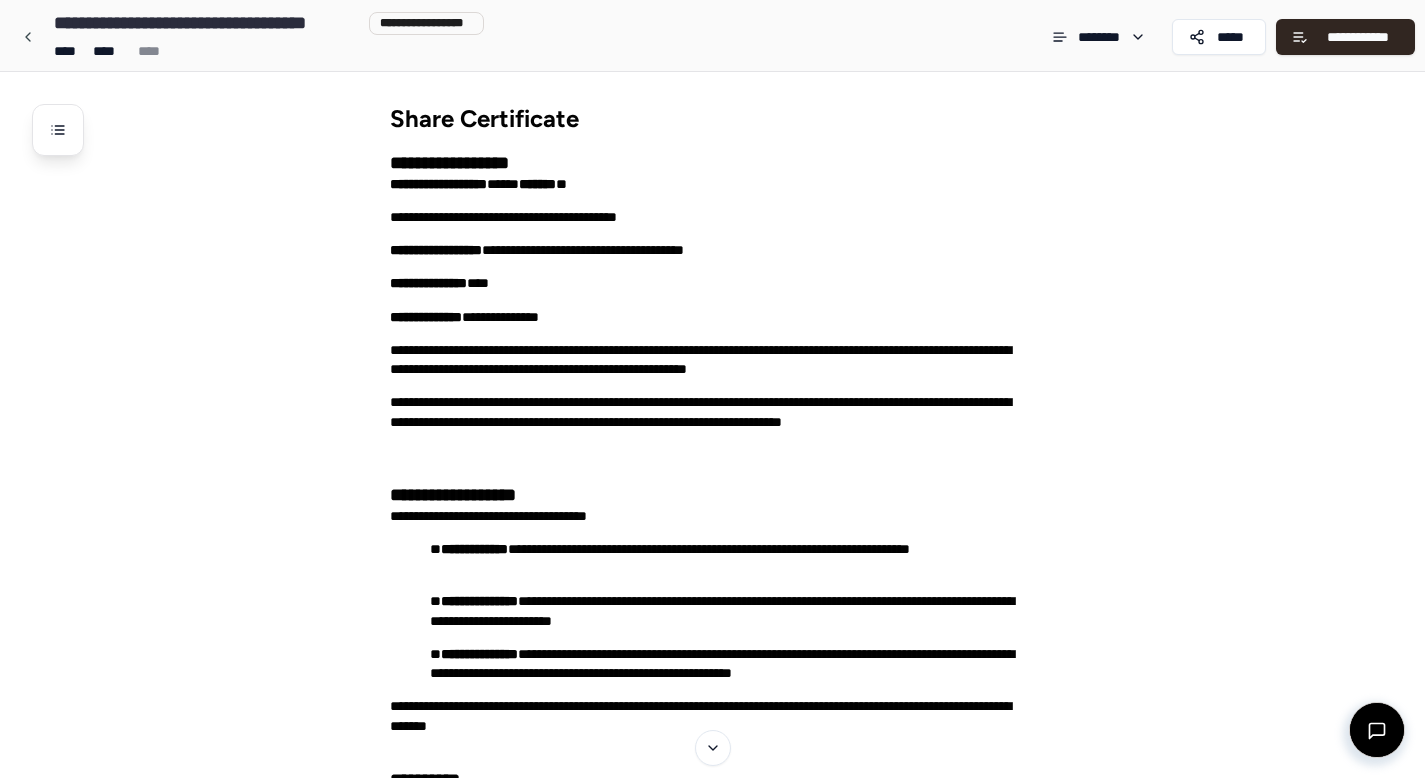 click on "**********" at bounding box center [426, 23] 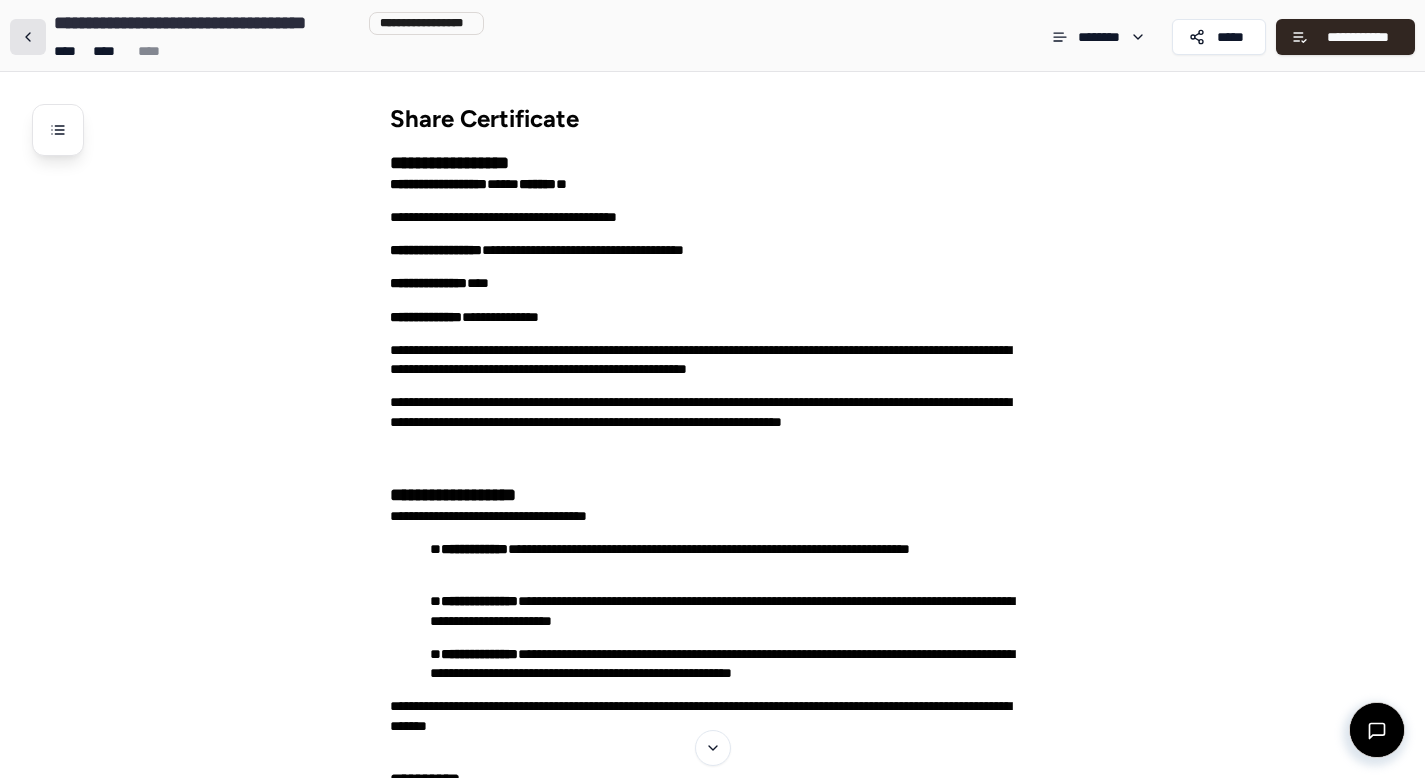 click at bounding box center (28, 37) 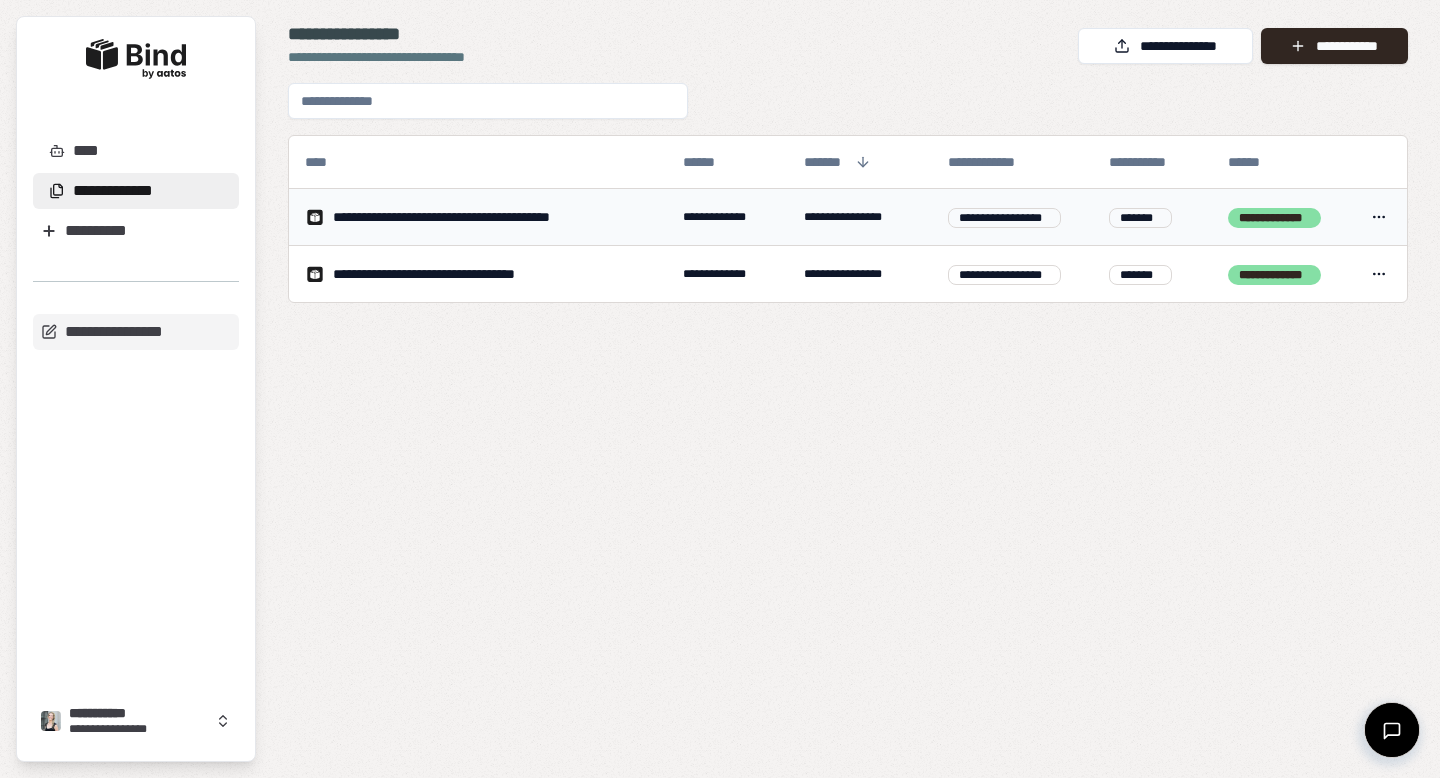 click on "****" at bounding box center (1379, 217) 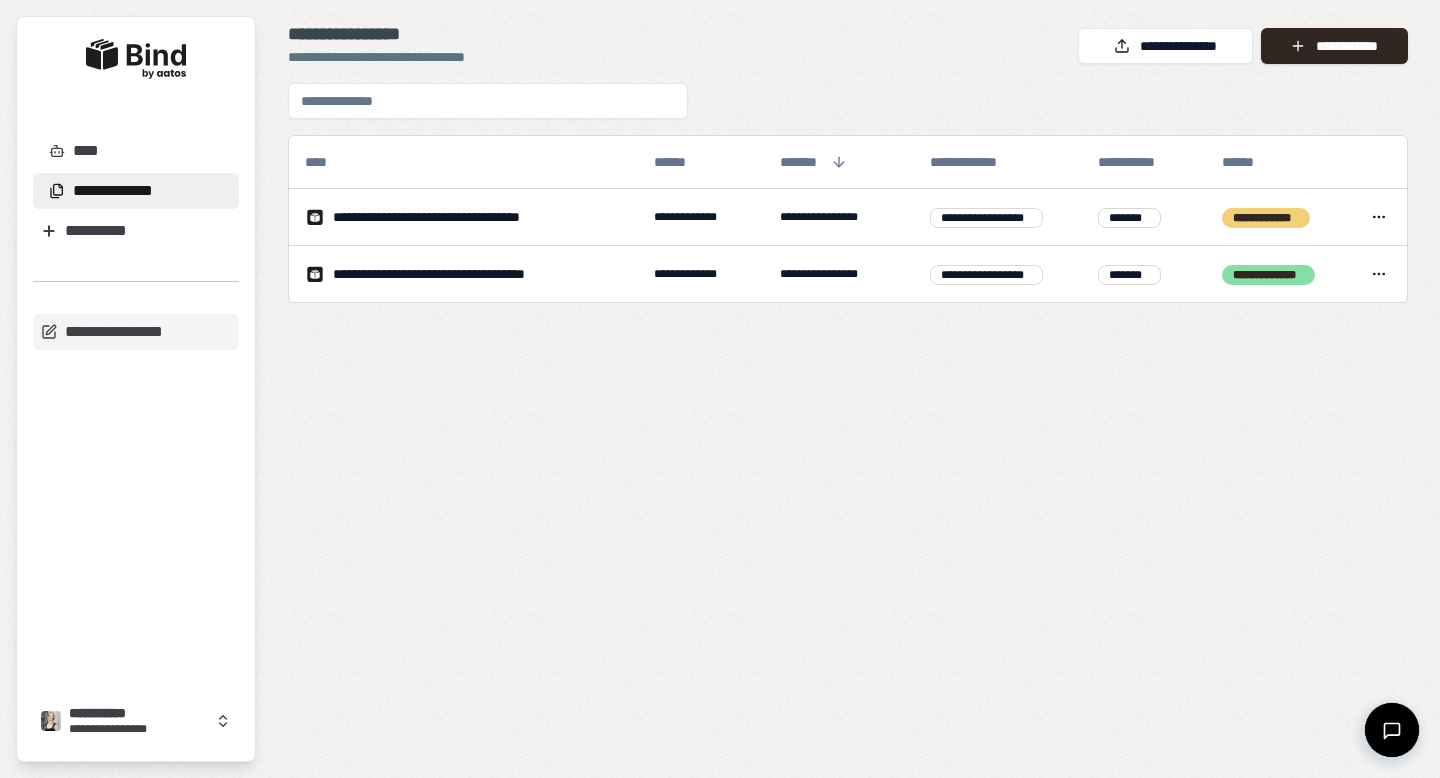scroll, scrollTop: 0, scrollLeft: 0, axis: both 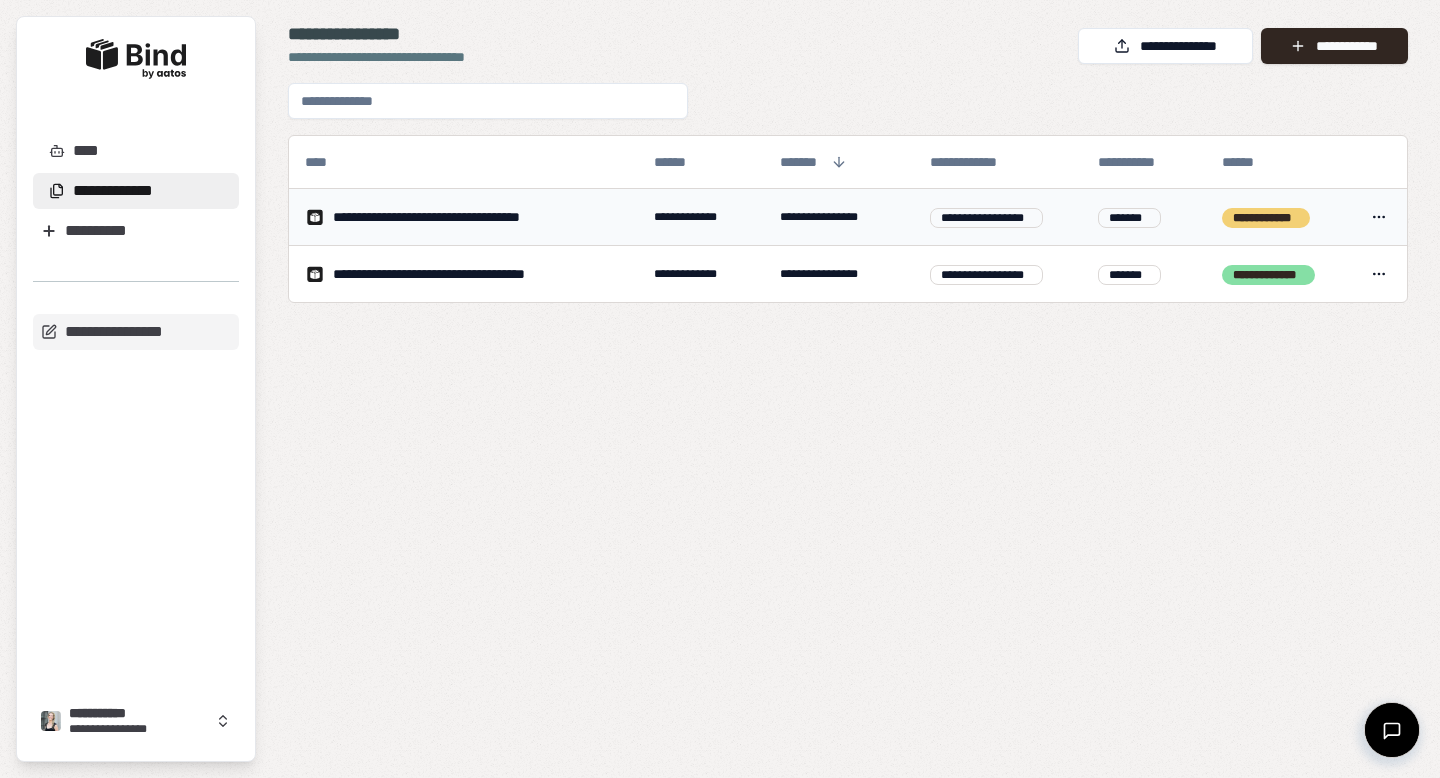 click on "**********" at bounding box center [449, 217] 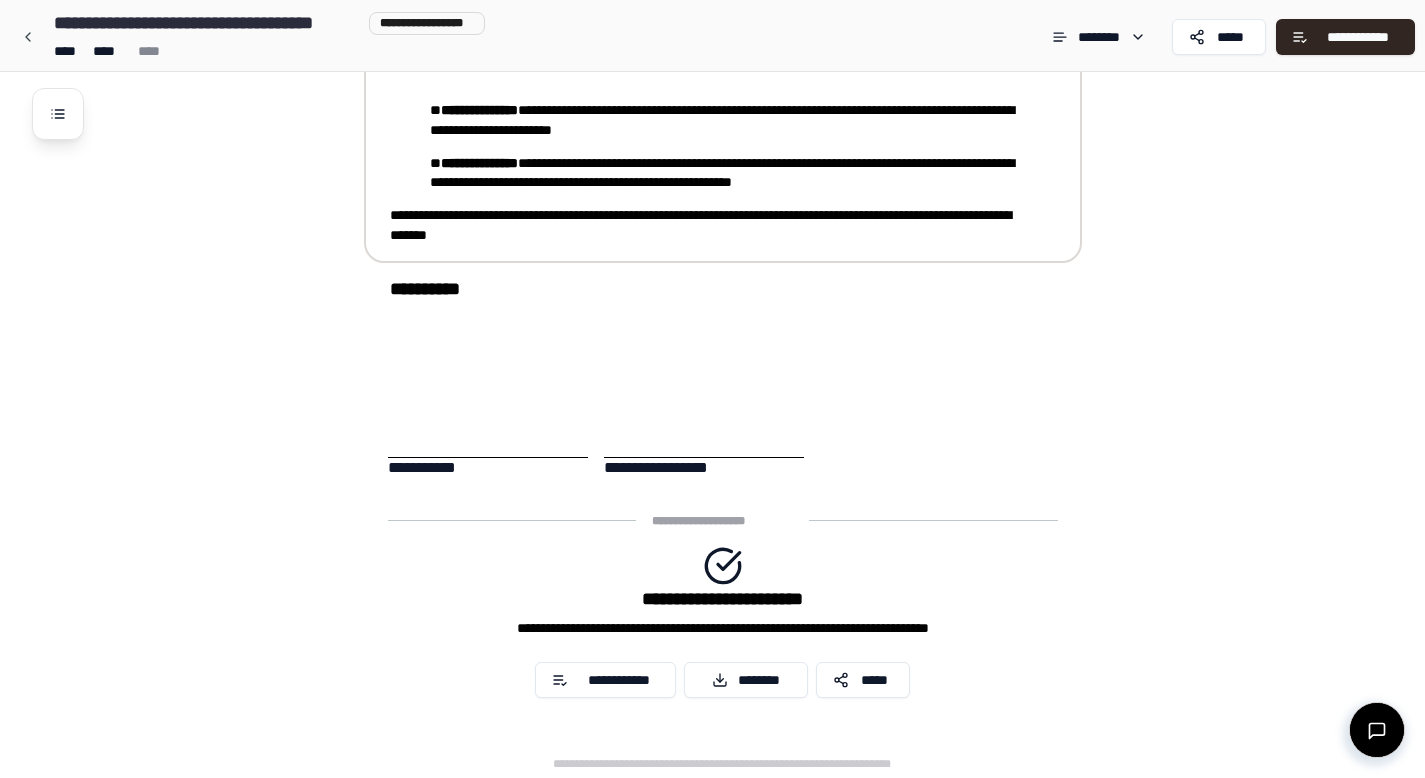 scroll, scrollTop: 495, scrollLeft: 0, axis: vertical 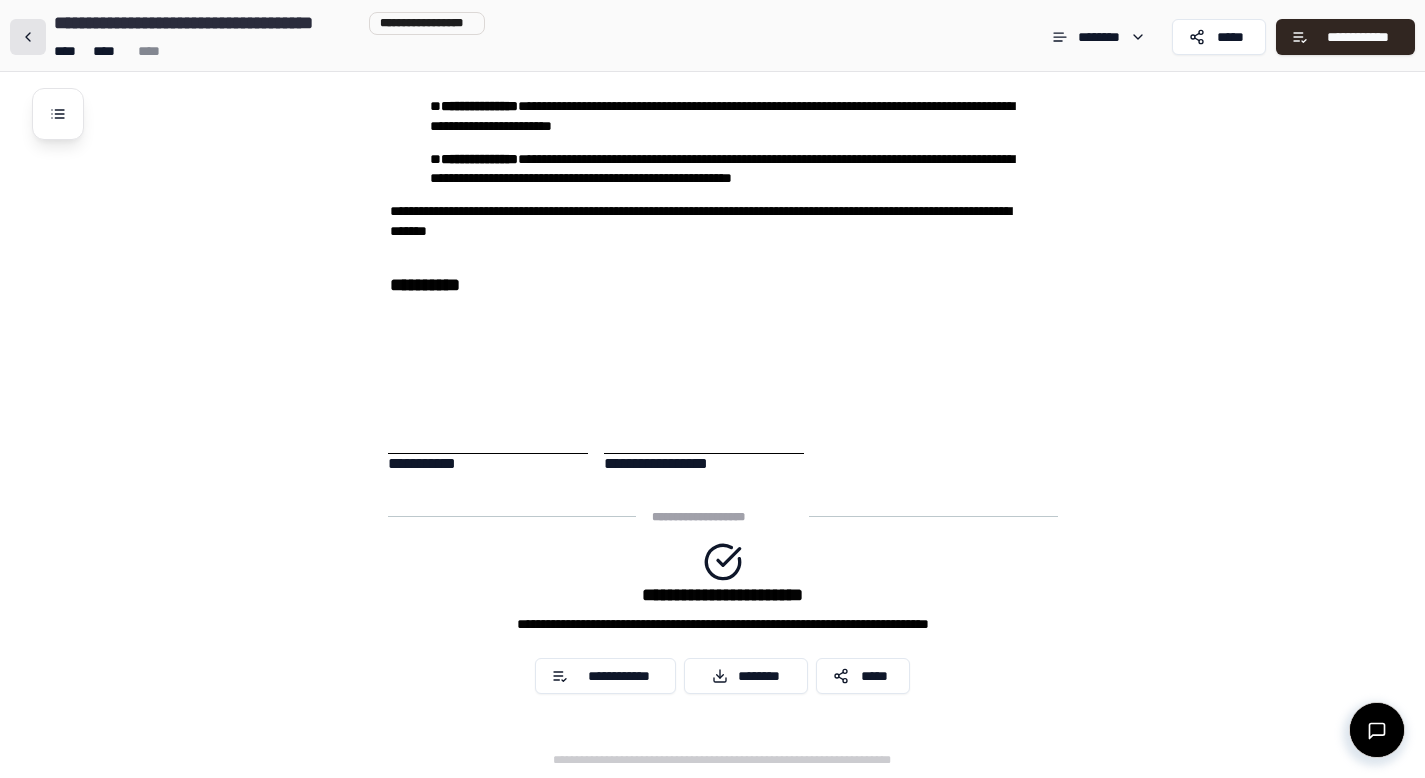 click at bounding box center [28, 37] 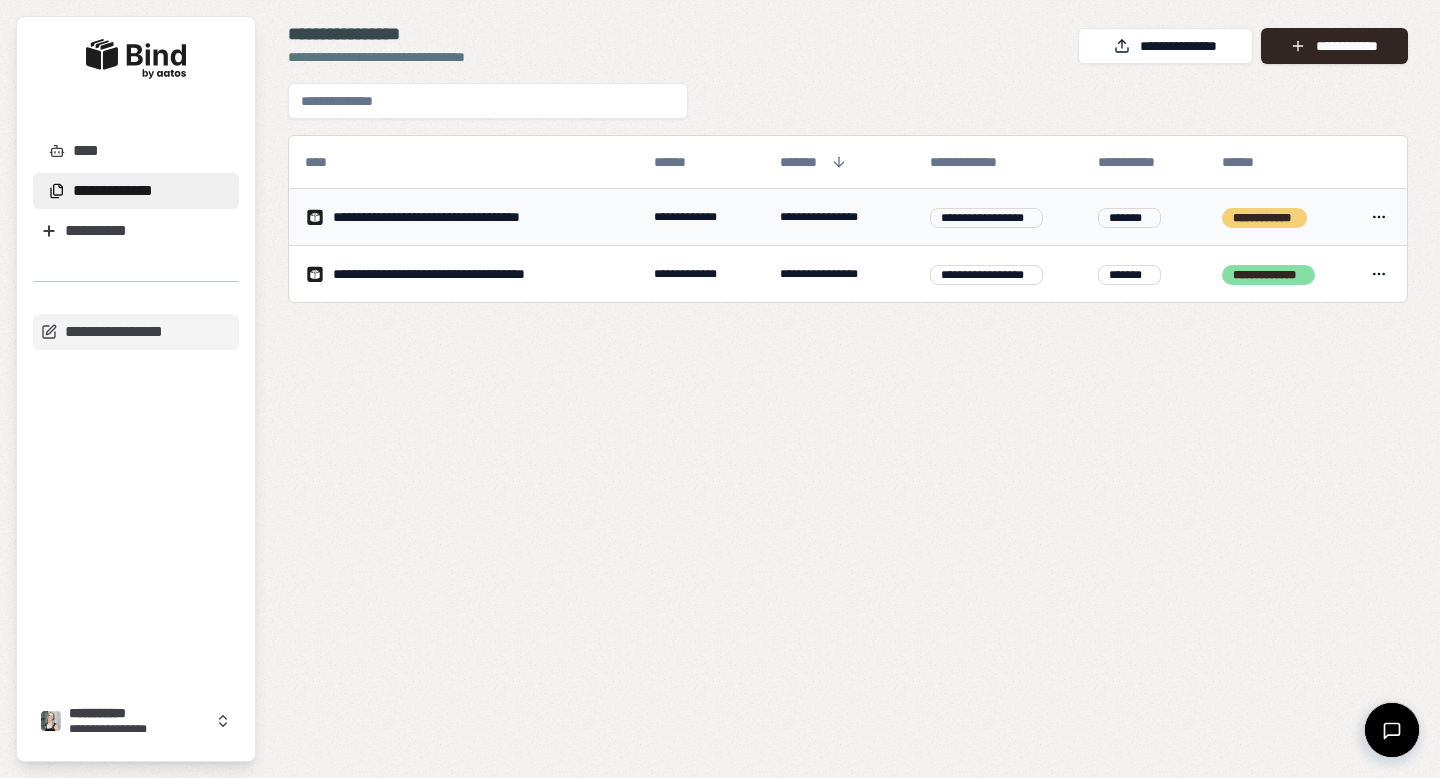 click on "**********" at bounding box center [449, 217] 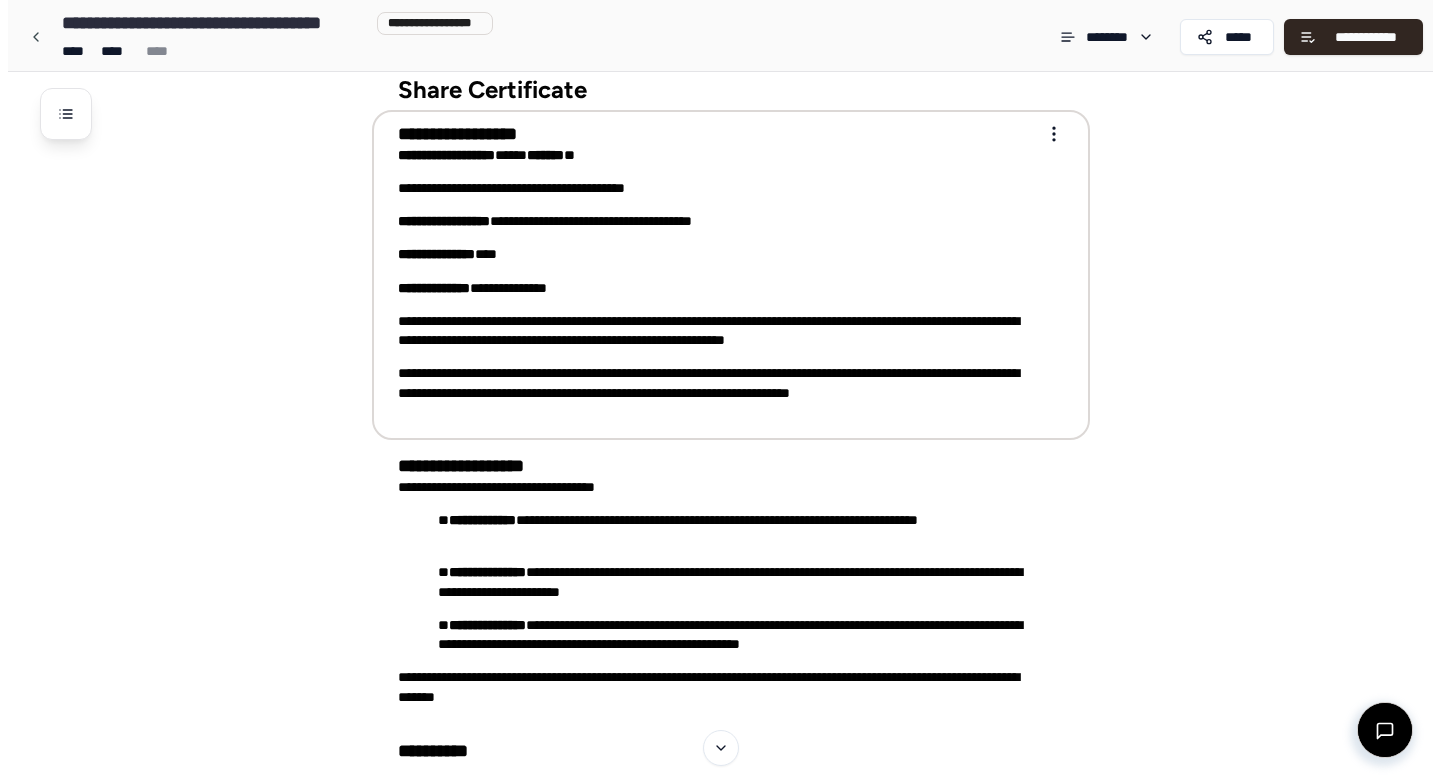 scroll, scrollTop: 495, scrollLeft: 0, axis: vertical 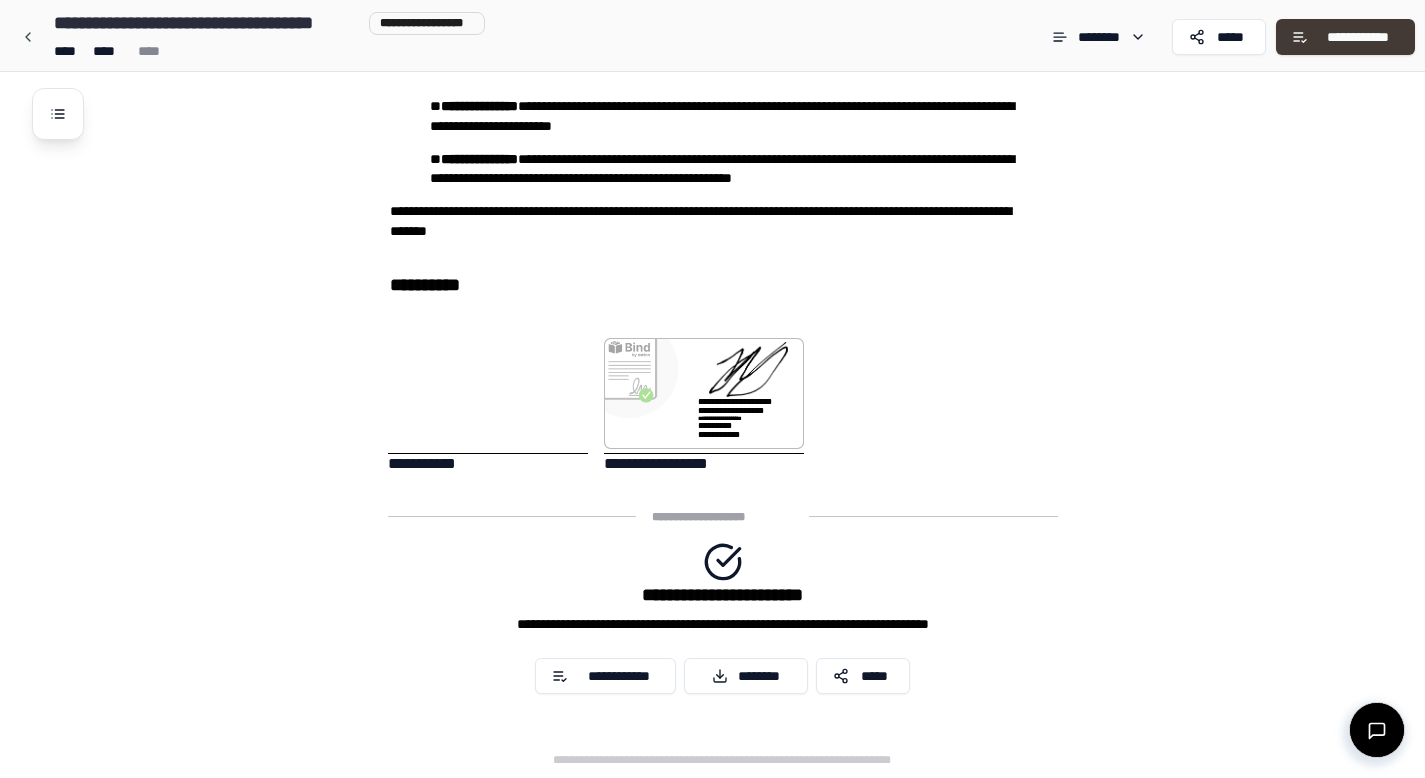 click on "**********" at bounding box center (1358, 37) 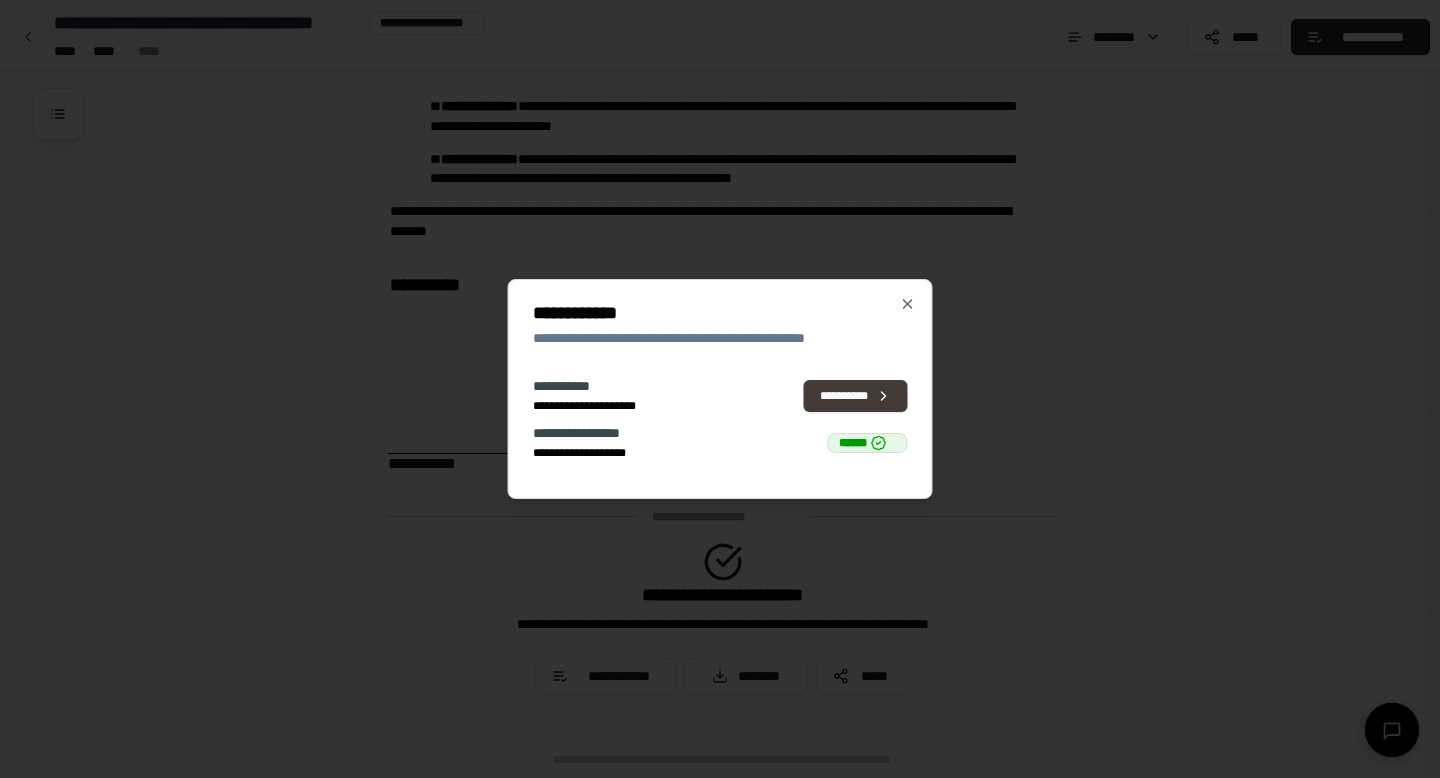 click on "**********" at bounding box center [856, 396] 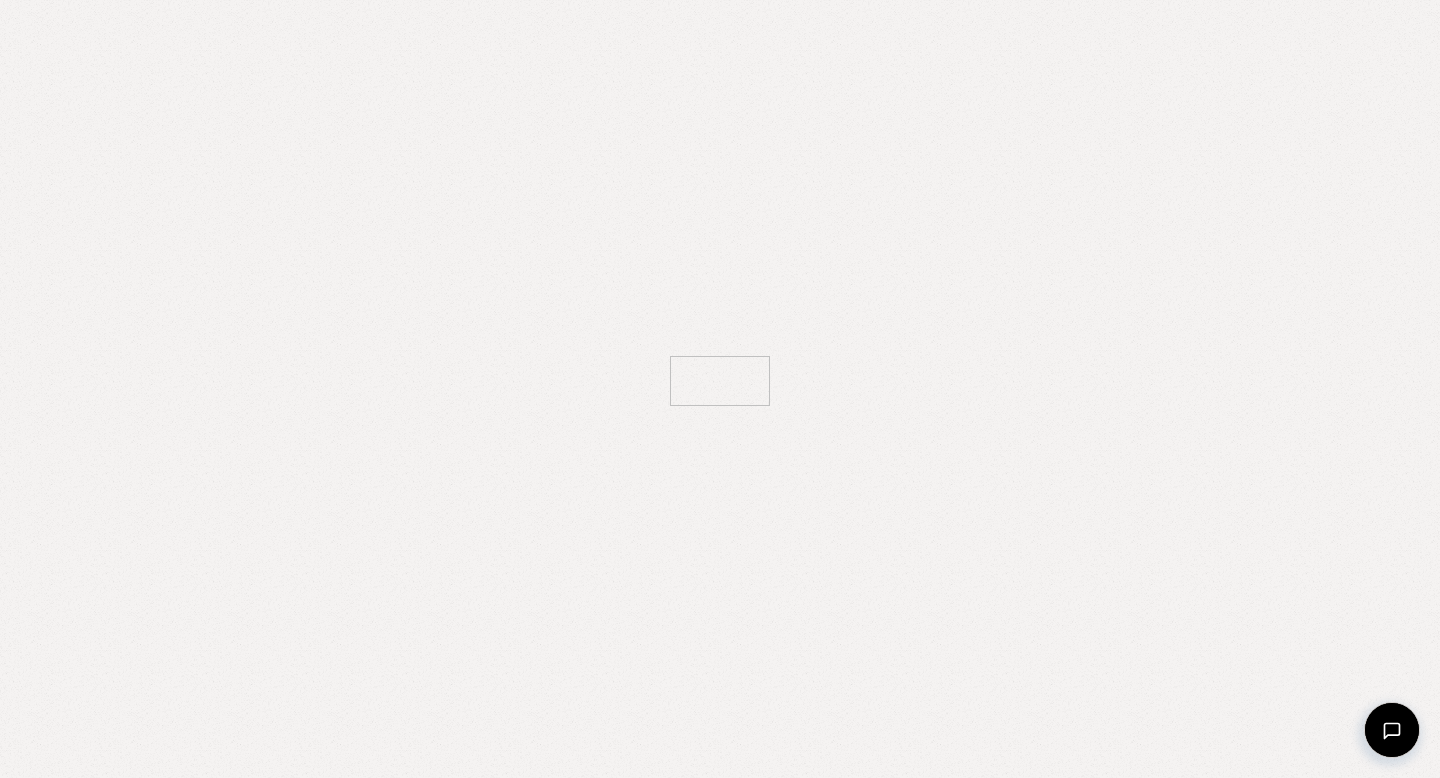 scroll, scrollTop: 0, scrollLeft: 0, axis: both 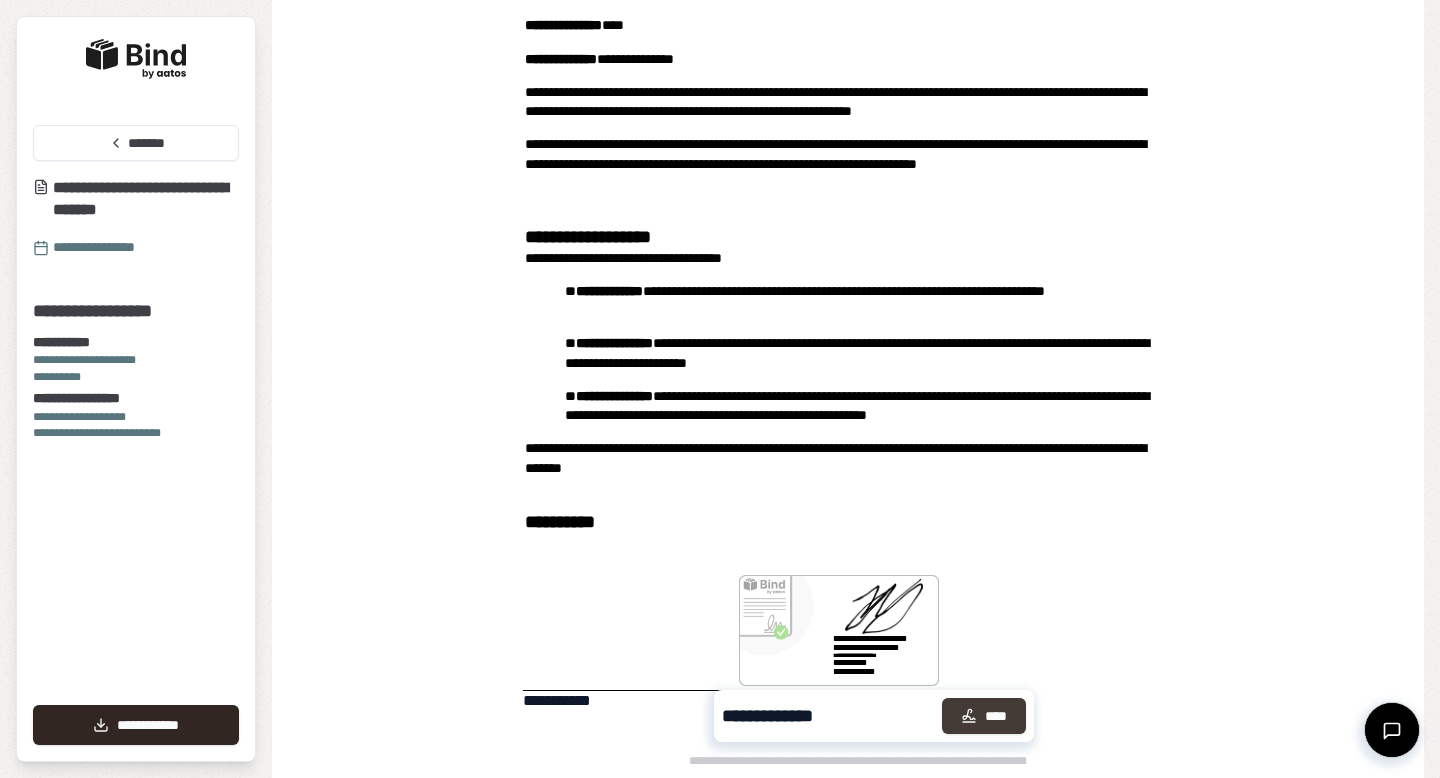 click on "****" at bounding box center (984, 716) 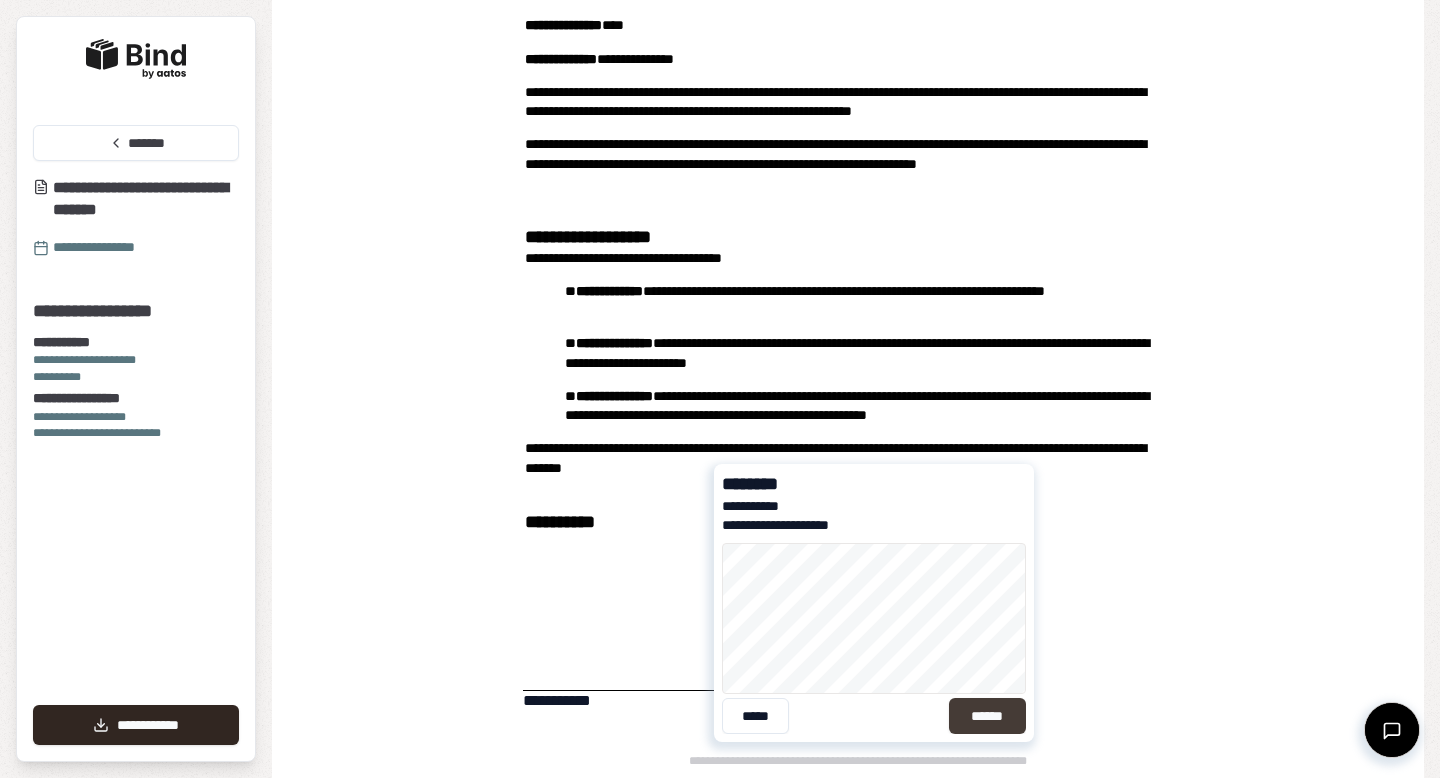 click on "******" at bounding box center (987, 716) 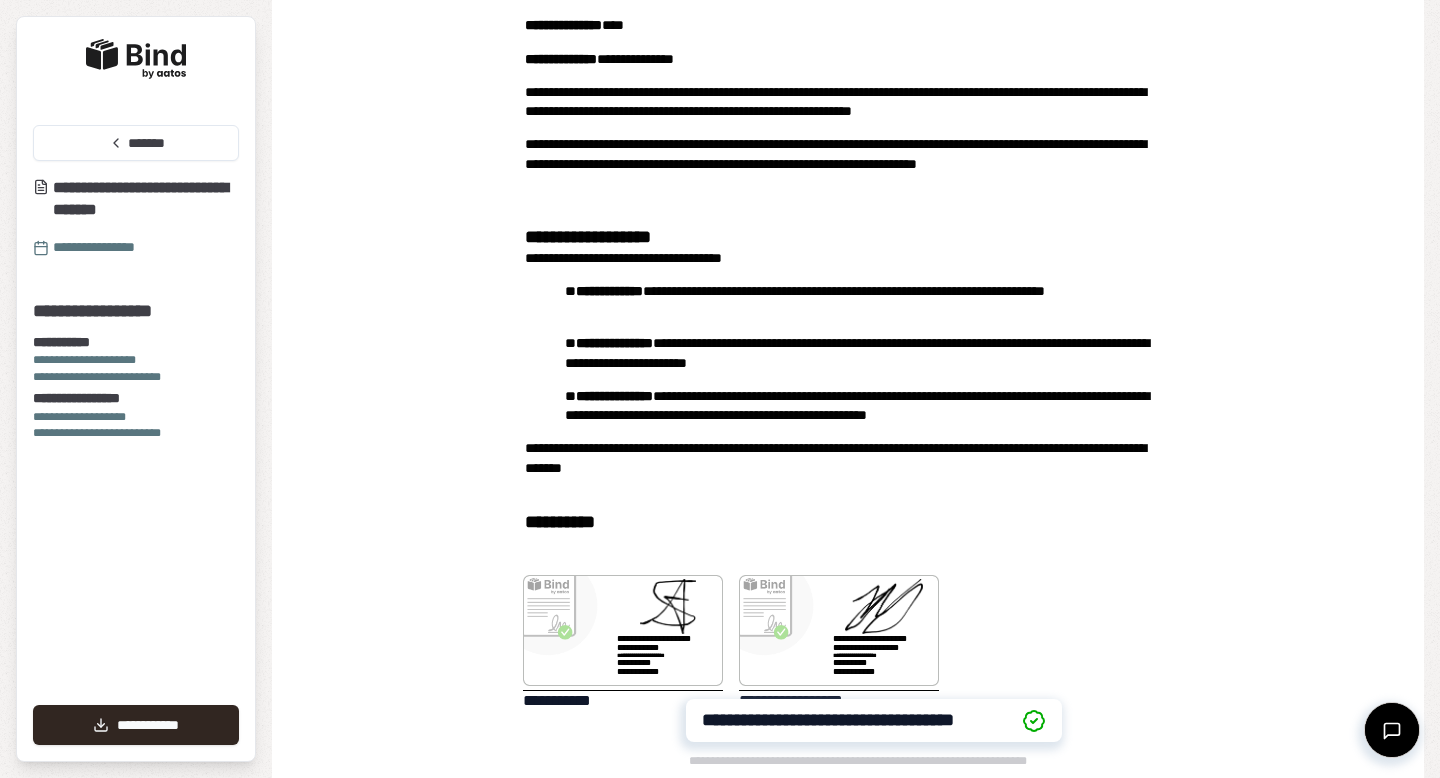click at bounding box center [136, 59] 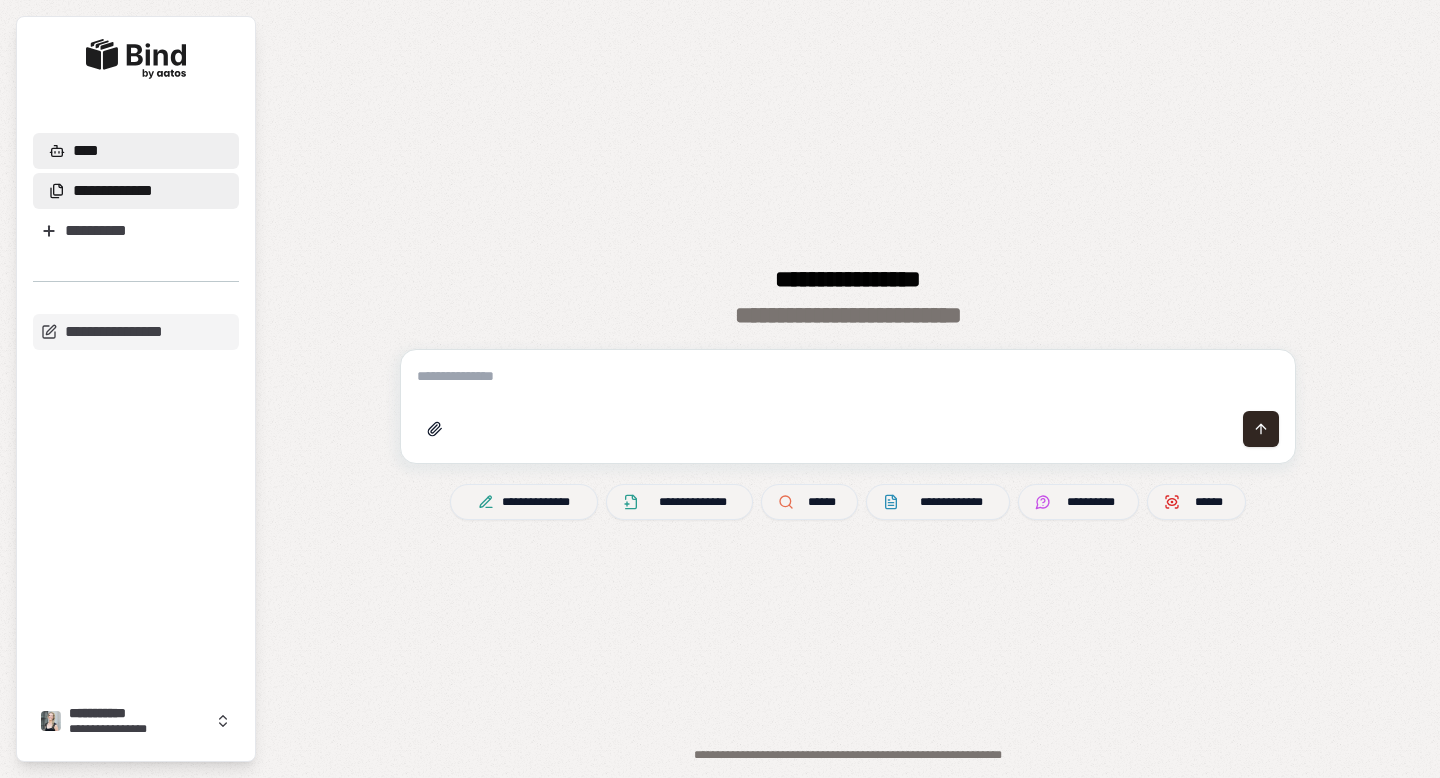 click on "**********" at bounding box center [136, 191] 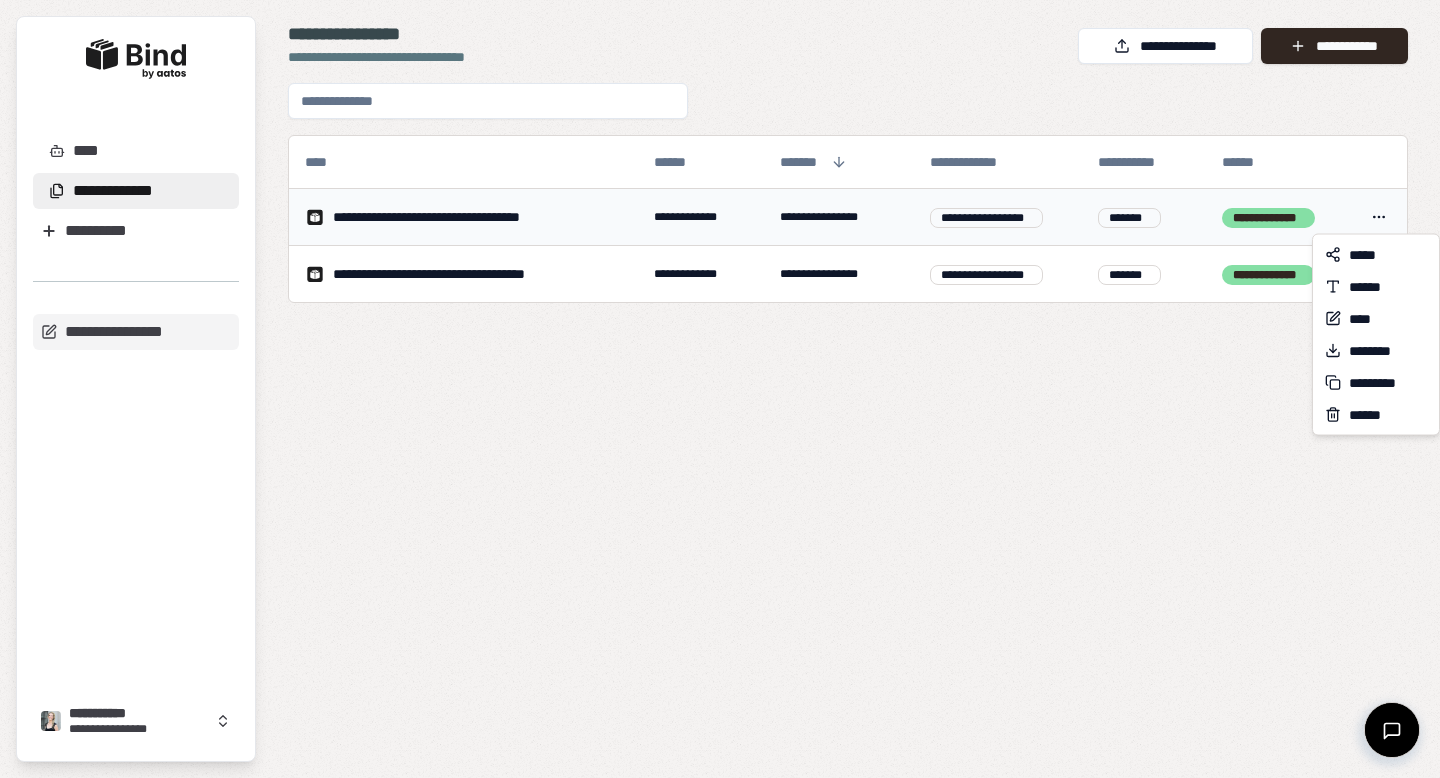 click on "**********" at bounding box center (720, 389) 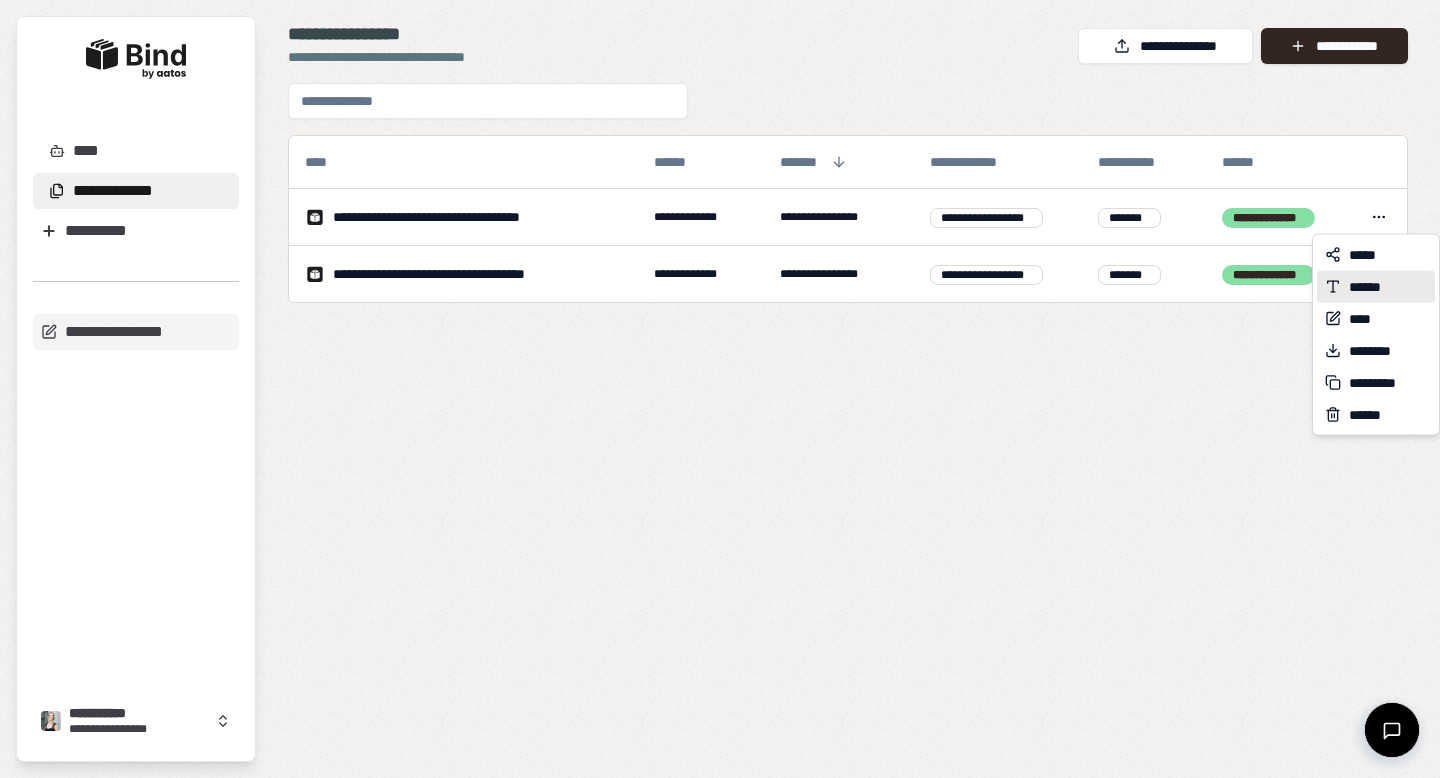 click on "******" at bounding box center (1374, 287) 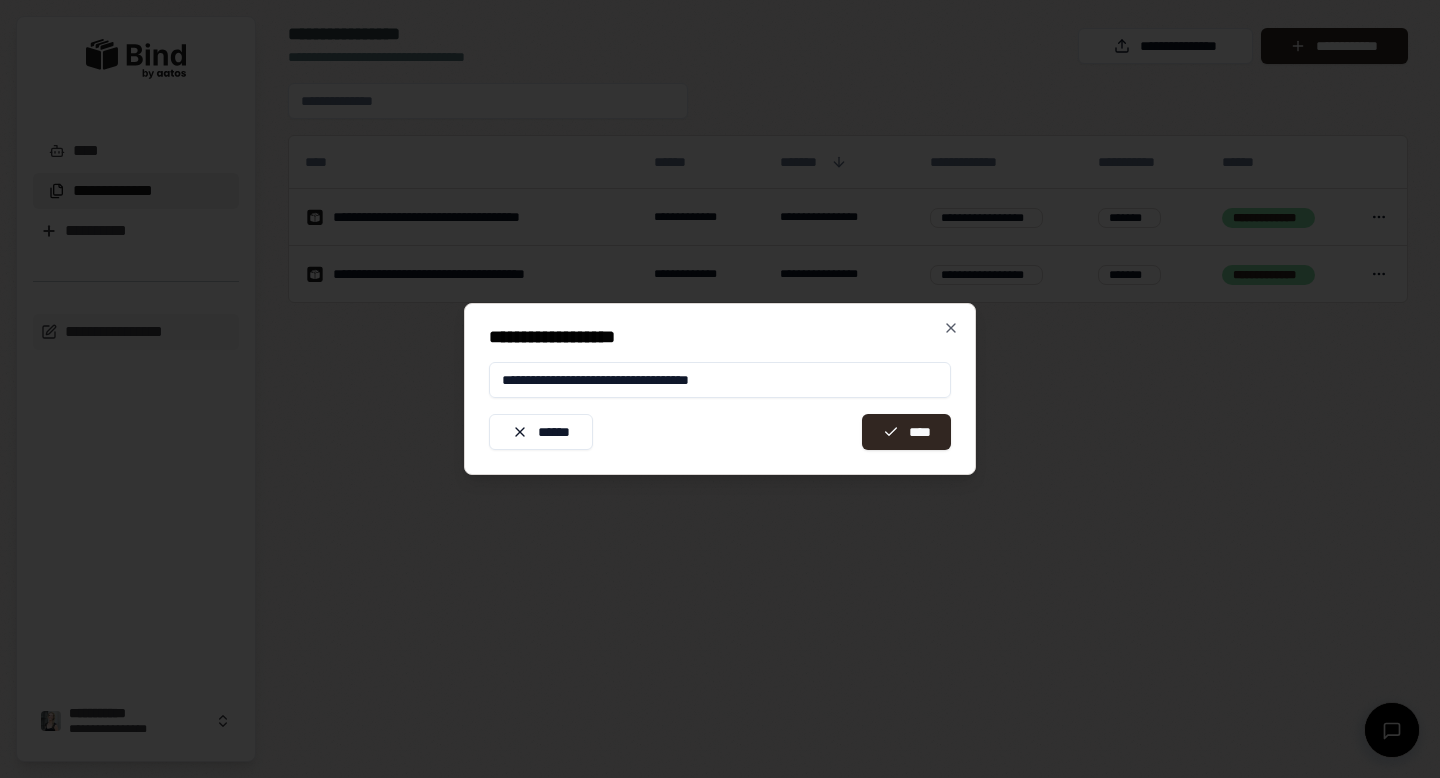 drag, startPoint x: 735, startPoint y: 384, endPoint x: 749, endPoint y: 383, distance: 14.035668 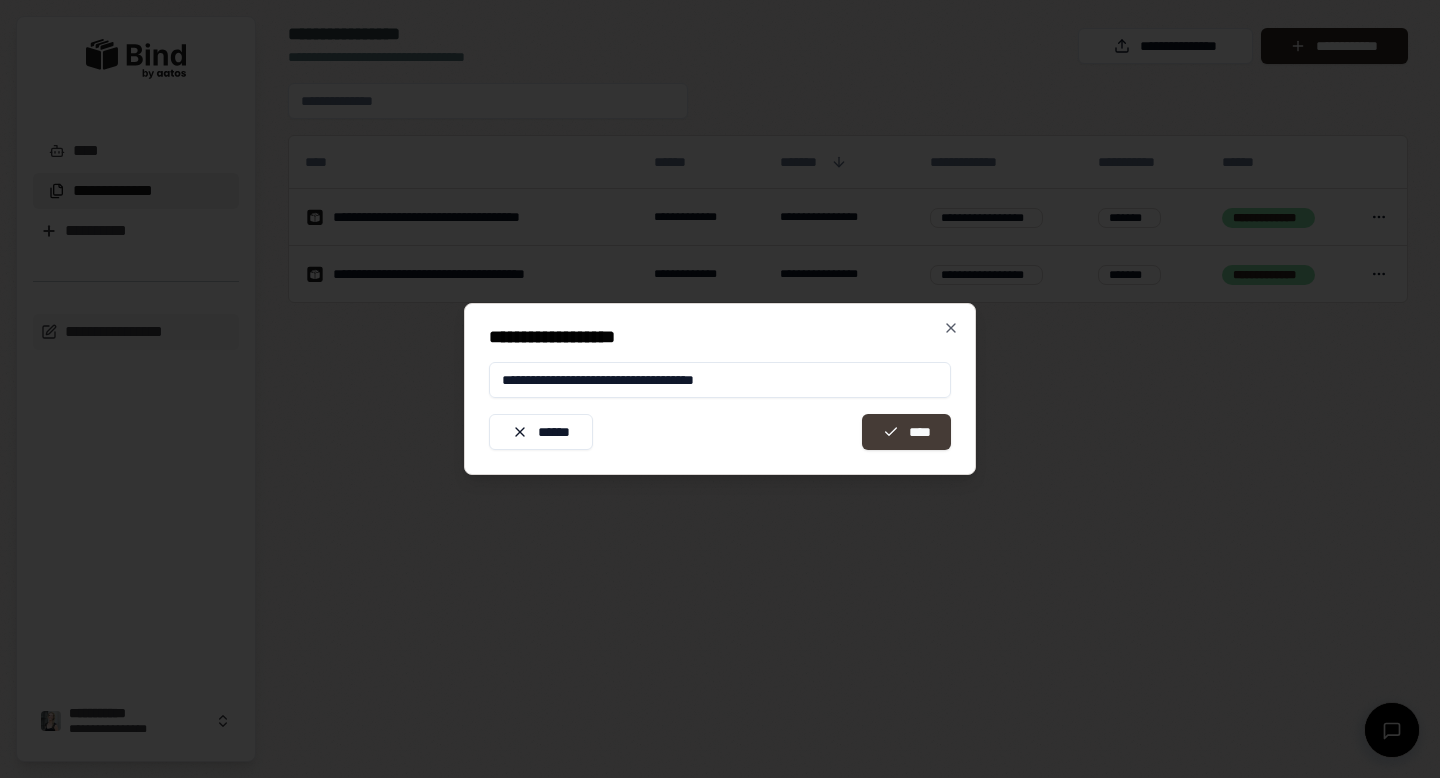 type on "**********" 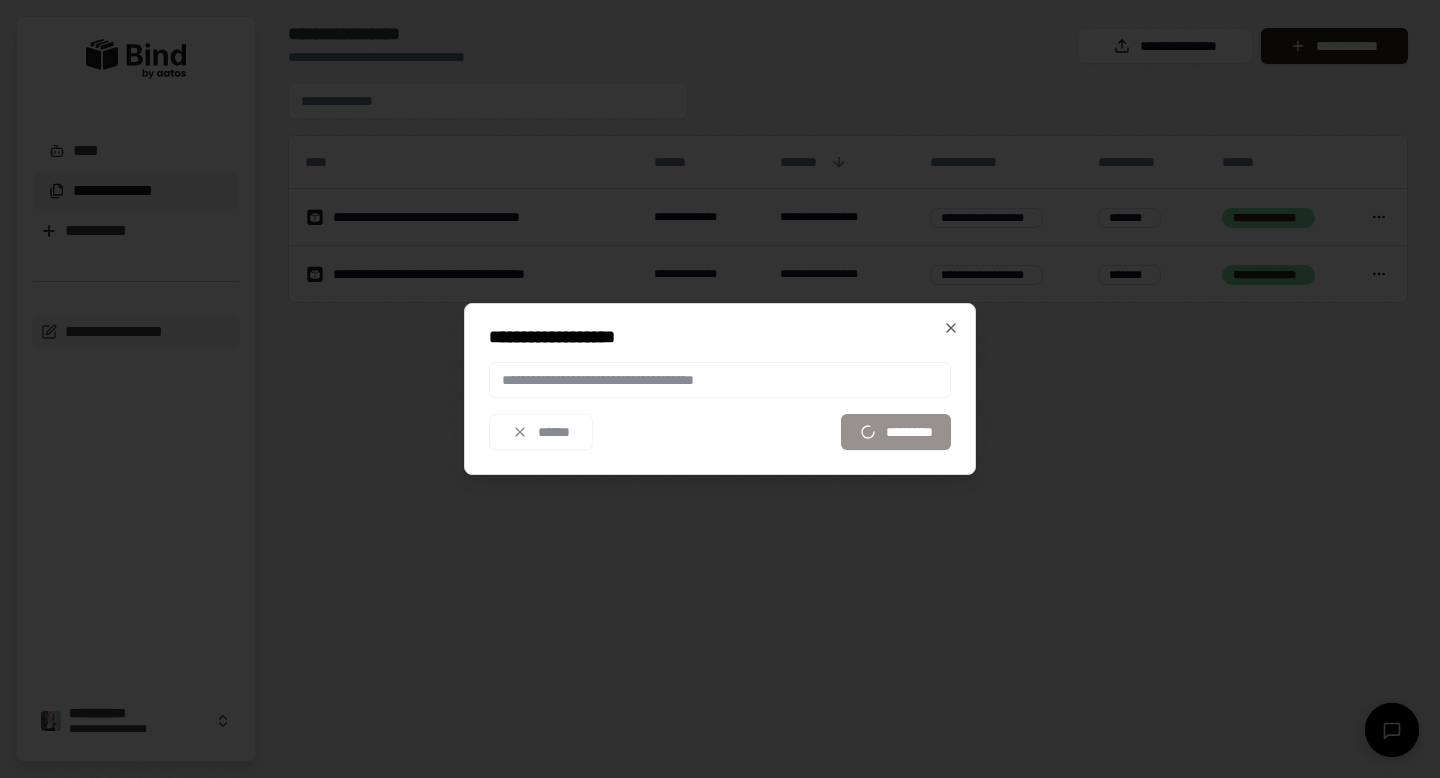 click at bounding box center [720, 389] 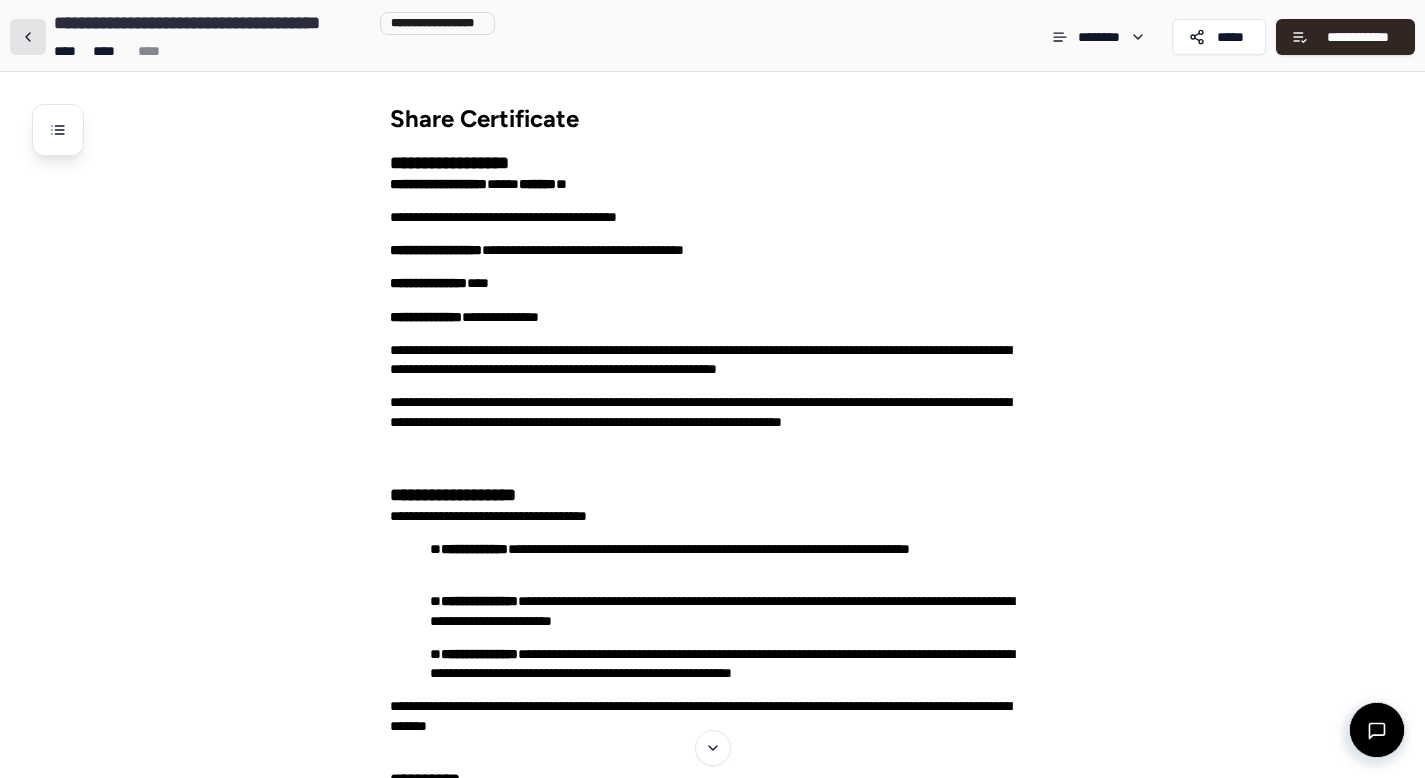 click at bounding box center (28, 37) 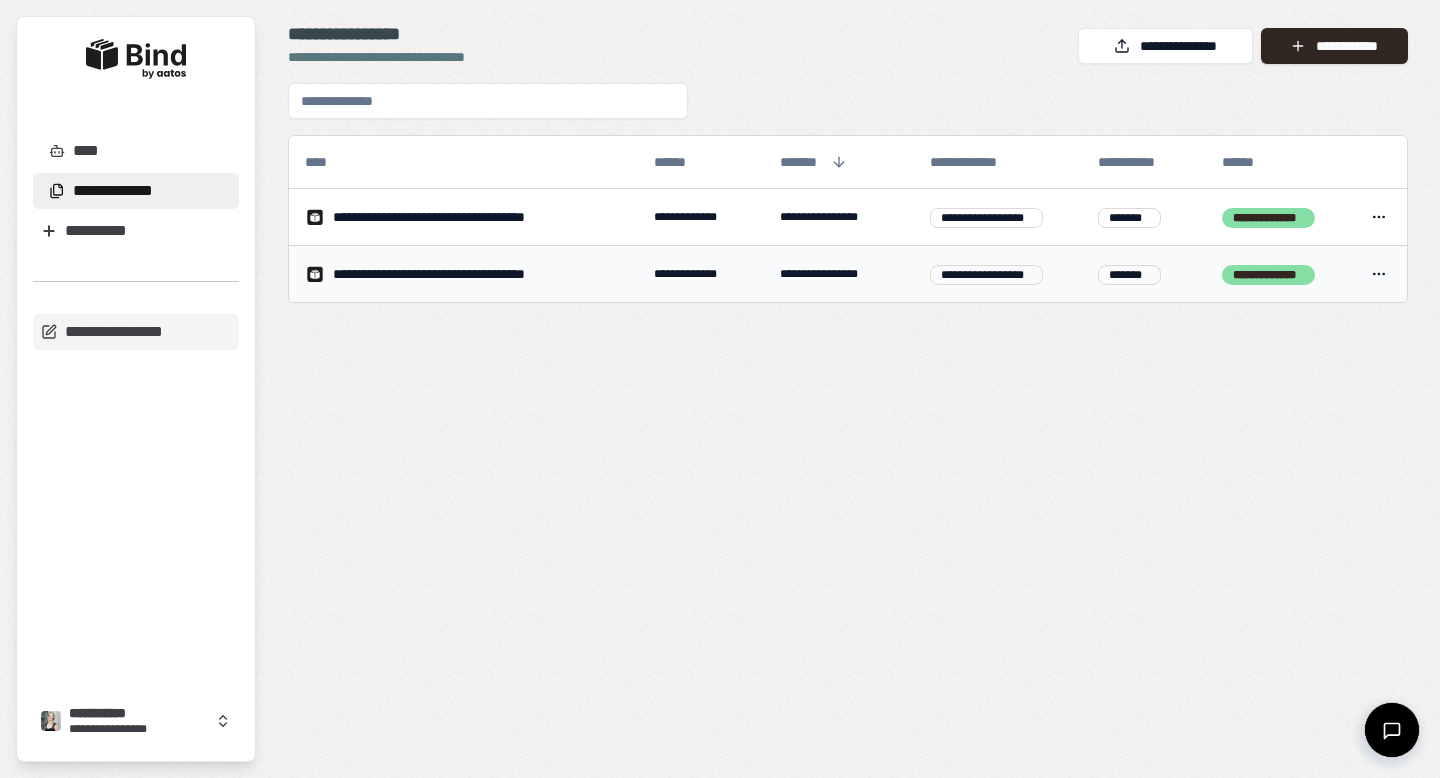 click on "**********" at bounding box center (453, 274) 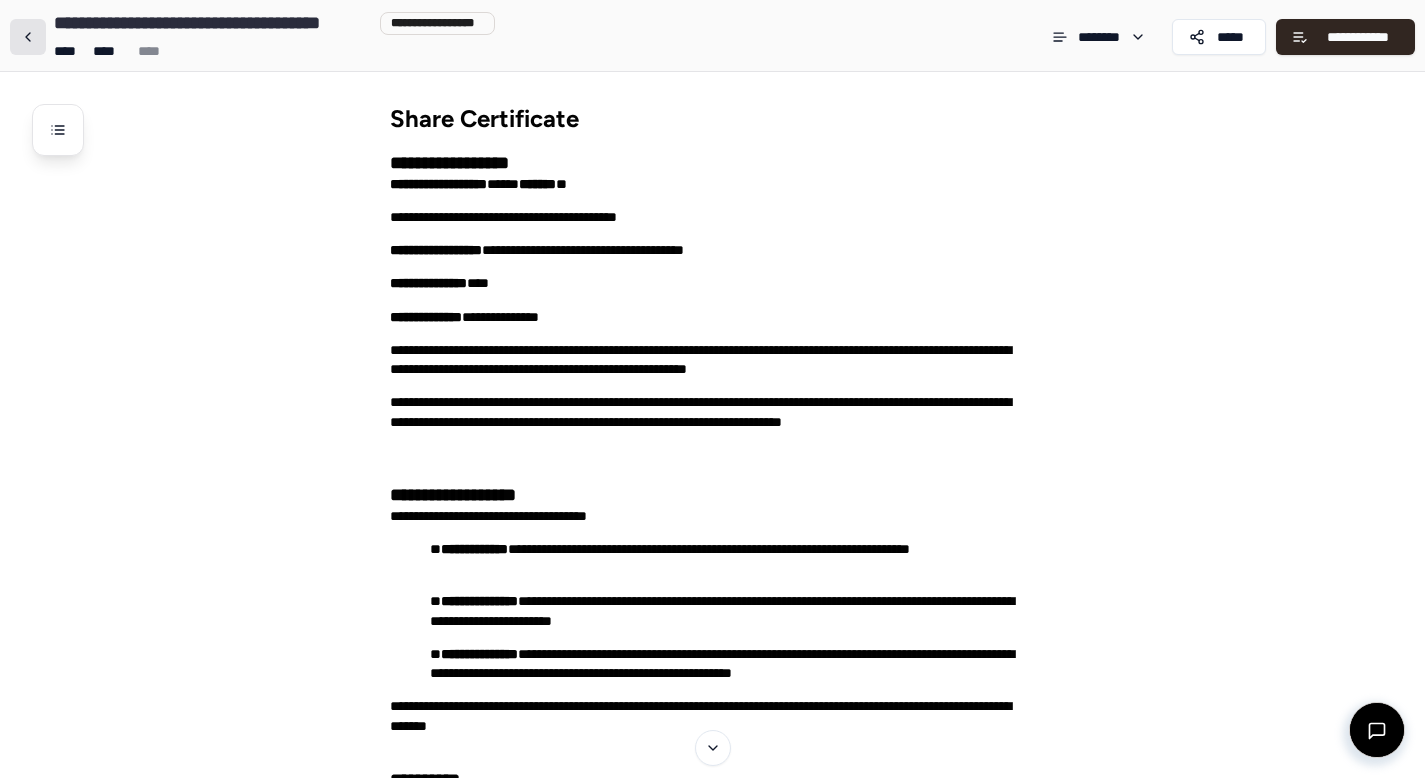 click at bounding box center (28, 37) 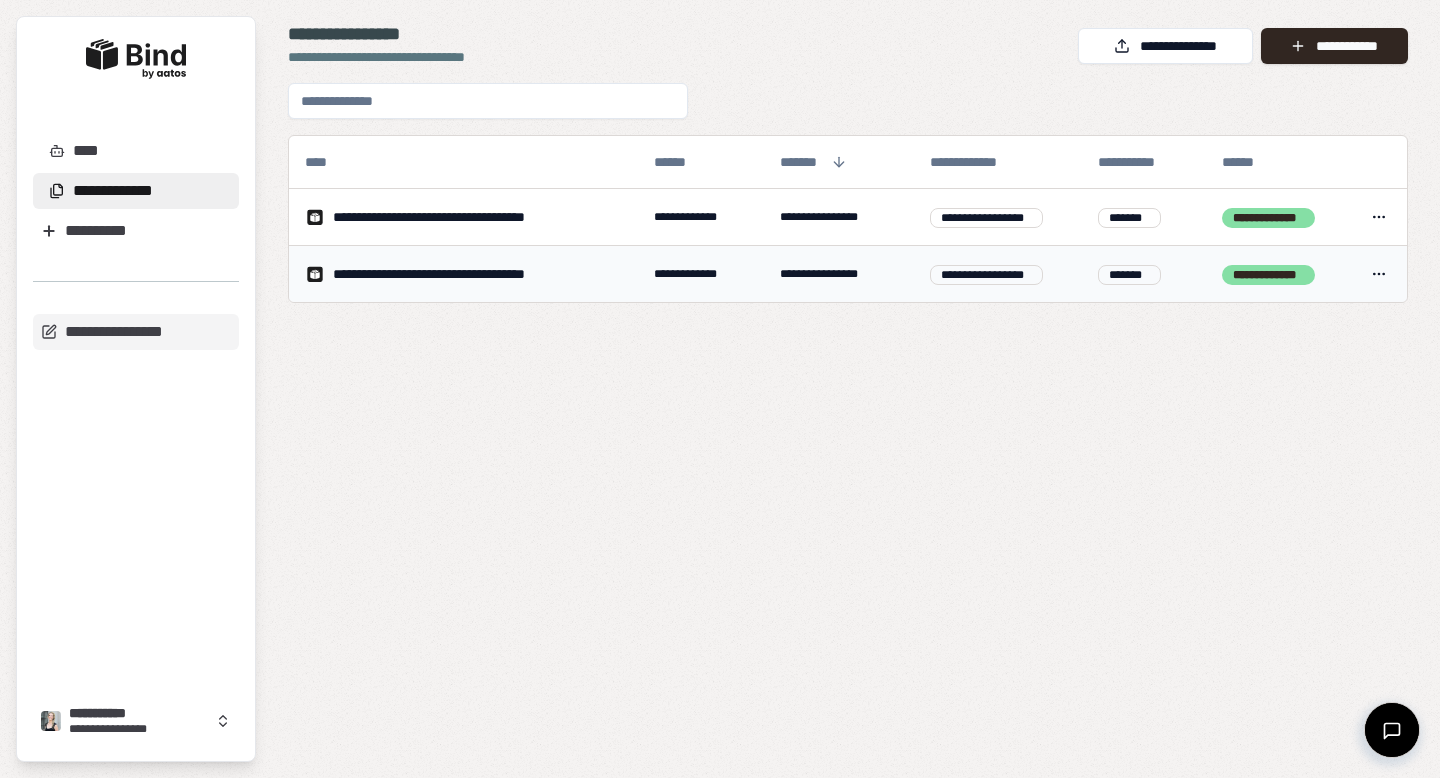 click on "**********" at bounding box center (720, 389) 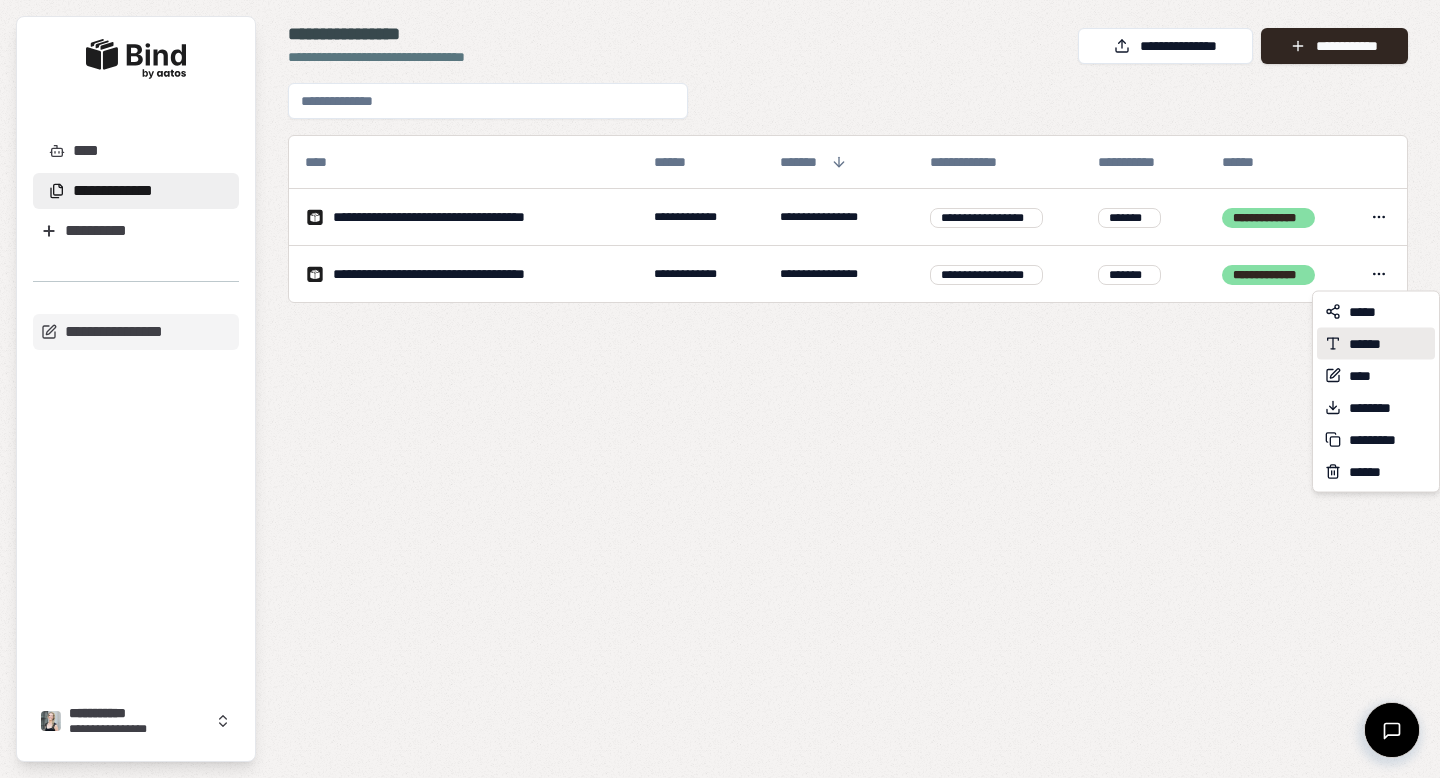 click on "******" at bounding box center (1374, 344) 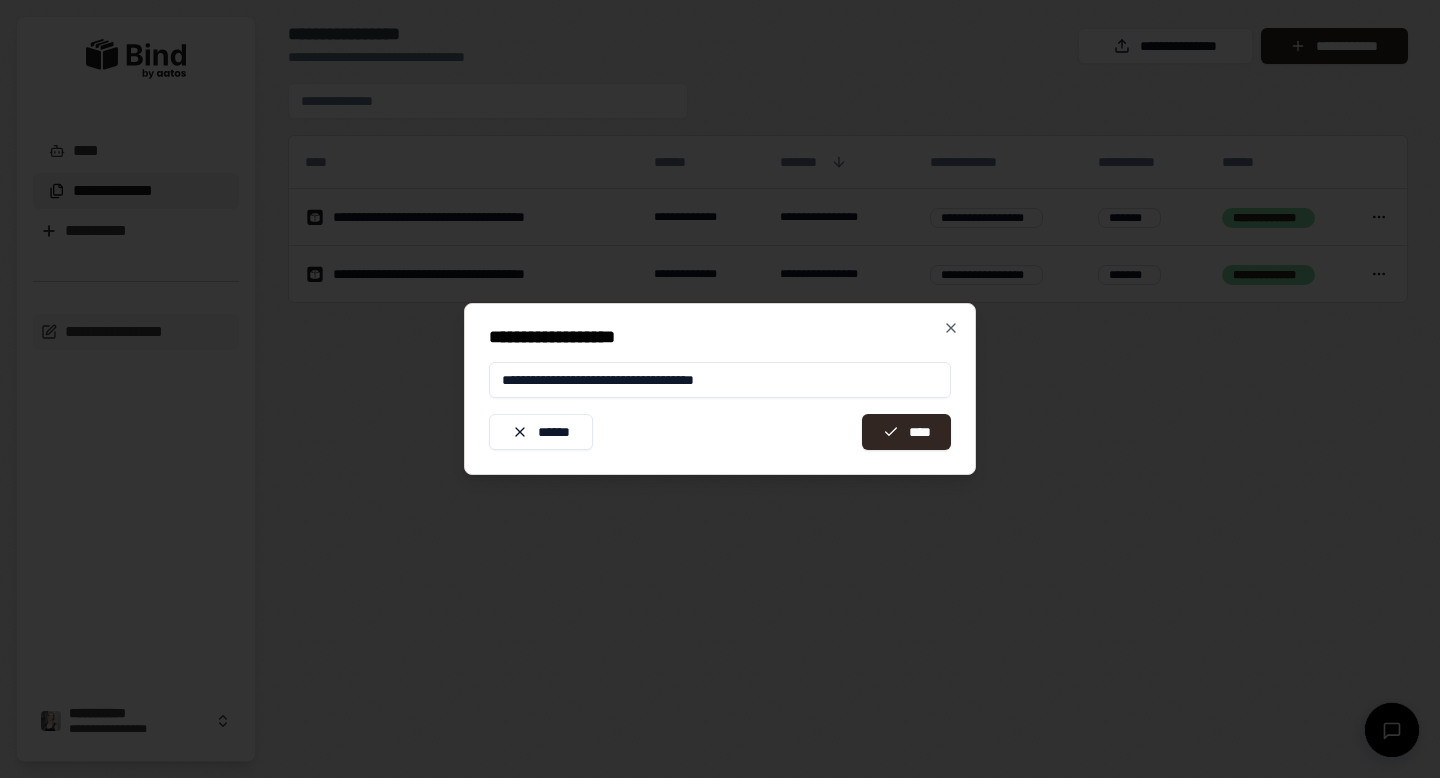 click on "**********" at bounding box center (720, 380) 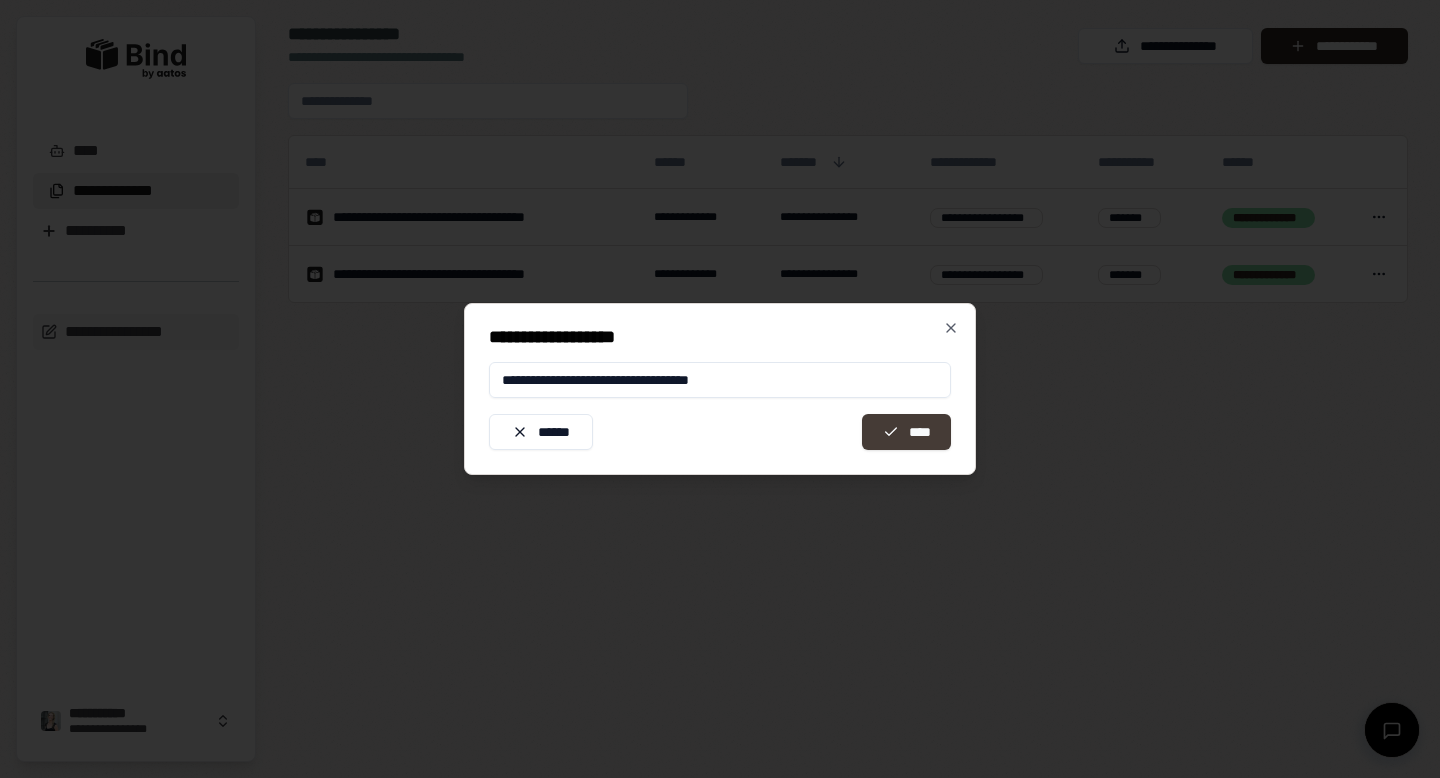 type on "**********" 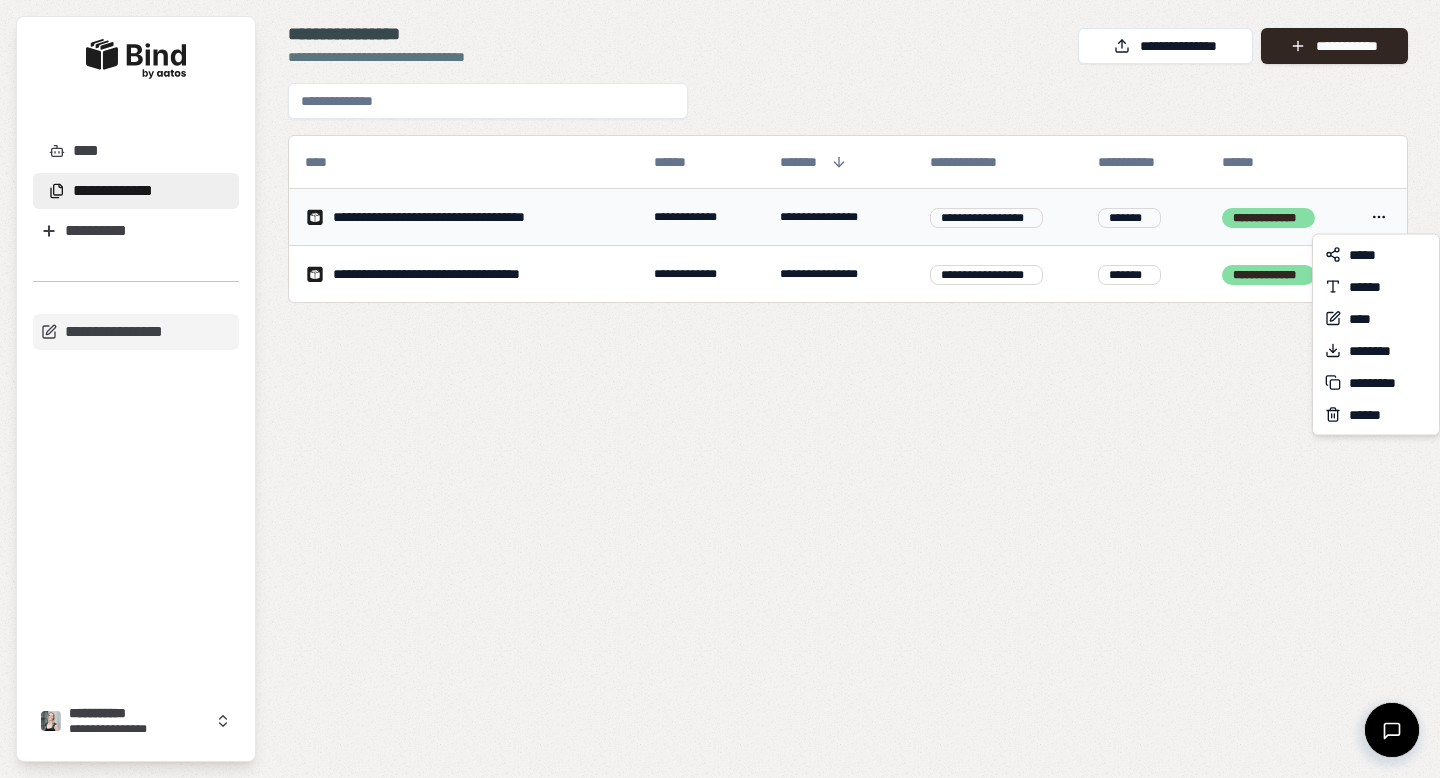 click on "**********" at bounding box center [720, 389] 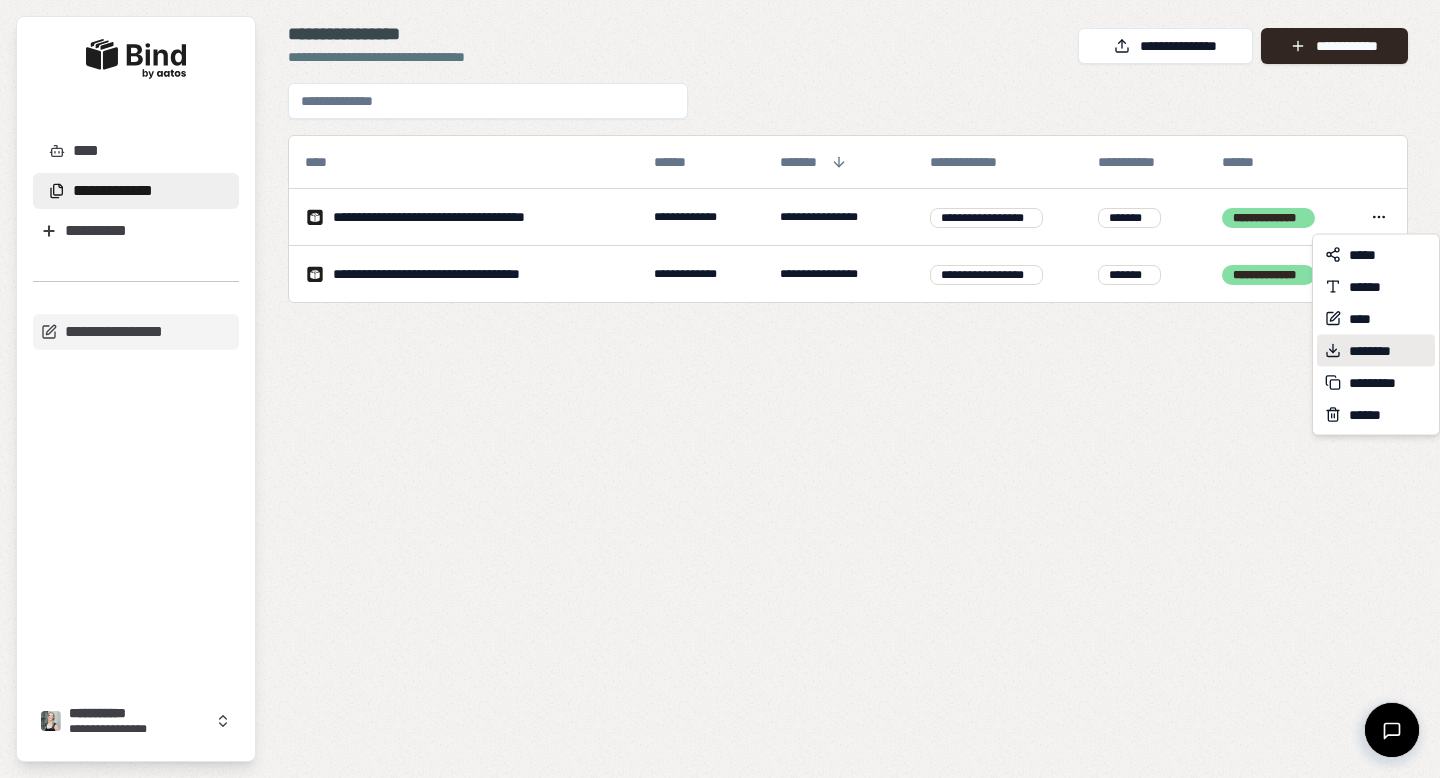 click on "********" at bounding box center (1380, 351) 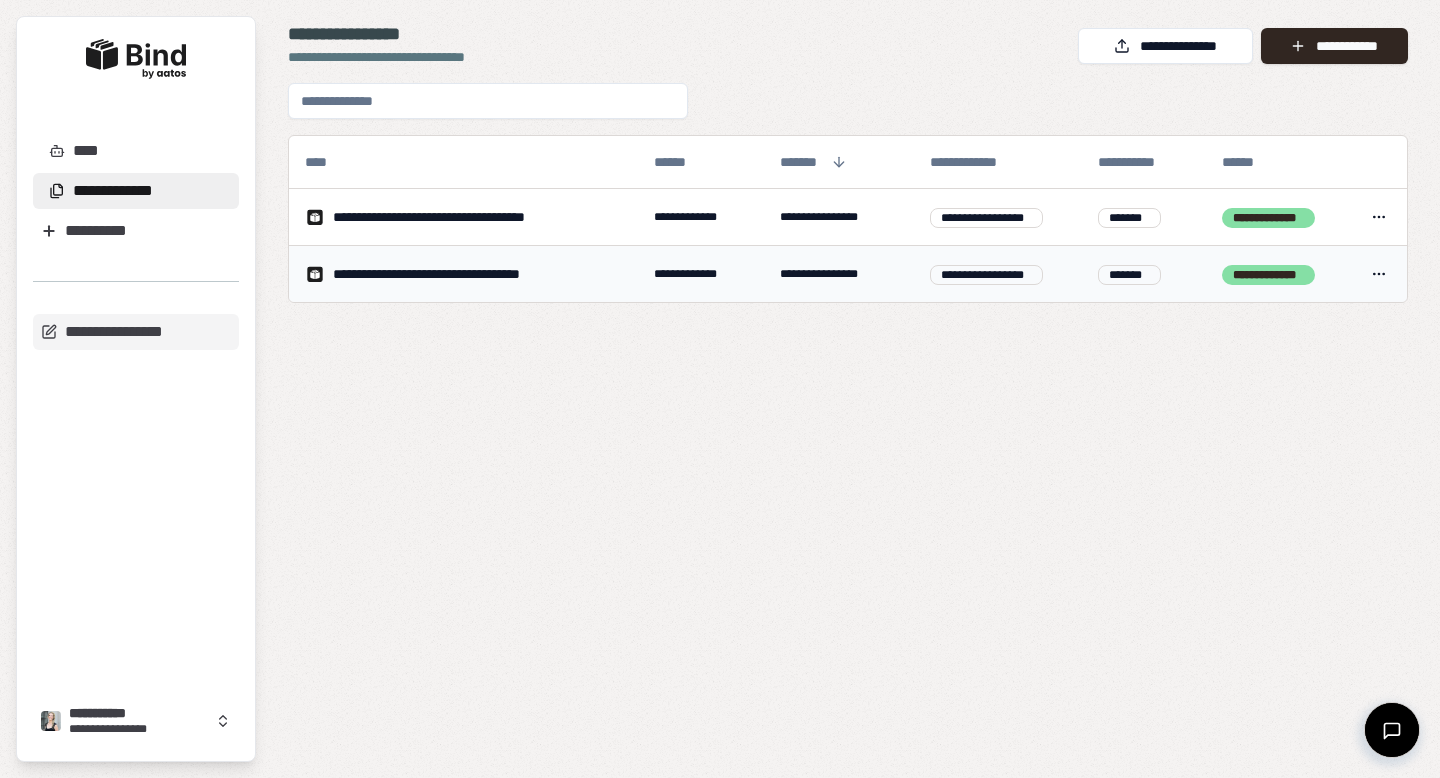 click on "**********" at bounding box center [720, 389] 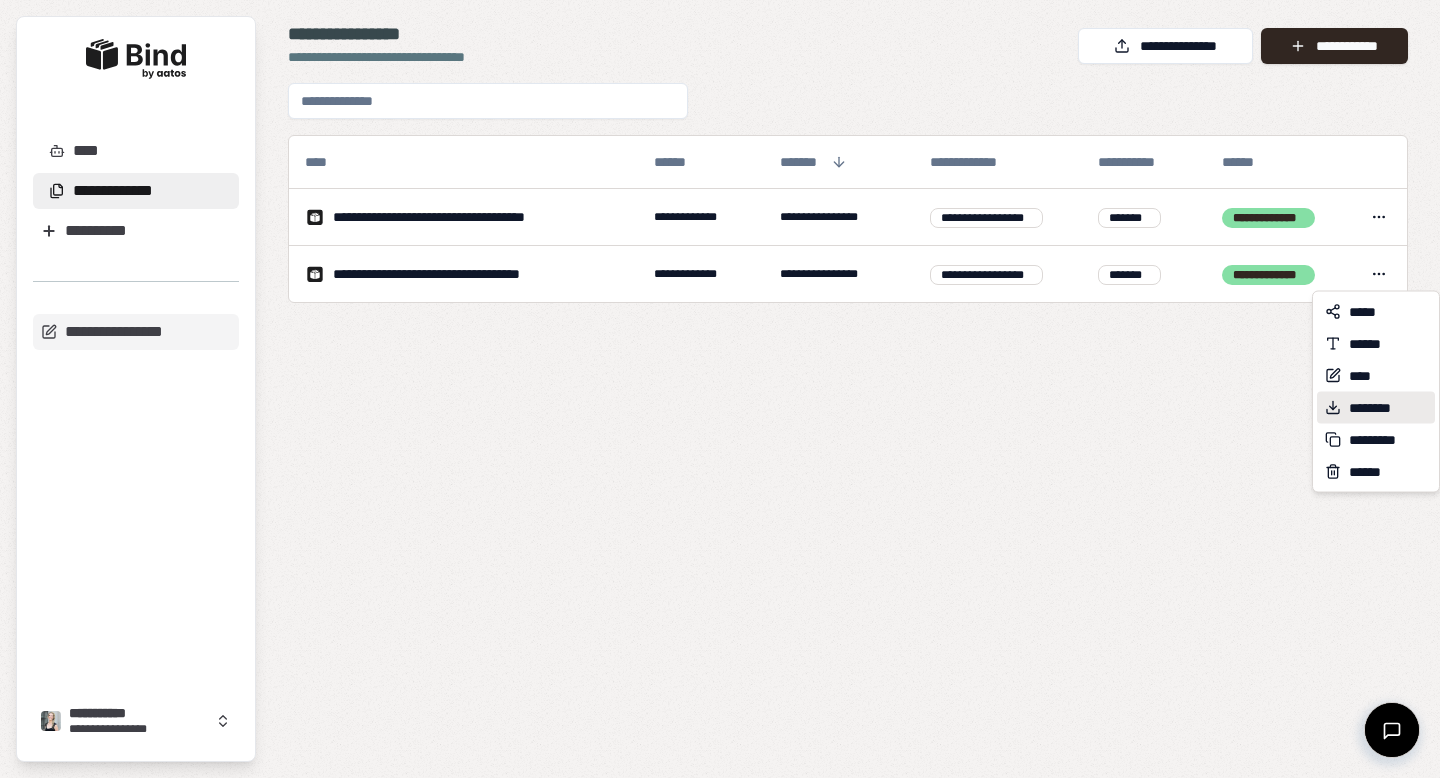 click on "********" at bounding box center (1380, 408) 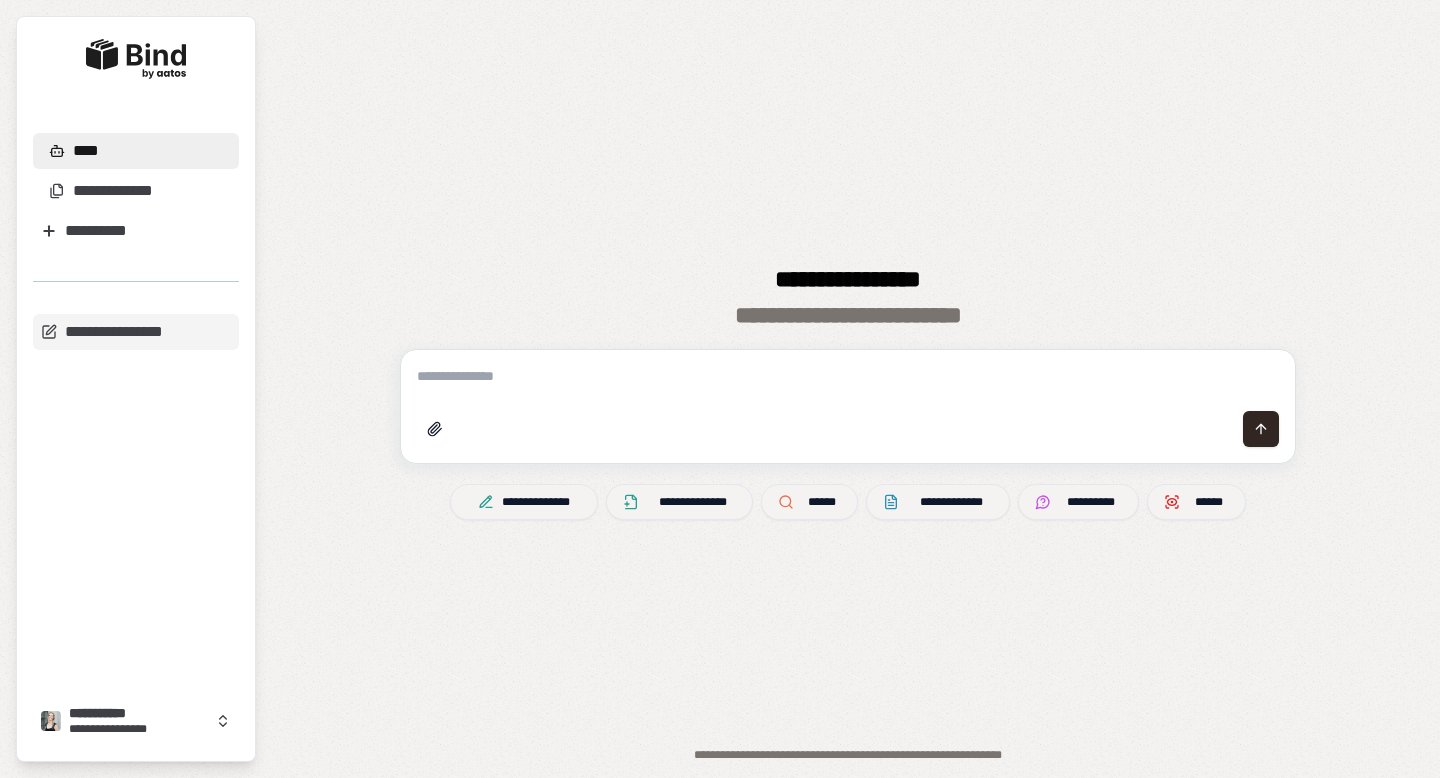 scroll, scrollTop: 0, scrollLeft: 0, axis: both 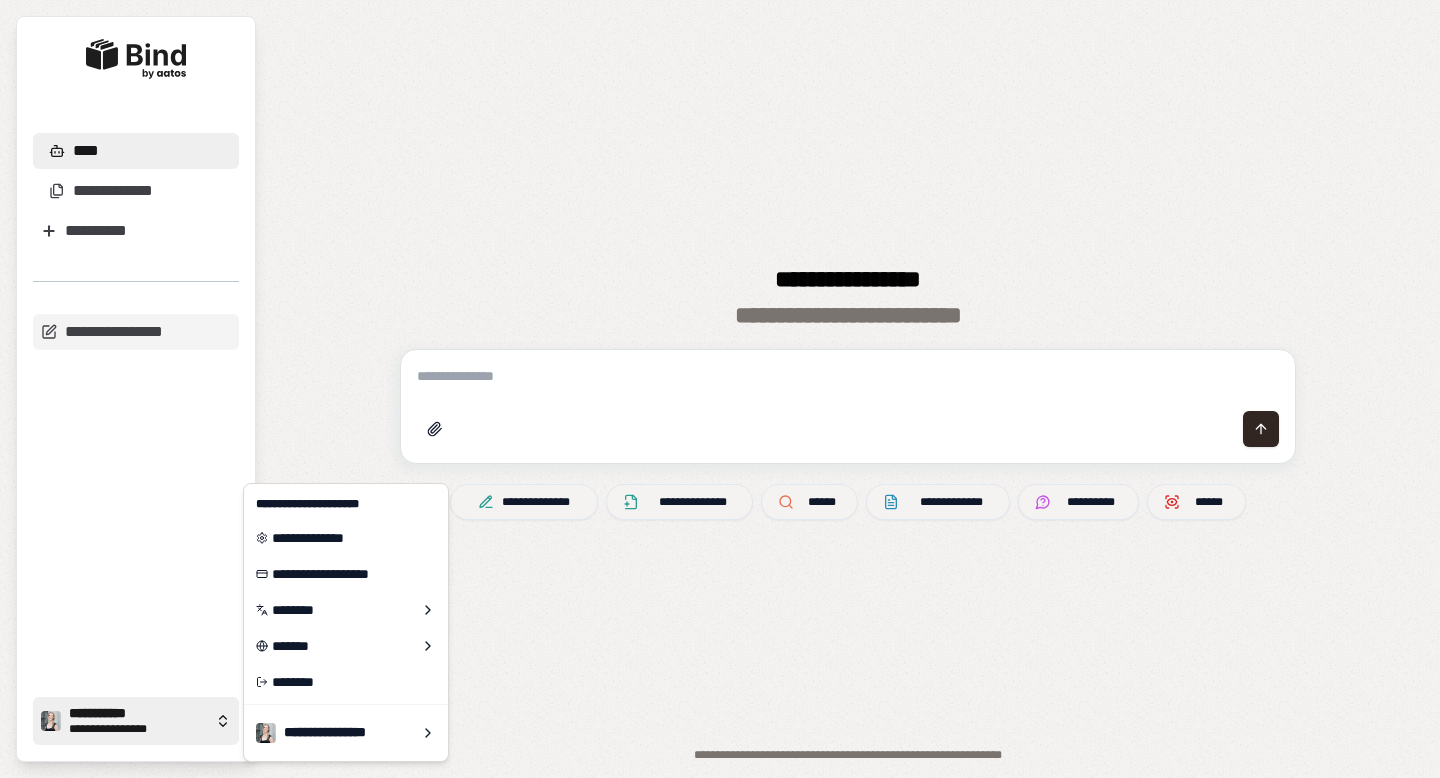 click on "**********" at bounding box center (138, 729) 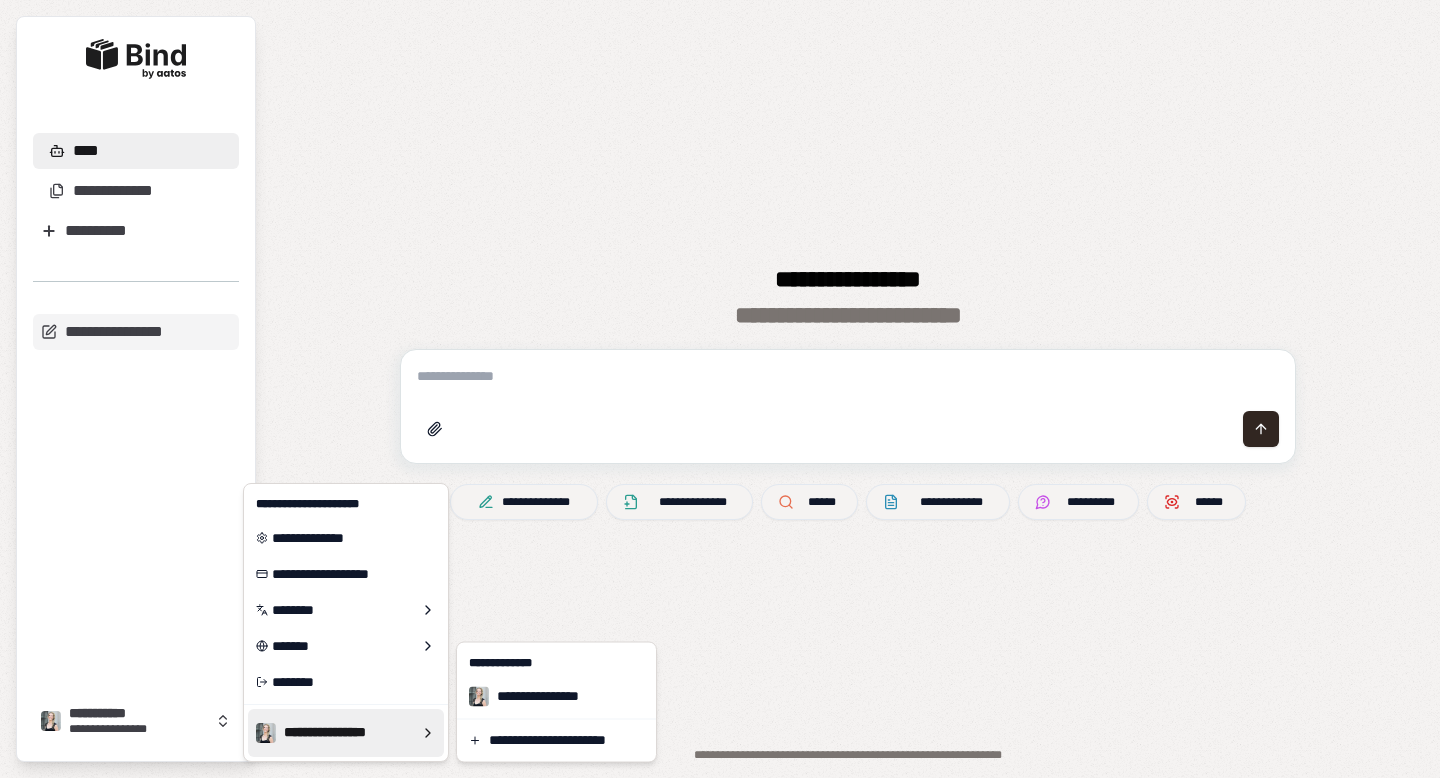click on "**********" at bounding box center [720, 389] 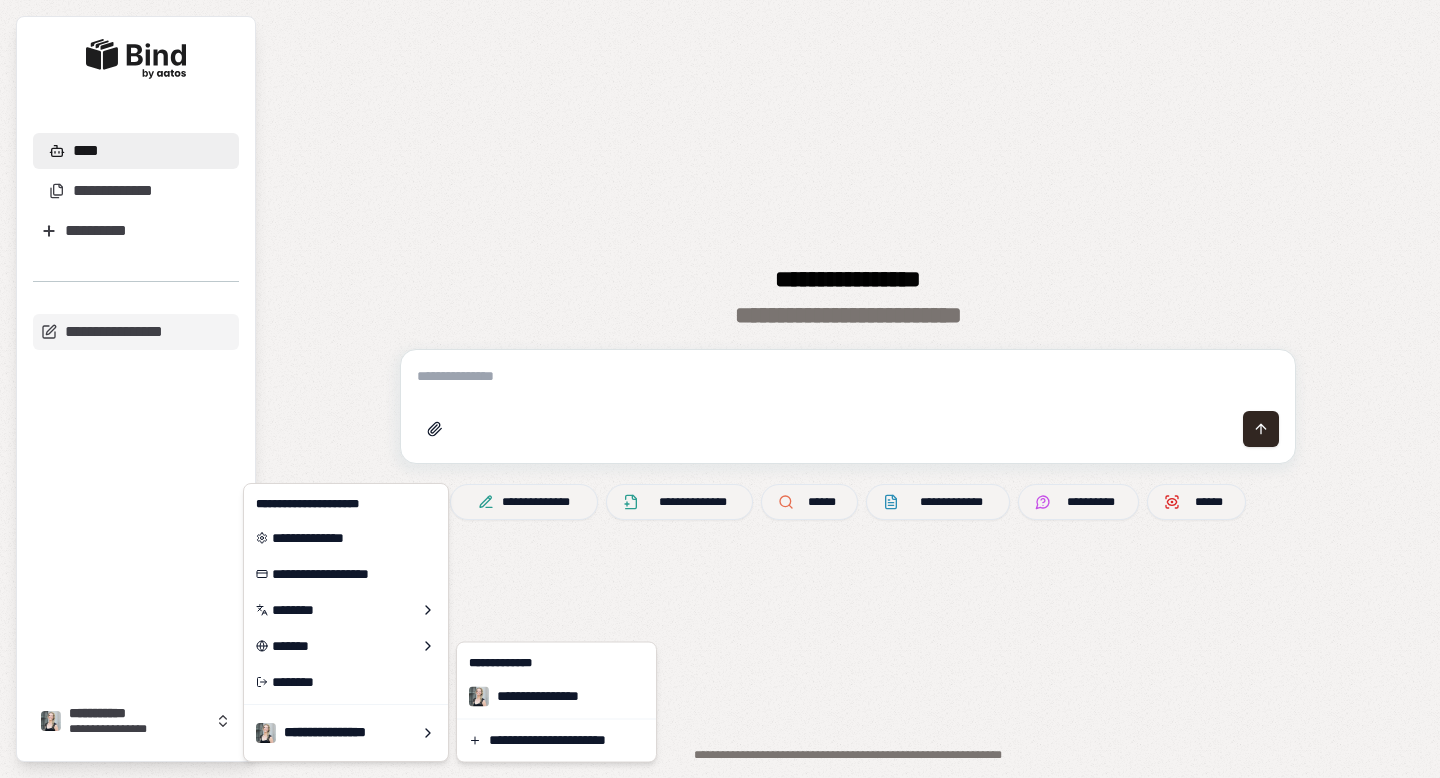 click on "**********" at bounding box center (720, 389) 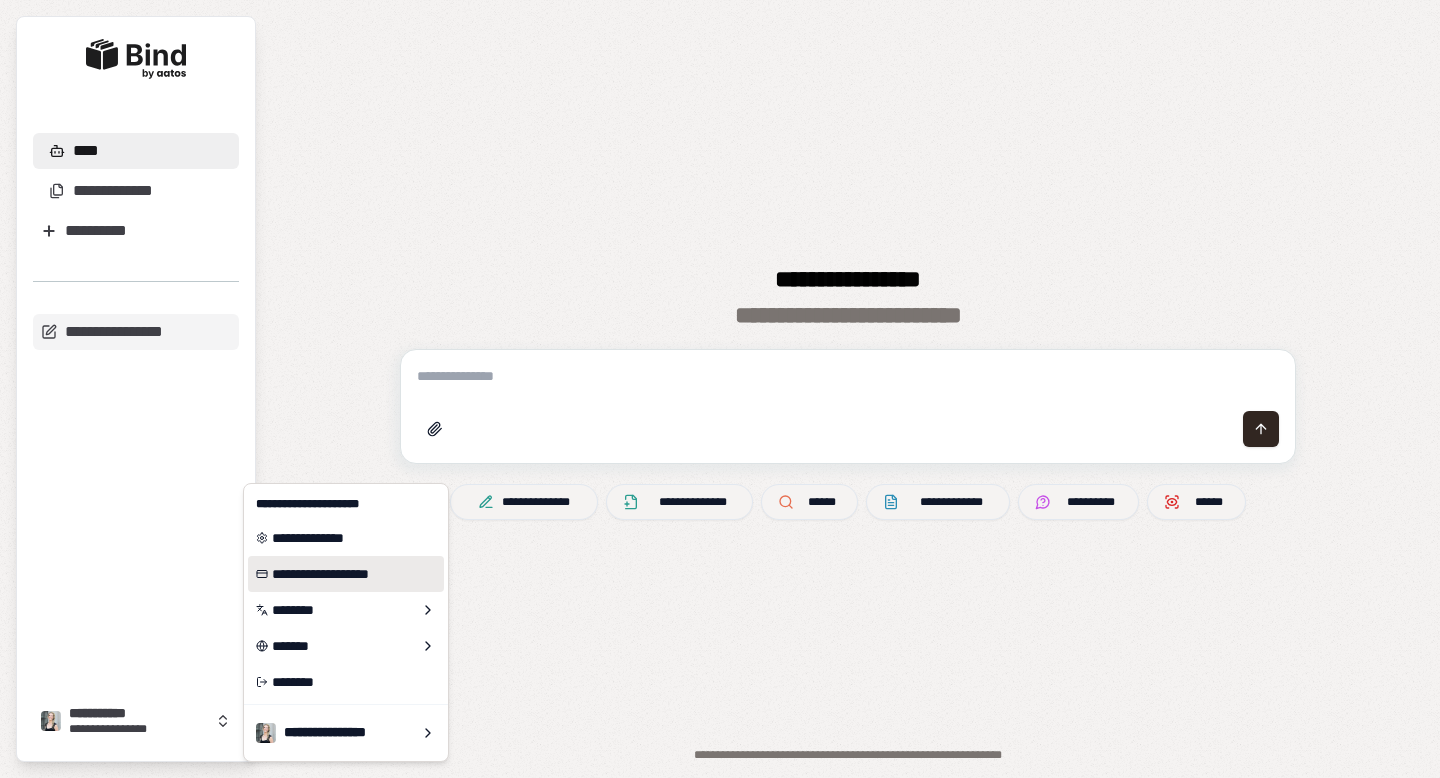 click on "**********" at bounding box center [346, 574] 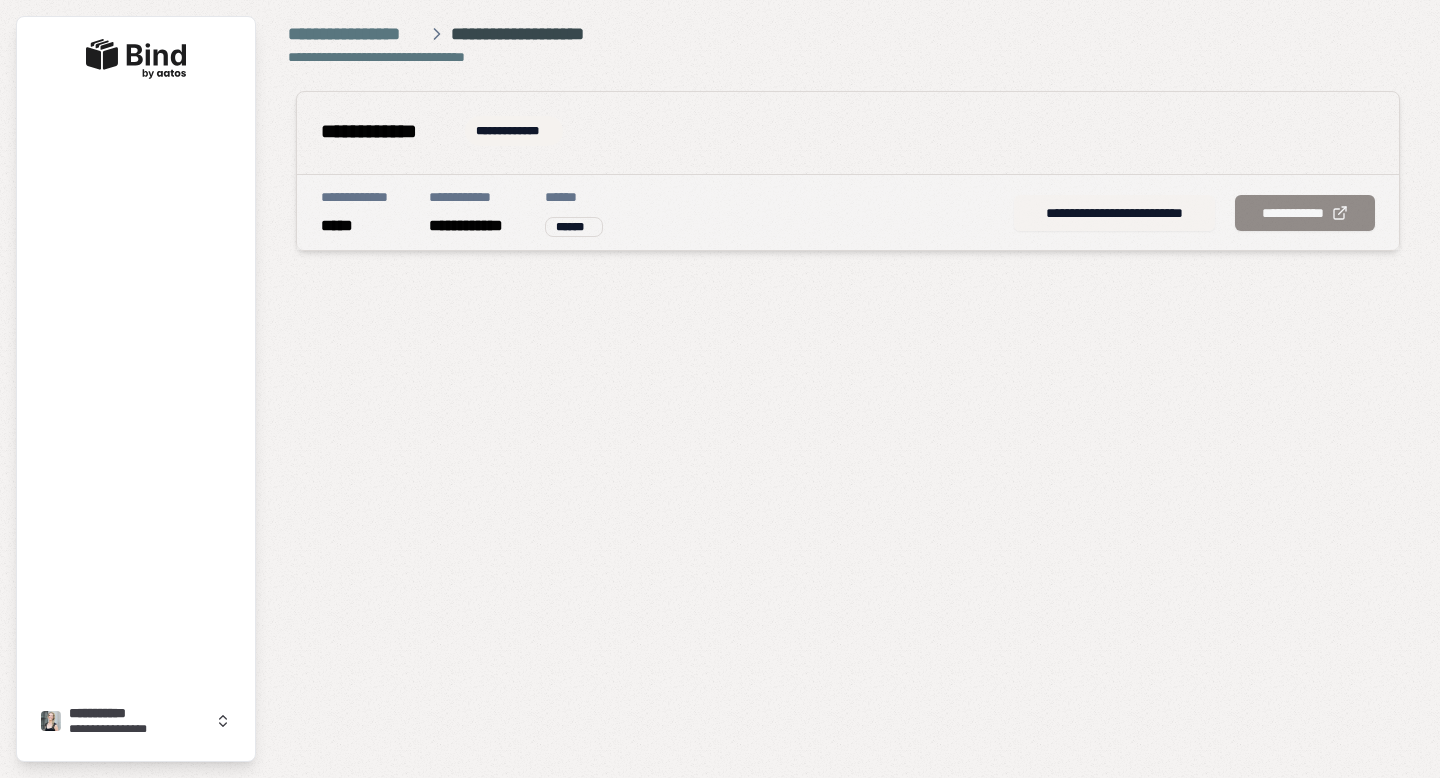 click on "**********" at bounding box center [1114, 213] 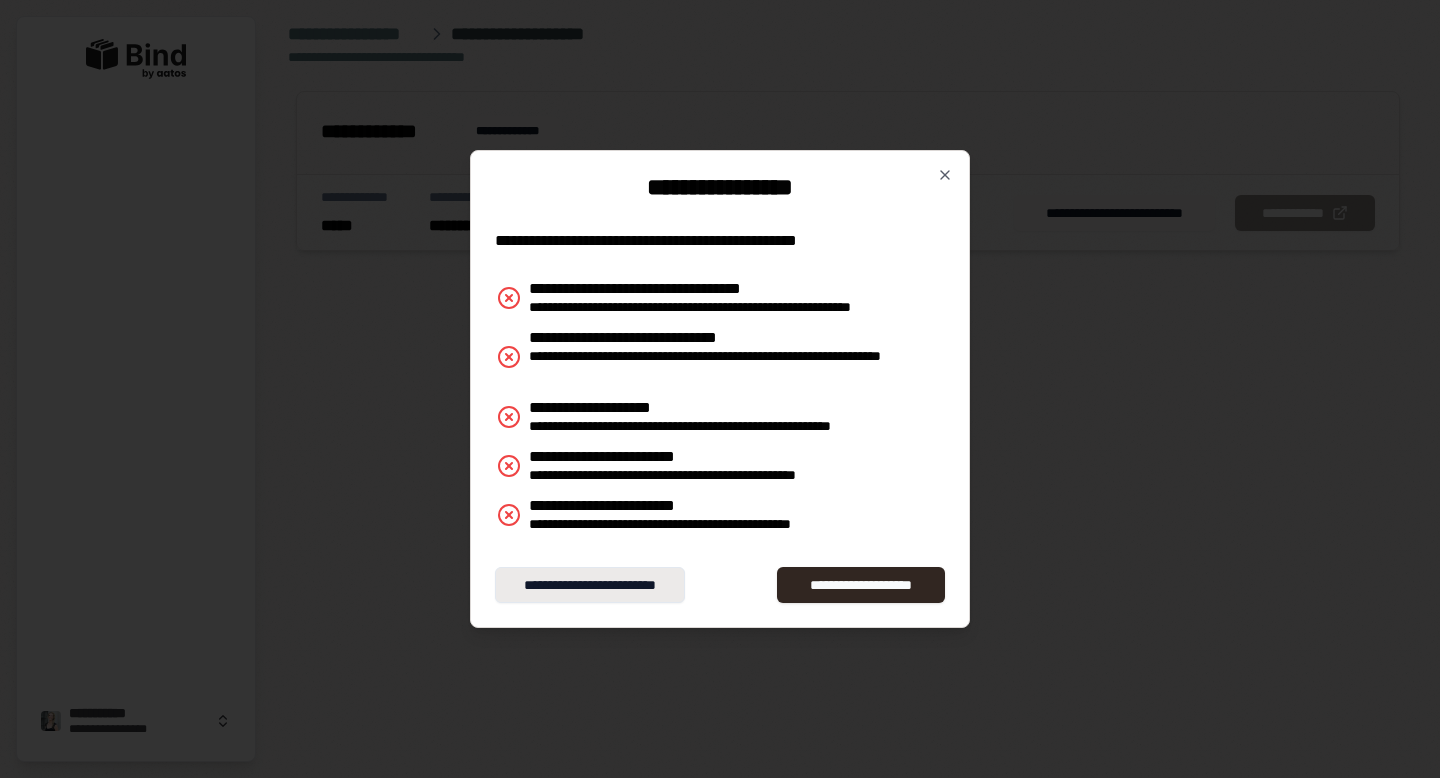click on "**********" at bounding box center (590, 585) 